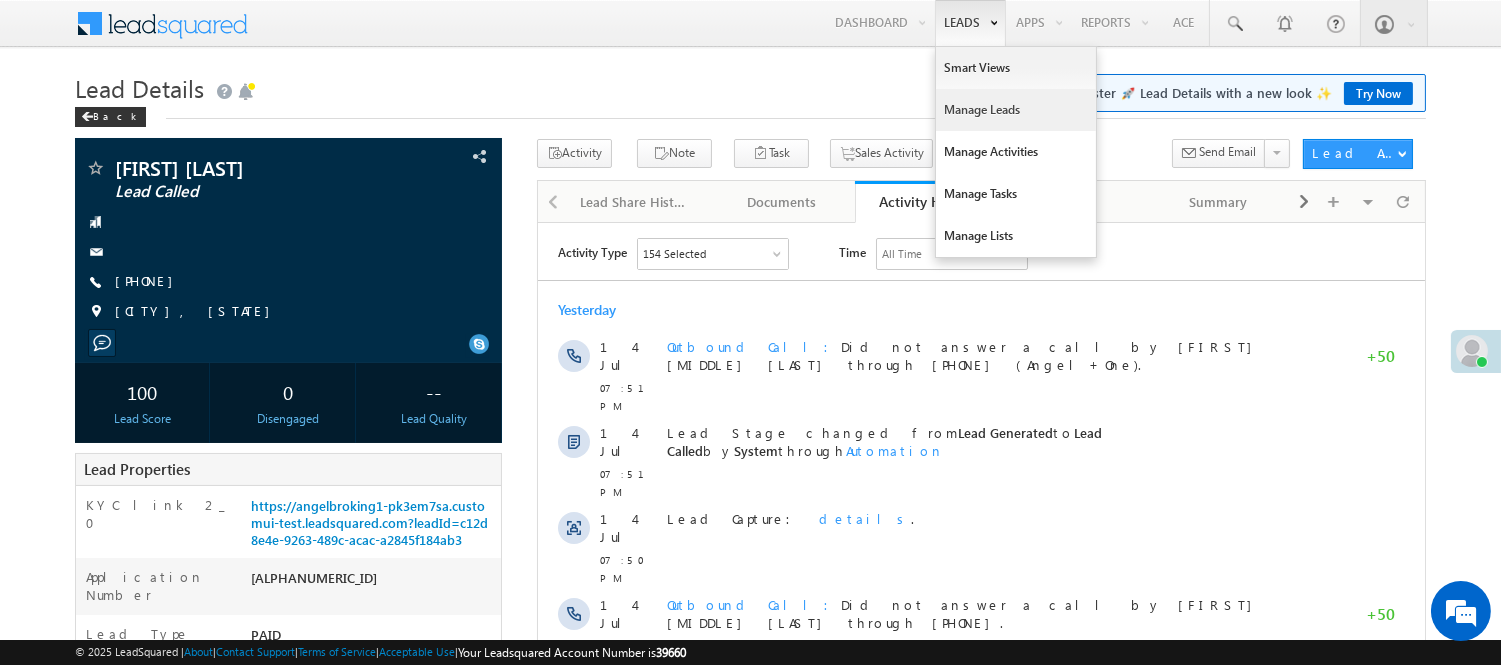 scroll, scrollTop: 0, scrollLeft: 0, axis: both 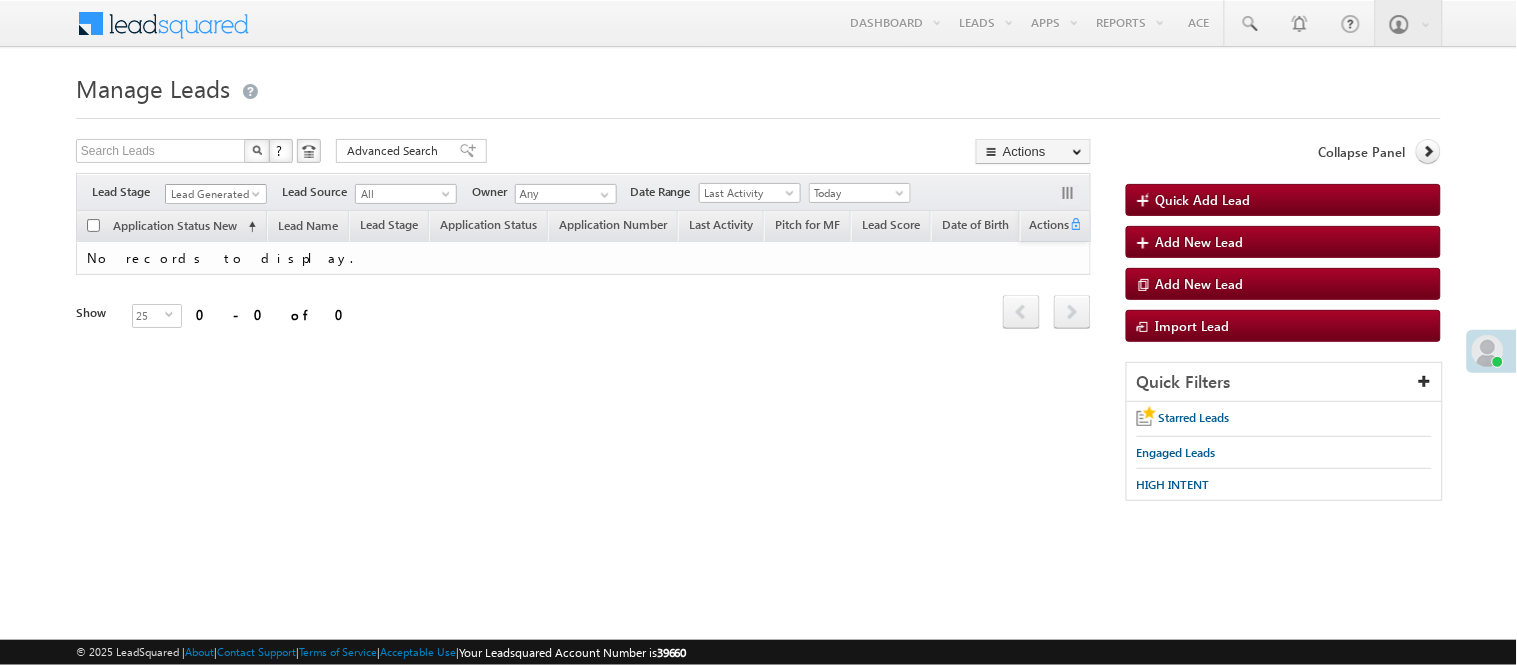 click on "Lead Generated" at bounding box center (213, 194) 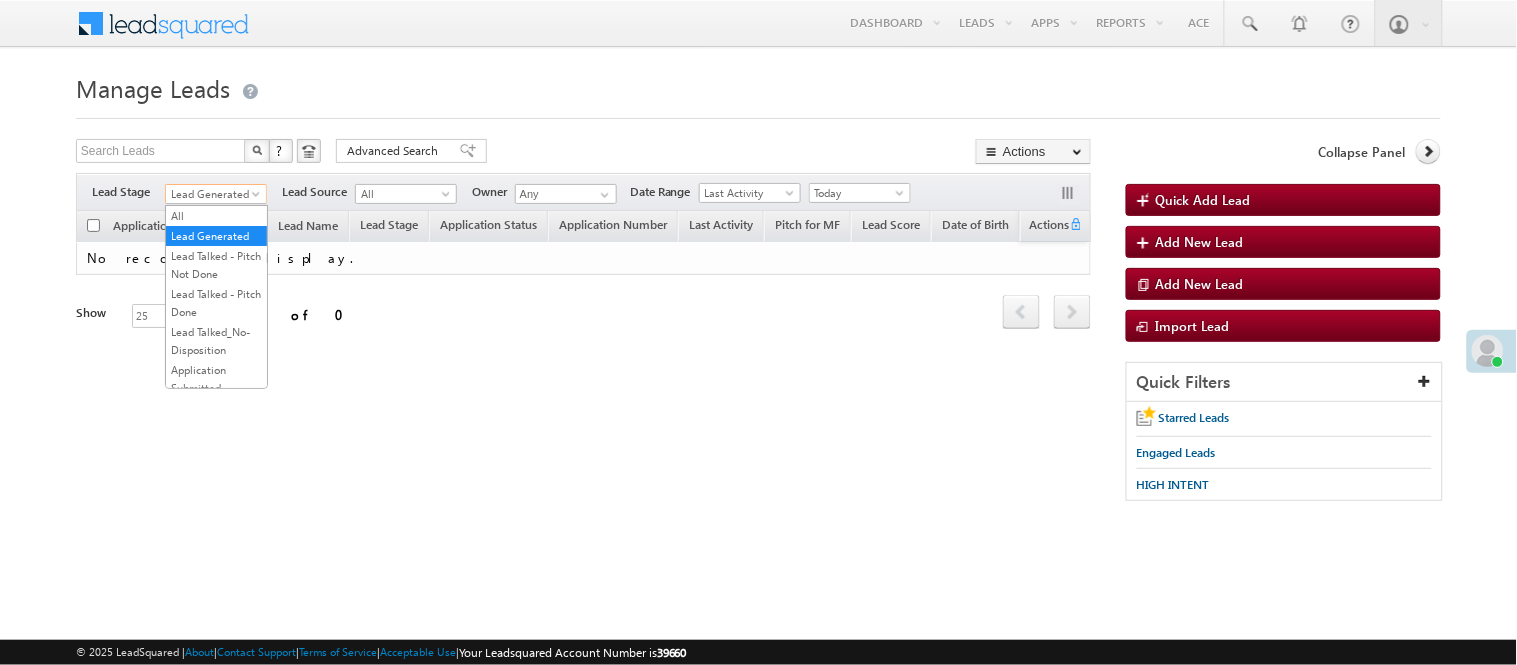 click on "Code Generated" at bounding box center [216, 722] 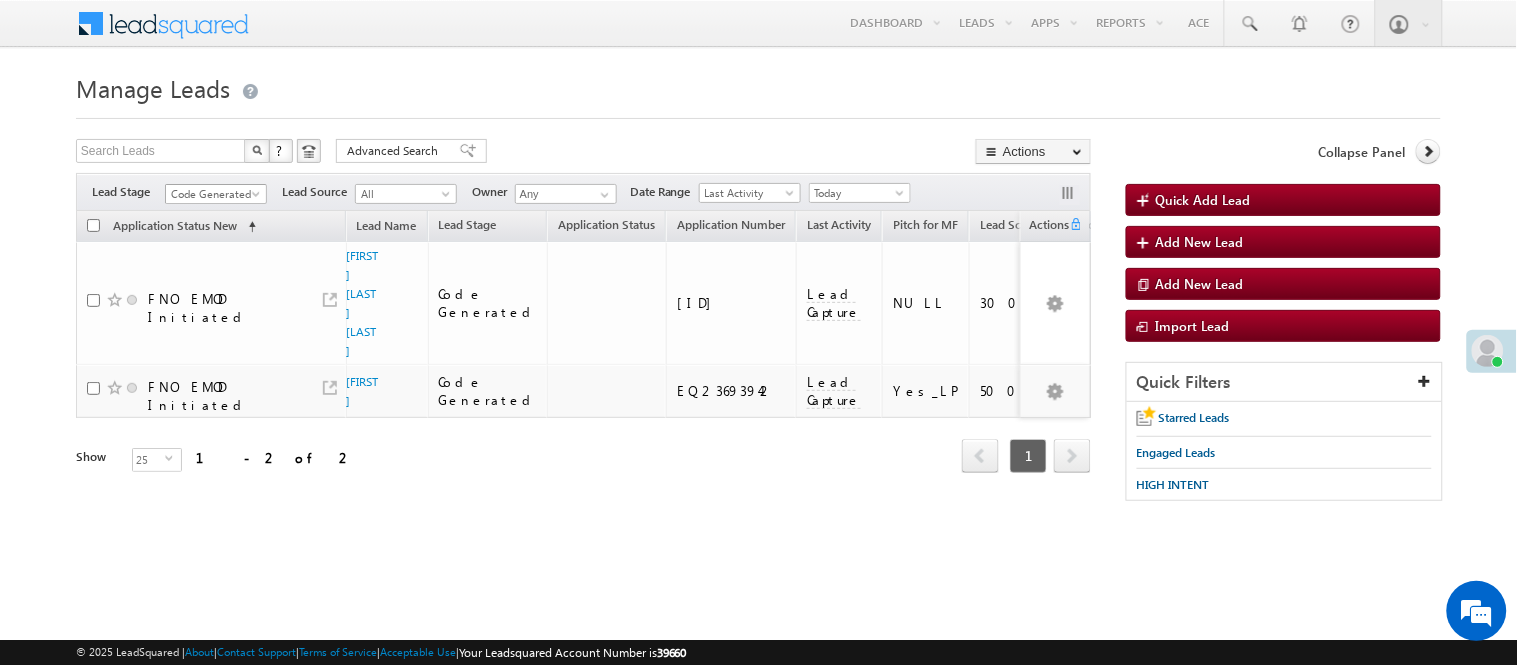 click on "Filters
Lead Stage
All Lead Generated Lead Talked - Pitch Not Done Lead Talked - Pitch Done Lead Talked_No-Disposition Application Submitted Payment Done Application Resubmitted Under Objection Lead Called Lead Talked Not Interested FnO Lead Called FnO Lead Talked FnO submitted FnO Not Interested FnO Approved FnO Rejected FnO Lead Generated Code Generated CG NI Code Generated
Lead Source
All All
Owner Any Any" at bounding box center (583, 192) 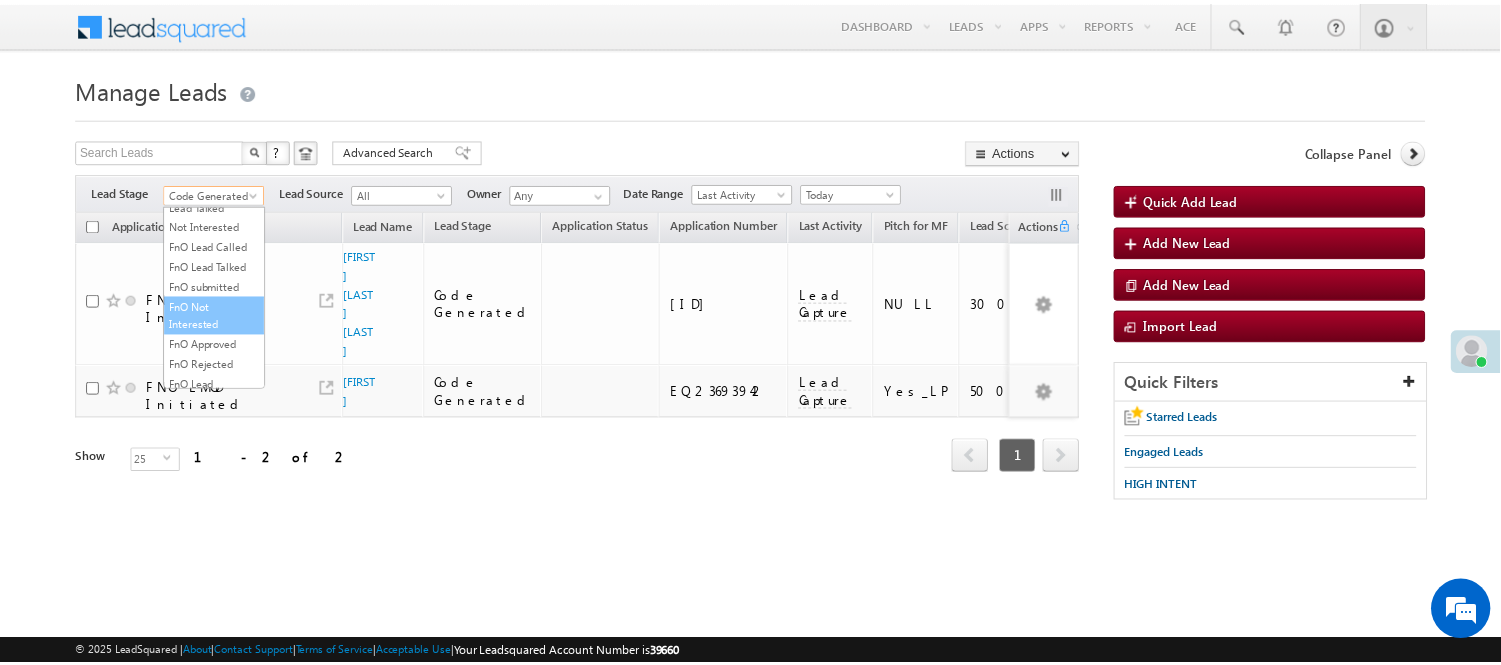 scroll, scrollTop: 274, scrollLeft: 0, axis: vertical 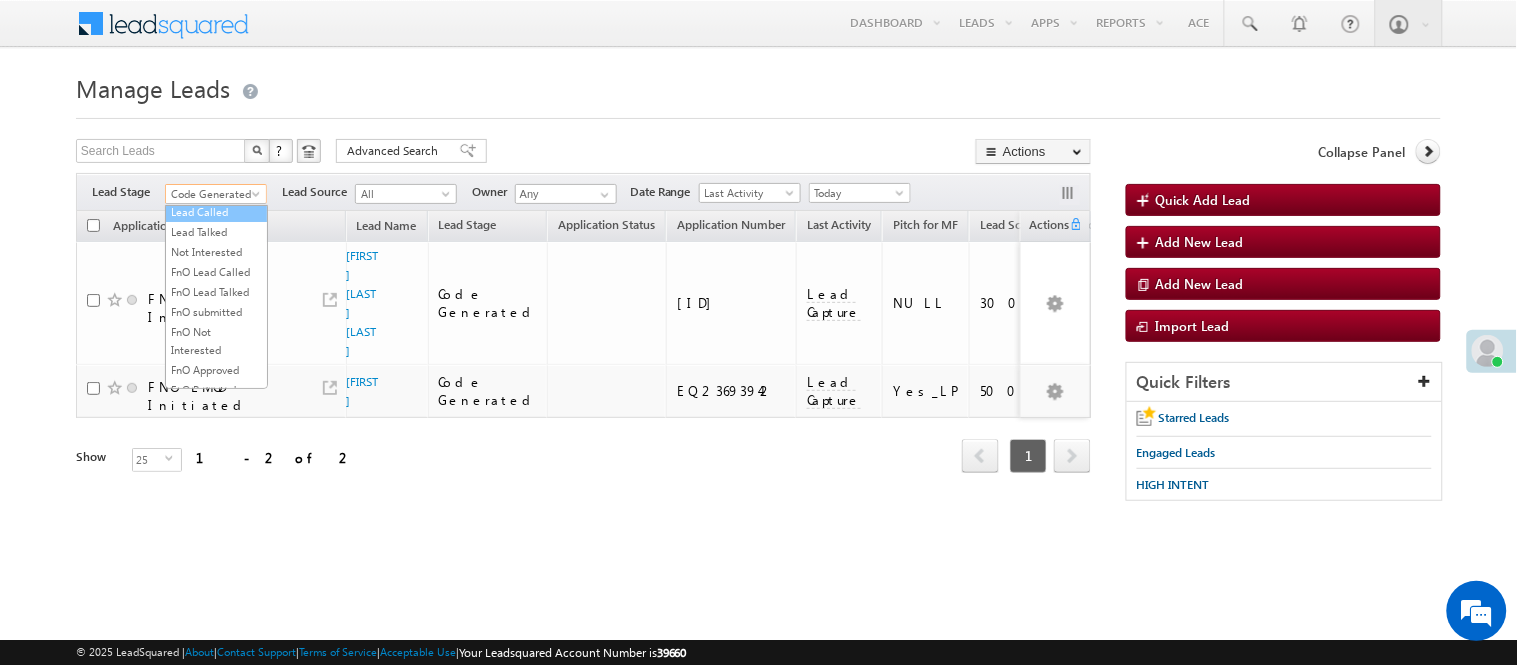 drag, startPoint x: 216, startPoint y: 296, endPoint x: 237, endPoint y: 256, distance: 45.17743 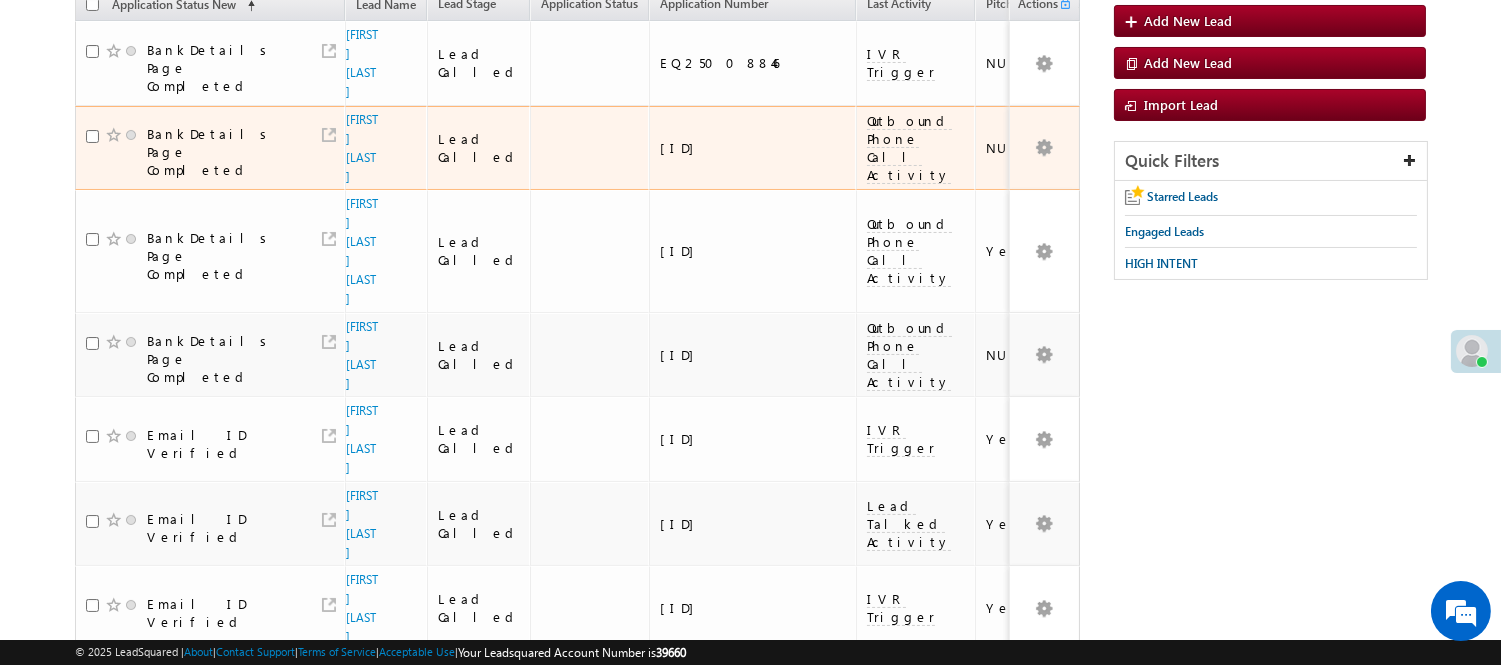 scroll, scrollTop: 222, scrollLeft: 0, axis: vertical 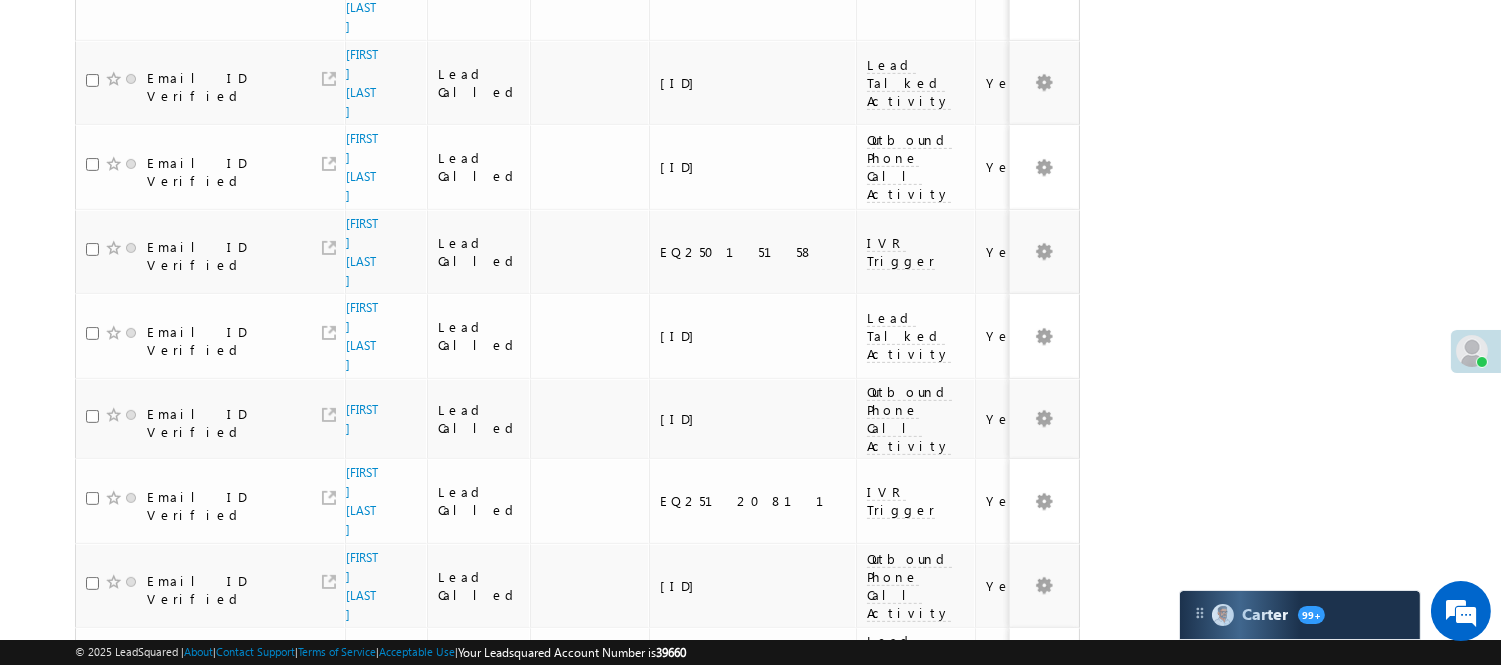 click on "2" at bounding box center (1018, 1036) 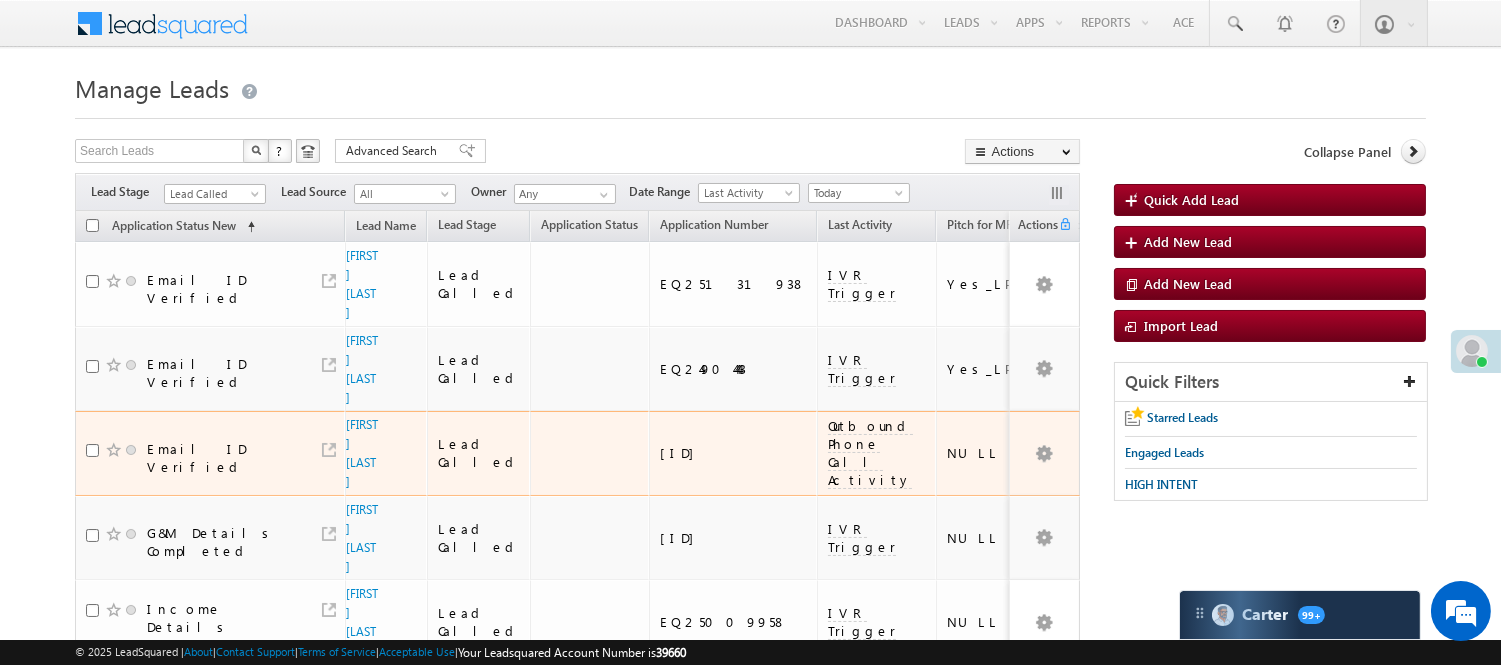 scroll, scrollTop: 555, scrollLeft: 0, axis: vertical 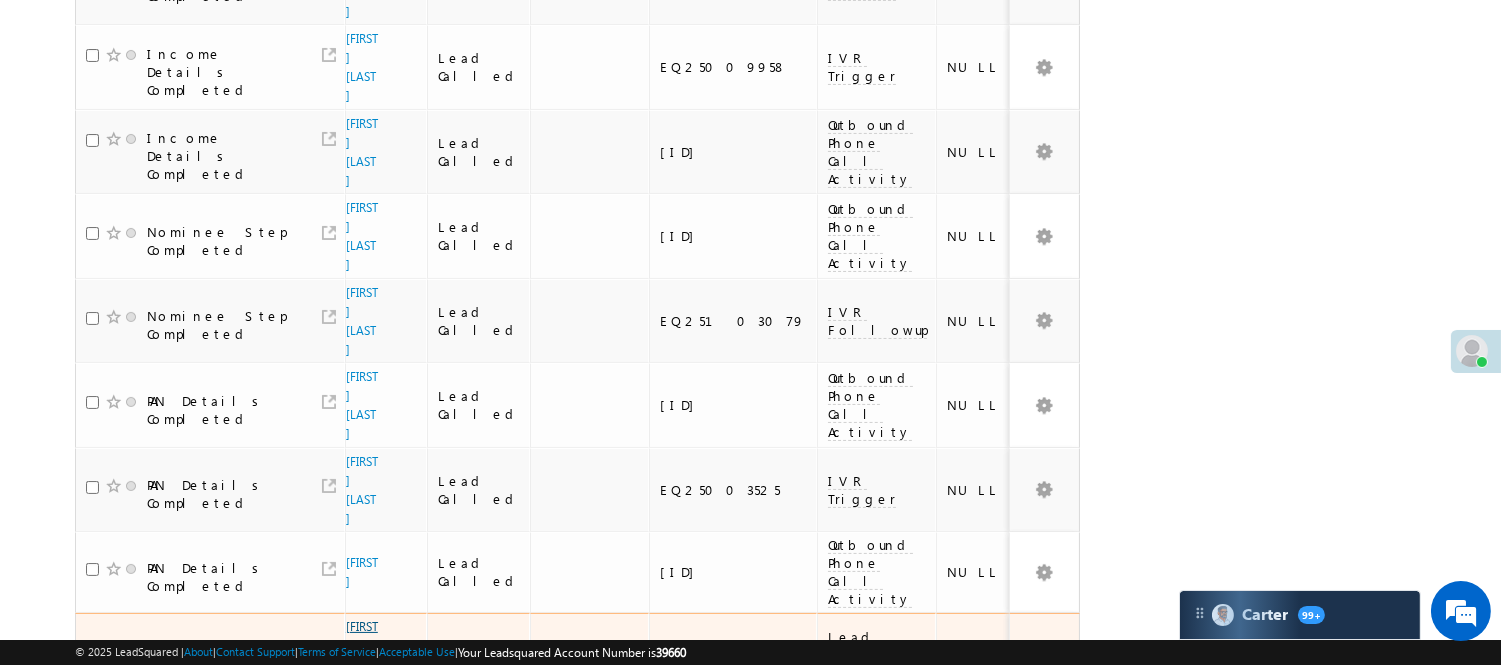 click on "Pankaj Kumar" at bounding box center [362, 655] 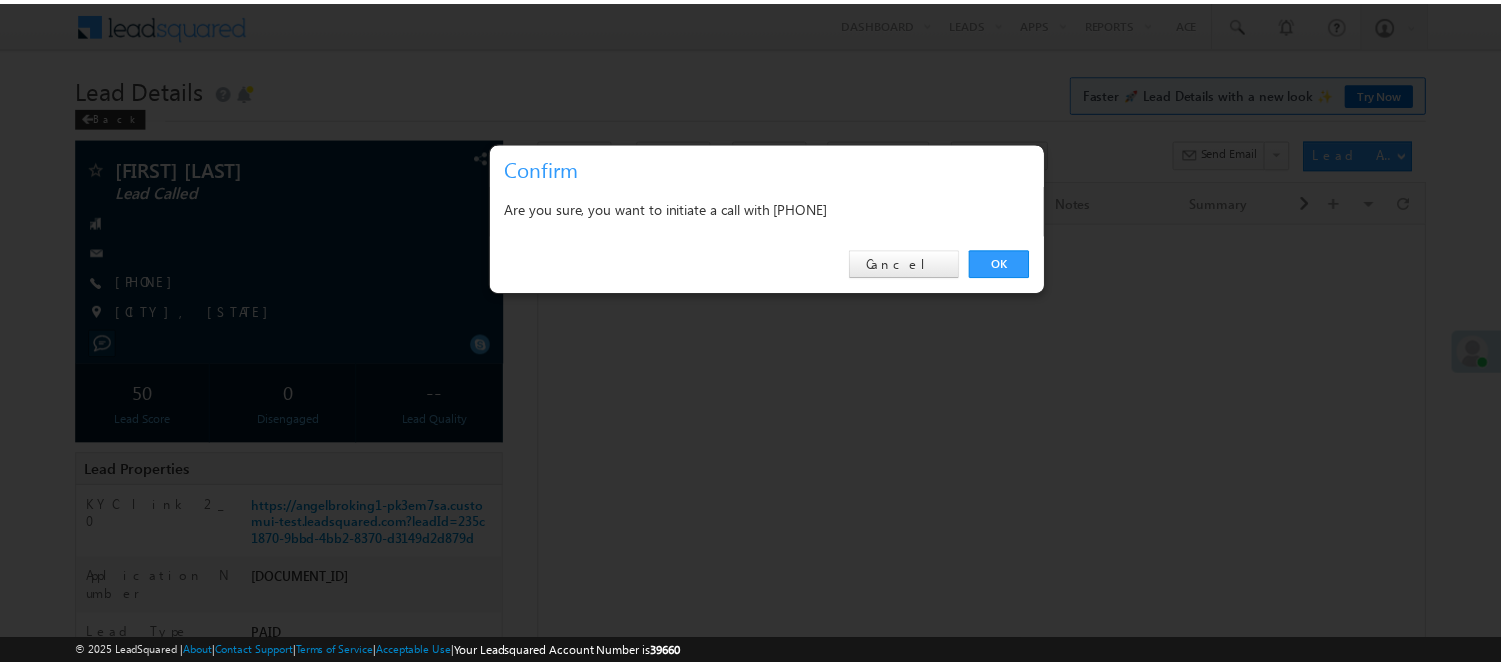 scroll, scrollTop: 0, scrollLeft: 0, axis: both 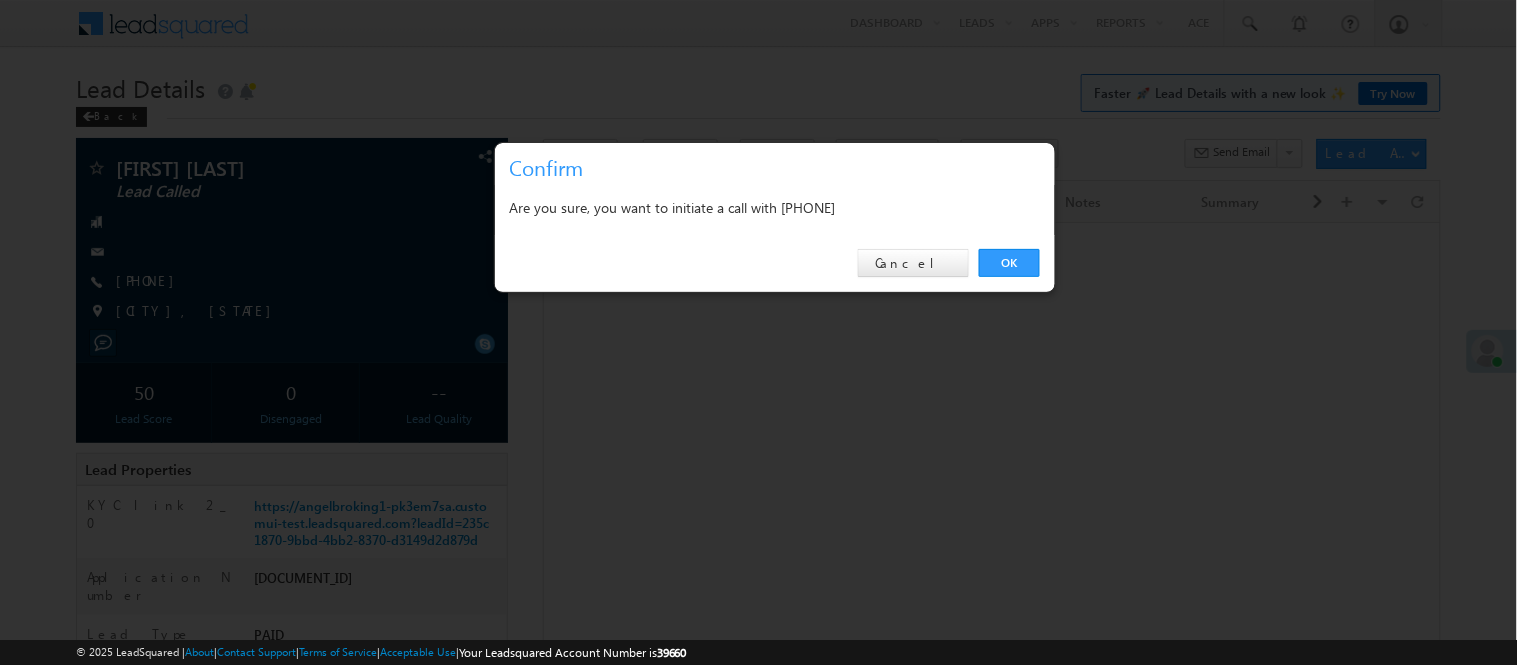 click on "OK" at bounding box center [1009, 263] 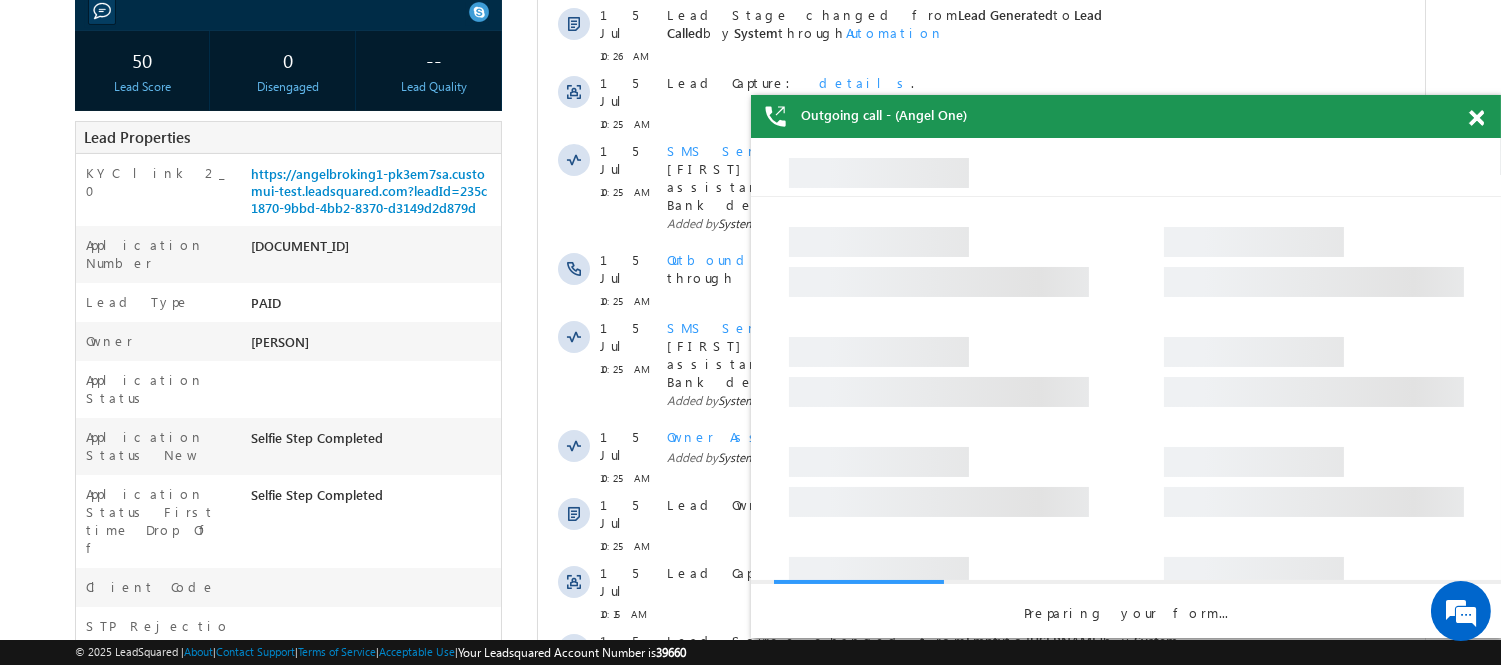 scroll, scrollTop: 54, scrollLeft: 0, axis: vertical 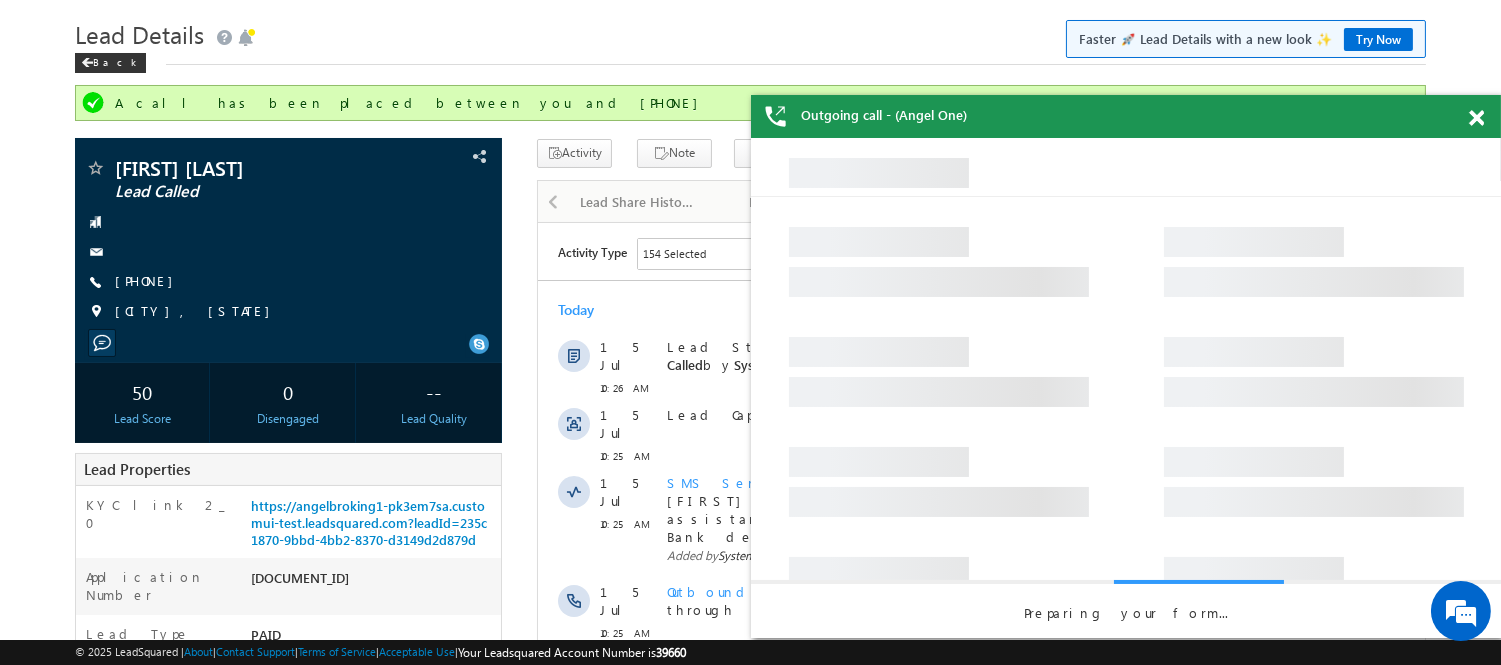 click at bounding box center [1476, 118] 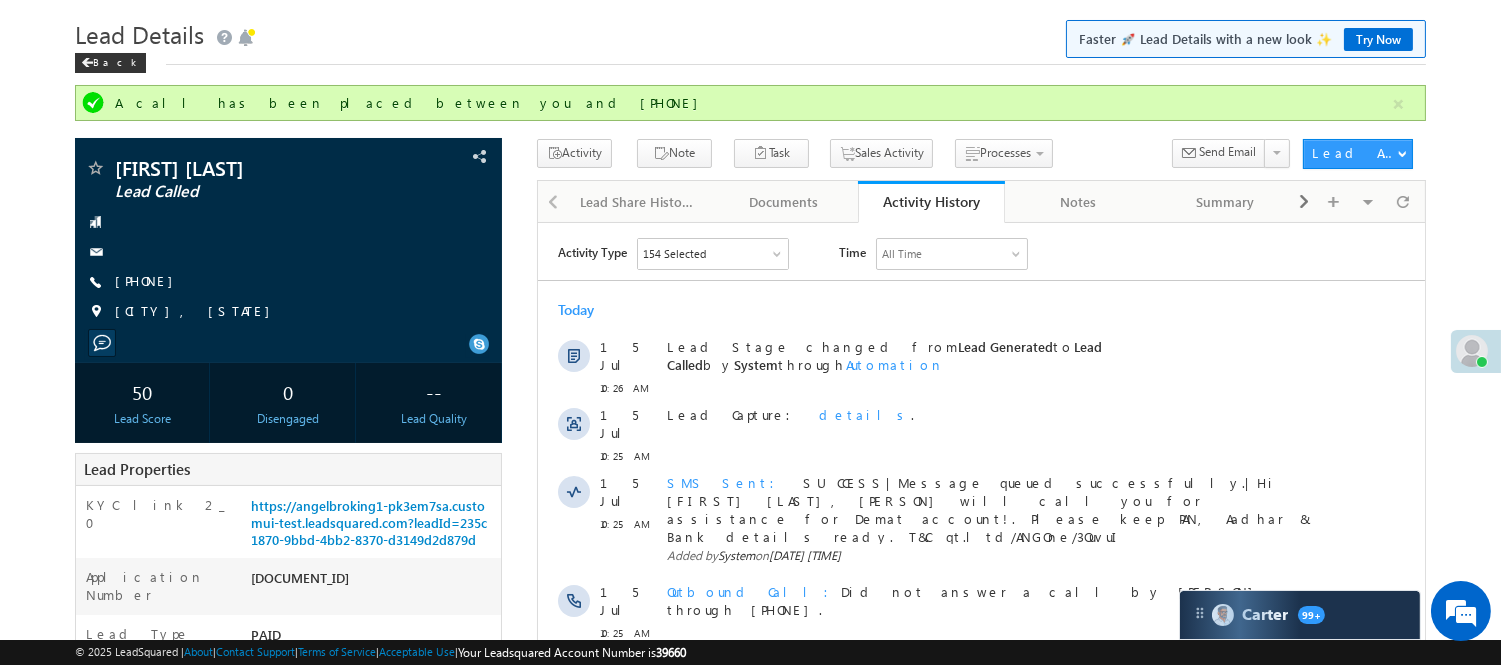 scroll, scrollTop: 0, scrollLeft: 0, axis: both 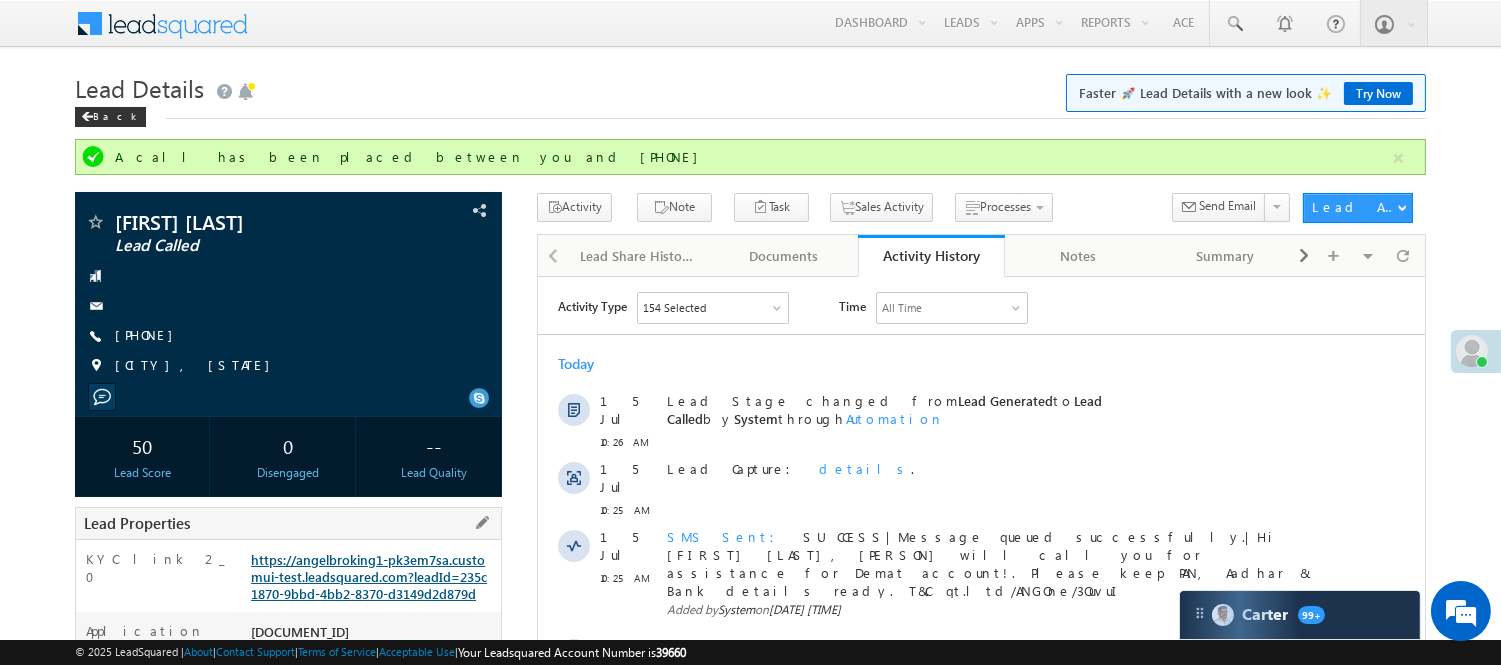 click on "https://angelbroking1-pk3em7sa.customui-test.leadsquared.com?leadId=235c1870-9bbd-4bb2-8370-d3149d2d879d" at bounding box center (369, 576) 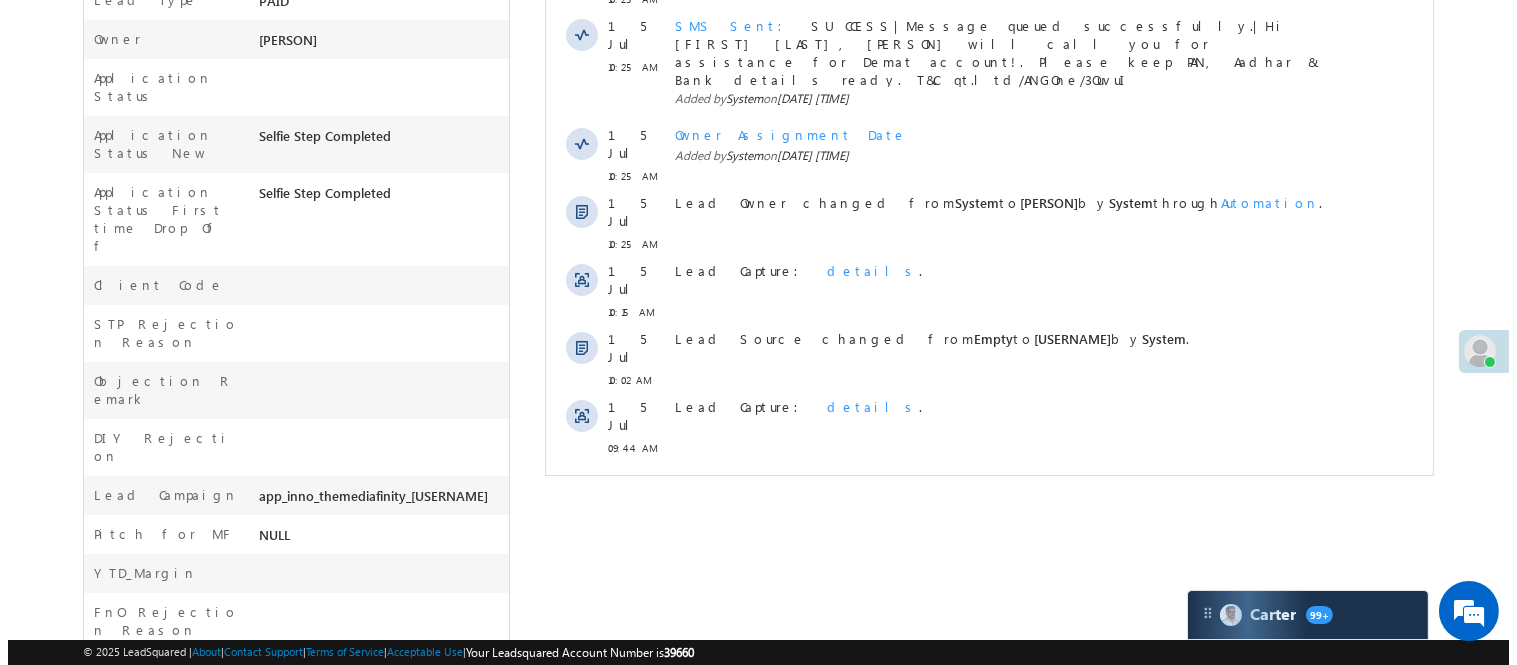 scroll, scrollTop: 0, scrollLeft: 0, axis: both 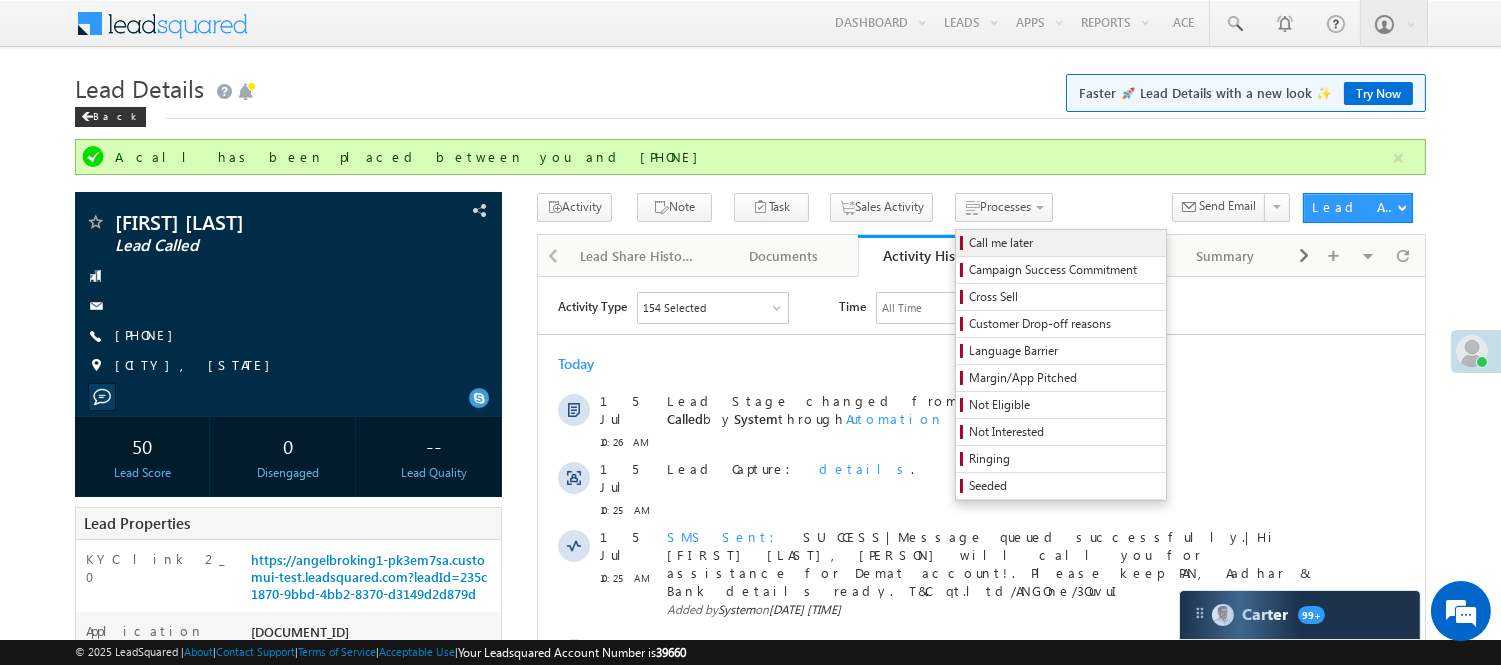 click on "Call me later" at bounding box center (1064, 243) 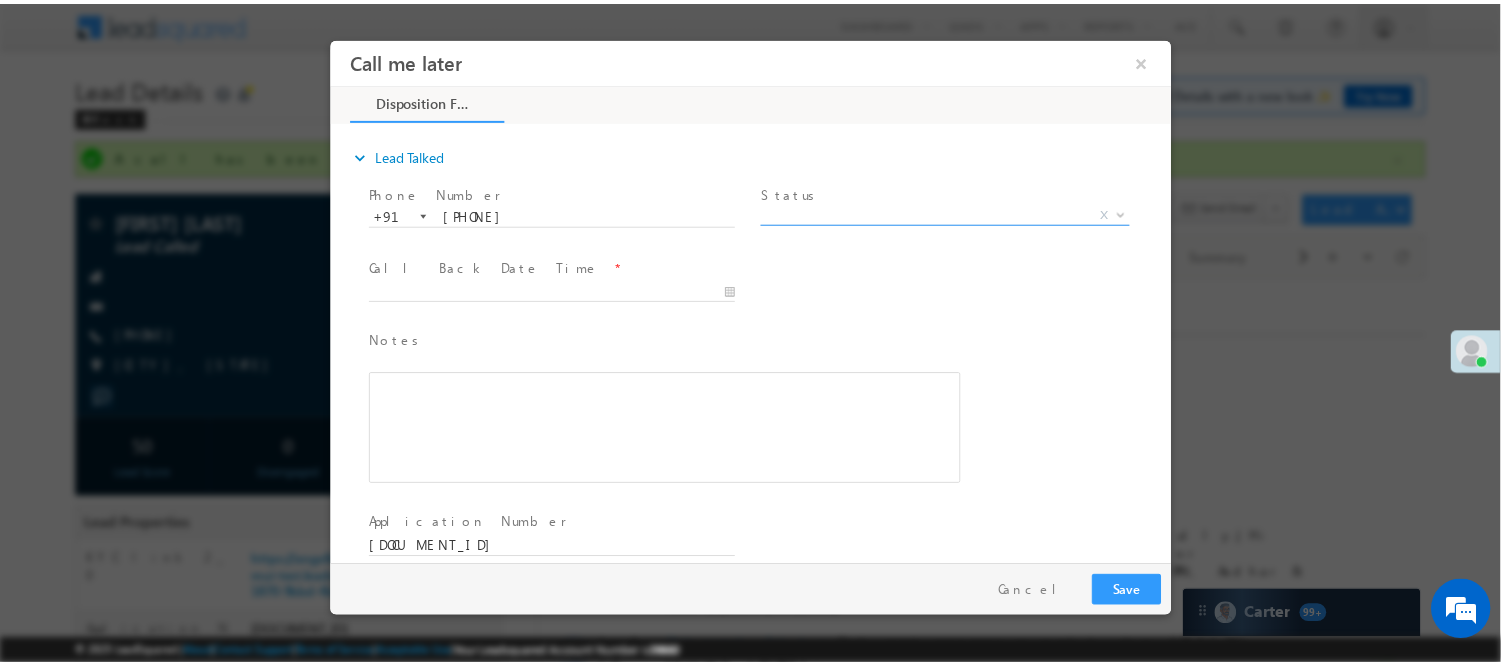 scroll, scrollTop: 0, scrollLeft: 0, axis: both 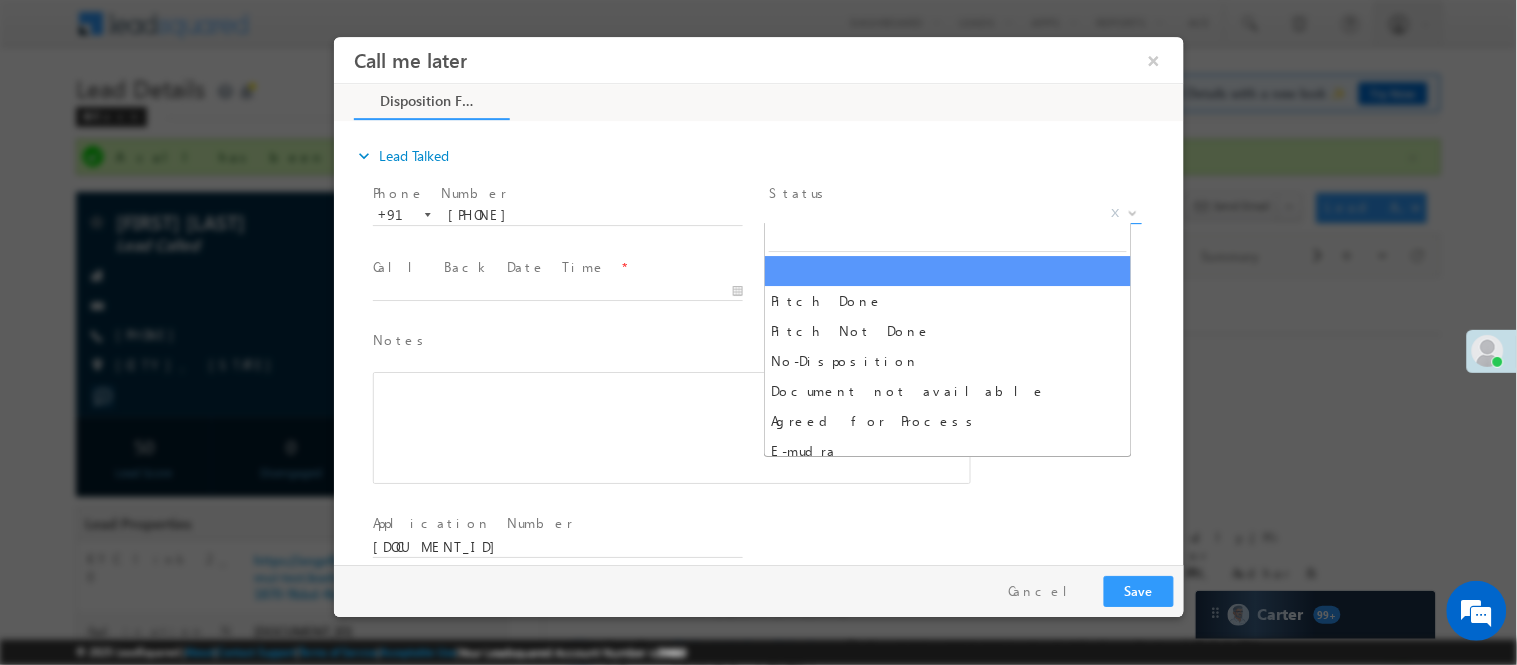 click on "X" at bounding box center [954, 213] 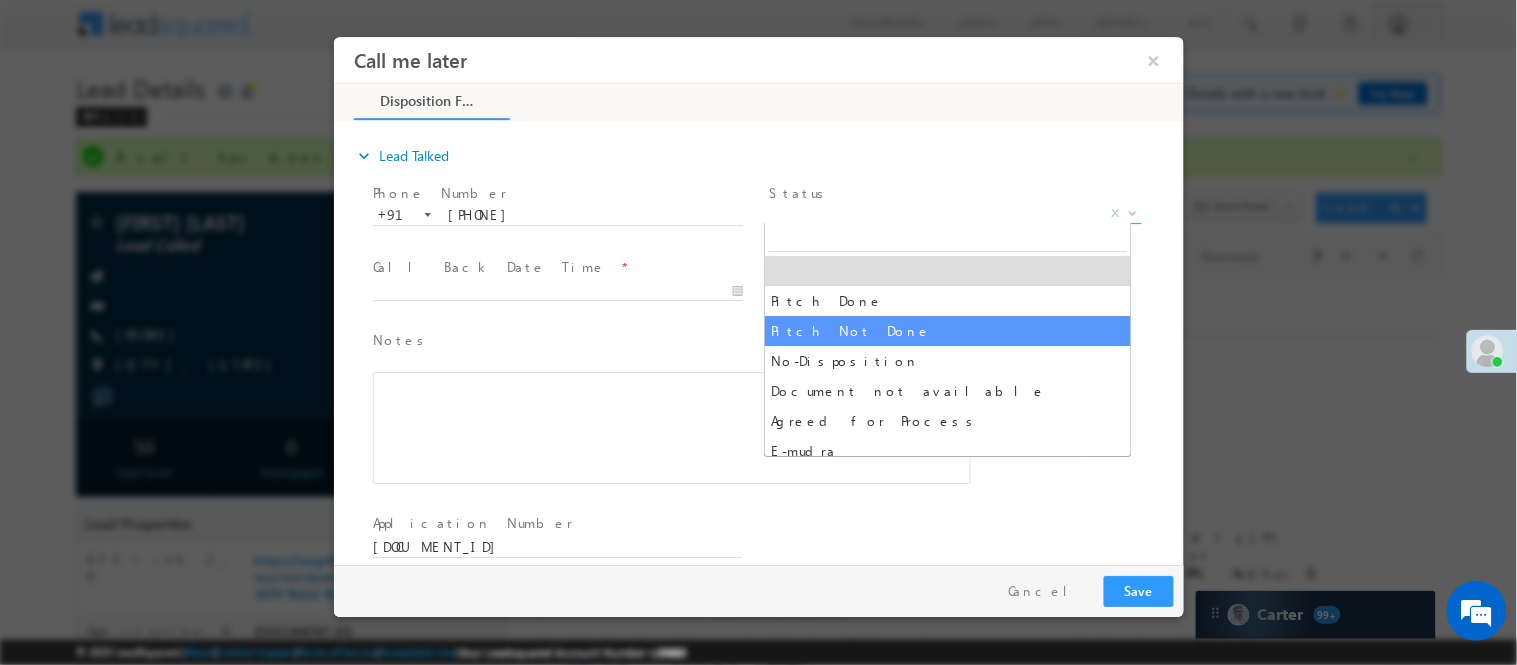 select on "Pitch Not Done" 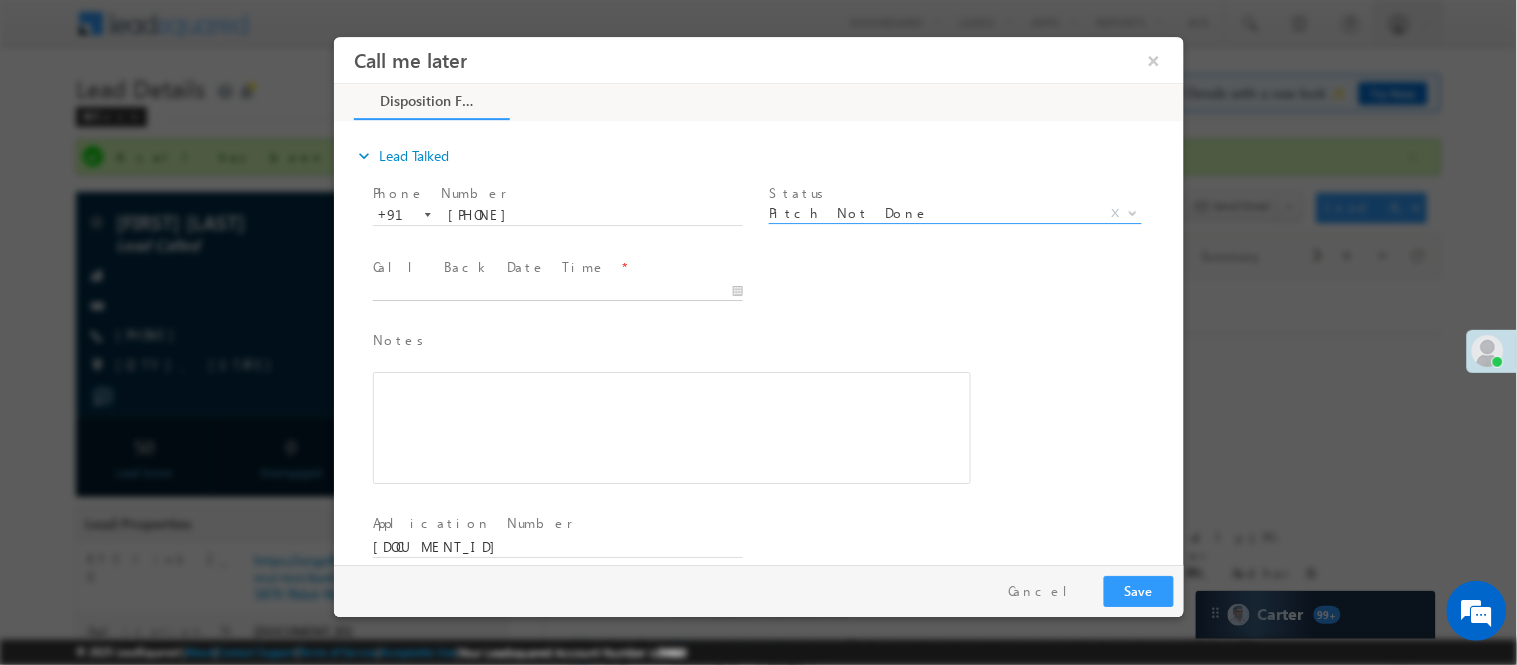 type on "07/15/25 10:49 AM" 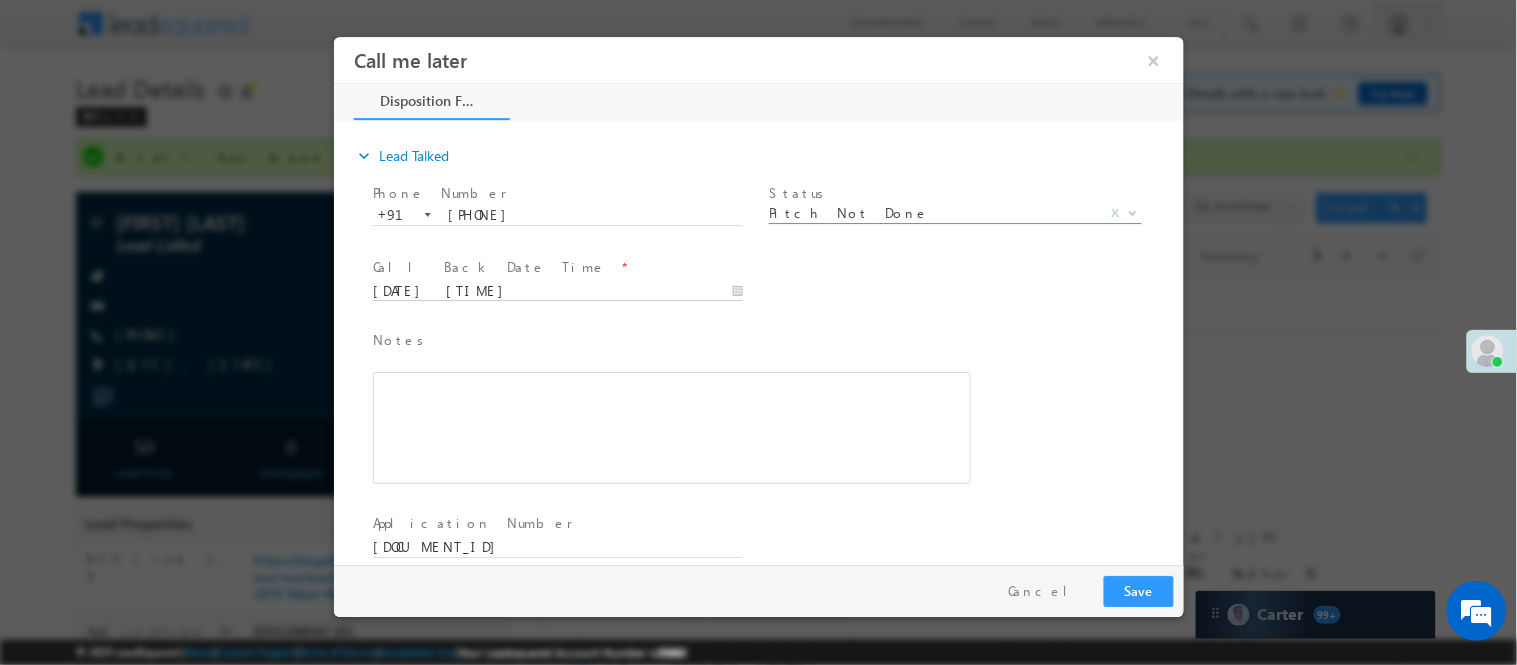 click on "07/15/25 10:49 AM" at bounding box center [557, 291] 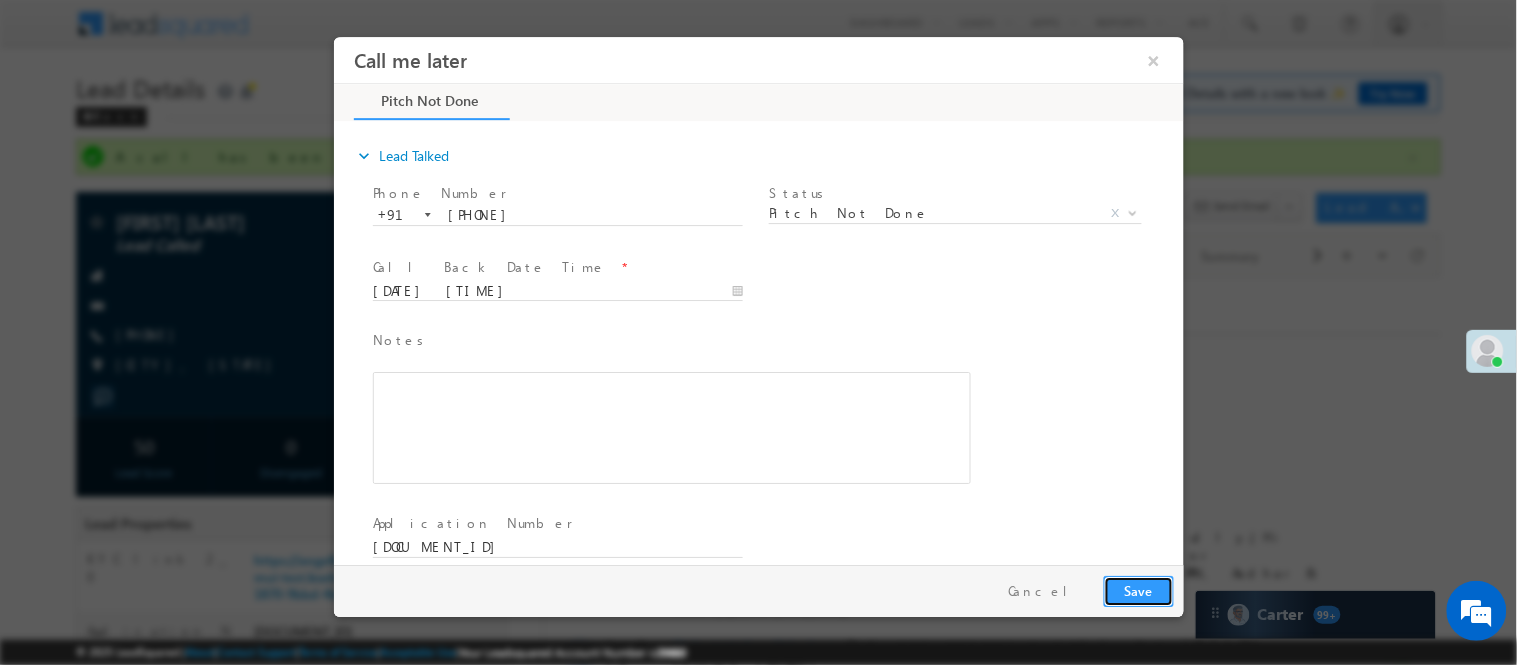 click on "Save" at bounding box center [1138, 590] 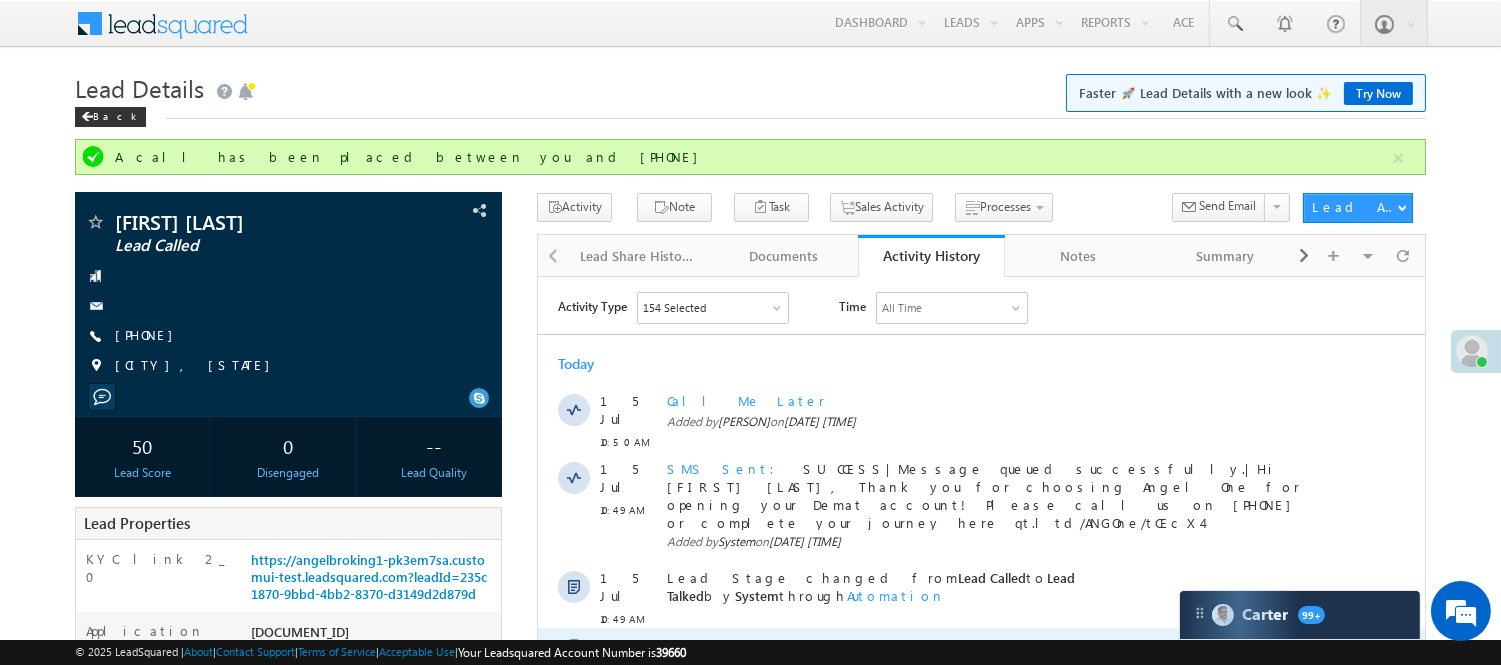 scroll, scrollTop: 444, scrollLeft: 0, axis: vertical 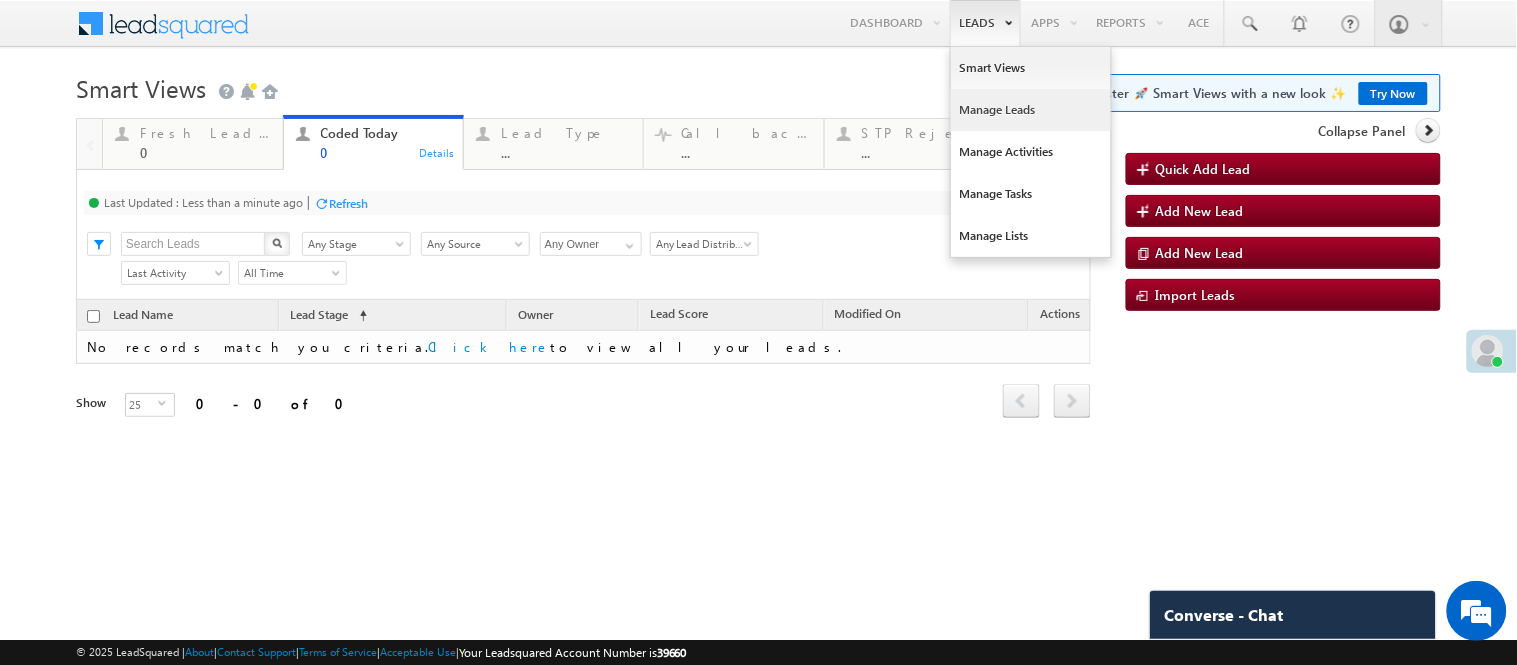 click on "Manage Leads" at bounding box center (1031, 110) 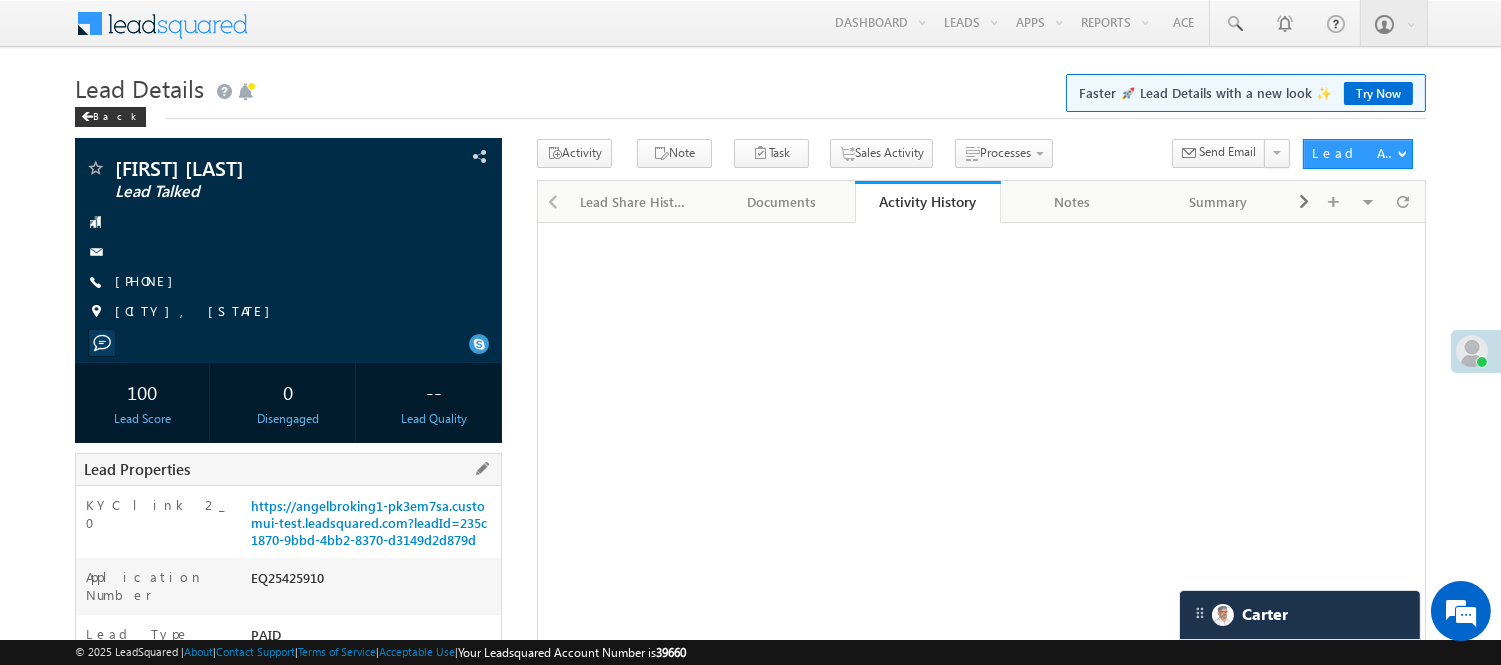 scroll, scrollTop: 333, scrollLeft: 0, axis: vertical 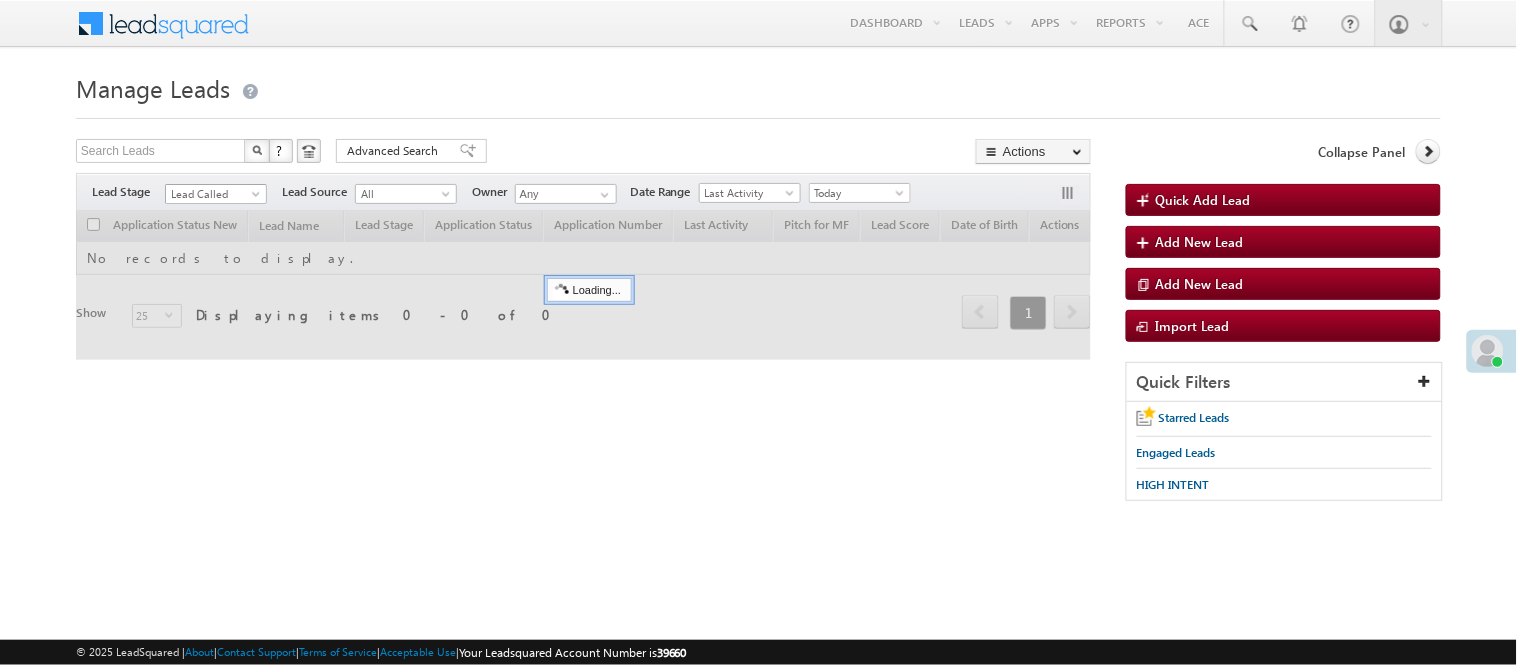 click on "Lead Called" at bounding box center (213, 194) 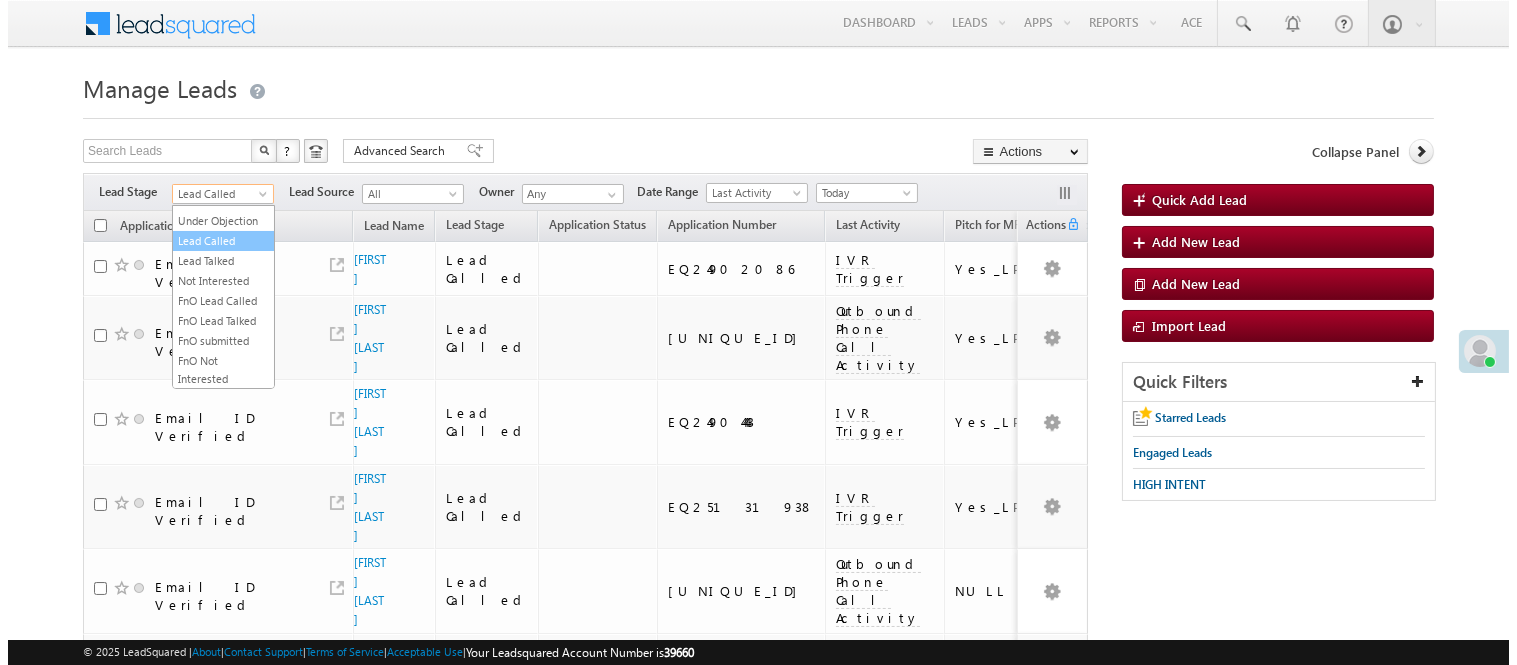 scroll, scrollTop: 0, scrollLeft: 0, axis: both 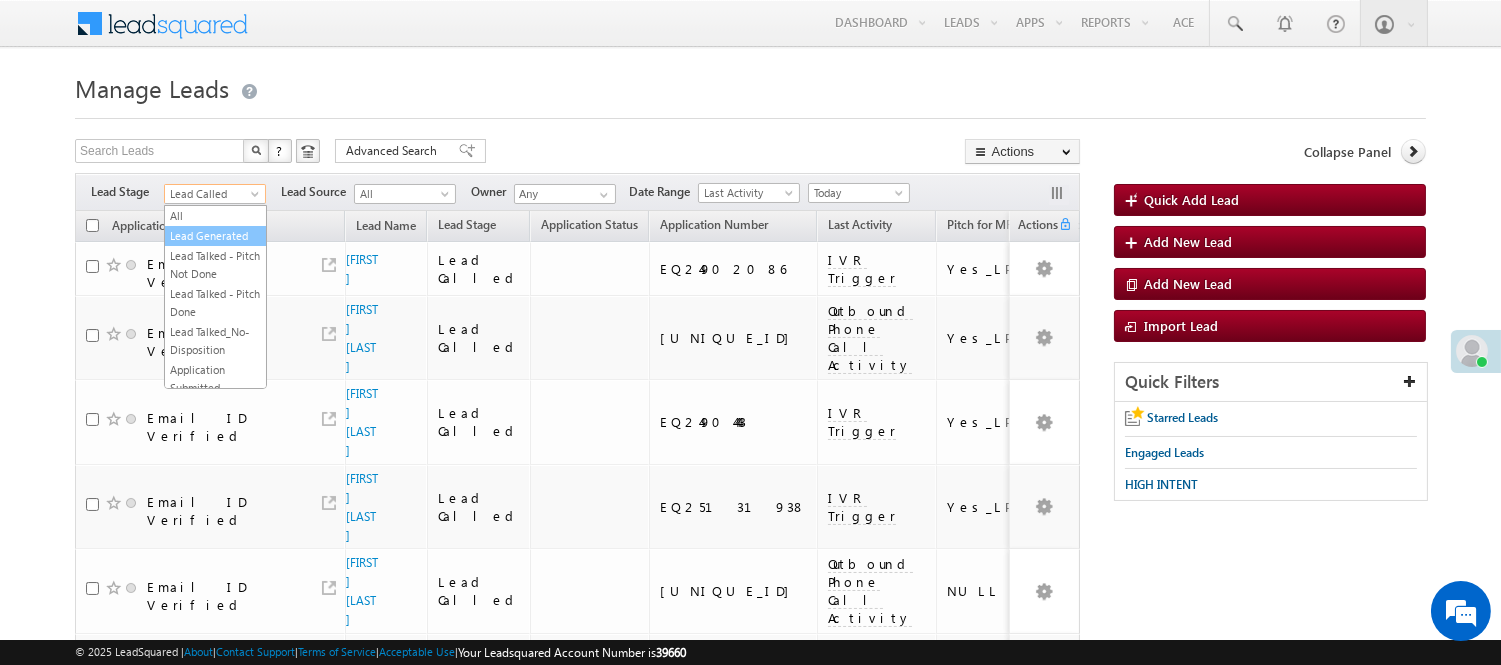 click on "Lead Generated" at bounding box center [215, 236] 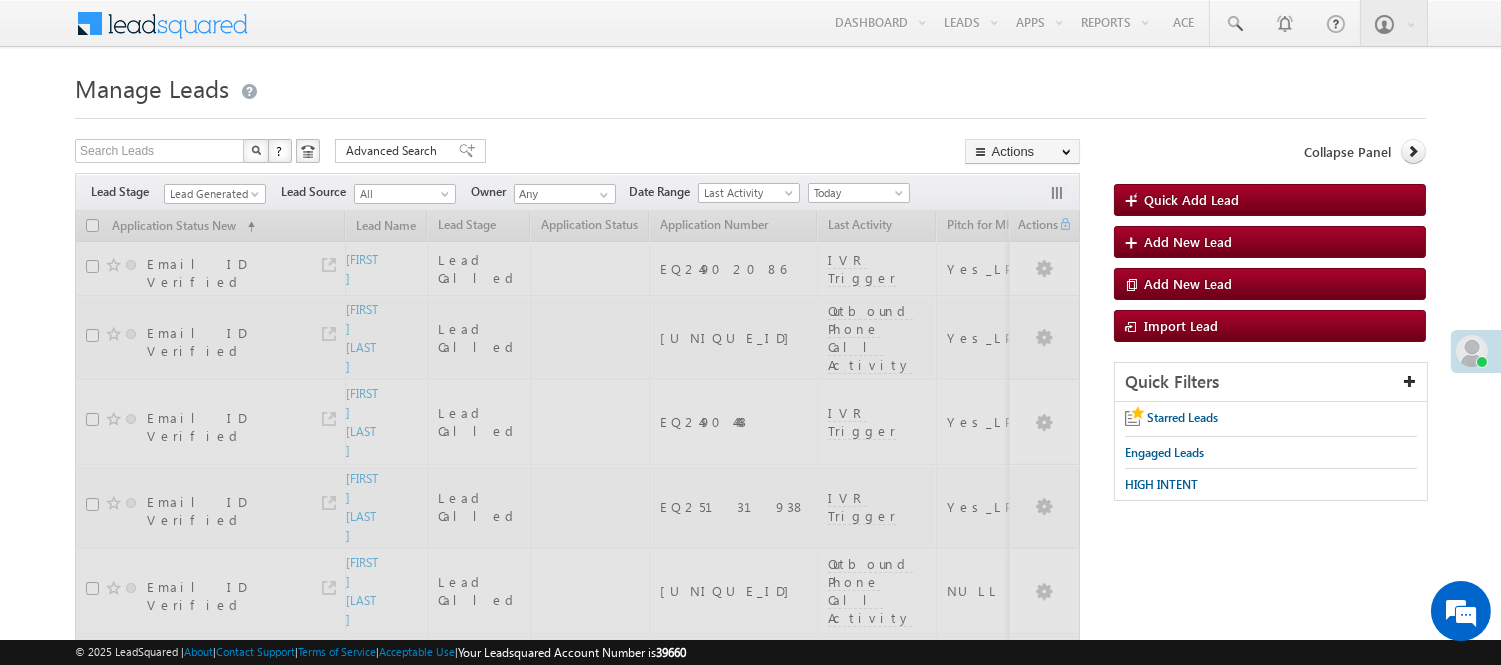 click on "Manage Leads
Quick Add Lead
Search Leads X ?   49 results found
Advanced Search
Advanced Search
Actions Actions" at bounding box center (750, 1255) 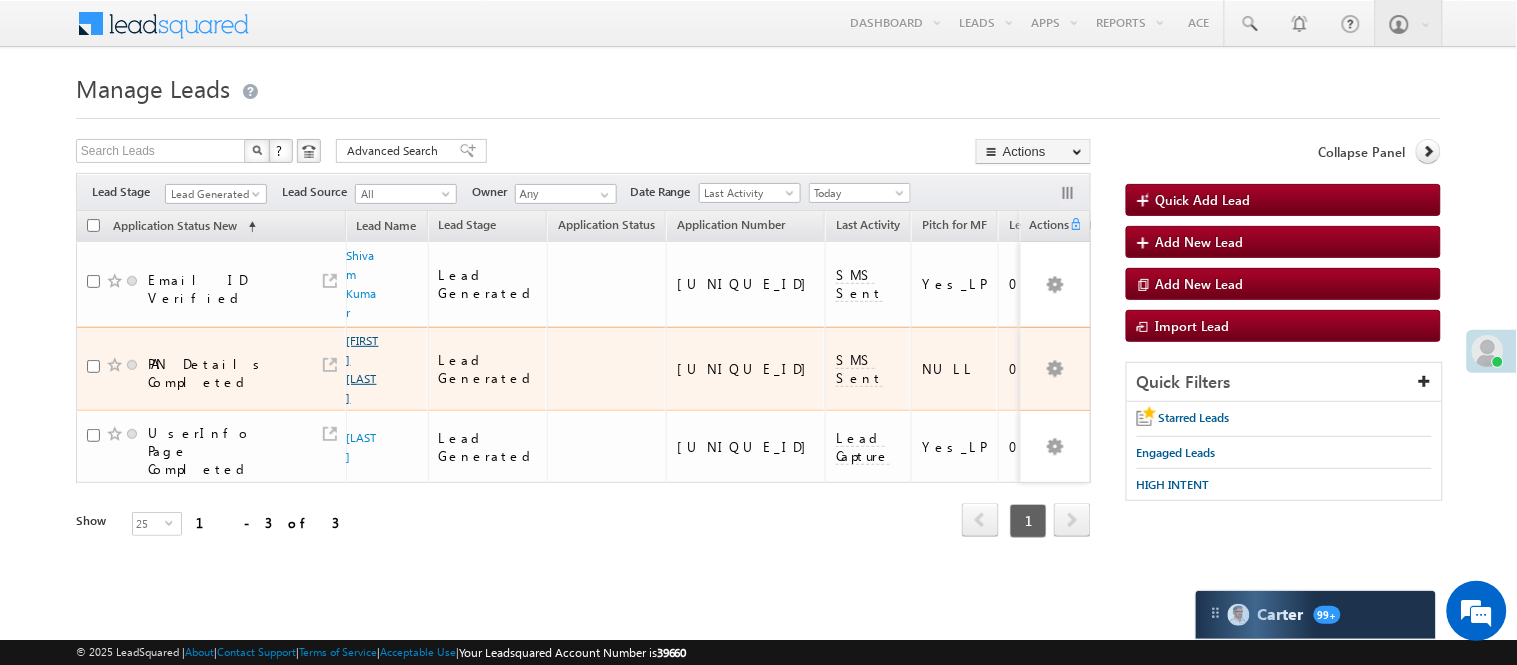 click on "Anamika parihar" at bounding box center (363, 369) 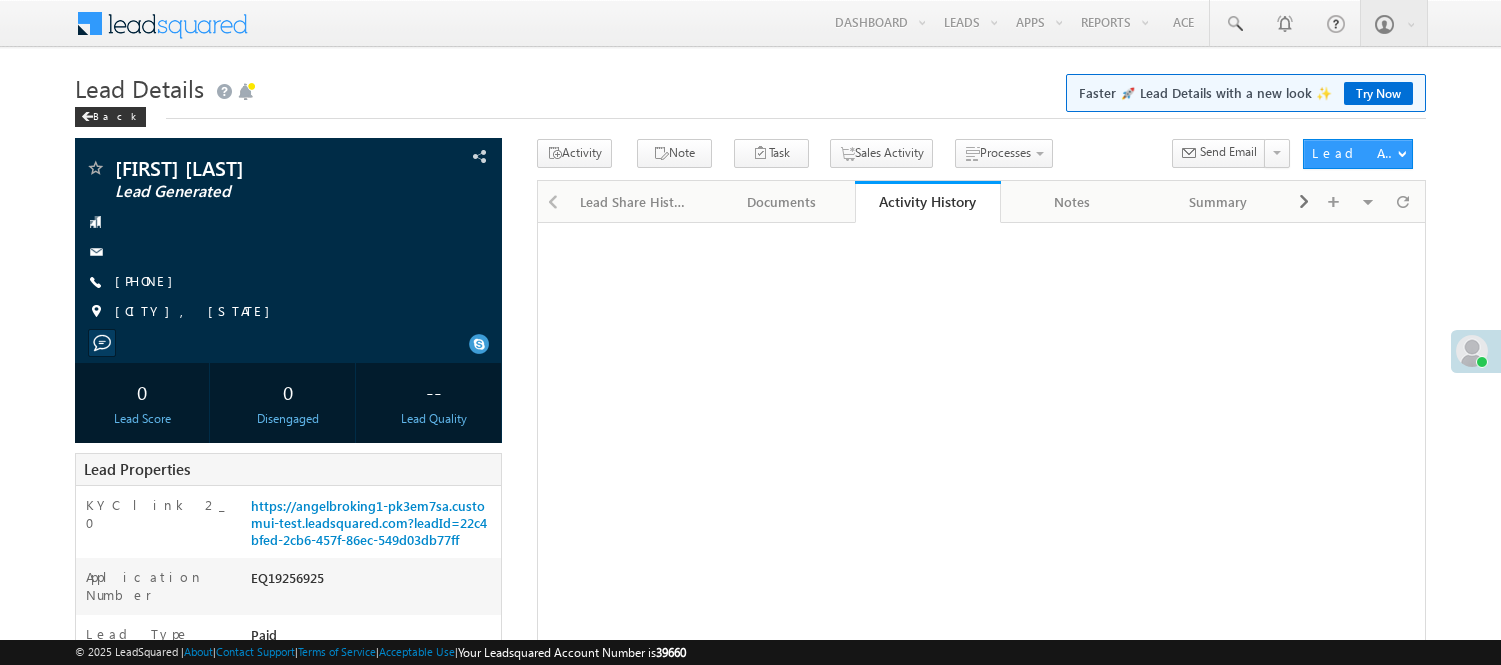 click on "[FIRST] [LAST]
Lead Generated
[PHONE]" at bounding box center [288, 245] 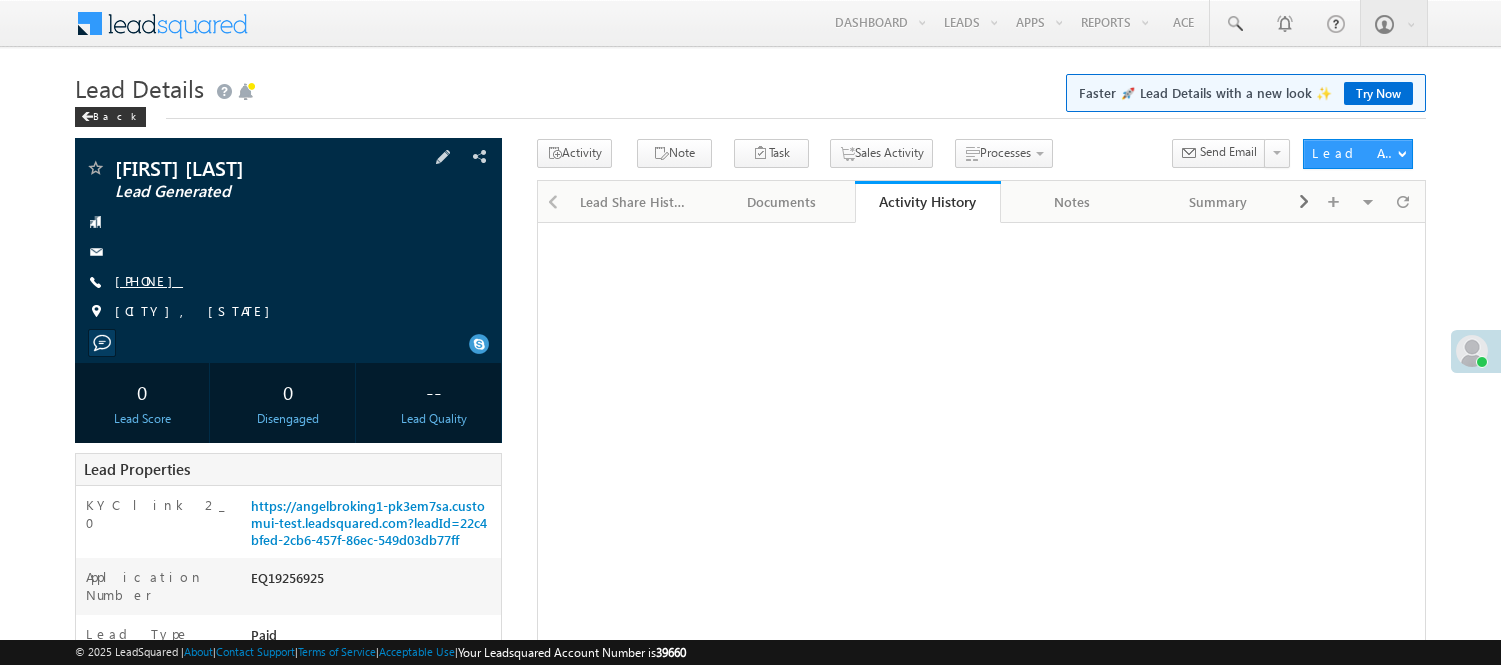 scroll, scrollTop: 0, scrollLeft: 0, axis: both 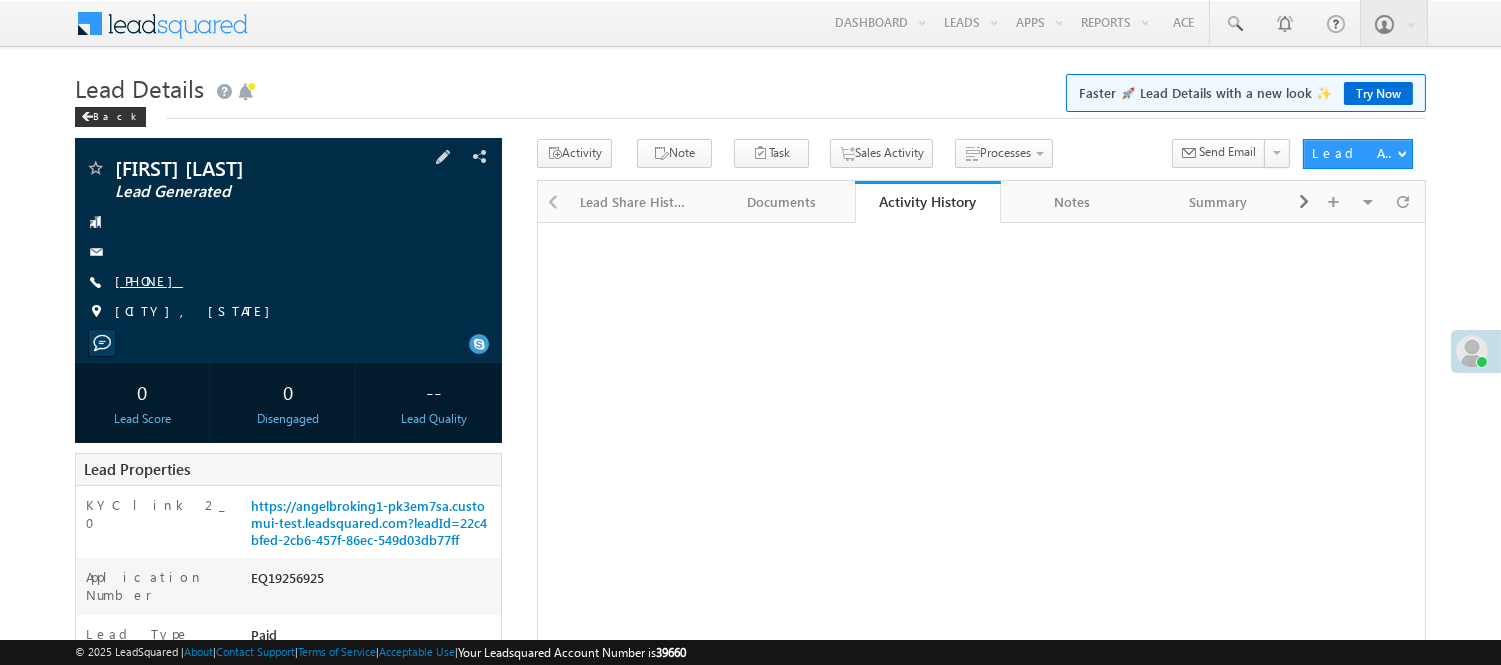 click on "[PHONE]" at bounding box center [149, 280] 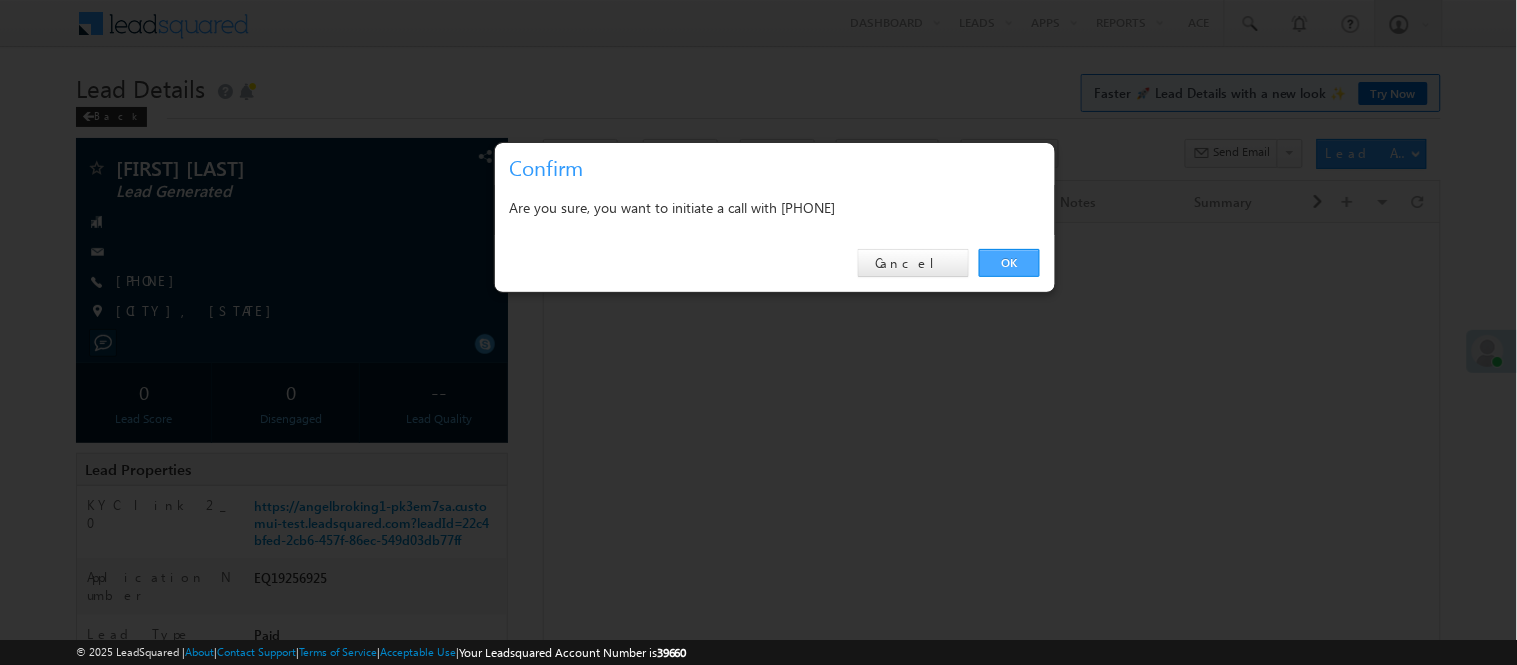 click on "OK" at bounding box center [1009, 263] 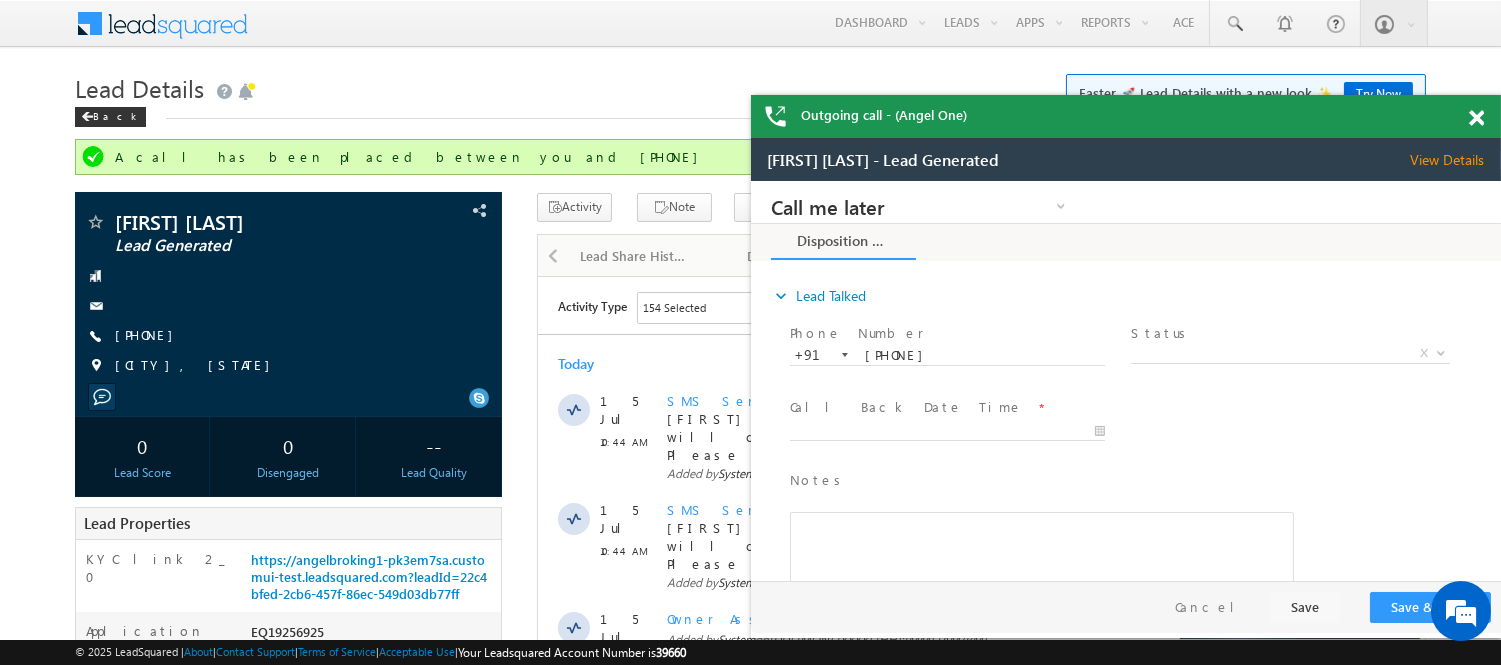 scroll, scrollTop: 0, scrollLeft: 0, axis: both 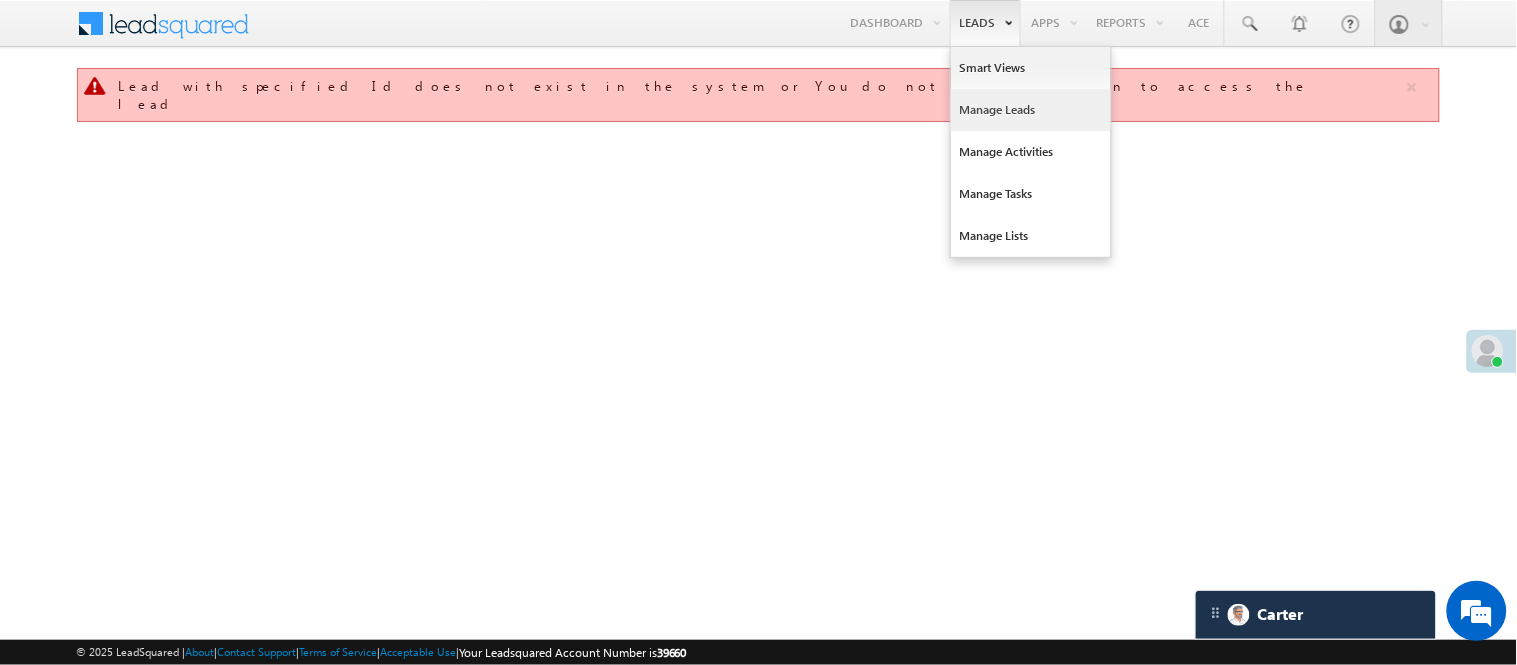 click on "Manage Leads" at bounding box center (1031, 110) 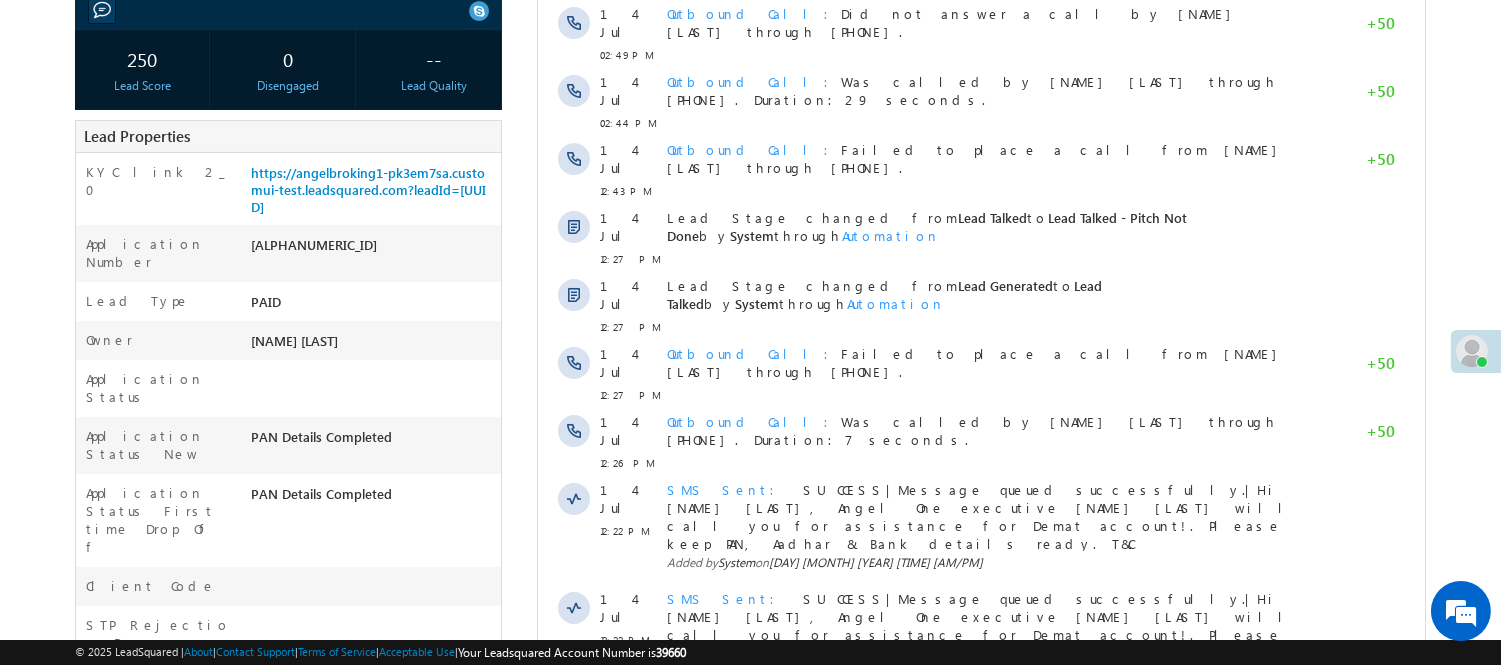 scroll, scrollTop: 0, scrollLeft: 0, axis: both 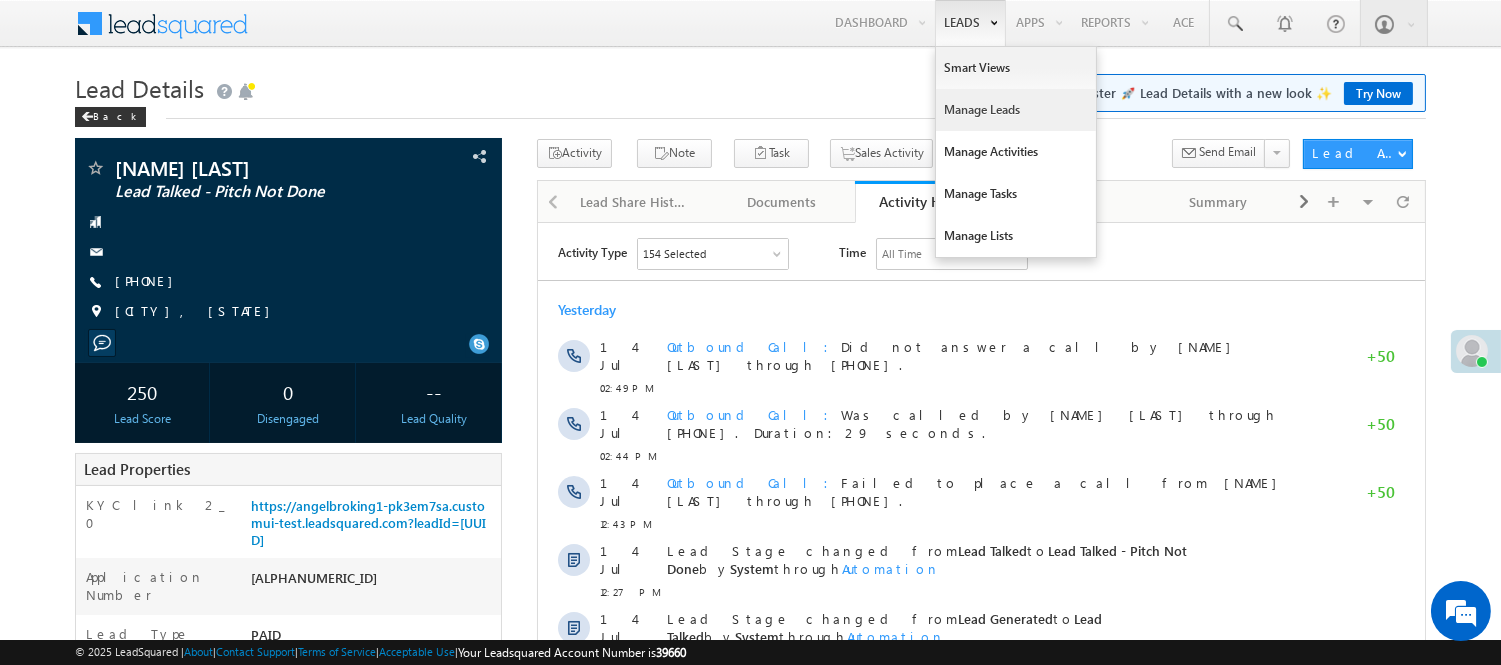 click on "Manage Leads" at bounding box center [1016, 110] 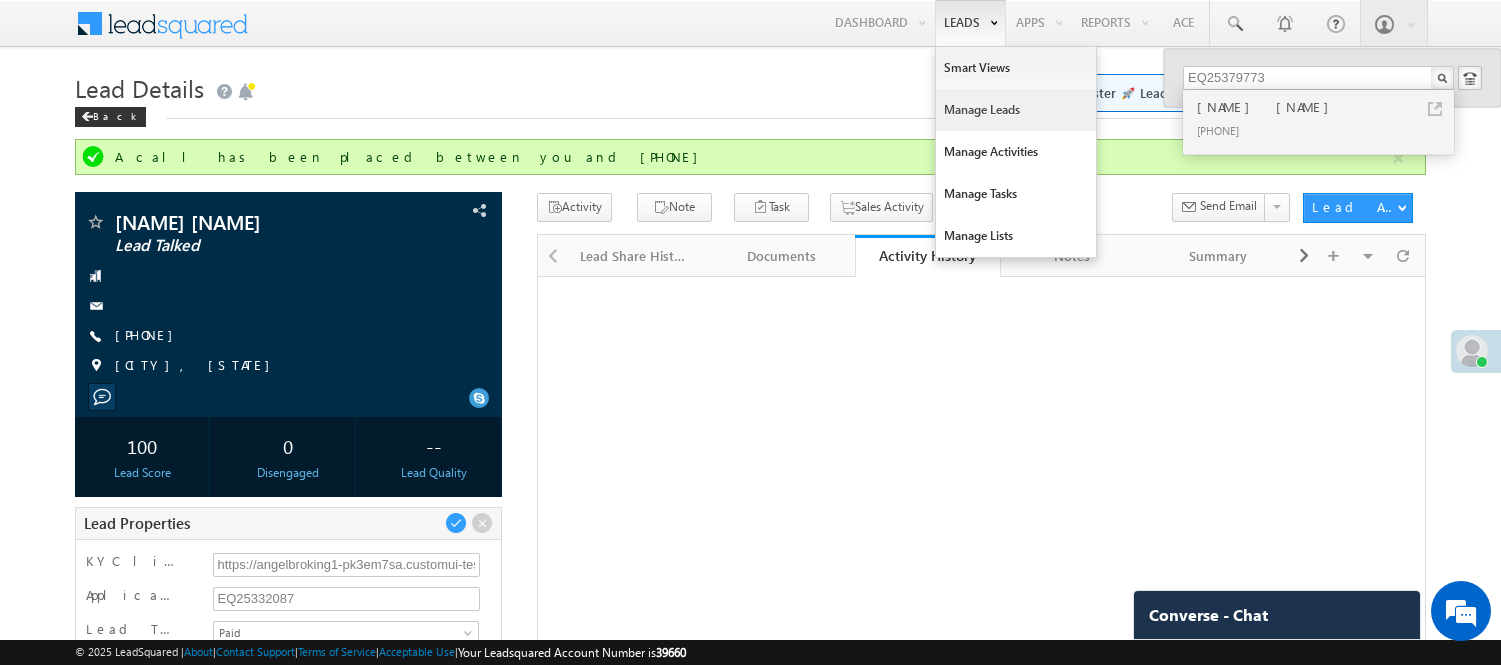 scroll, scrollTop: 0, scrollLeft: 0, axis: both 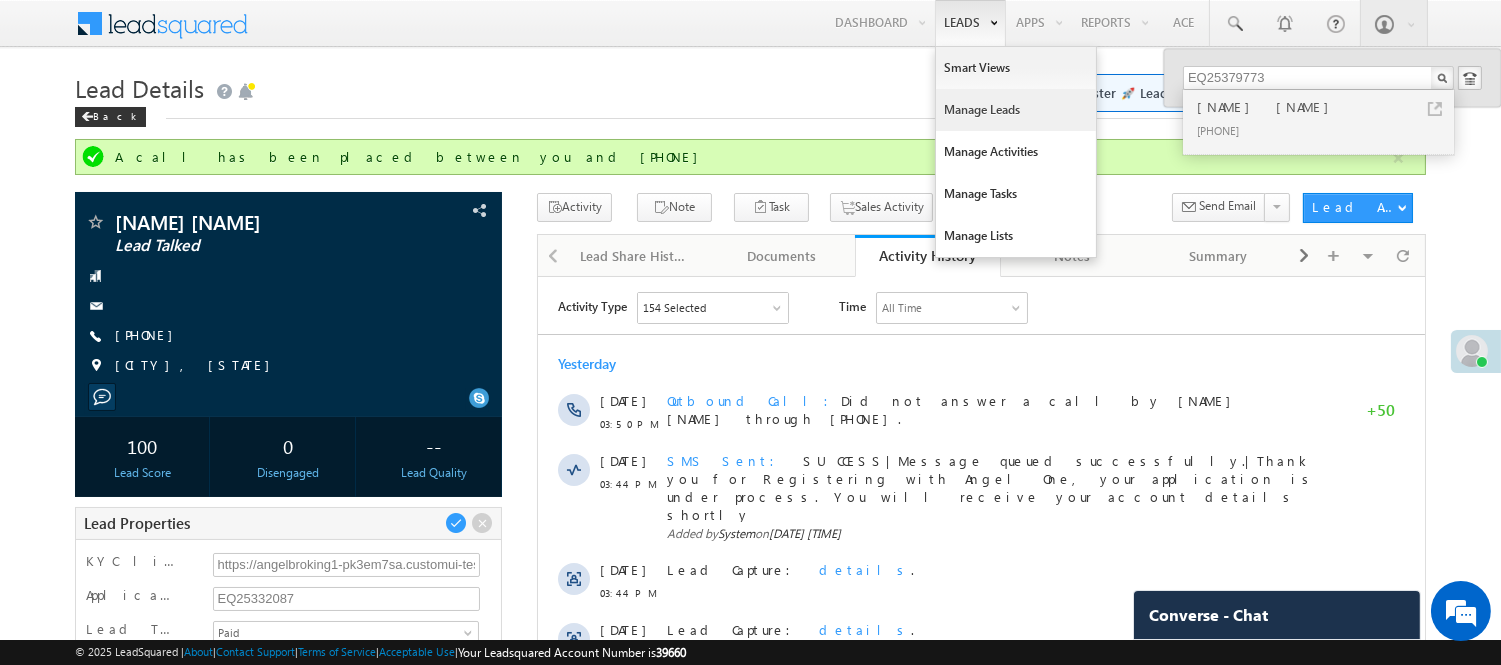 click on "Manage Leads" at bounding box center (1016, 110) 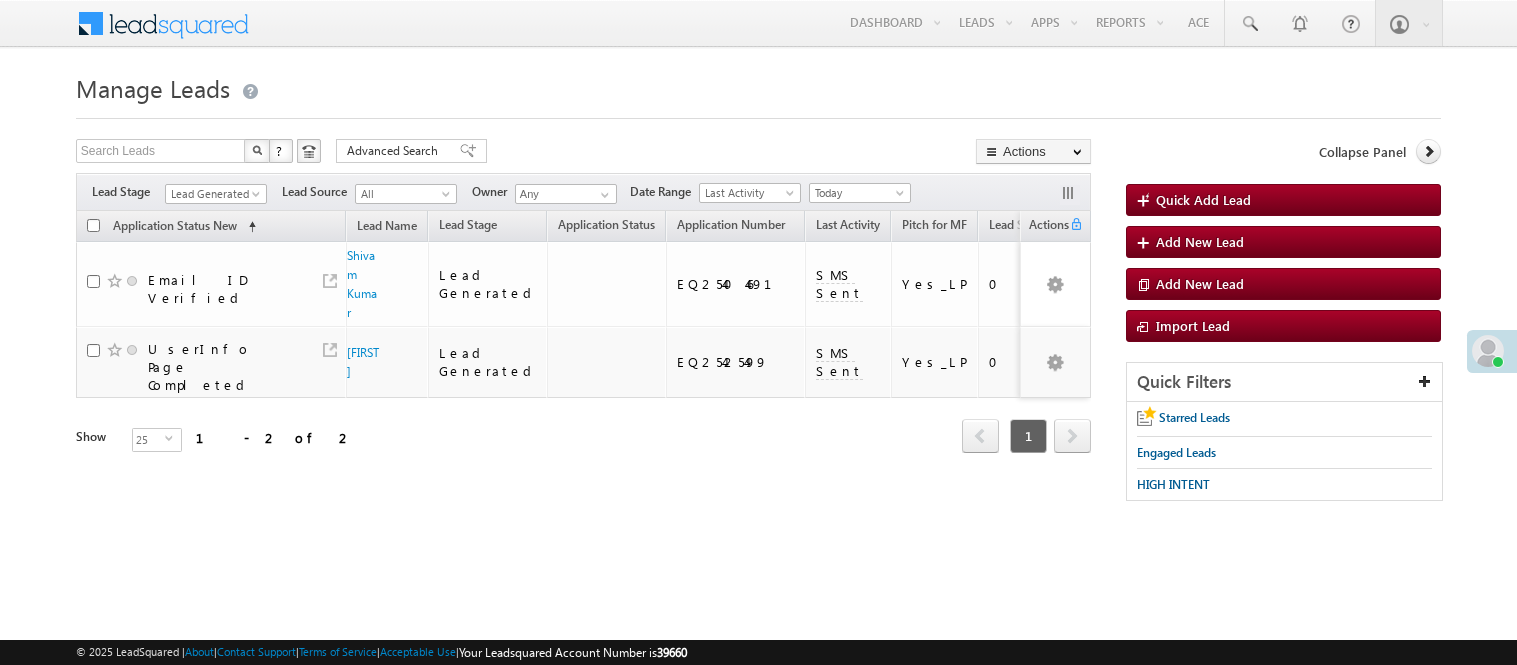 scroll, scrollTop: 0, scrollLeft: 0, axis: both 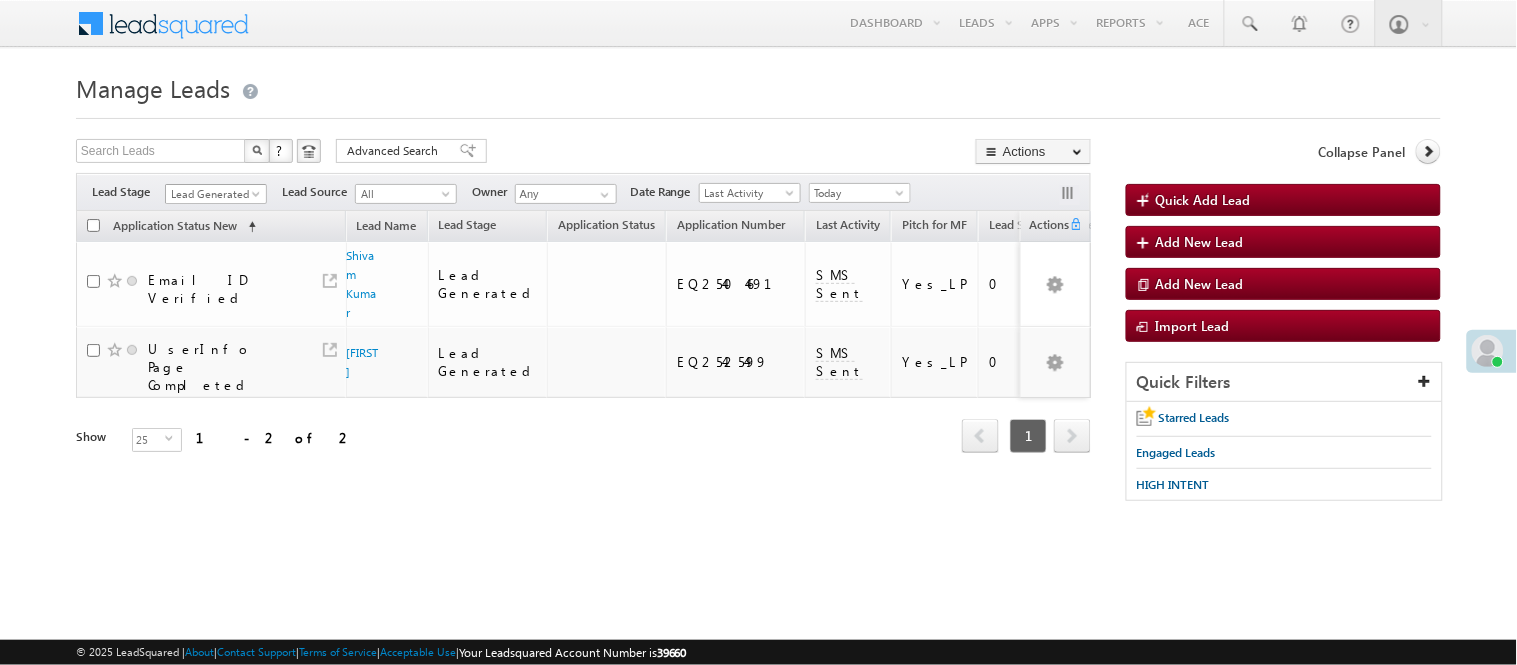 click on "Lead Generated" at bounding box center (213, 194) 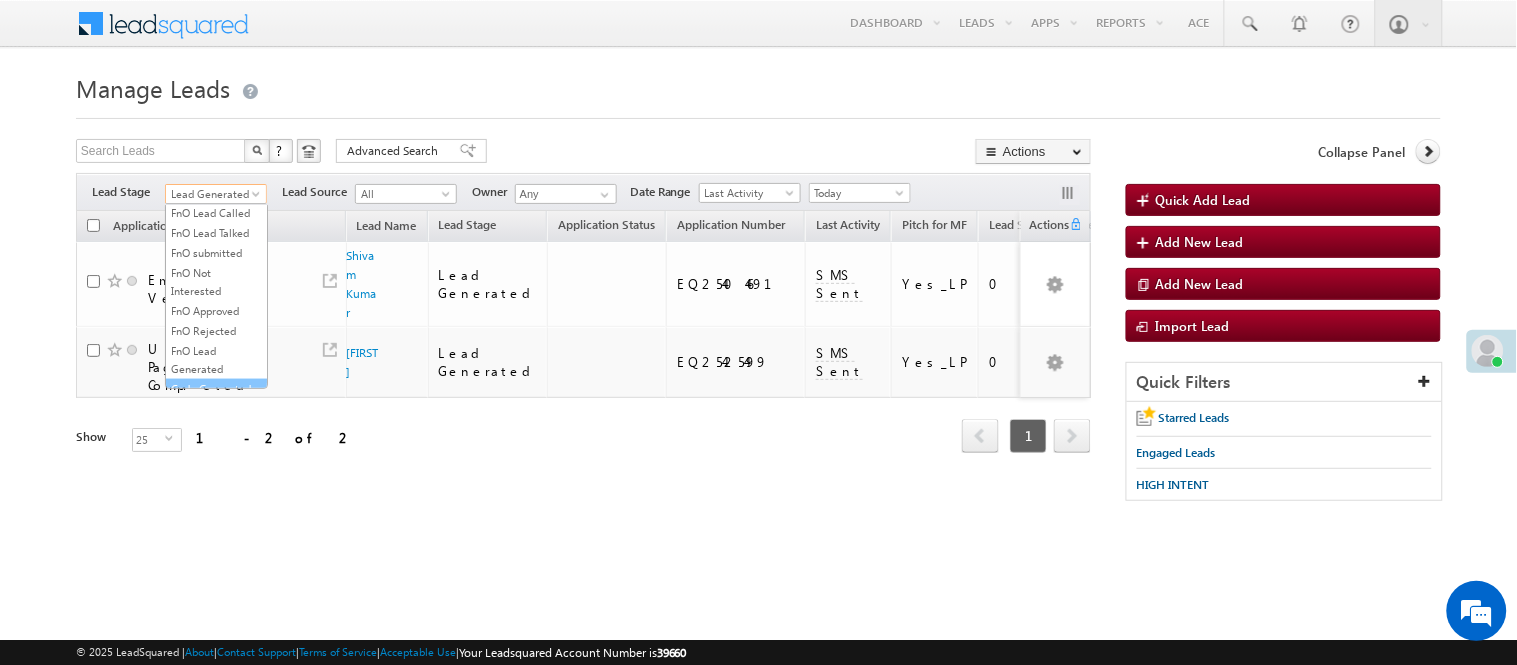 scroll, scrollTop: 496, scrollLeft: 0, axis: vertical 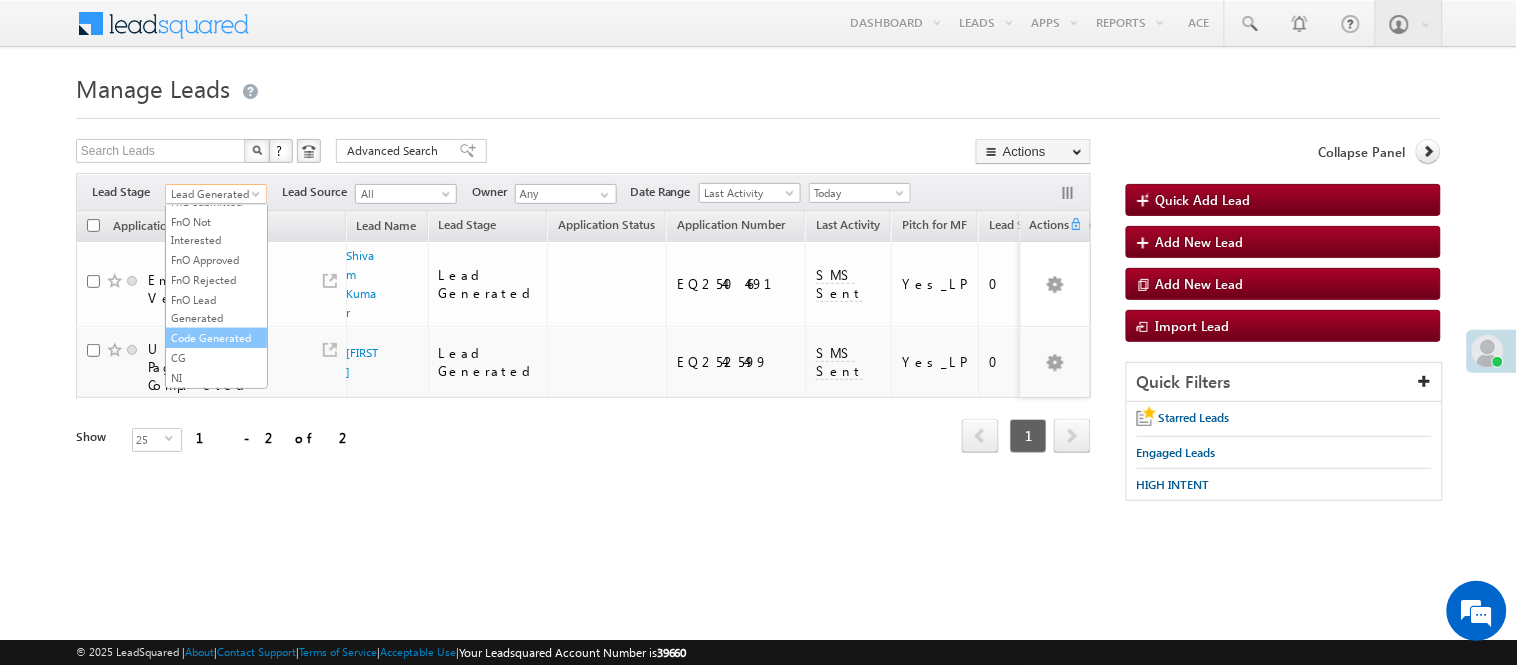click on "Code Generated" at bounding box center [216, 338] 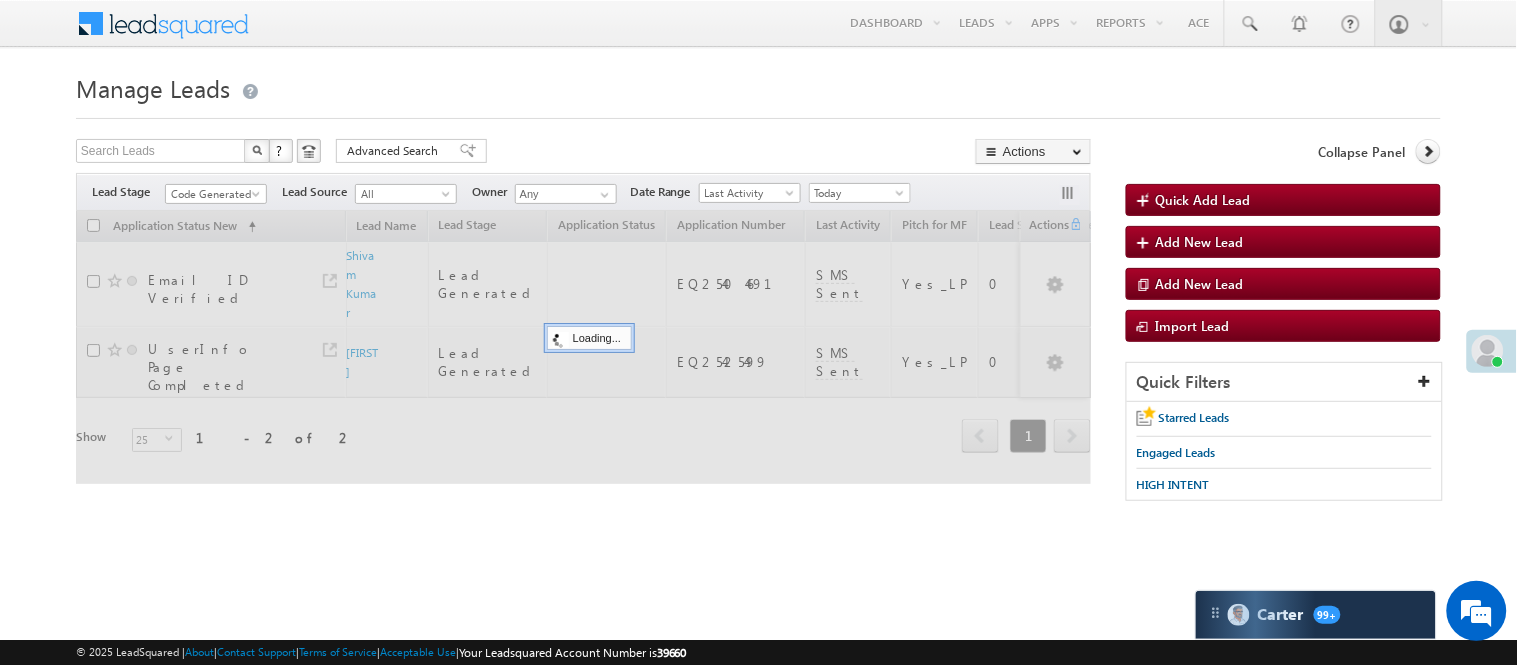 scroll, scrollTop: 0, scrollLeft: 0, axis: both 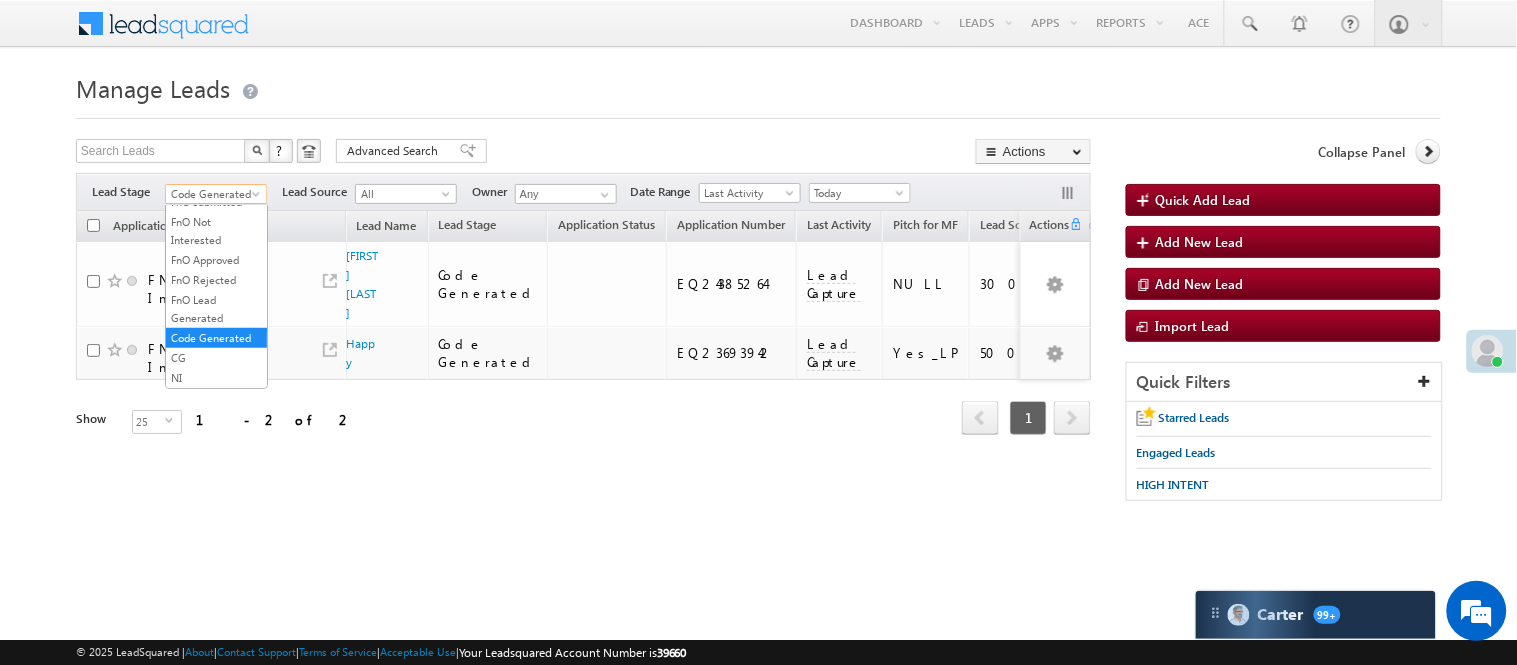 click on "Code Generated" at bounding box center (213, 194) 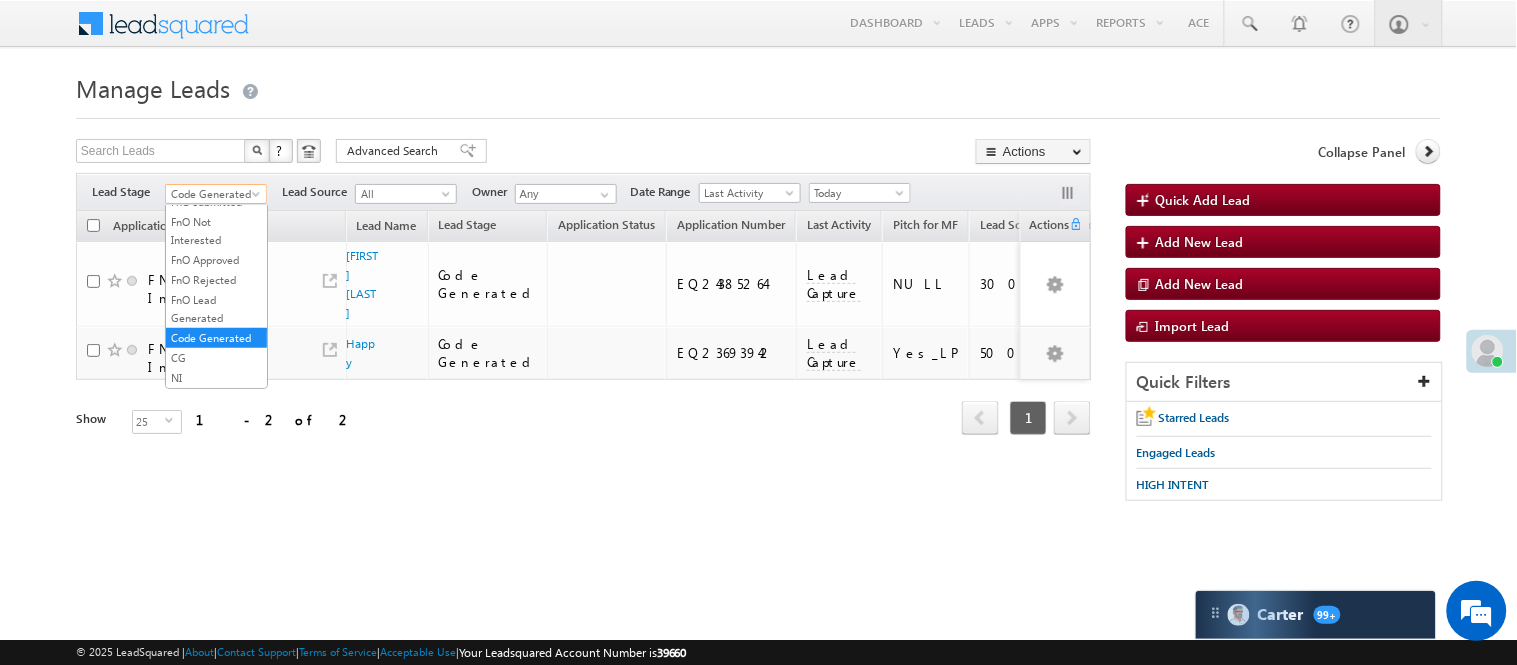 scroll, scrollTop: 0, scrollLeft: 0, axis: both 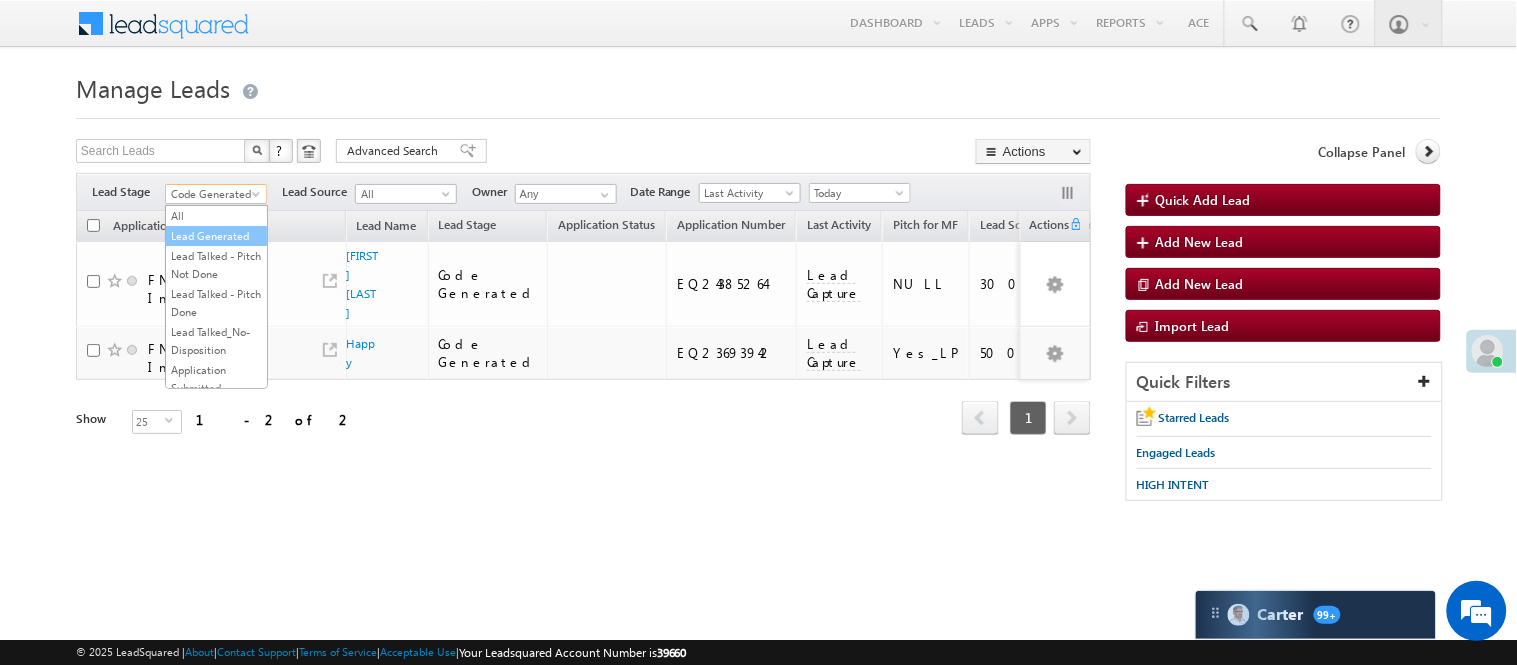 click on "Lead Generated" at bounding box center (216, 236) 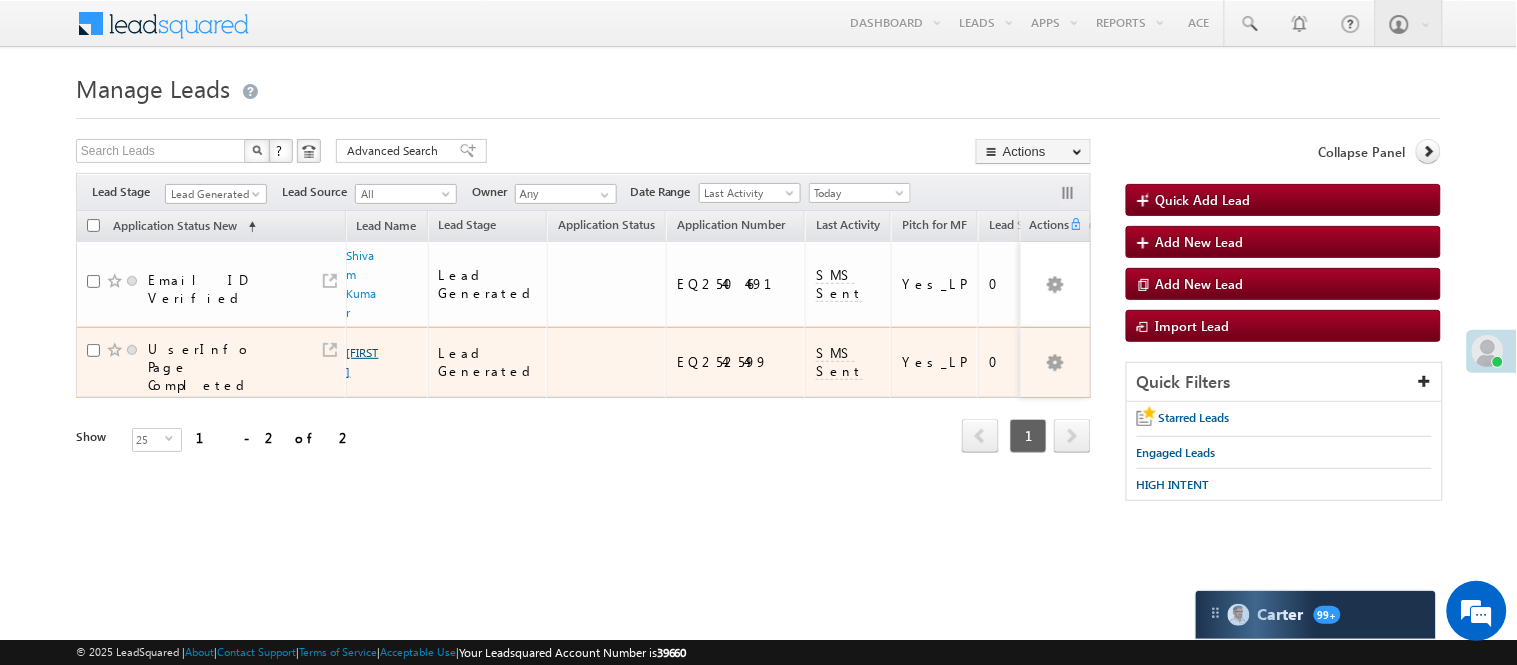 click on "[FIRST]" at bounding box center (363, 362) 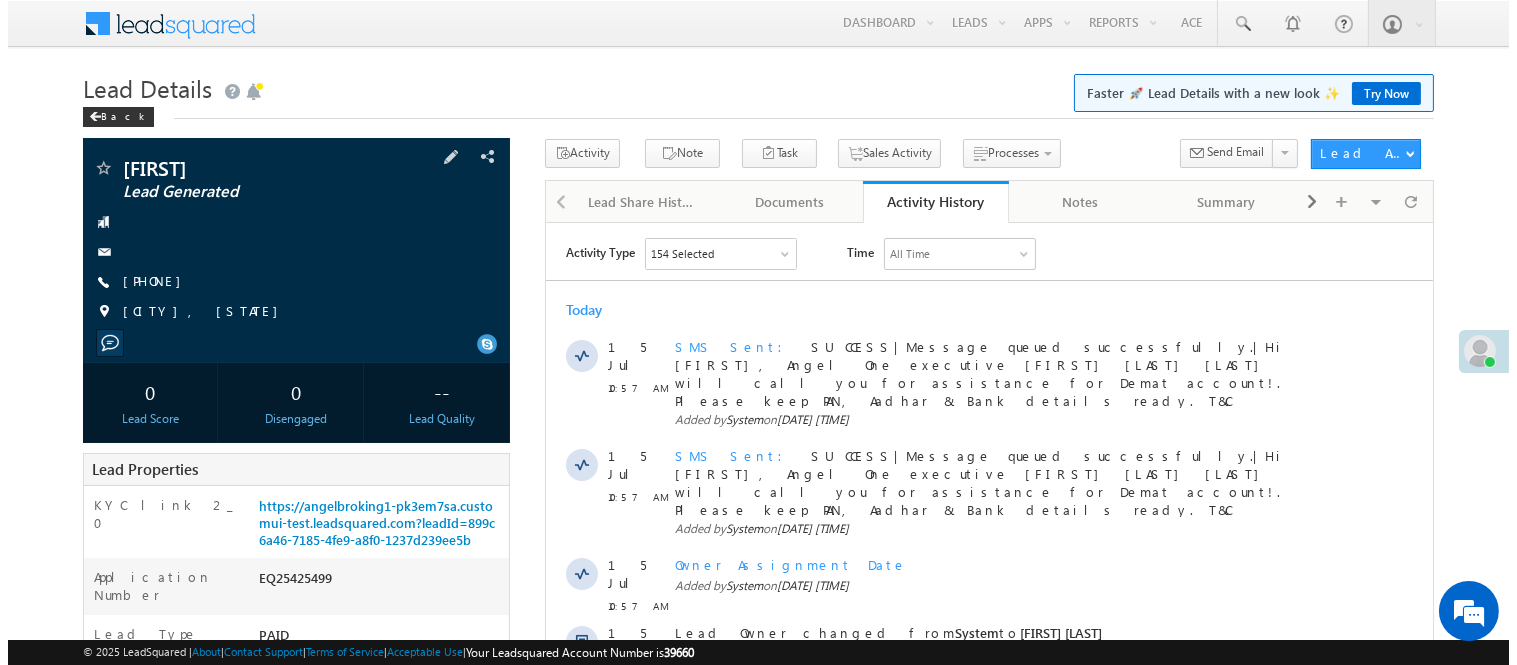 scroll, scrollTop: 0, scrollLeft: 0, axis: both 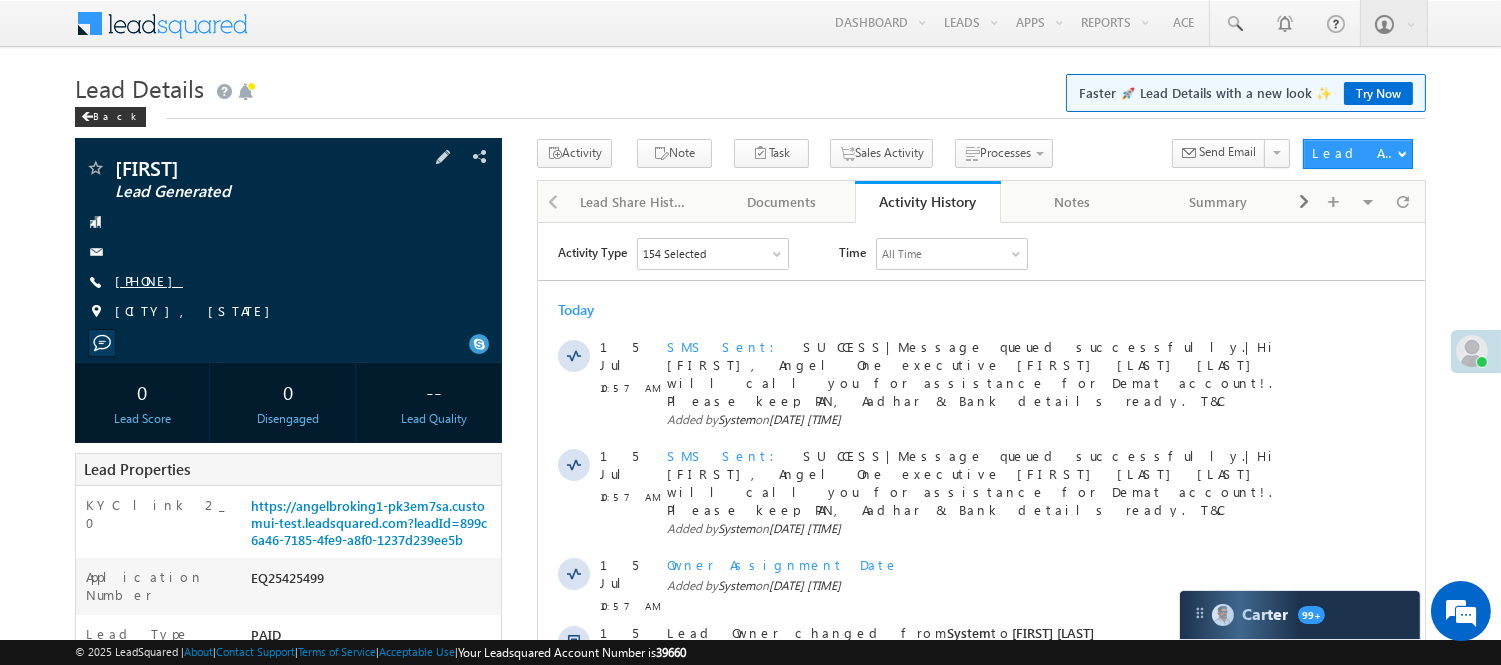 click on "[PHONE]" at bounding box center (149, 280) 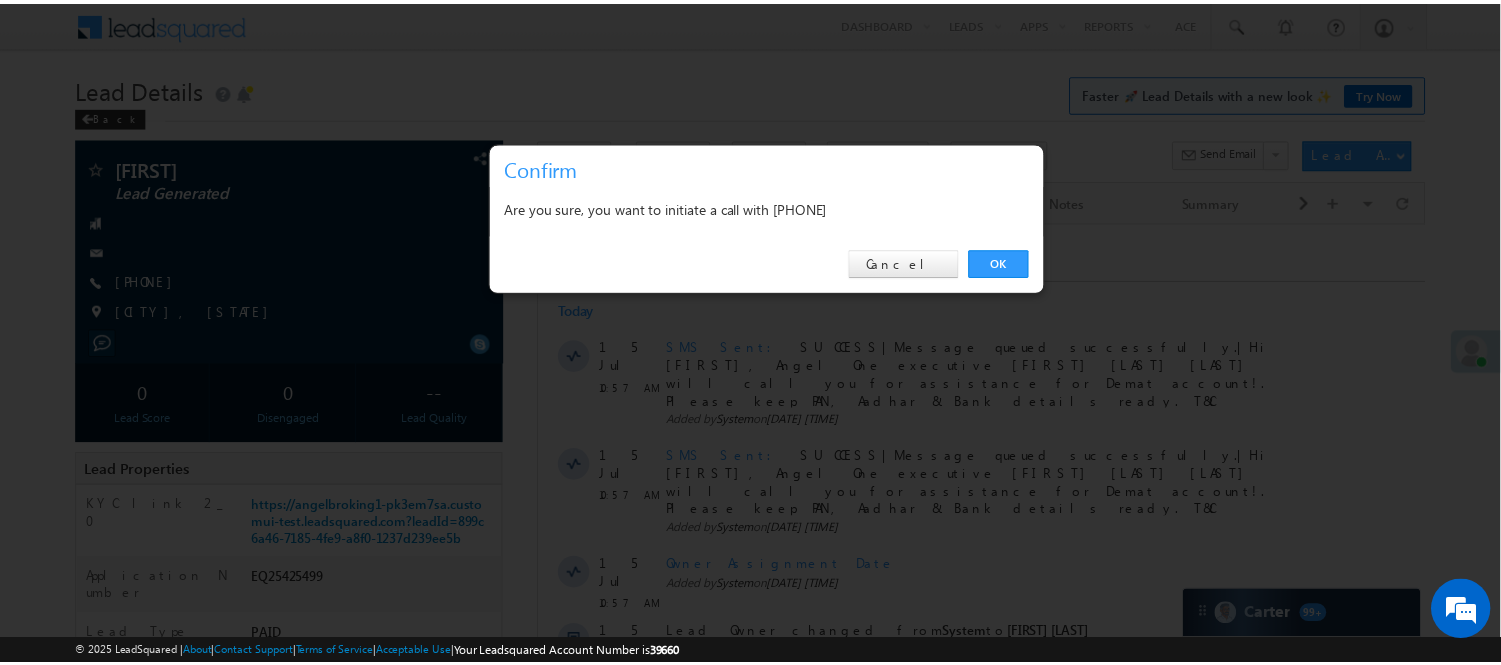 scroll, scrollTop: 0, scrollLeft: 0, axis: both 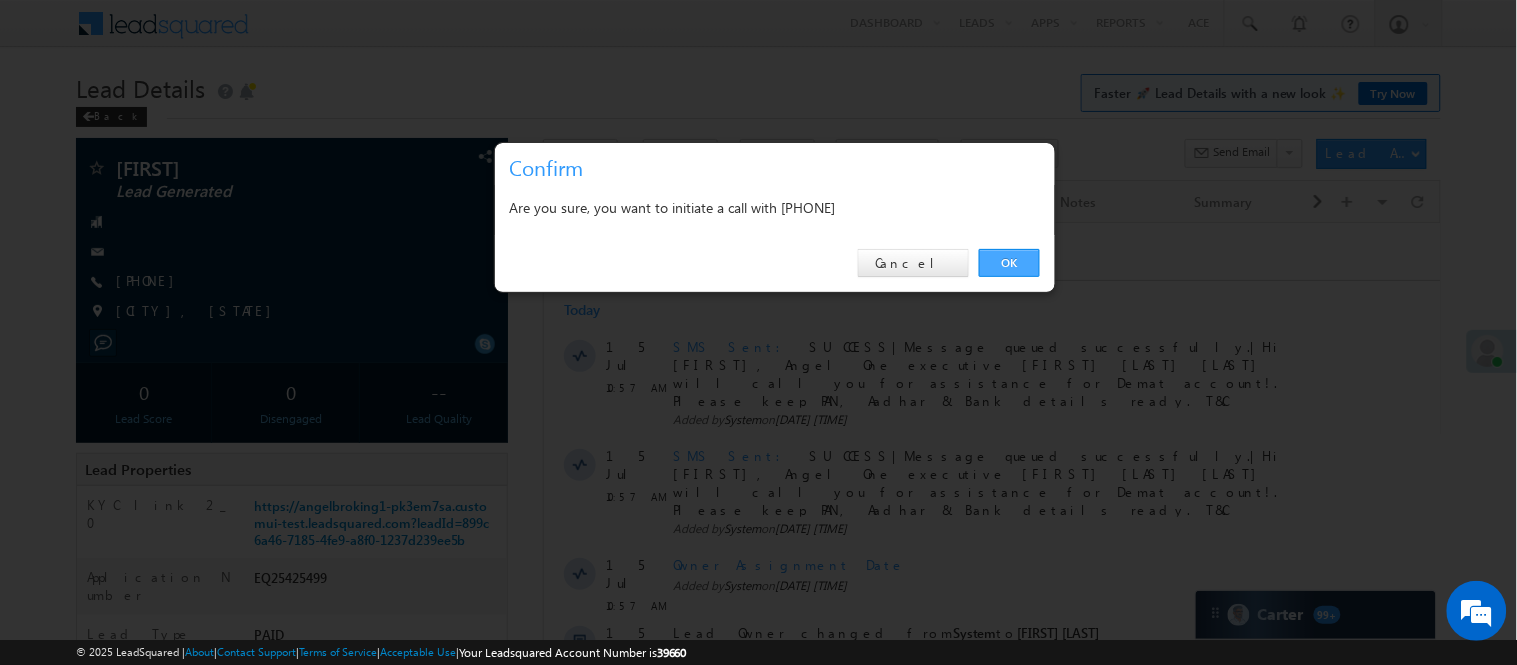 click on "OK" at bounding box center (1009, 263) 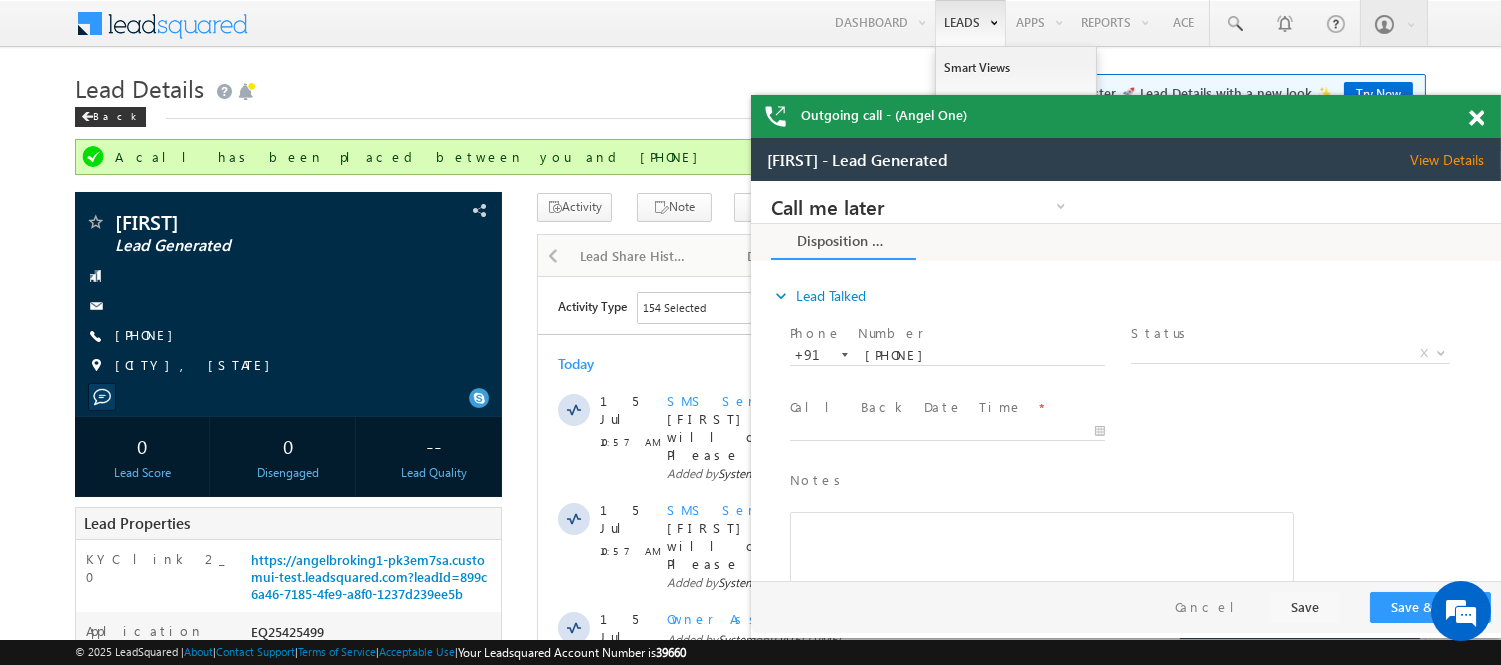 scroll, scrollTop: 0, scrollLeft: 0, axis: both 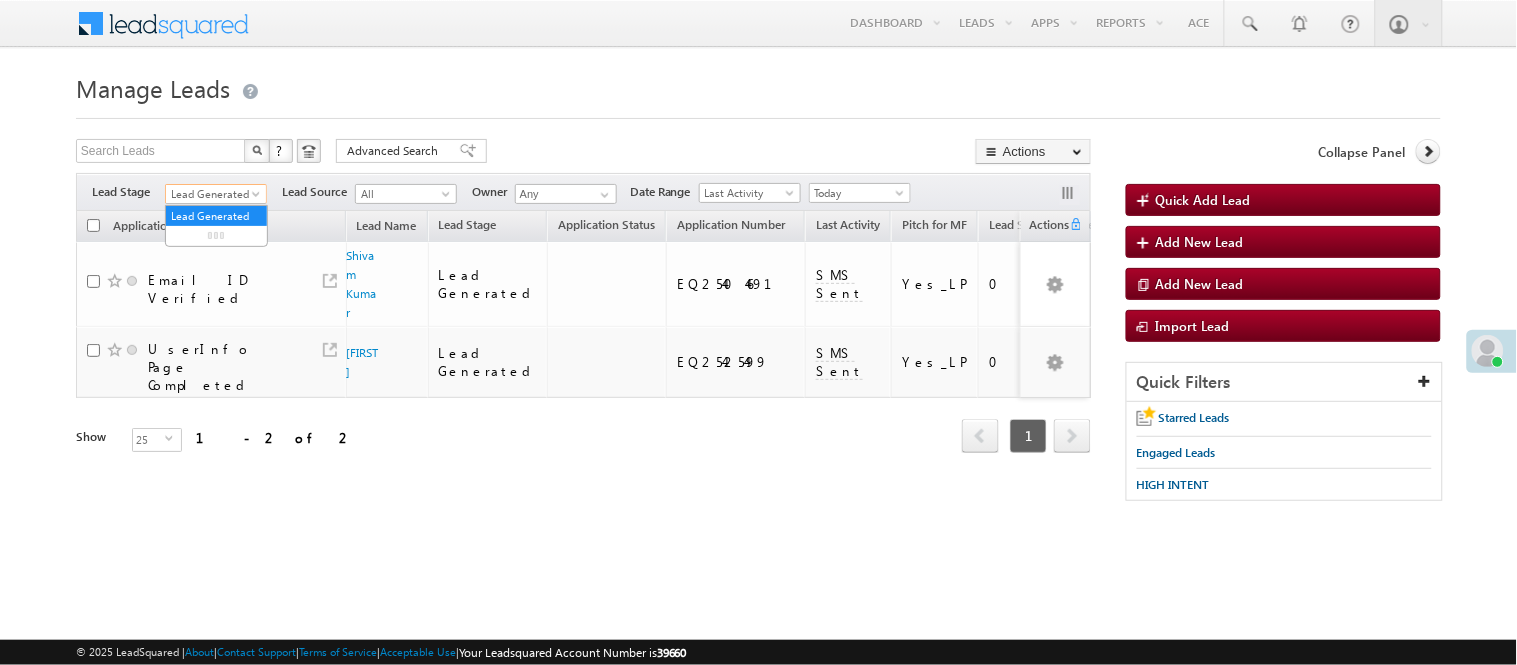 click on "Lead Generated" at bounding box center [213, 194] 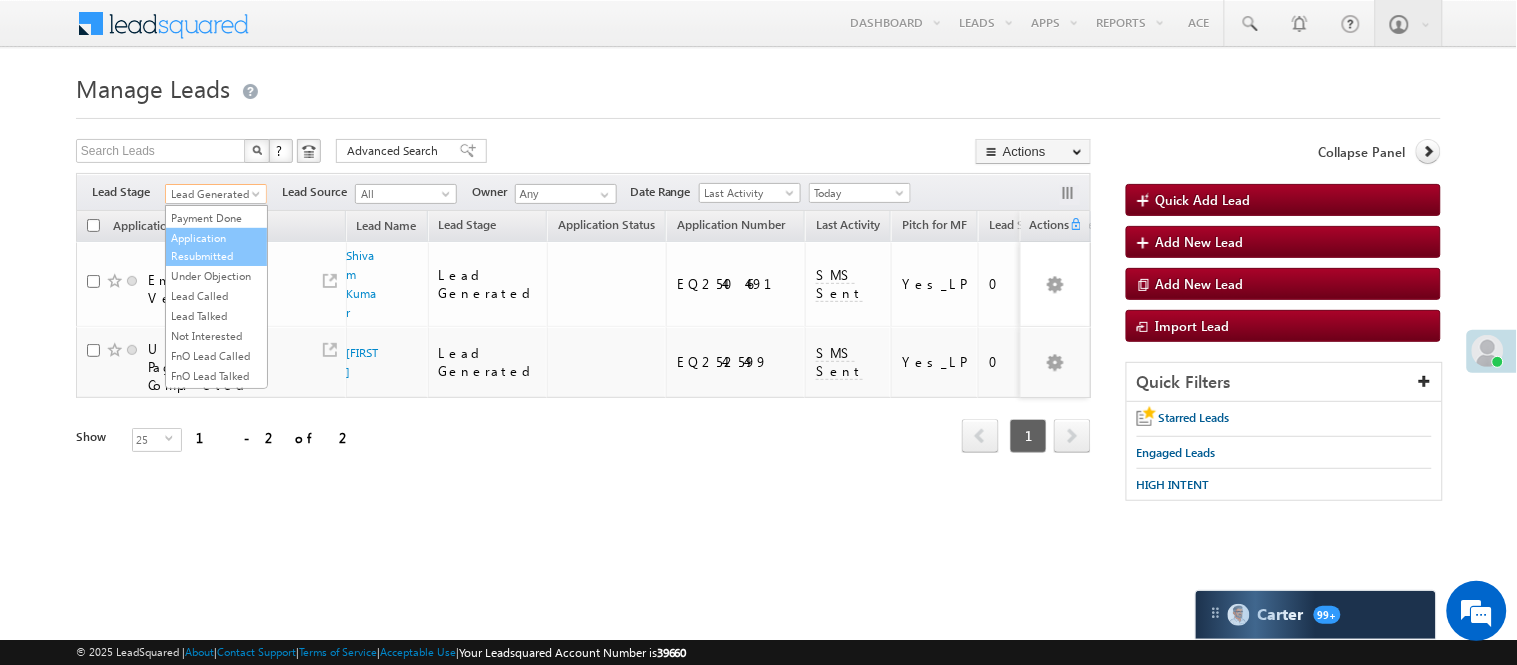 scroll, scrollTop: 0, scrollLeft: 0, axis: both 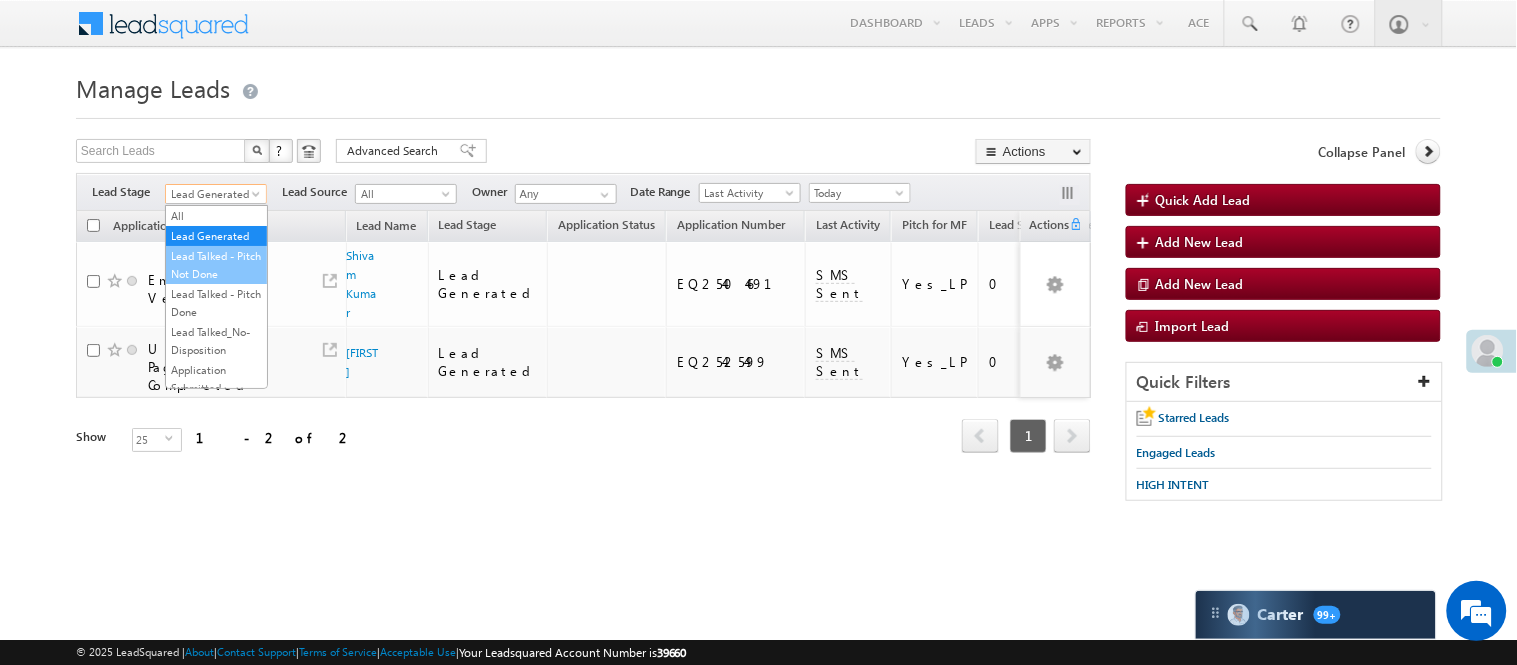click on "Lead Talked - Pitch Not Done" at bounding box center [216, 265] 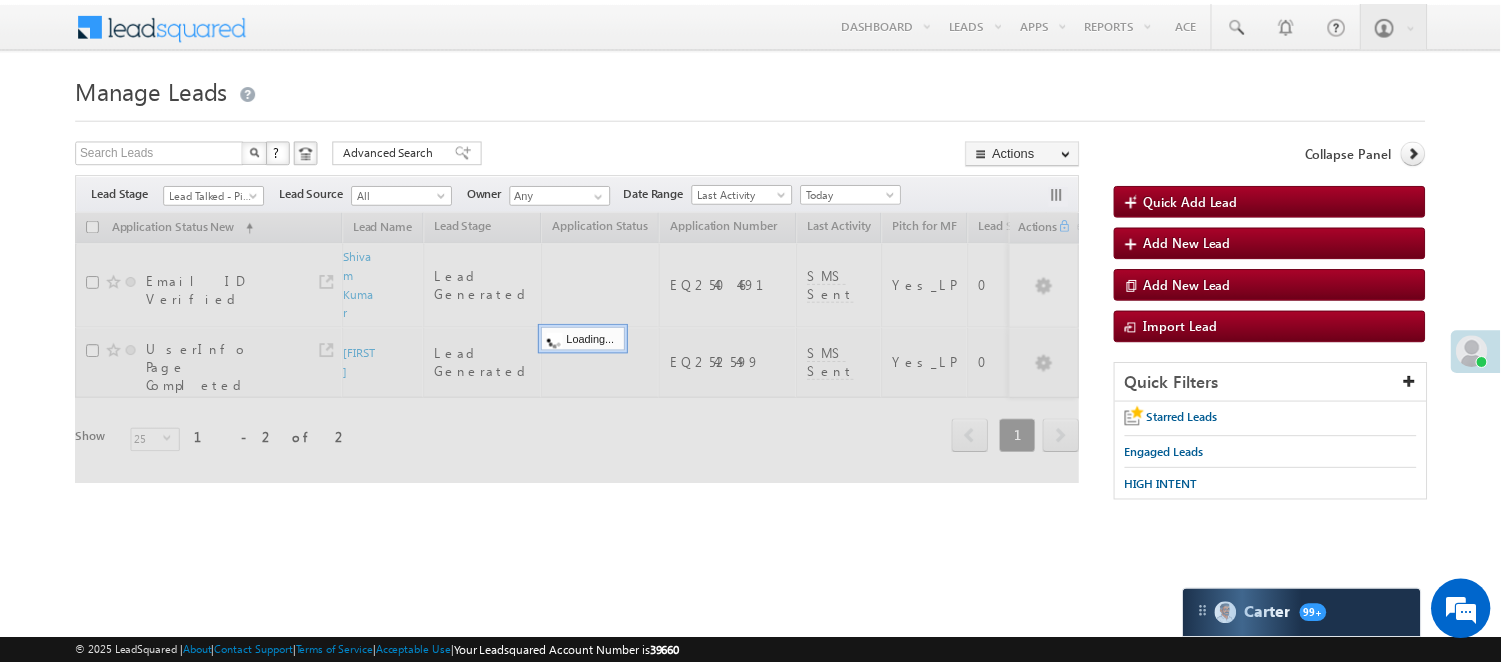 scroll, scrollTop: 0, scrollLeft: 0, axis: both 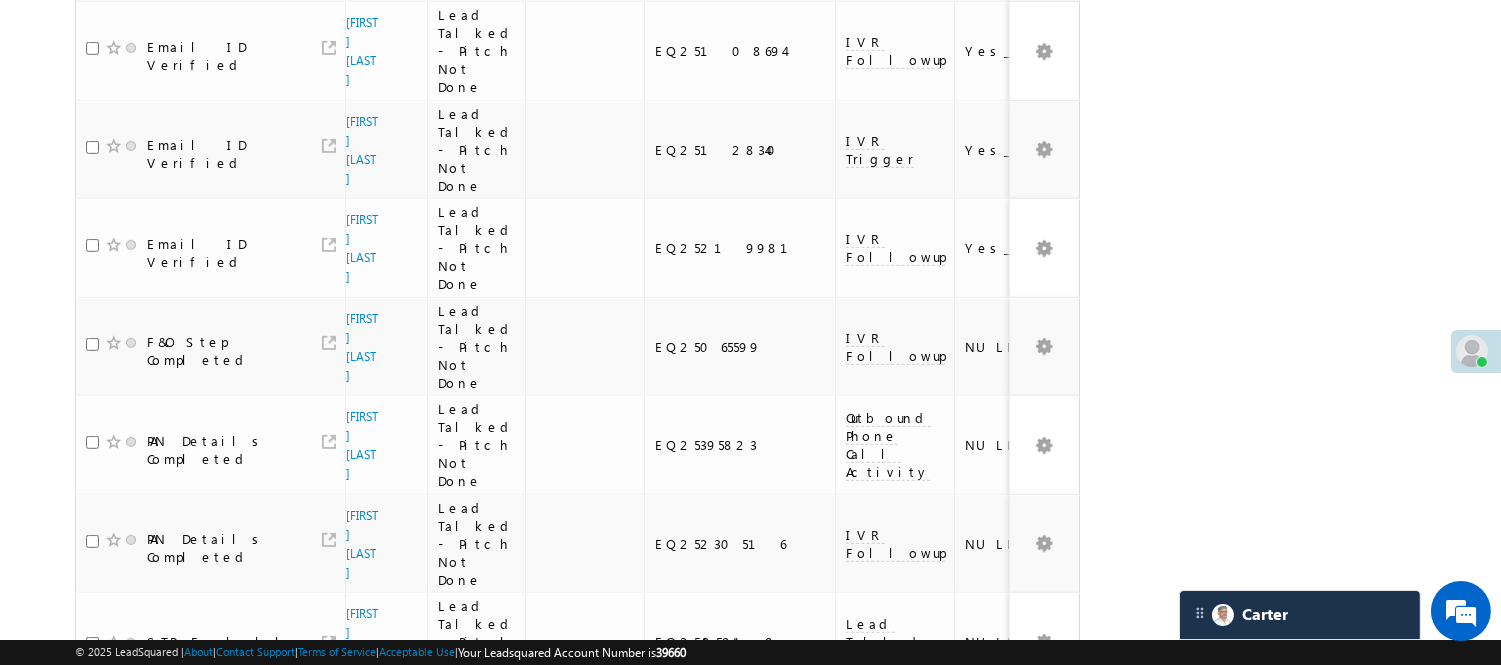 click on "2" at bounding box center [1018, 927] 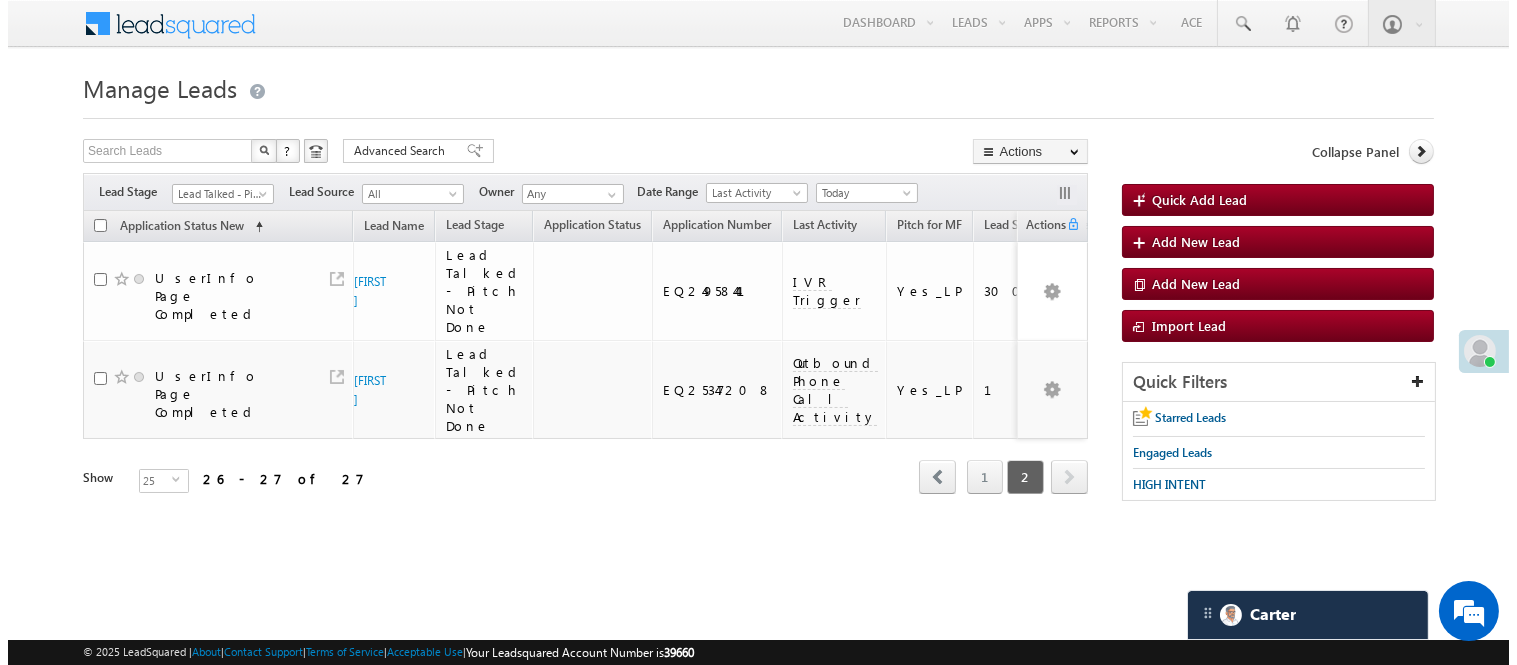 scroll, scrollTop: 0, scrollLeft: 0, axis: both 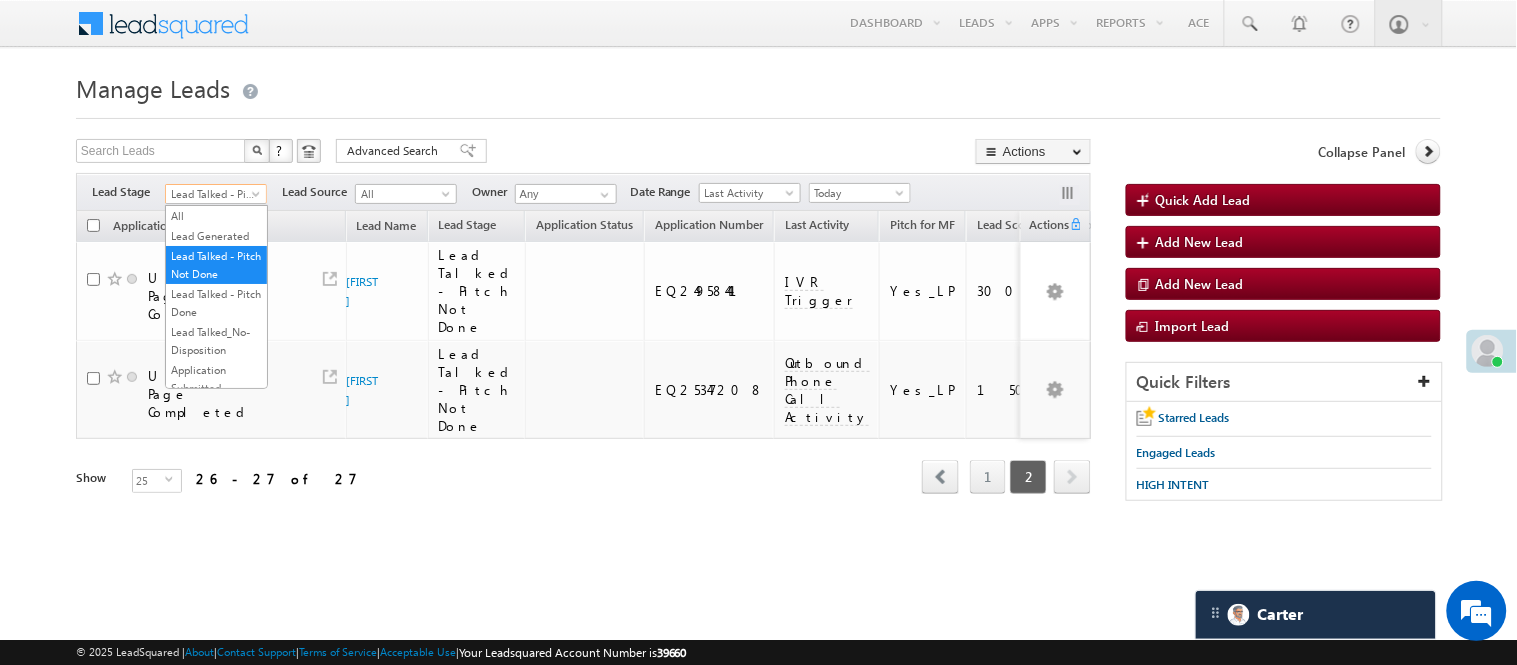 click on "Lead Talked - Pitch Not Done" at bounding box center [213, 194] 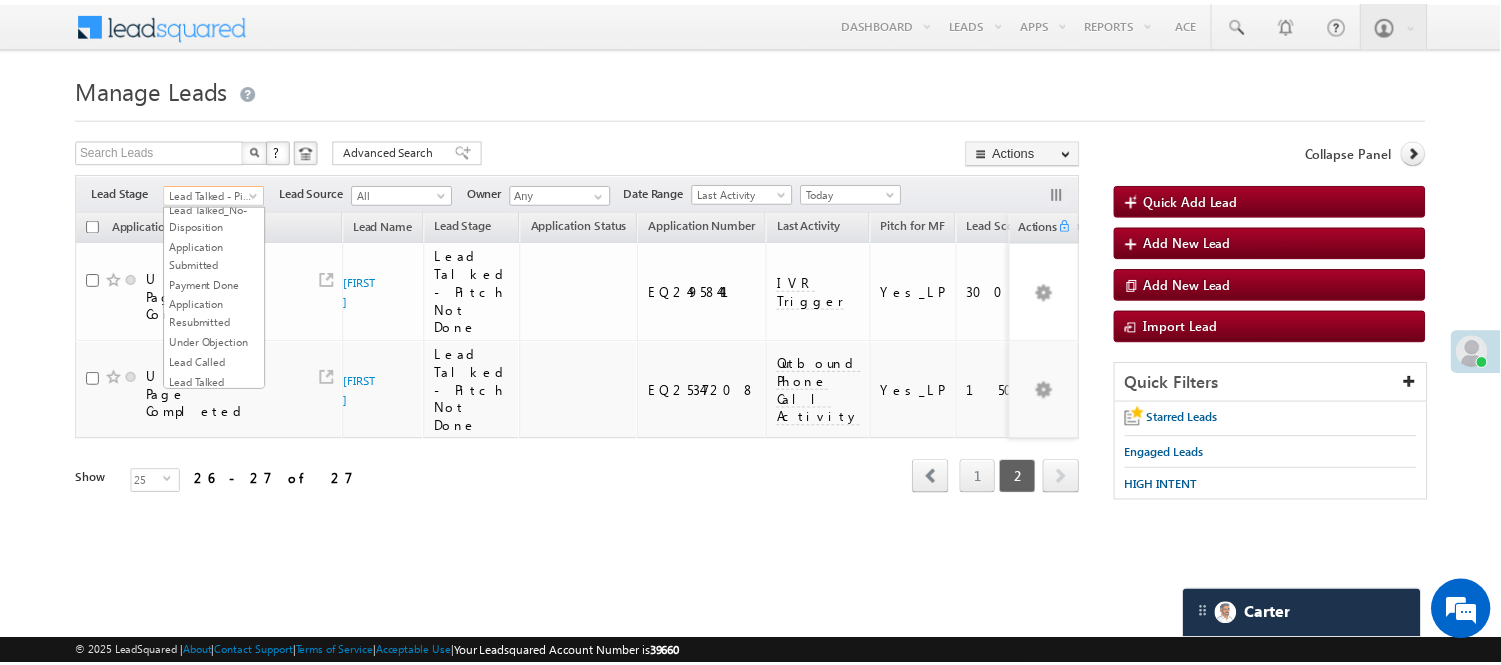 scroll, scrollTop: 333, scrollLeft: 0, axis: vertical 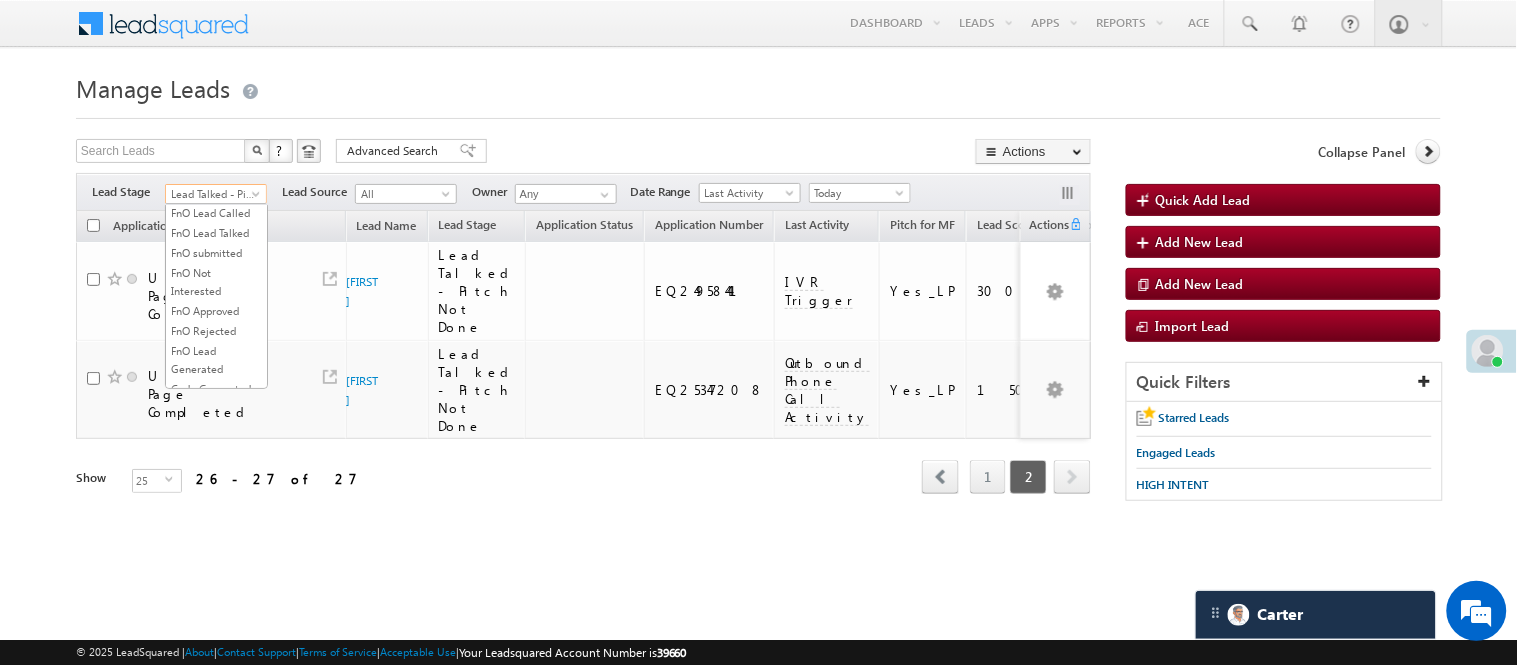 click on "Lead Talked" at bounding box center (216, 173) 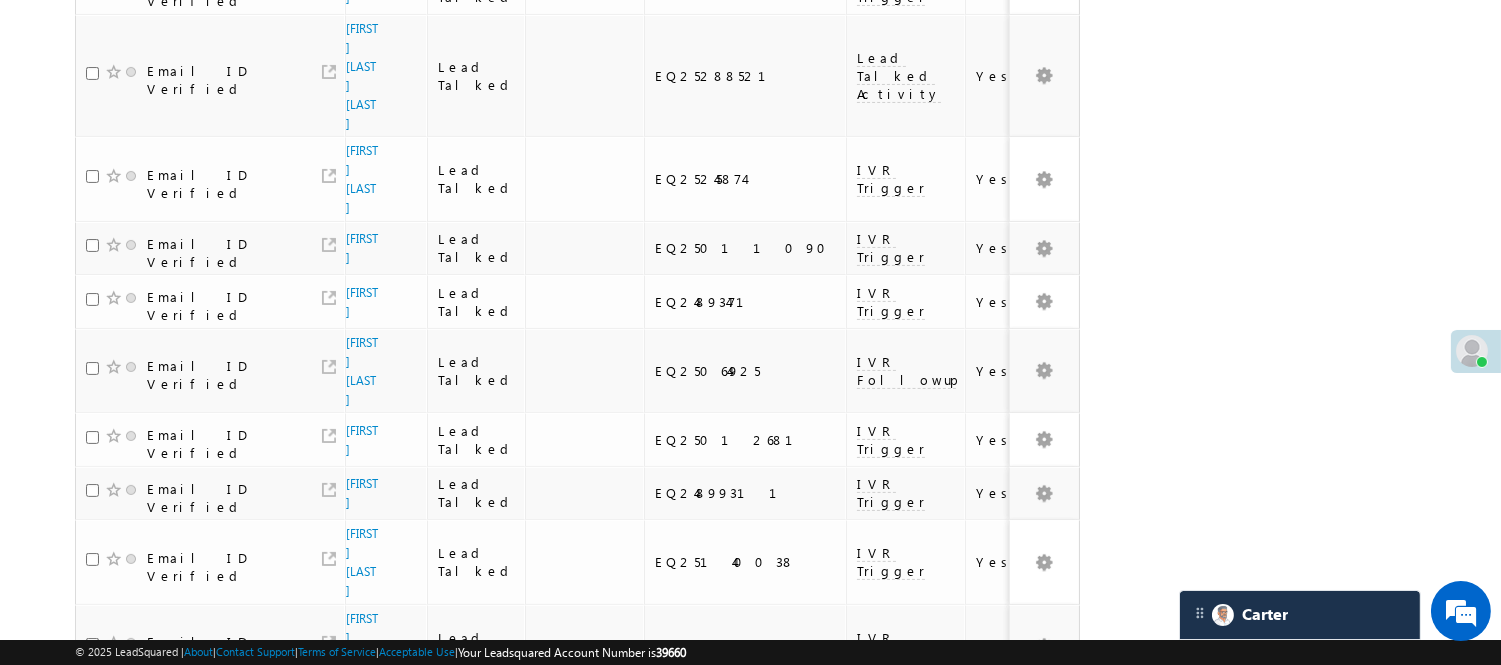 scroll, scrollTop: 1381, scrollLeft: 0, axis: vertical 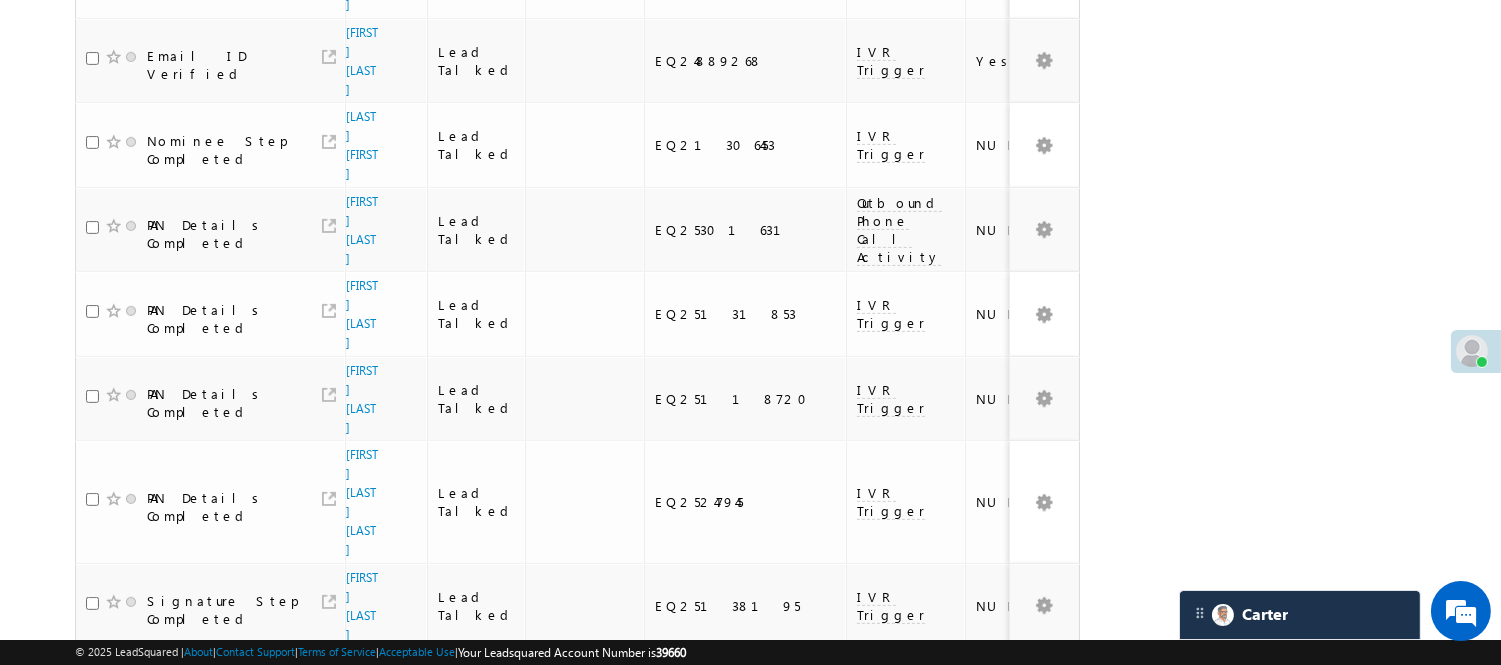 click on "2" at bounding box center (1018, 940) 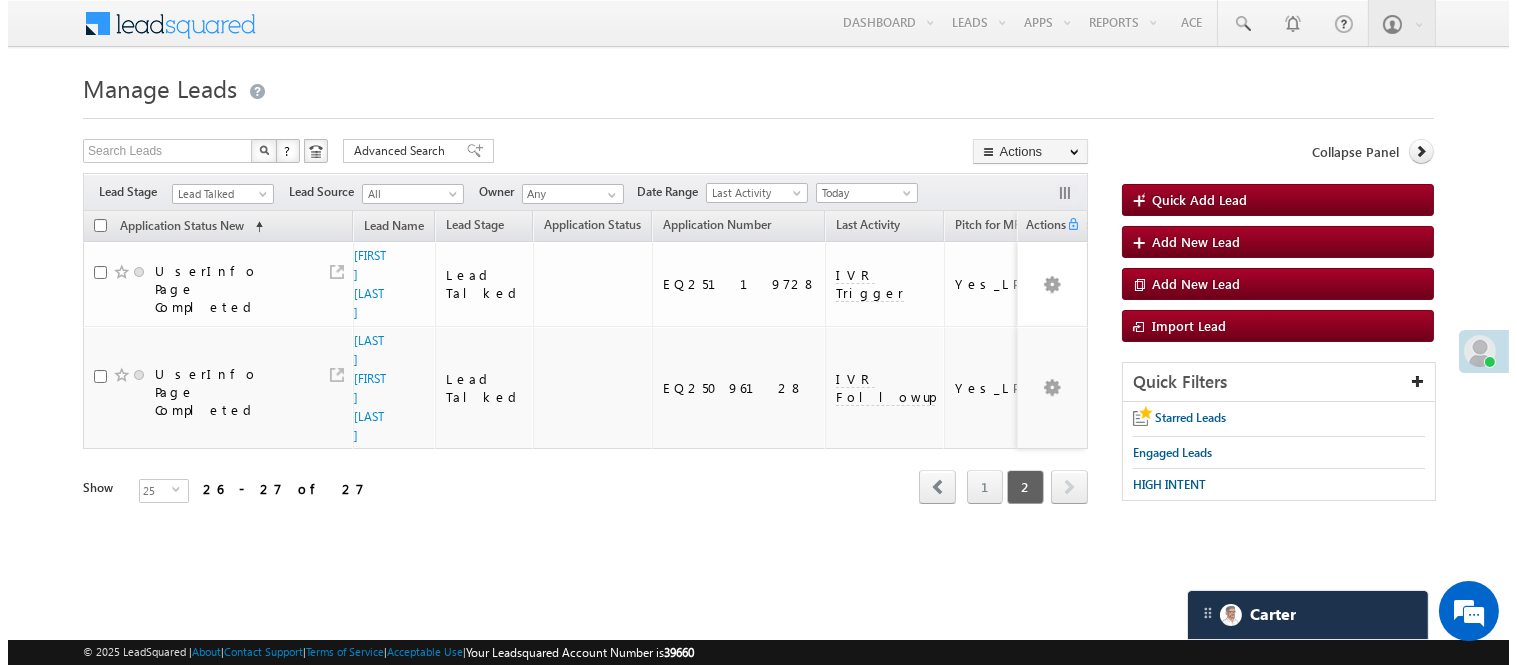 scroll, scrollTop: 0, scrollLeft: 0, axis: both 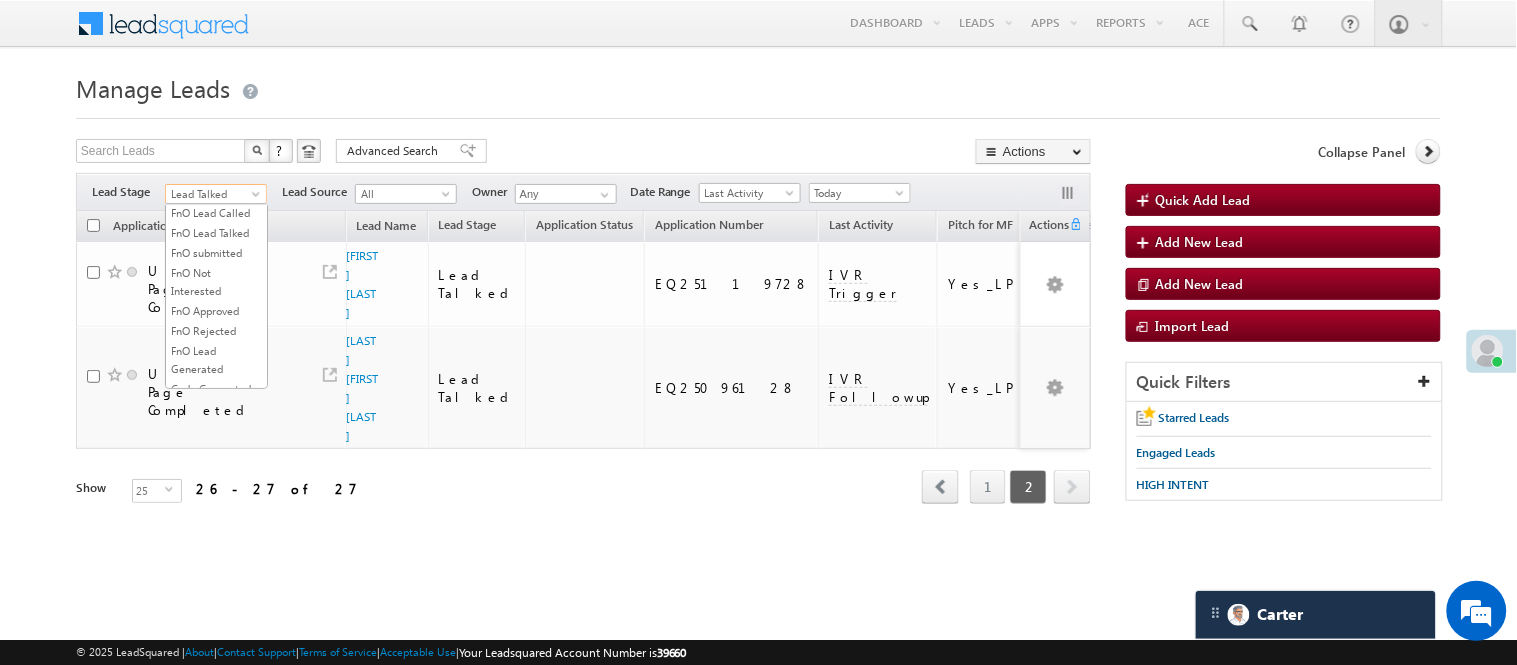 click on "Lead Talked" at bounding box center (213, 194) 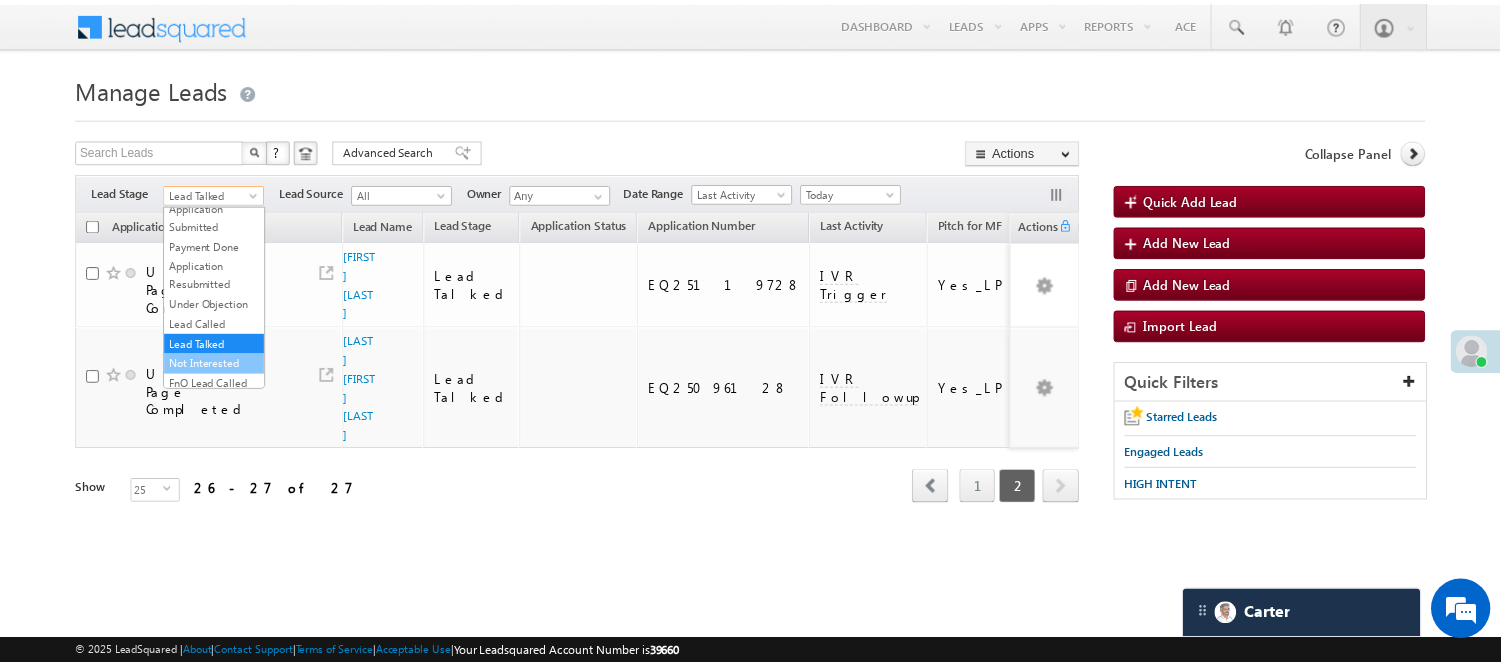 scroll, scrollTop: 0, scrollLeft: 0, axis: both 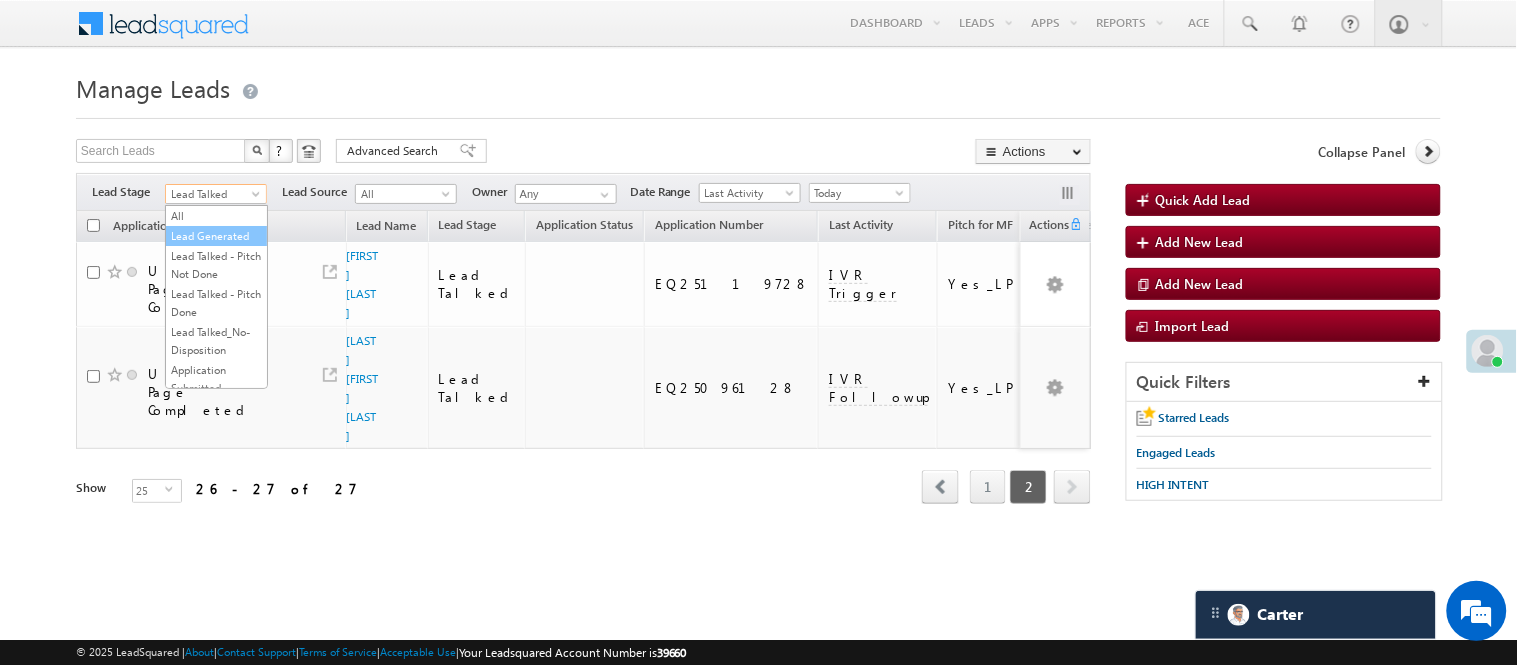 click on "Lead Generated" at bounding box center (216, 236) 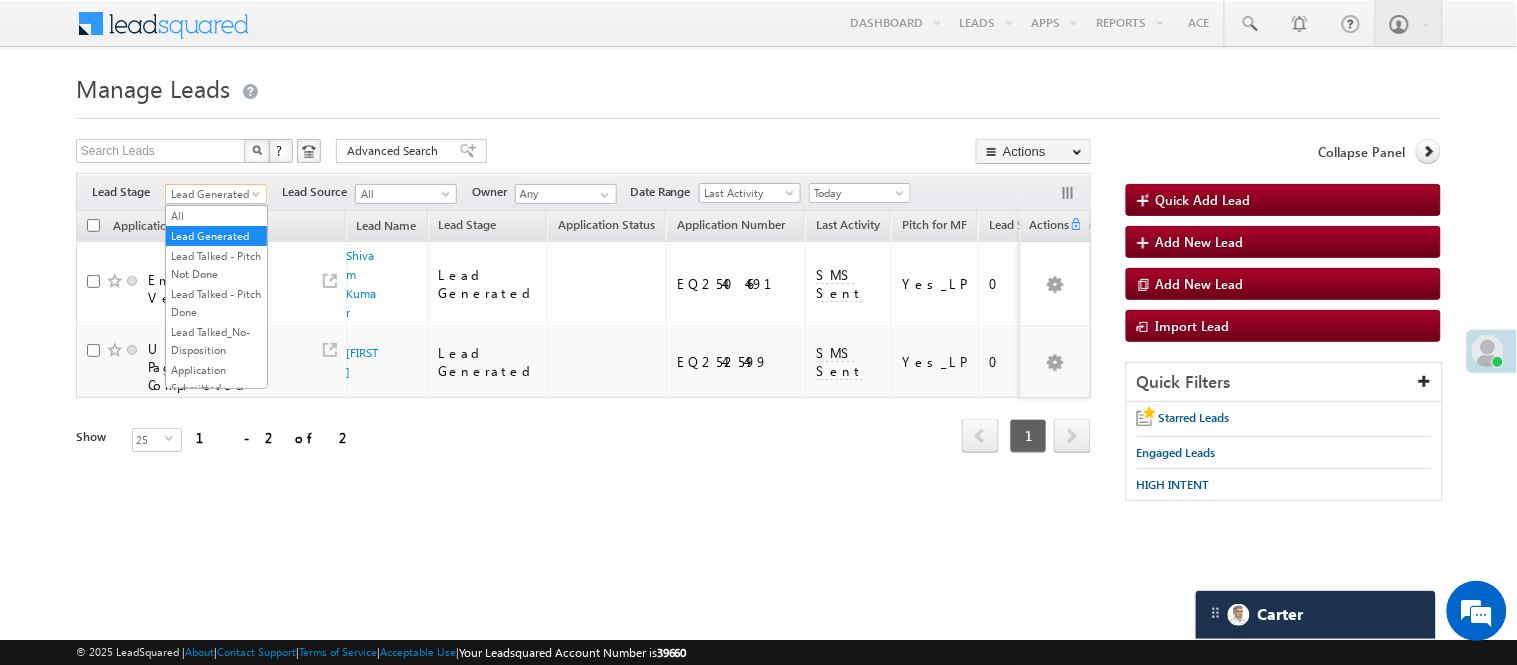 click on "Lead Generated" at bounding box center (213, 194) 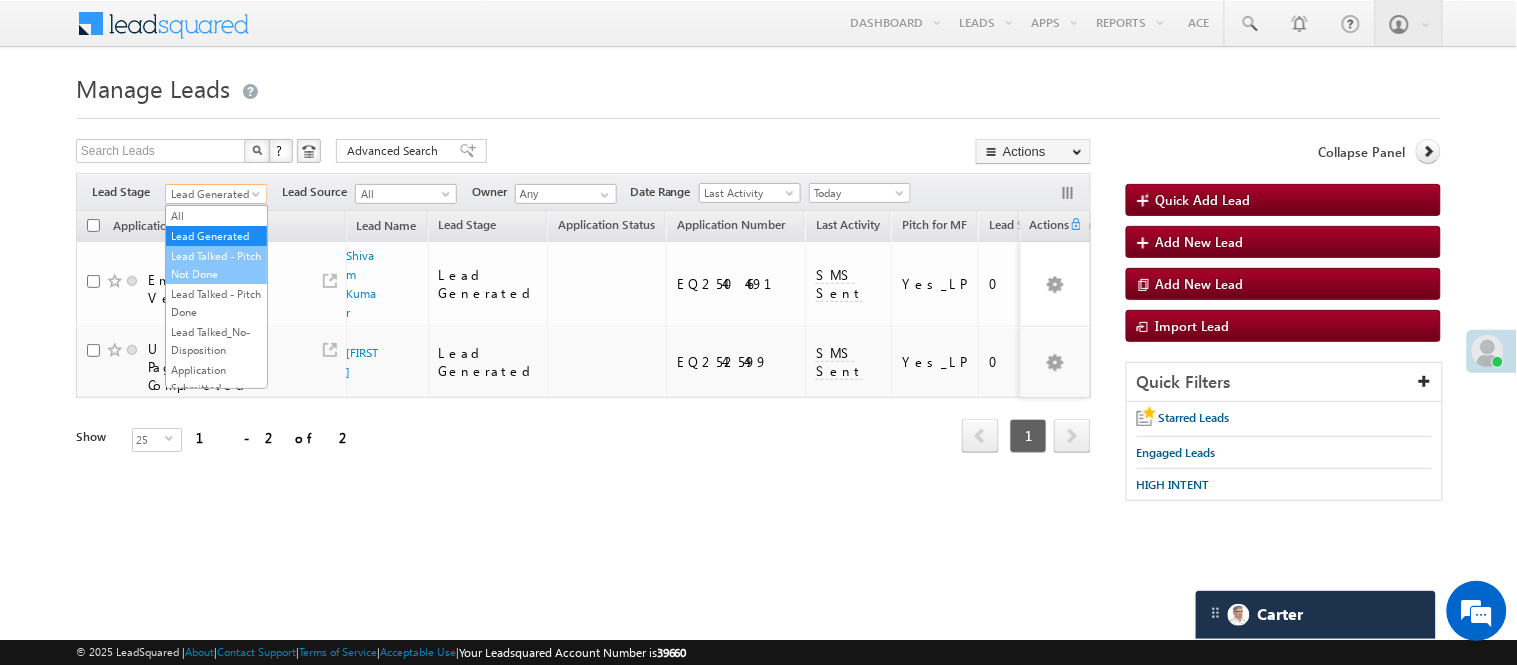 click on "Lead Talked - Pitch Not Done" at bounding box center [216, 265] 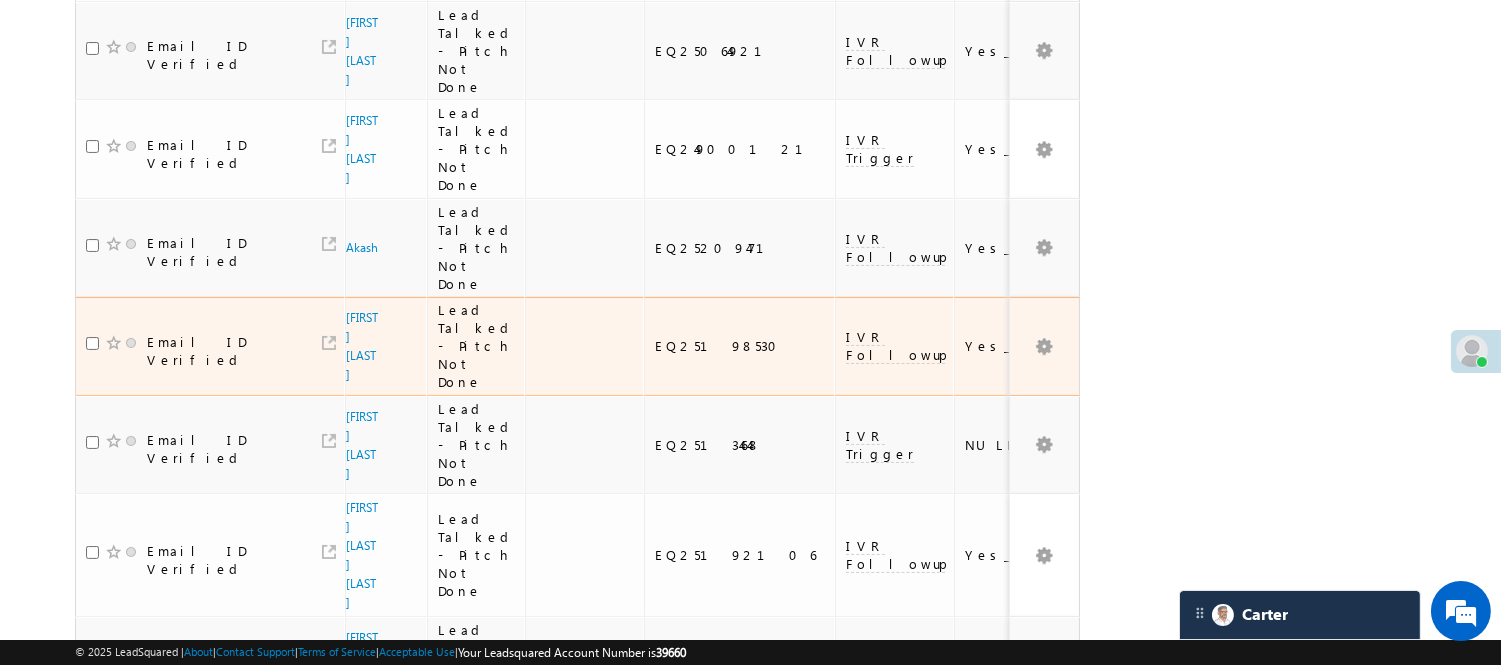 scroll, scrollTop: 0, scrollLeft: 0, axis: both 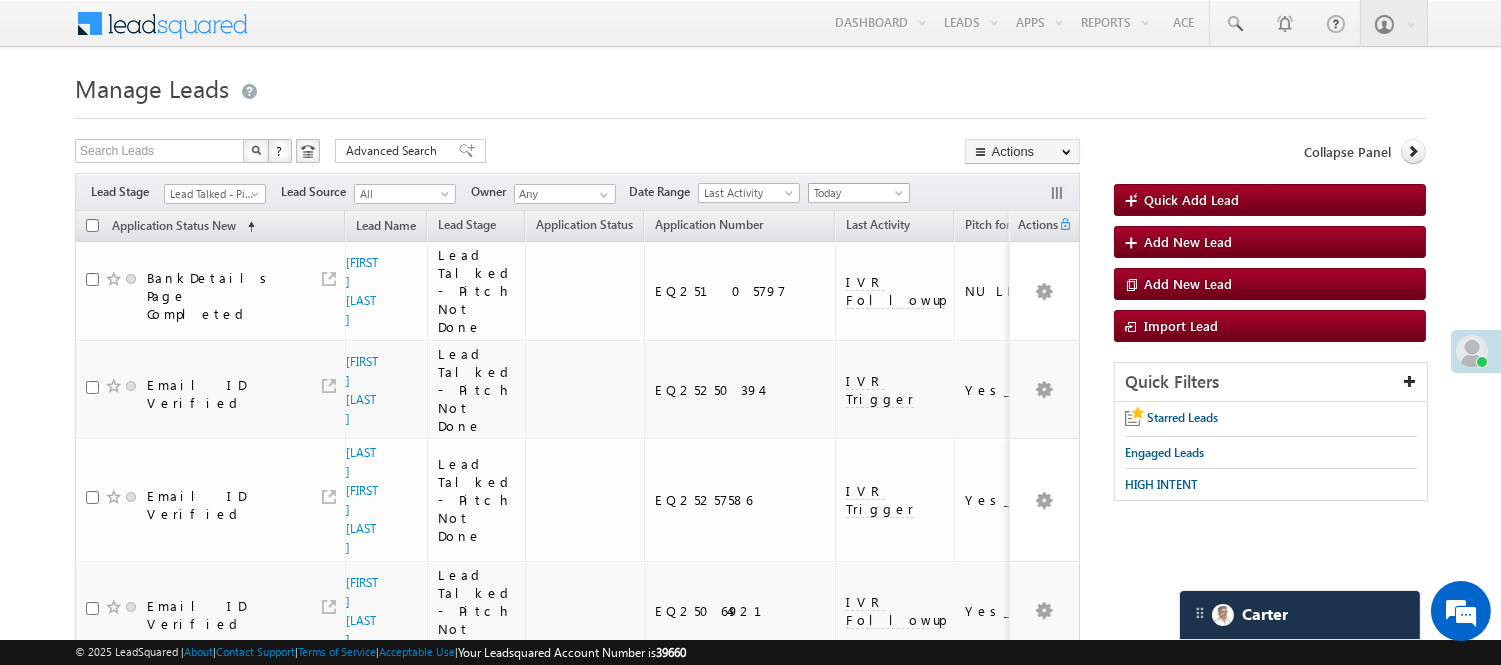 click on "Today" at bounding box center [856, 193] 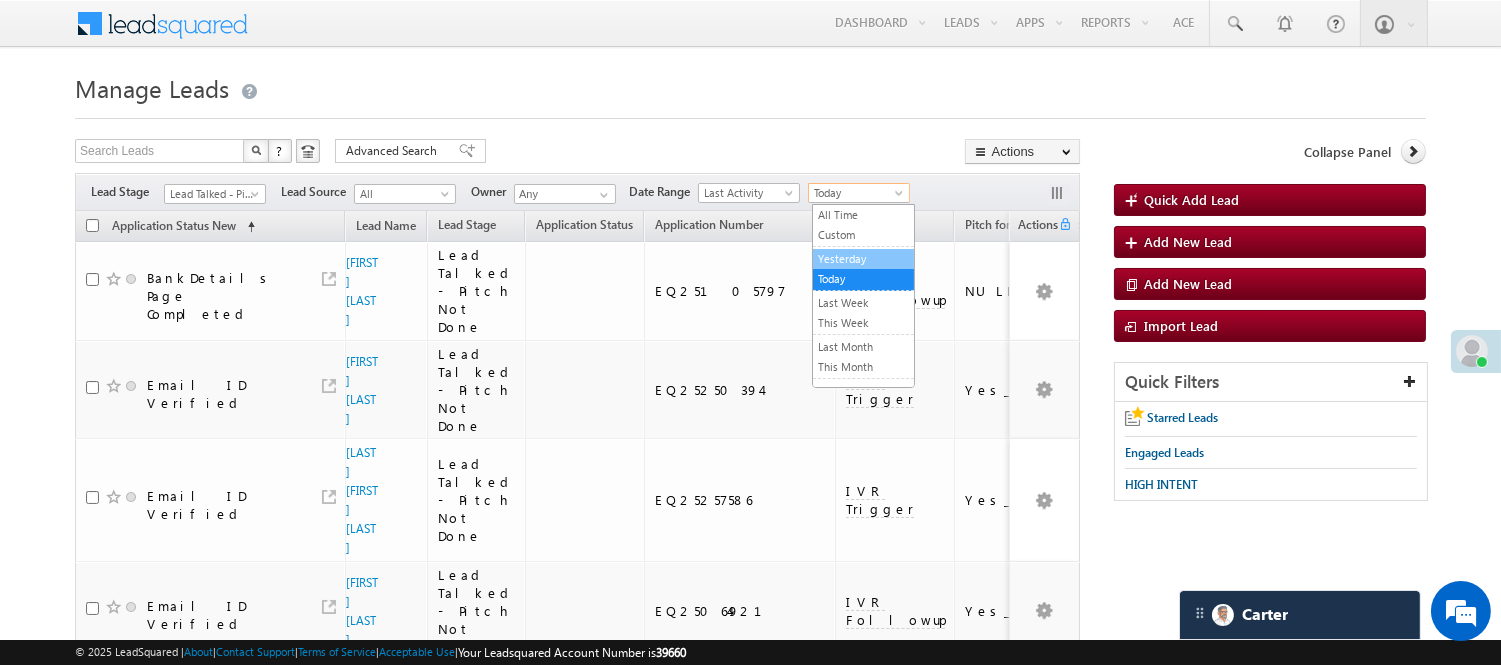 click on "Yesterday" at bounding box center (863, 259) 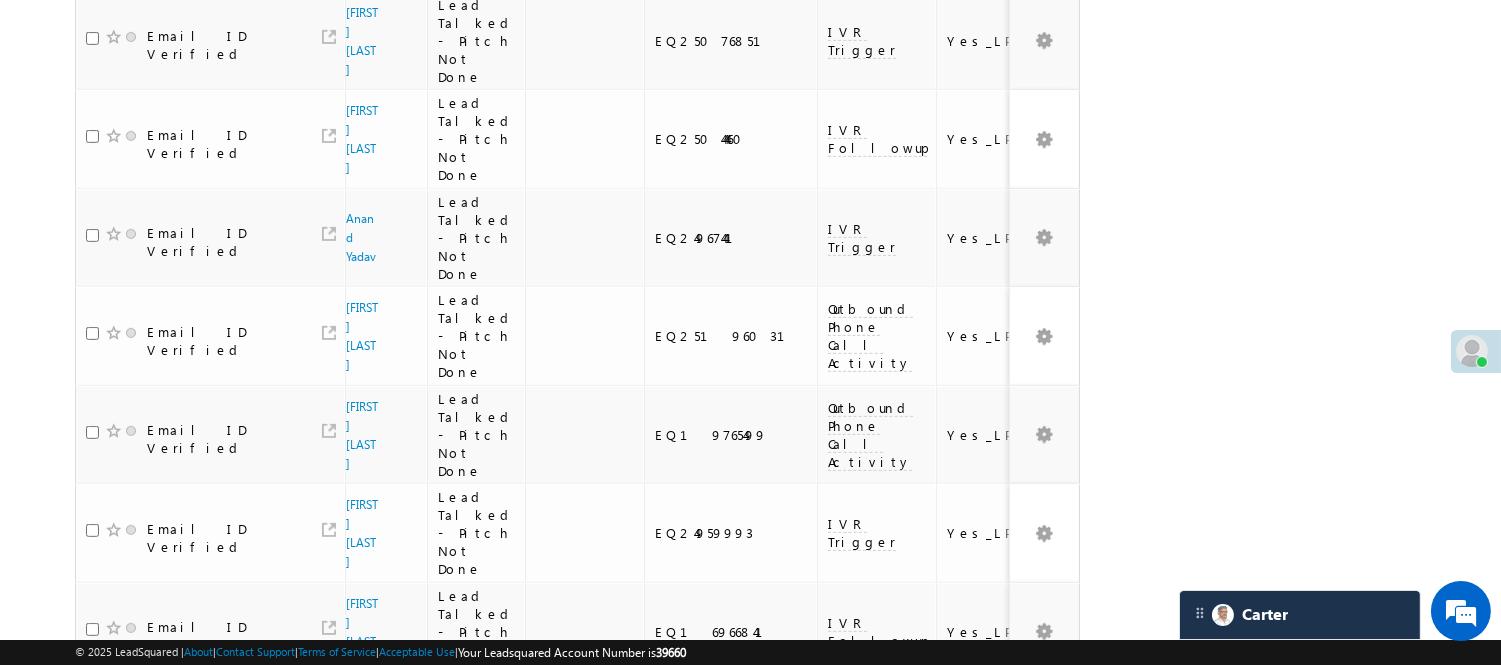scroll, scrollTop: 1777, scrollLeft: 0, axis: vertical 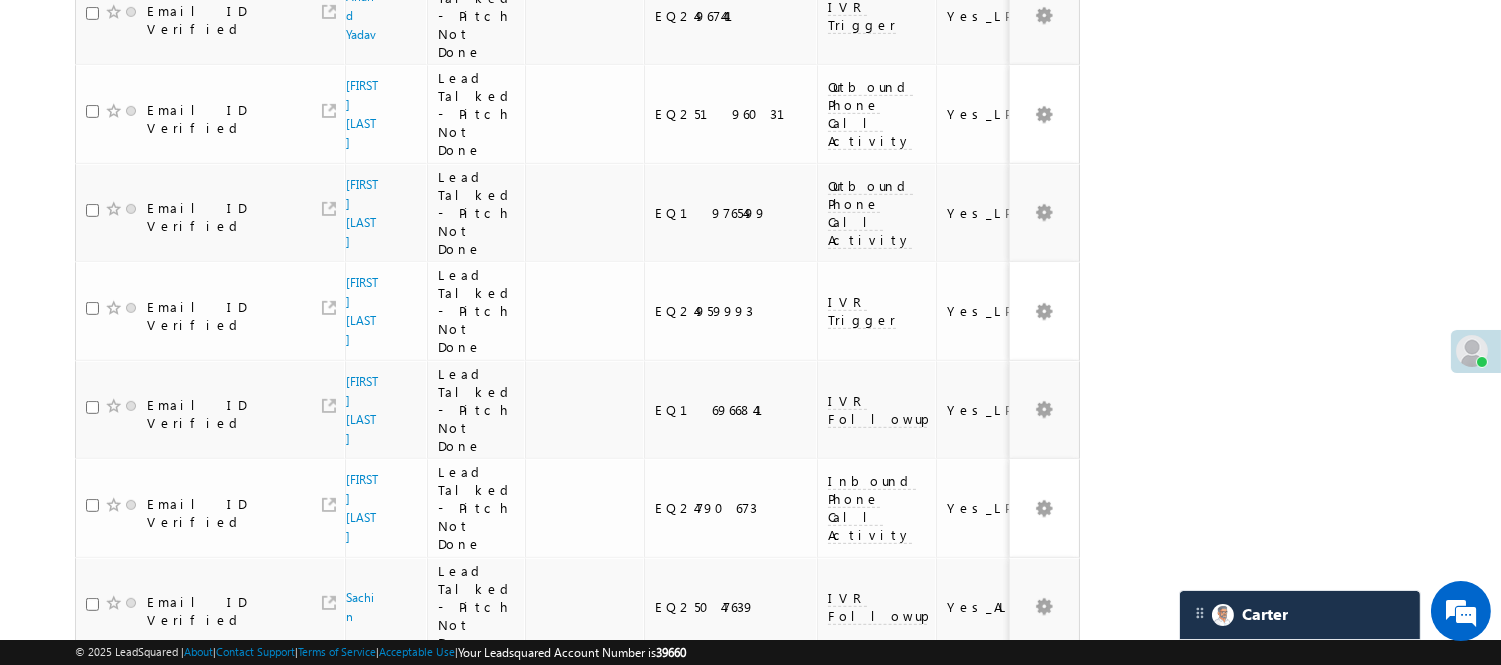 click on "2" at bounding box center [978, 990] 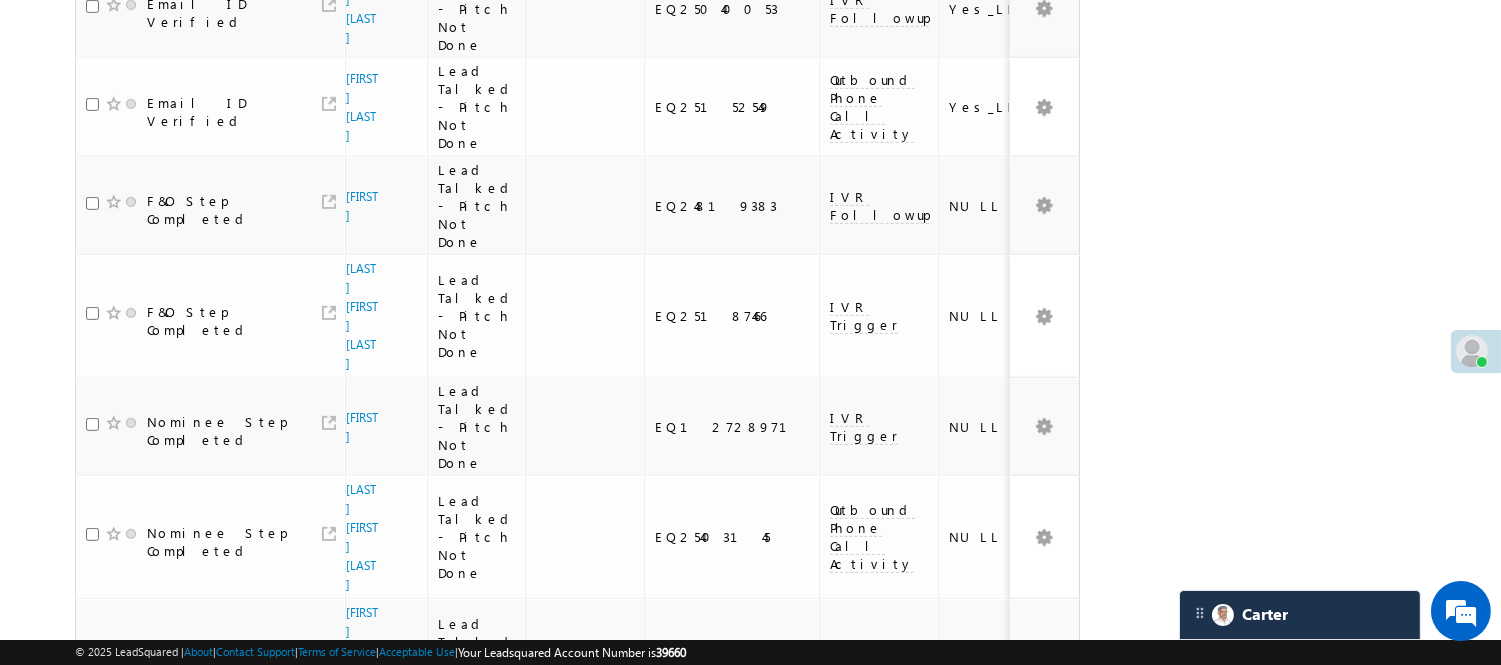 scroll, scrollTop: 1895, scrollLeft: 0, axis: vertical 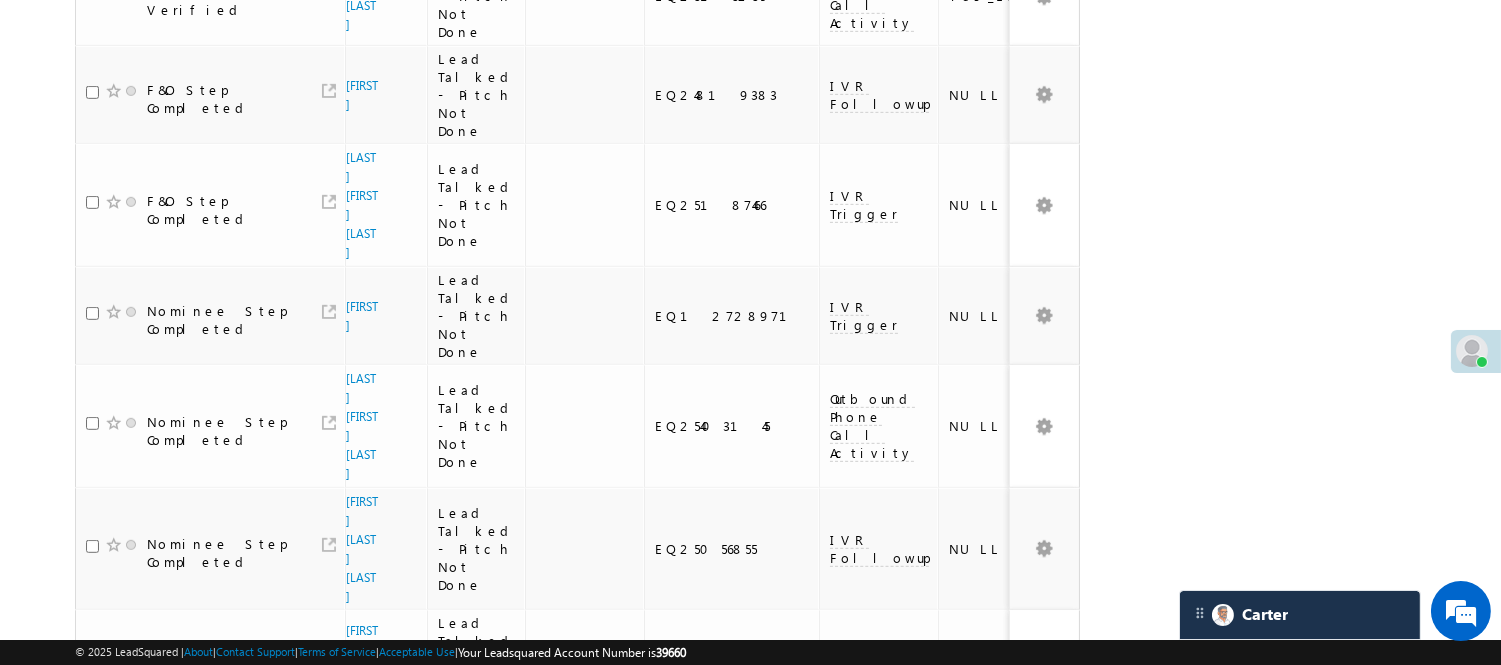 click on "3" at bounding box center [1018, 944] 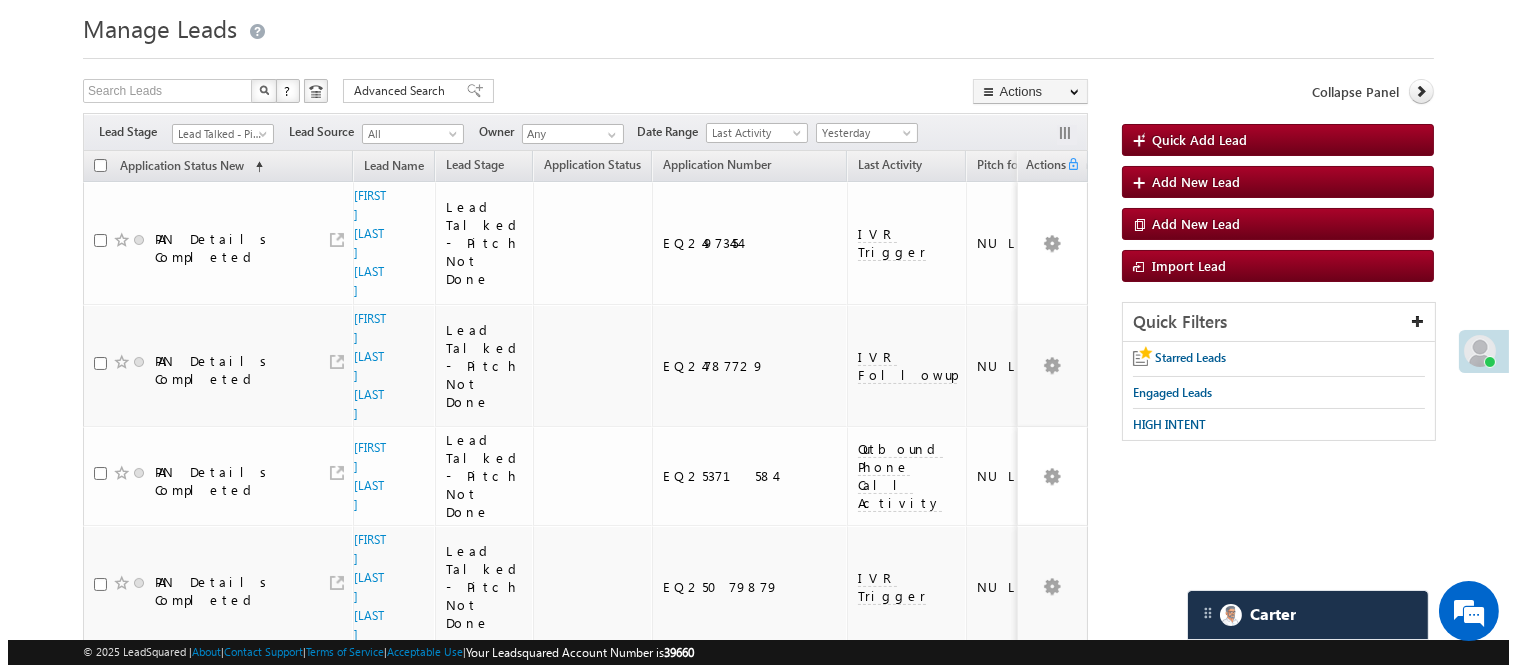 scroll, scrollTop: 0, scrollLeft: 0, axis: both 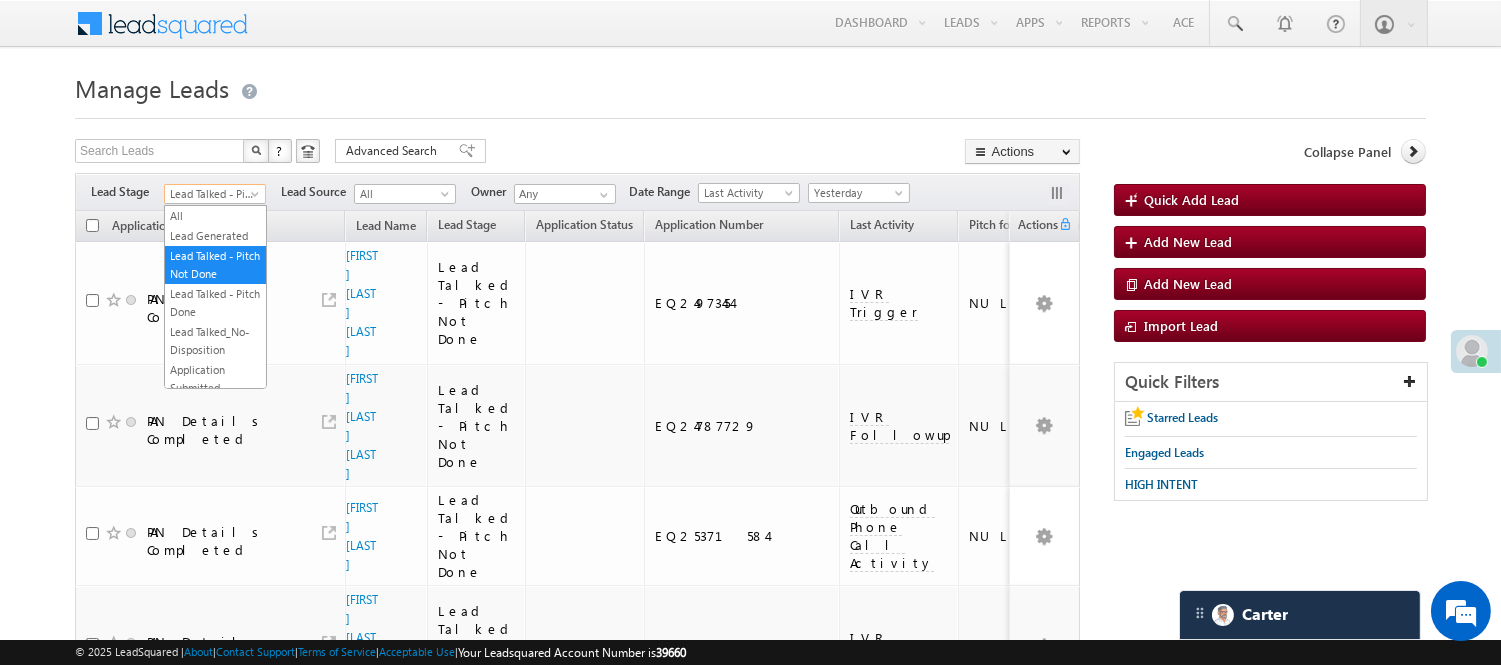 click on "Lead Talked - Pitch Not Done" at bounding box center (212, 194) 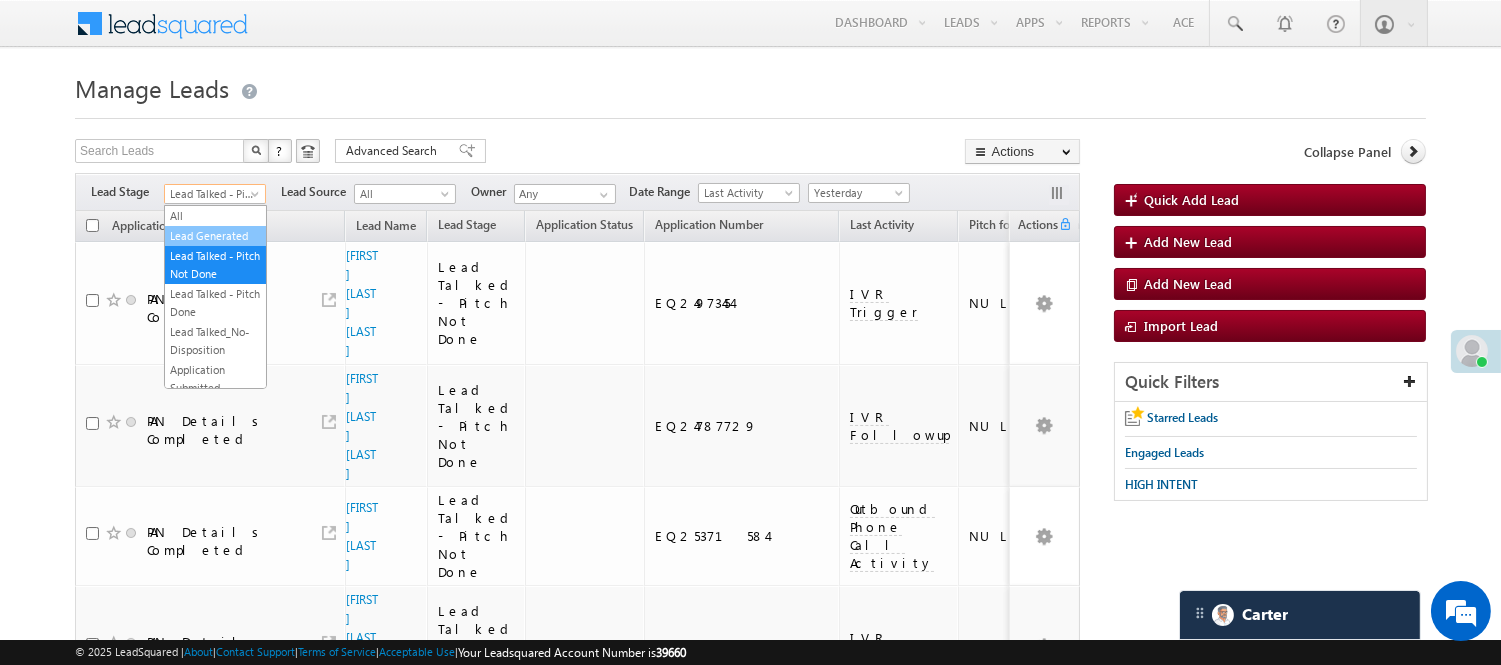 click on "Lead Generated" at bounding box center (215, 236) 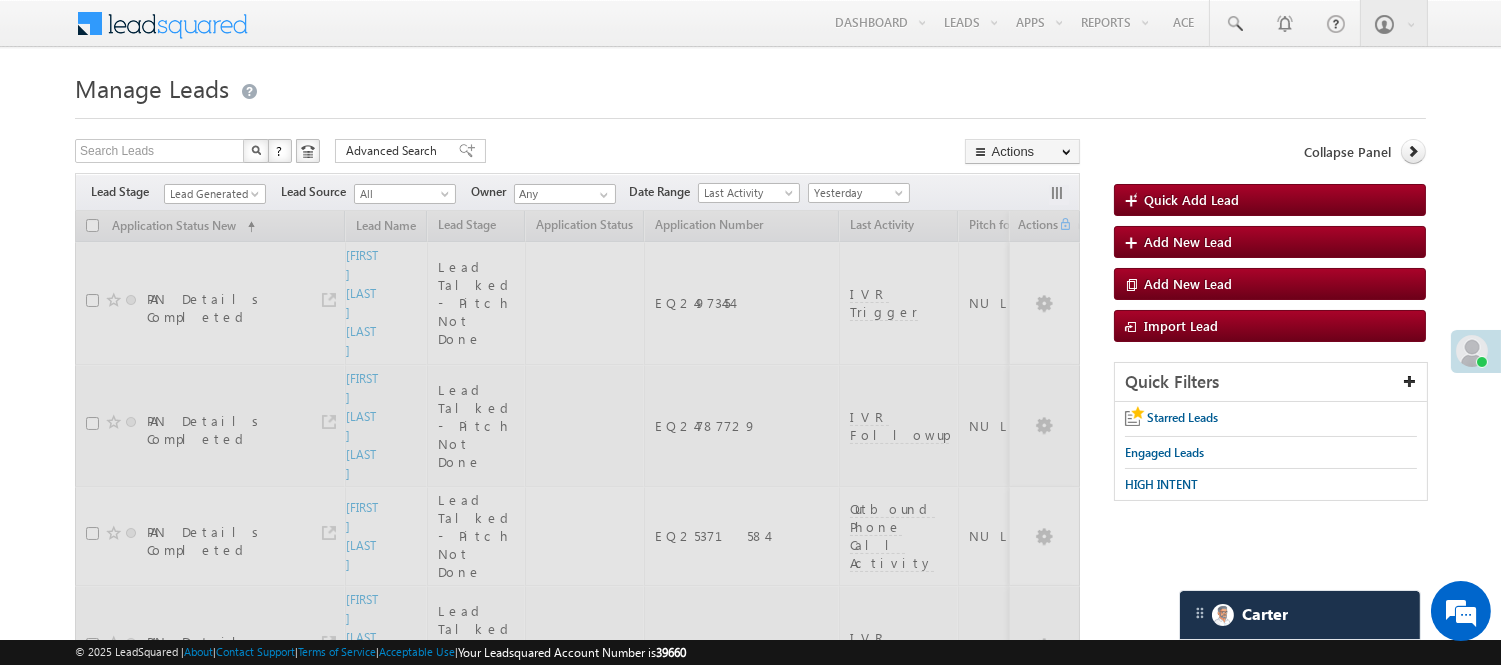 click on "Filters
Lead Stage
All Lead Generated Lead Talked - Pitch Not Done Lead Talked - Pitch Done Lead Talked_No-Disposition Application Submitted Payment Done Application Resubmitted Under Objection Lead Called Lead Talked Not Interested FnO Lead Called FnO Lead Talked FnO submitted FnO Not Interested FnO Approved FnO Rejected FnO Lead Generated Code Generated CG NI Lead Generated
Lead Source
All All
Owner Any Any" at bounding box center [577, 192] 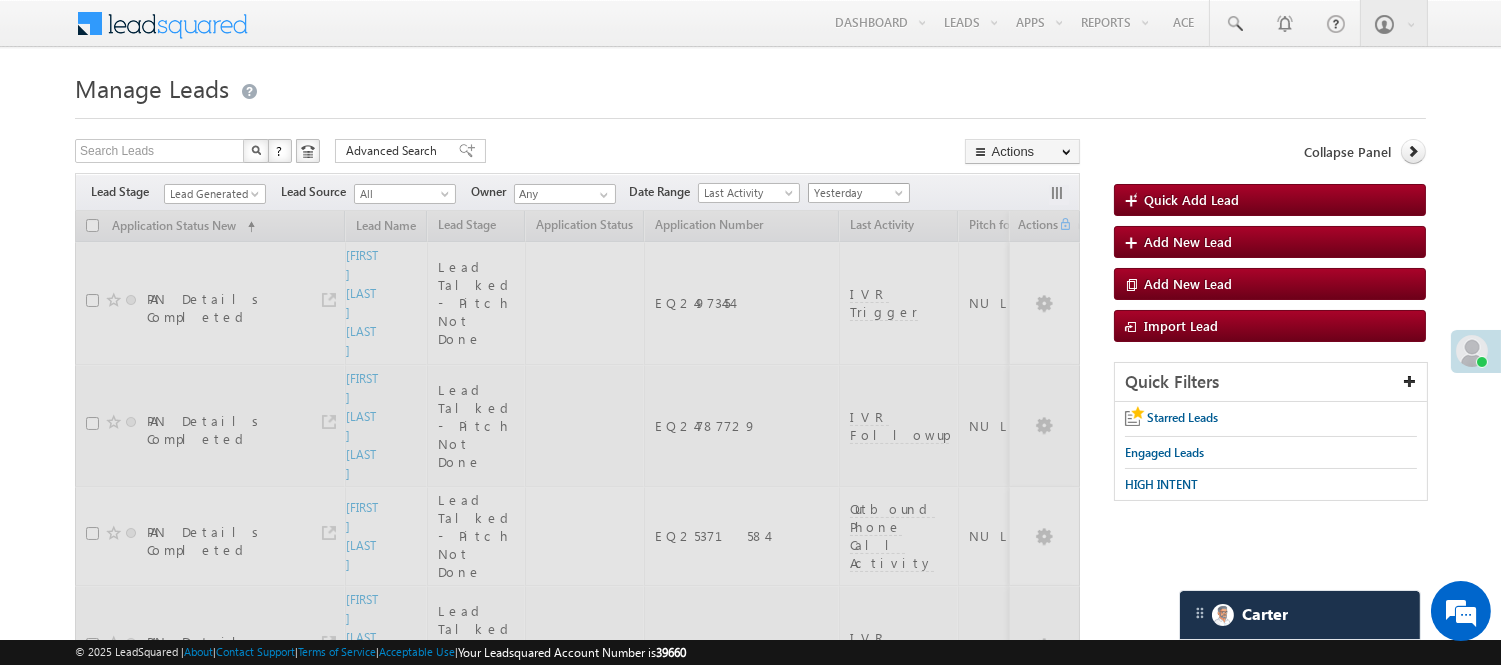 click on "Yesterday" at bounding box center [856, 193] 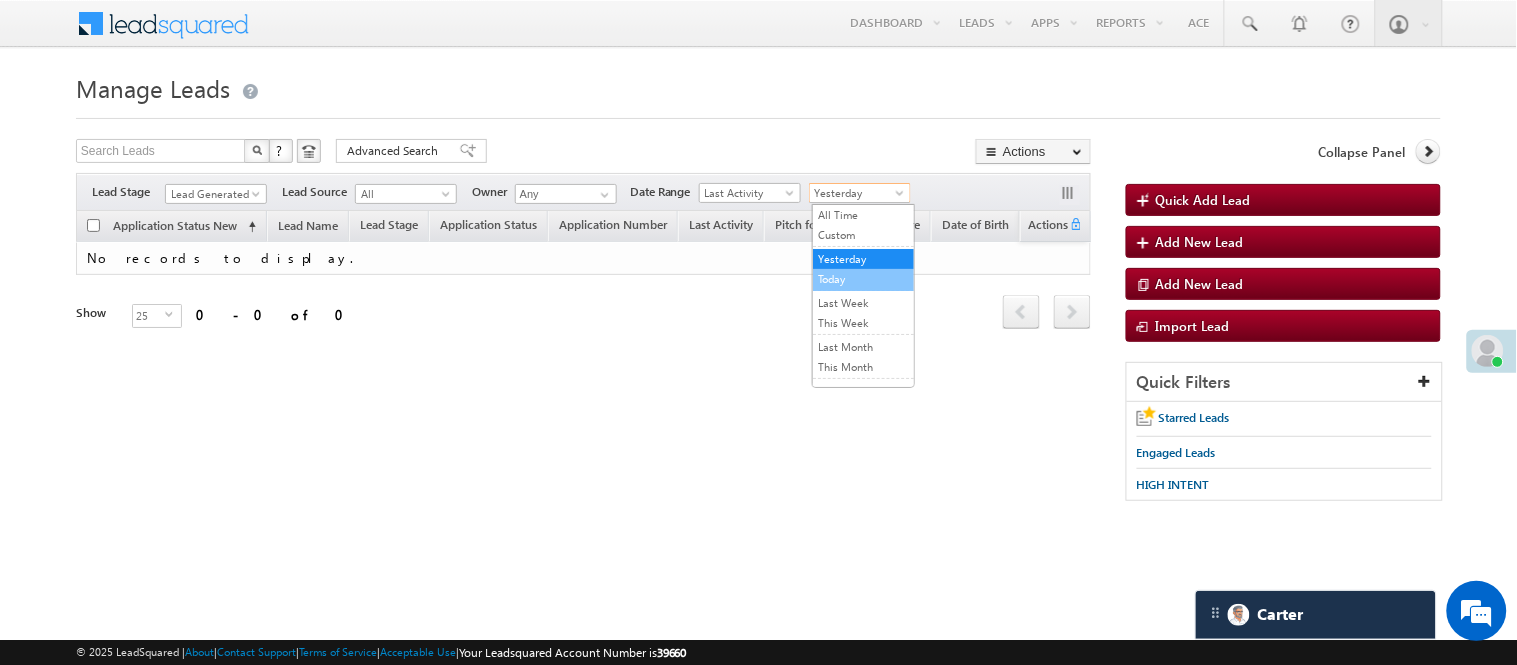 click on "Today" at bounding box center [863, 279] 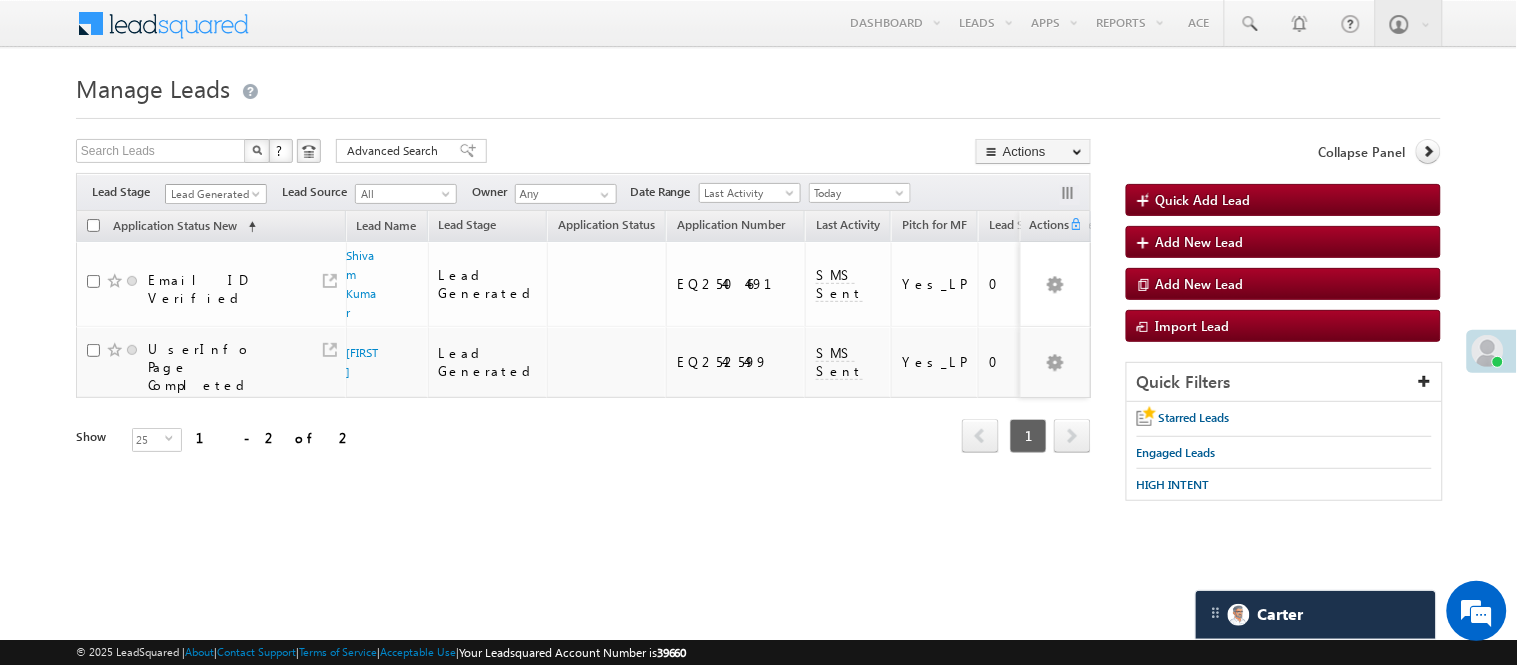 click on "Lead Generated" at bounding box center [216, 194] 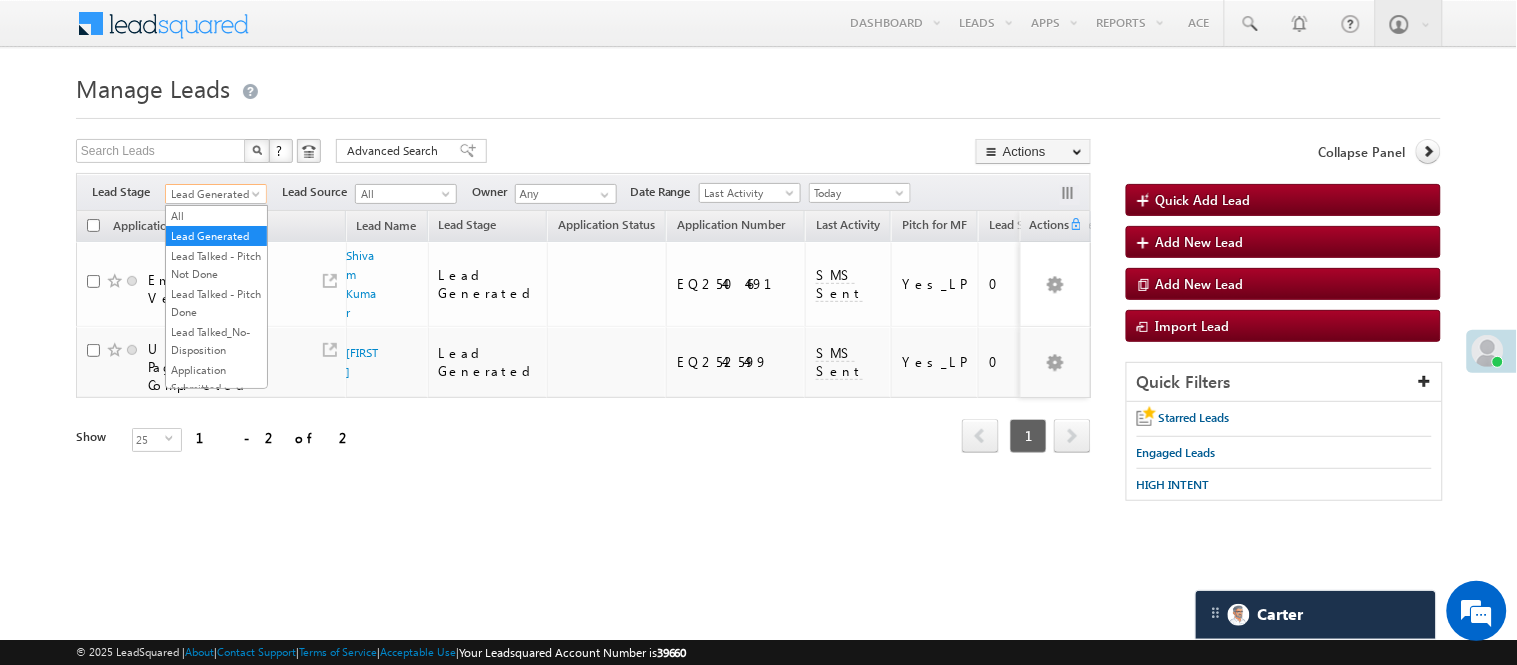 click on "Application Status New
(sorted ascending)
Lead Name
Lead Stage
Application Status" at bounding box center [583, 347] 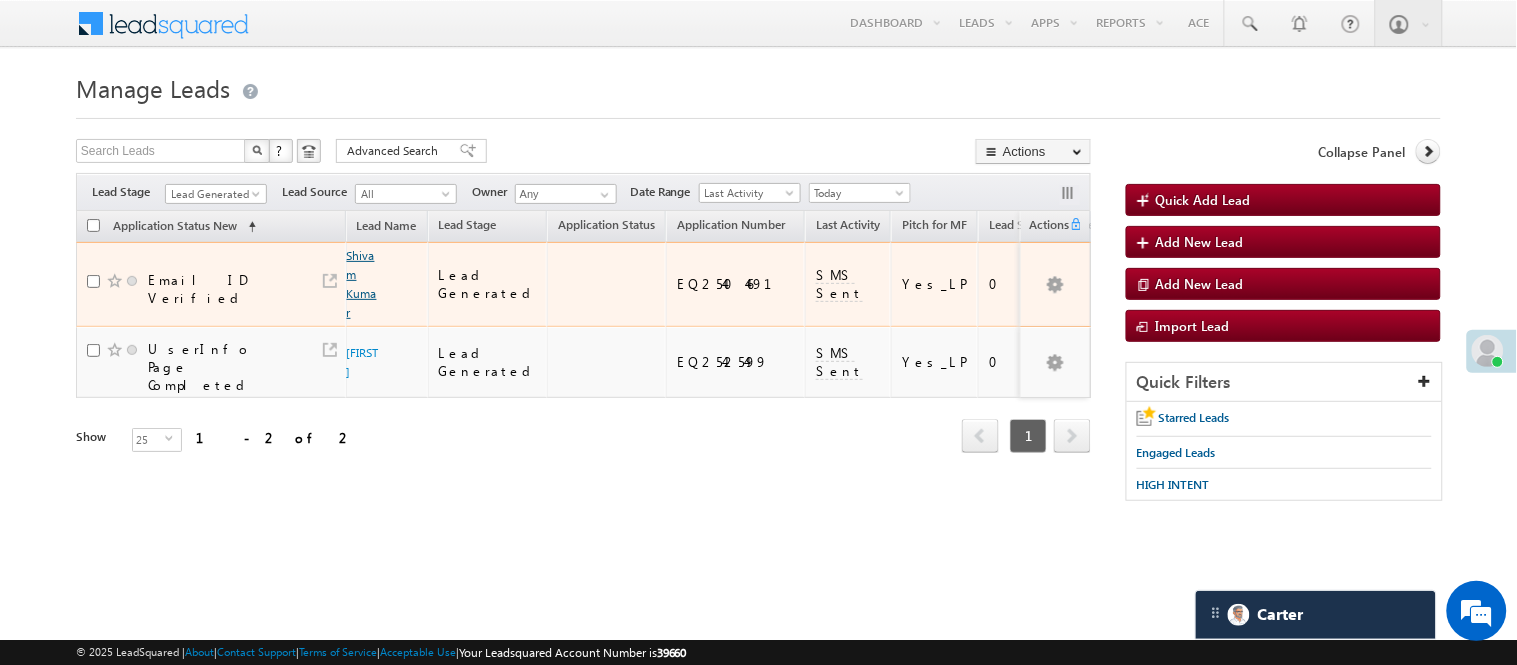 click on "Shivam Kumar" at bounding box center (362, 284) 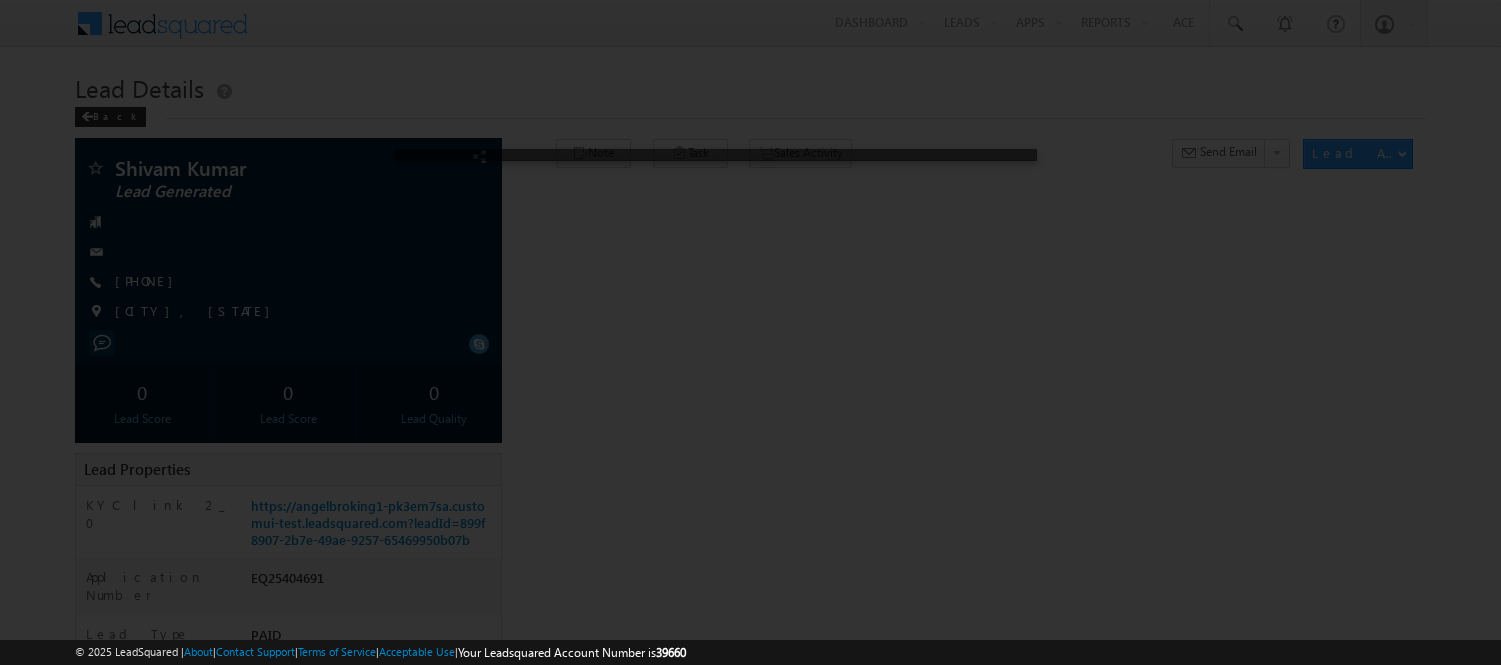 scroll, scrollTop: 0, scrollLeft: 0, axis: both 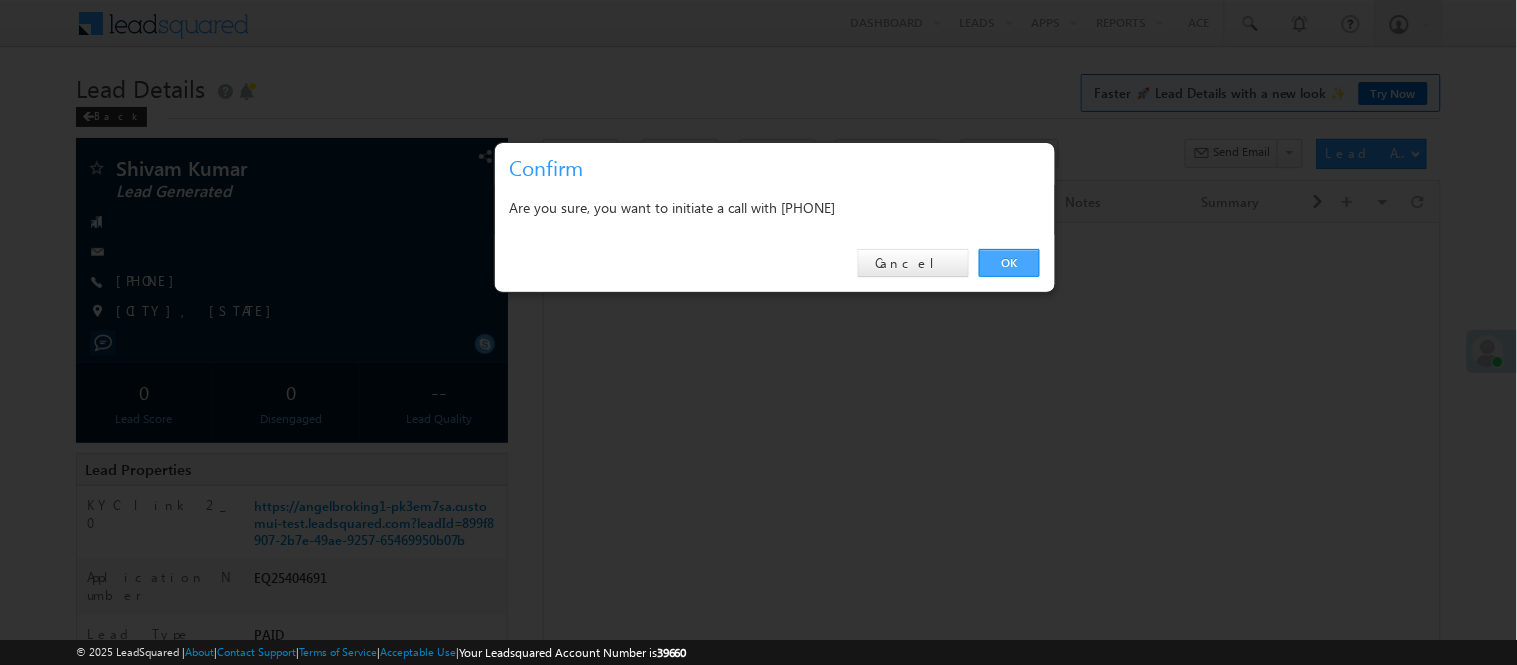 click on "OK" at bounding box center (1009, 263) 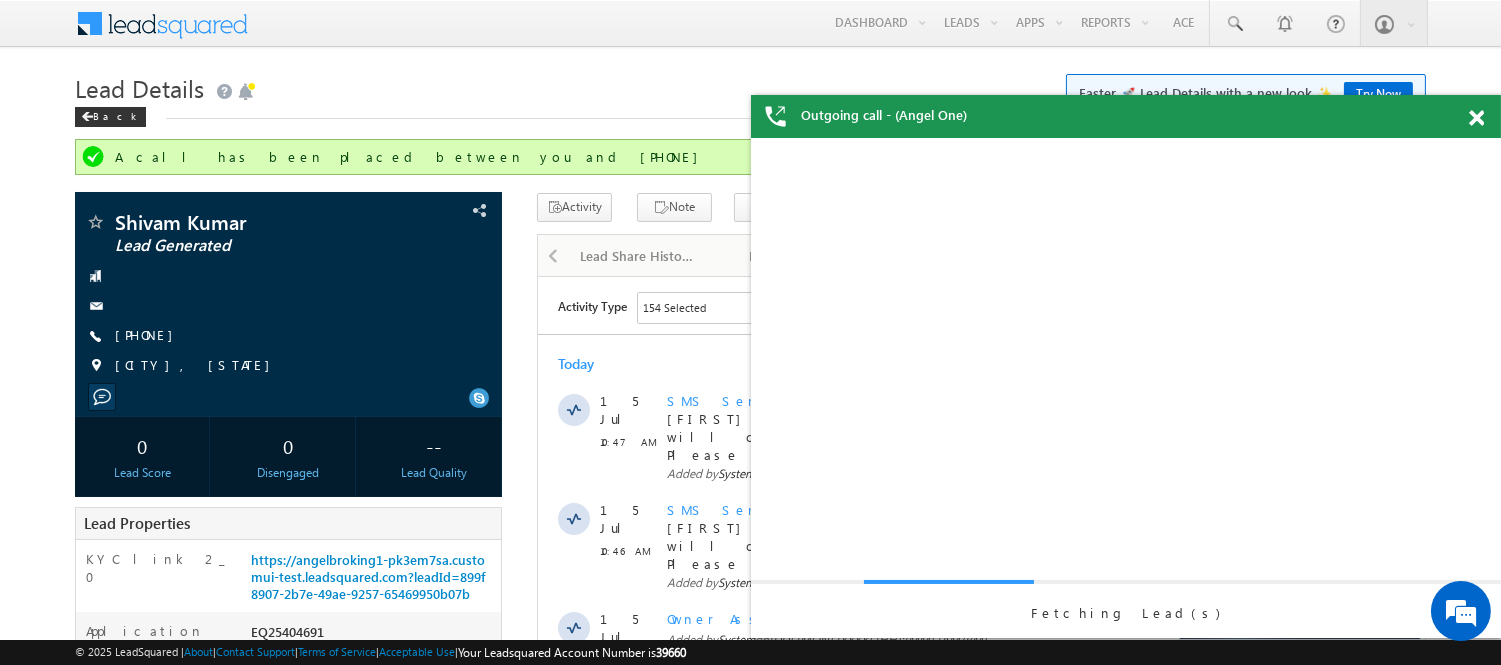 scroll, scrollTop: 0, scrollLeft: 0, axis: both 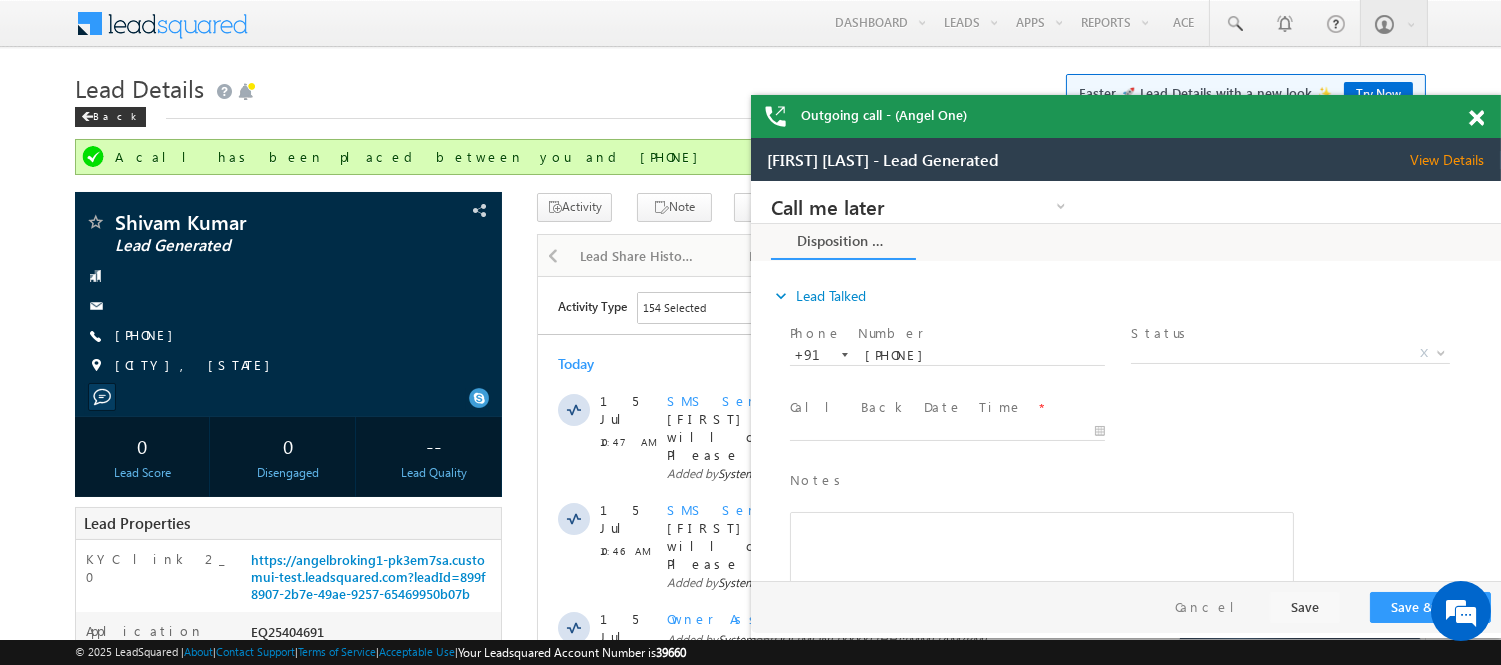 click at bounding box center (1476, 118) 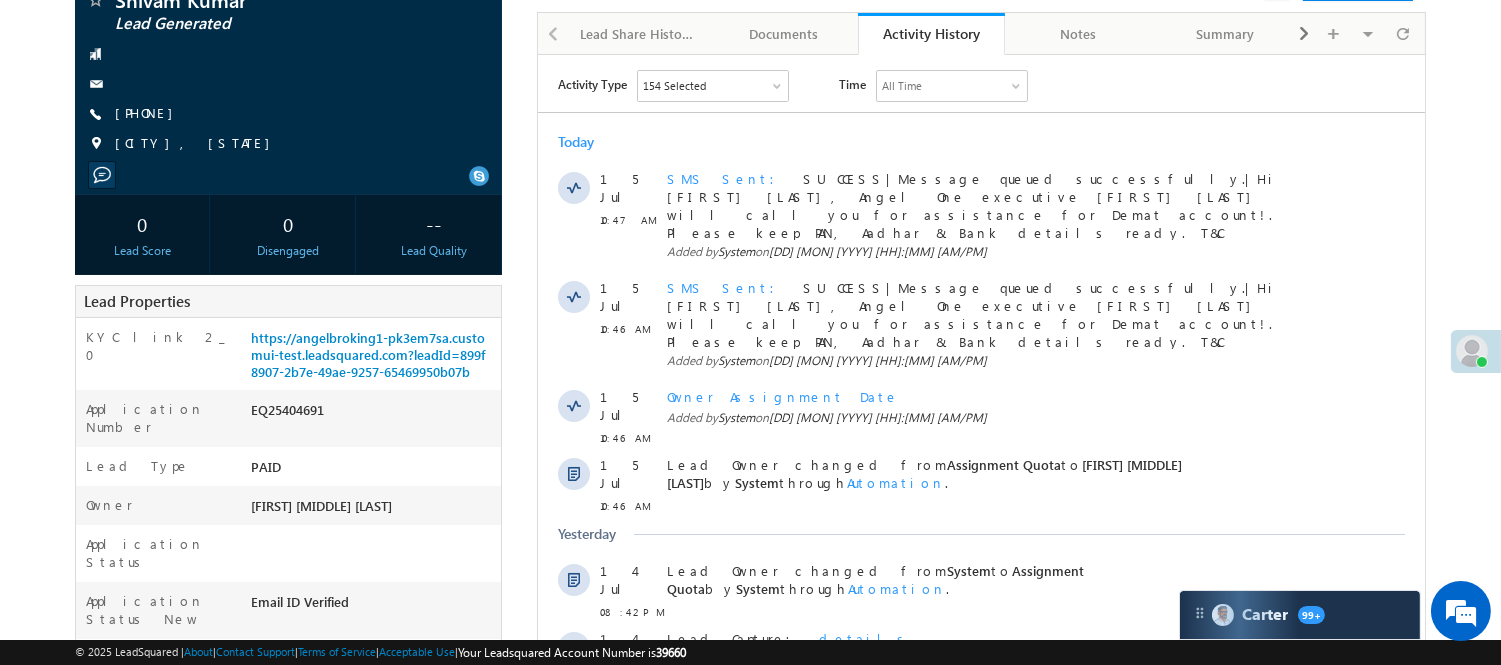 scroll, scrollTop: 0, scrollLeft: 0, axis: both 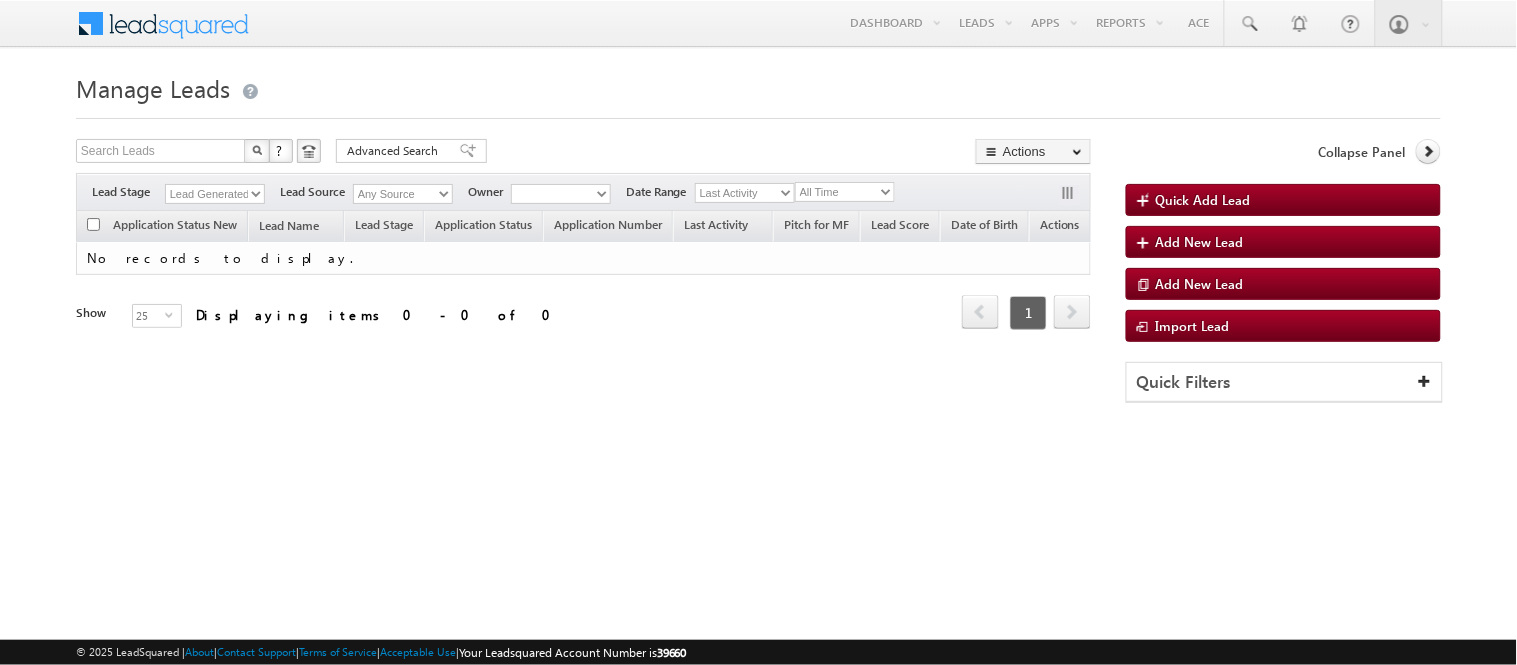 click on "Lead Generated" at bounding box center [215, 194] 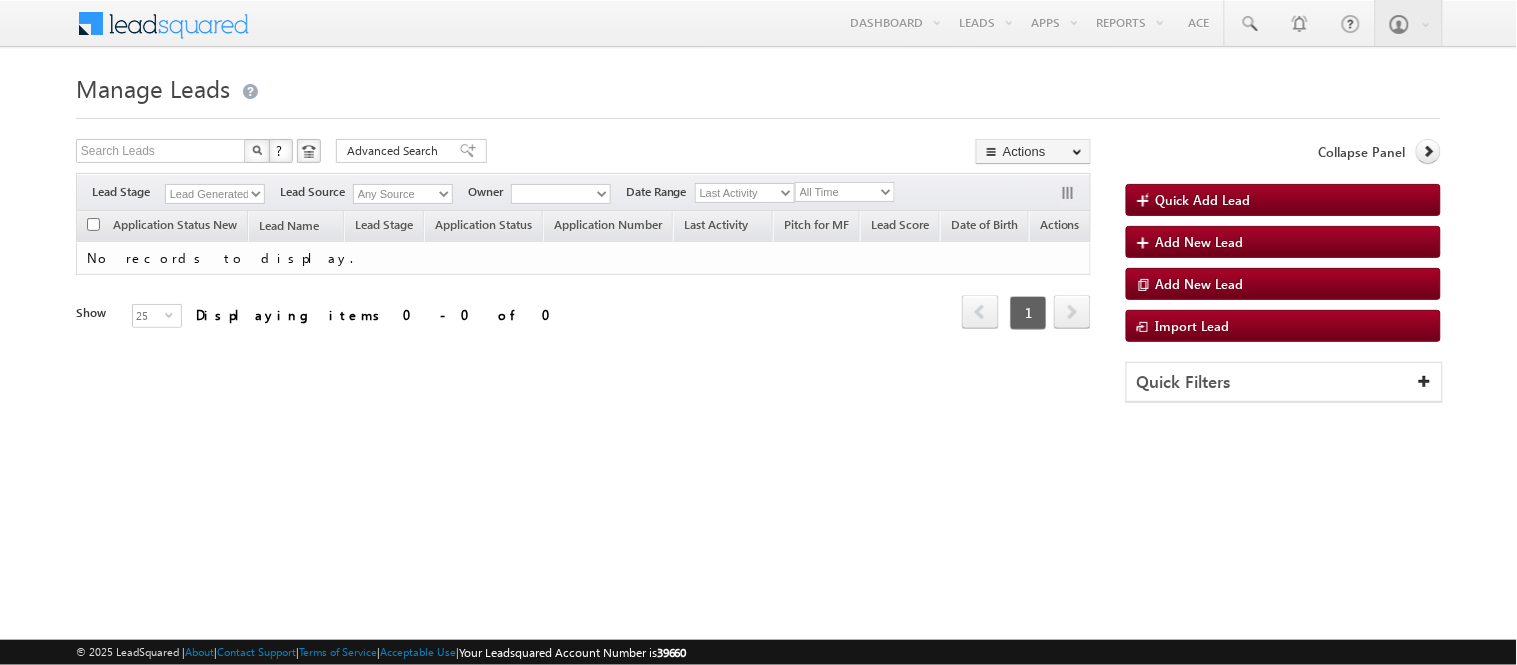 click on "Lead Generated" at bounding box center [215, 194] 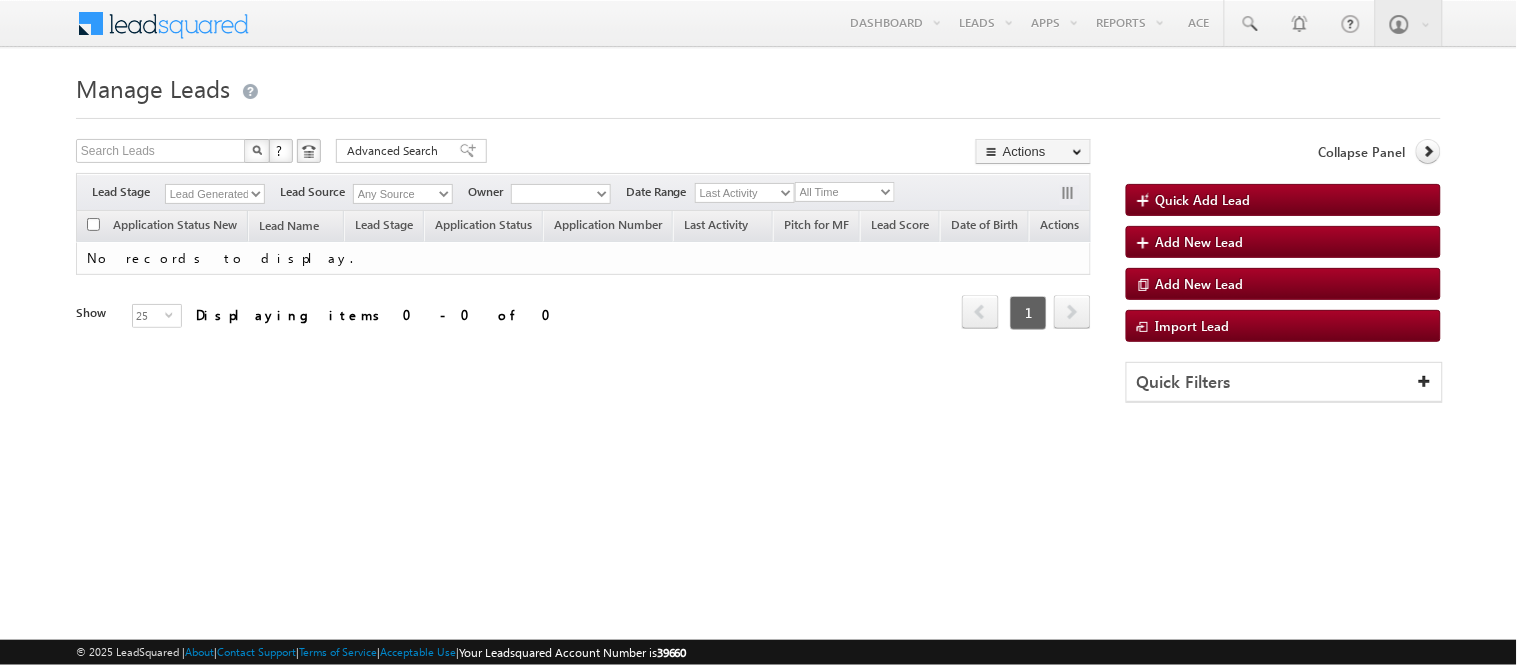 click on "Lead Generated" at bounding box center [215, 194] 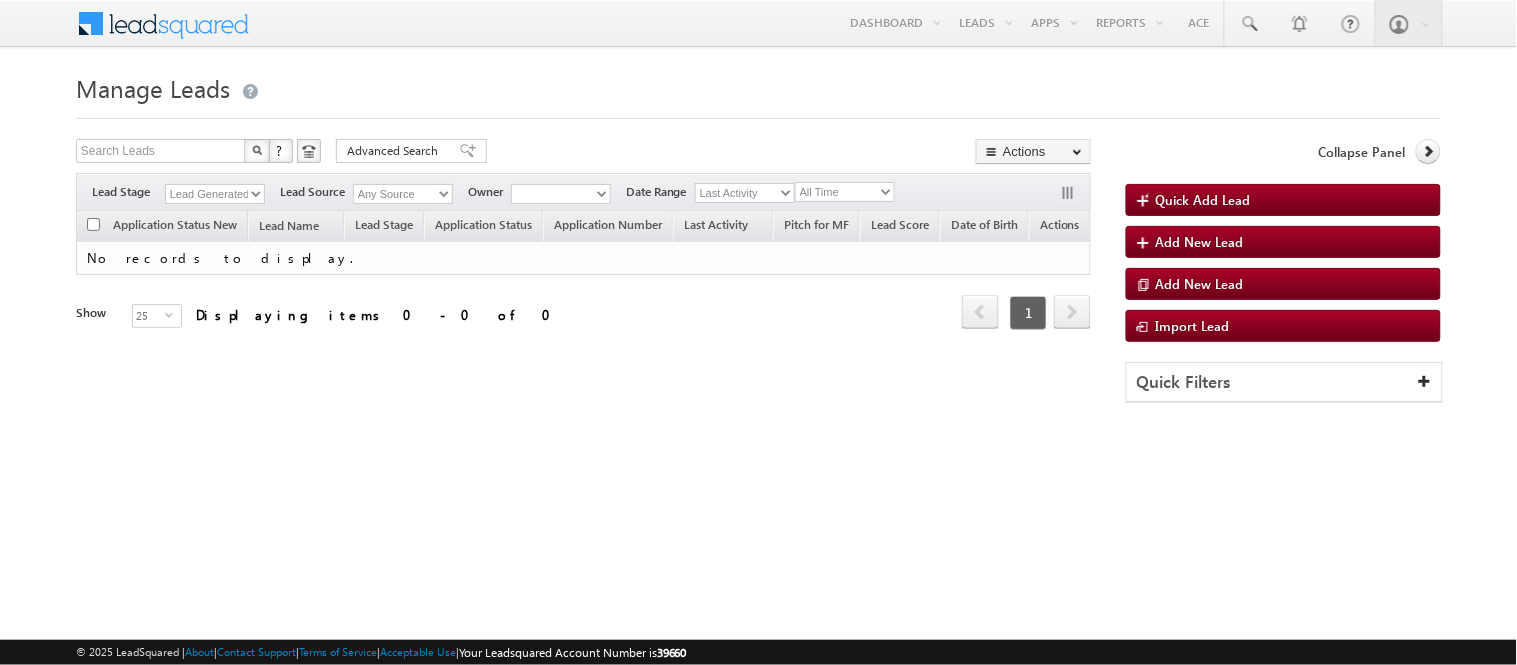 click on "Lead Generated" at bounding box center (215, 194) 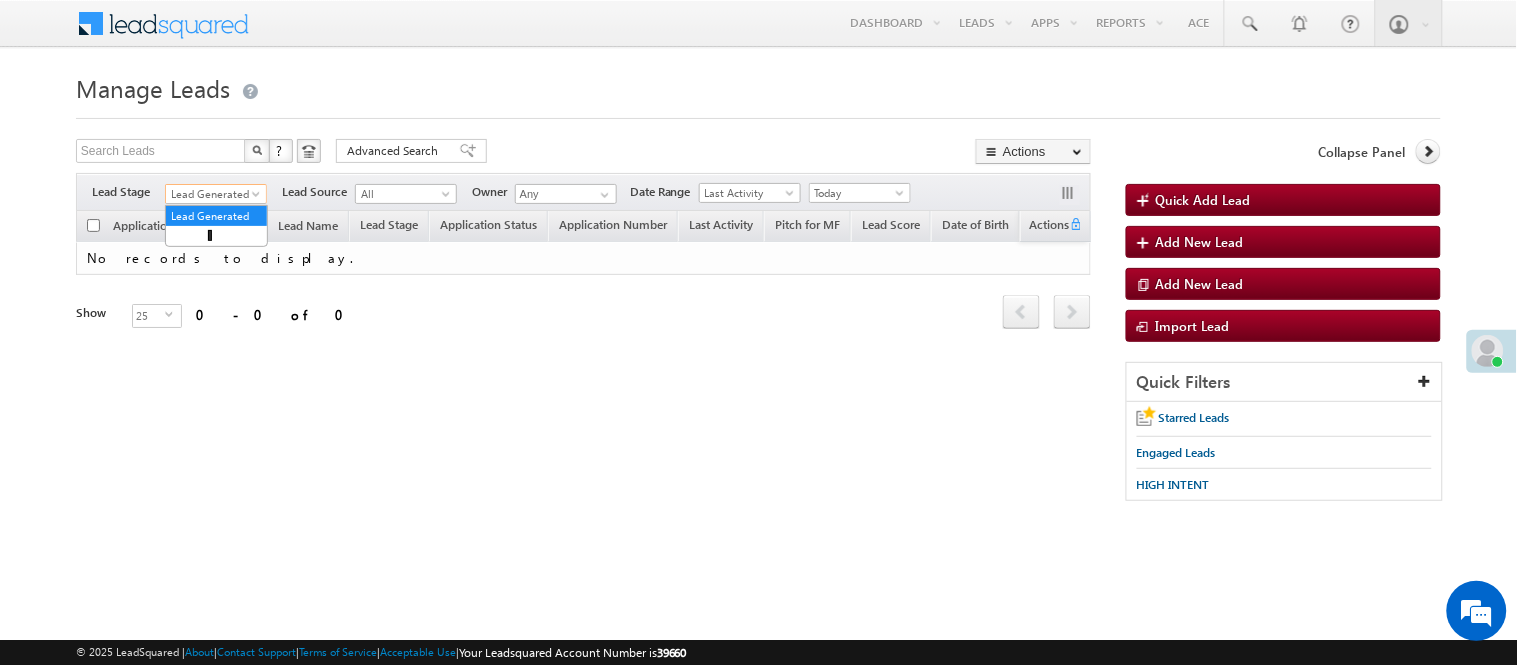 click on "Lead Generated" at bounding box center [213, 194] 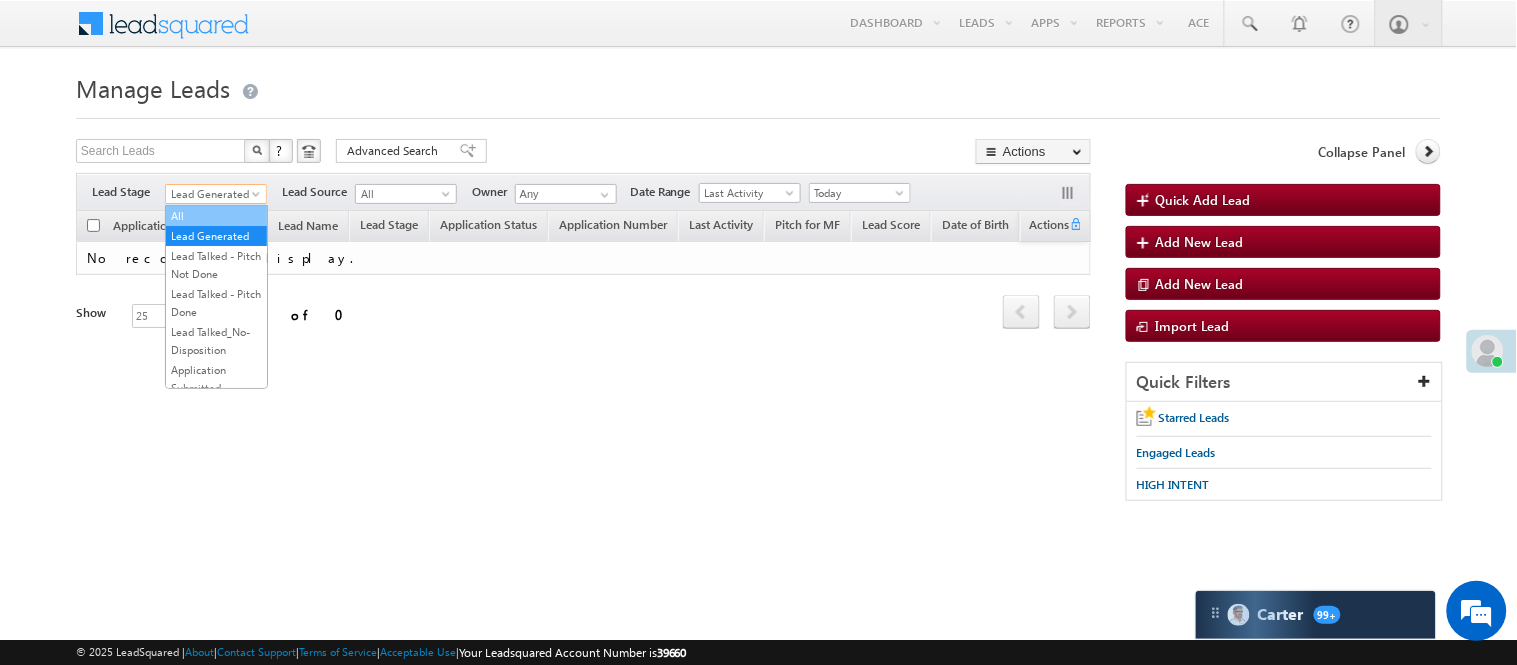 scroll, scrollTop: 0, scrollLeft: 0, axis: both 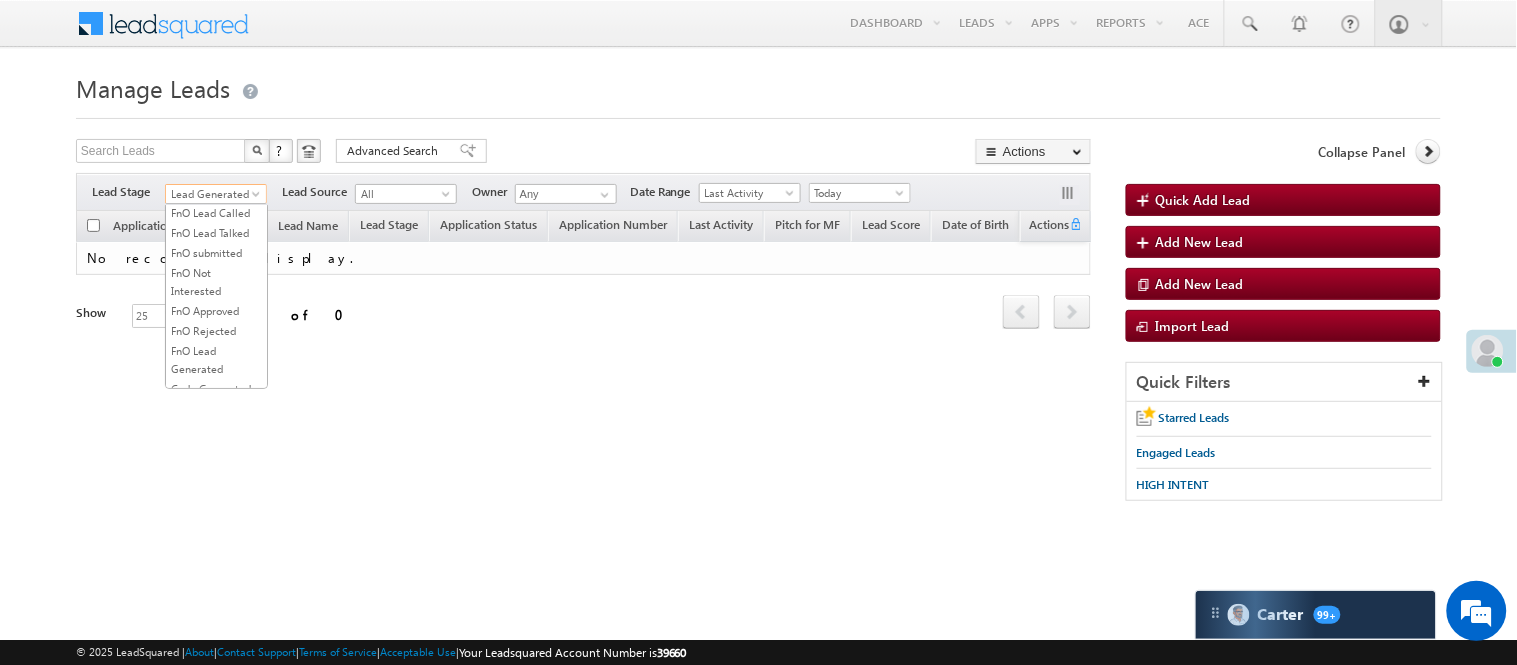 click on "Lead Talked" at bounding box center (216, 173) 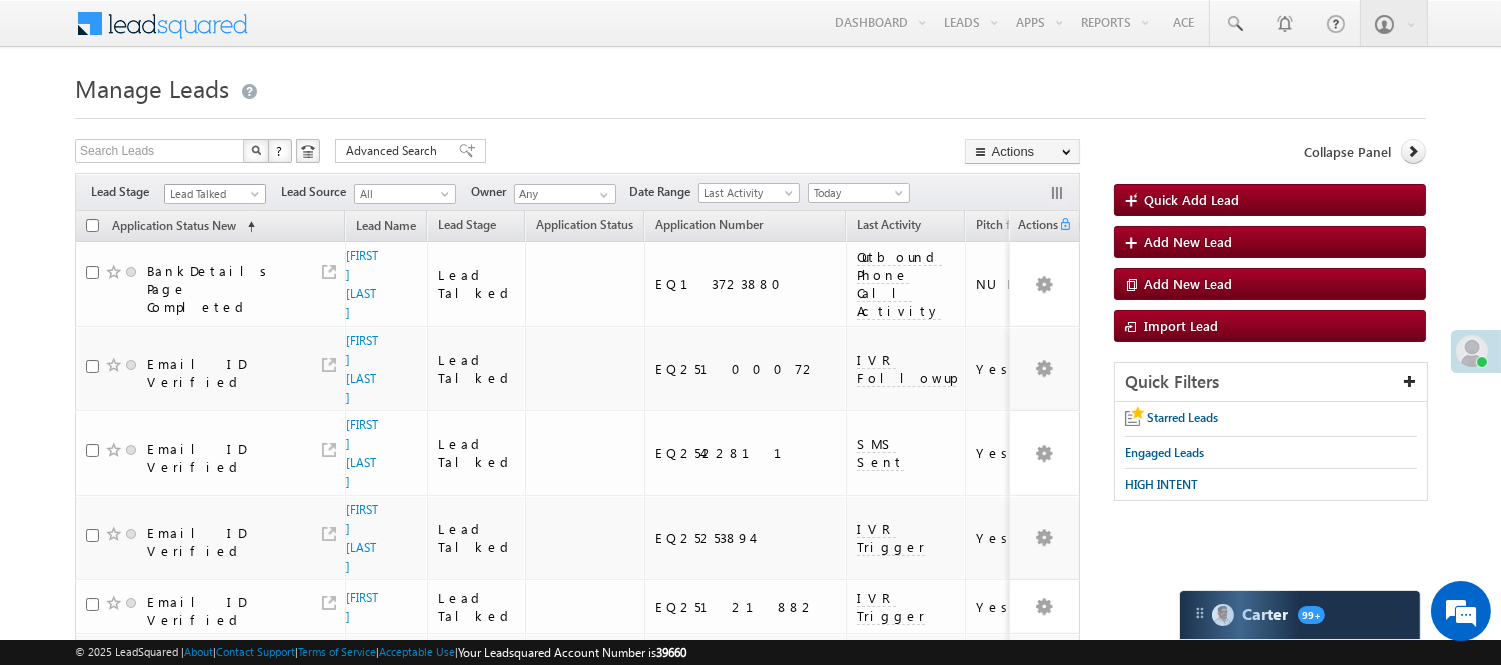 click on "Lead Talked" at bounding box center (212, 194) 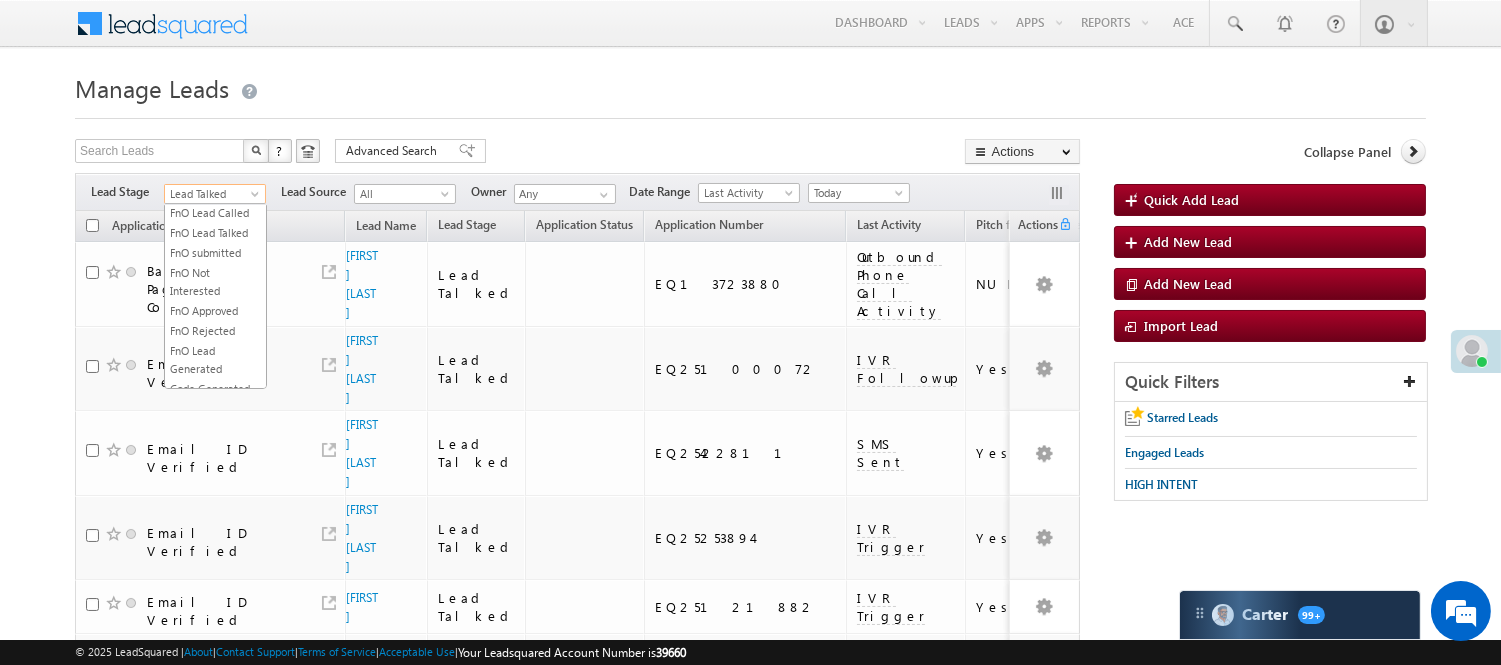 click on "Lead Called" at bounding box center [215, 153] 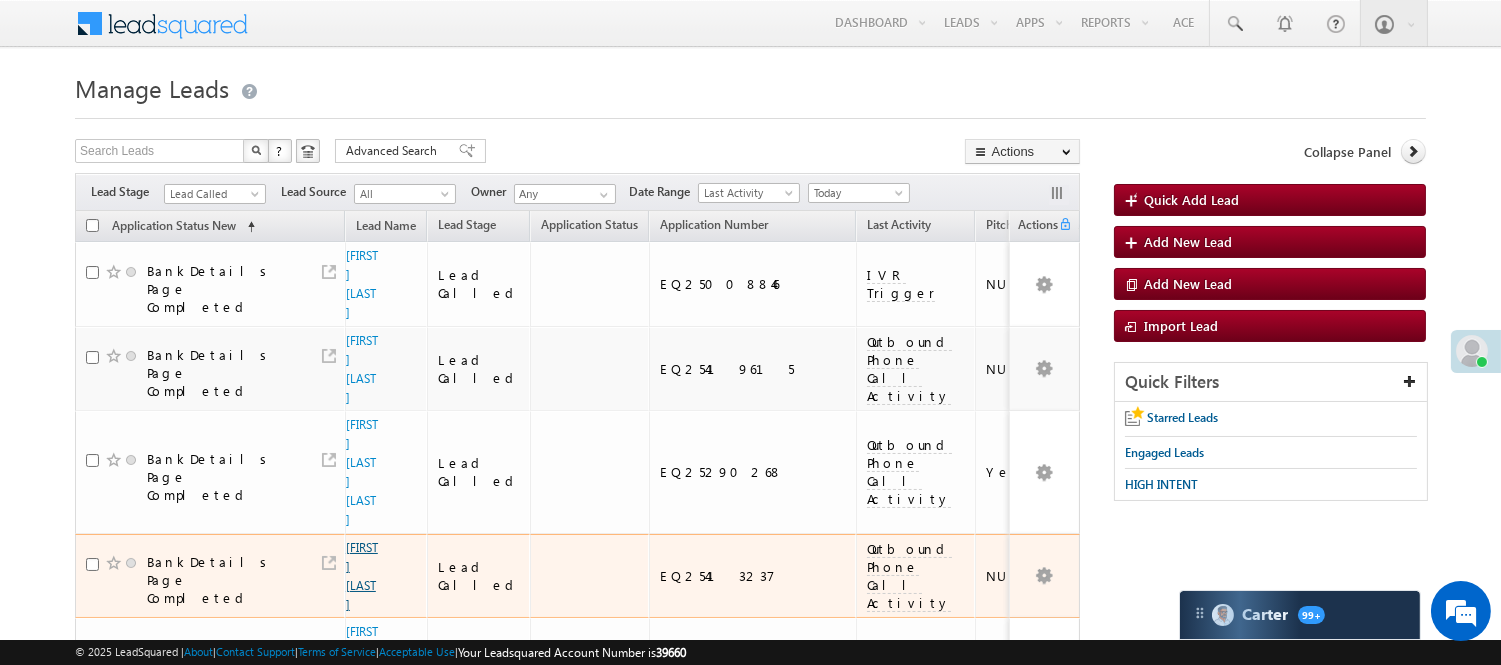click on "[FIRST] [LAST]" at bounding box center (362, 576) 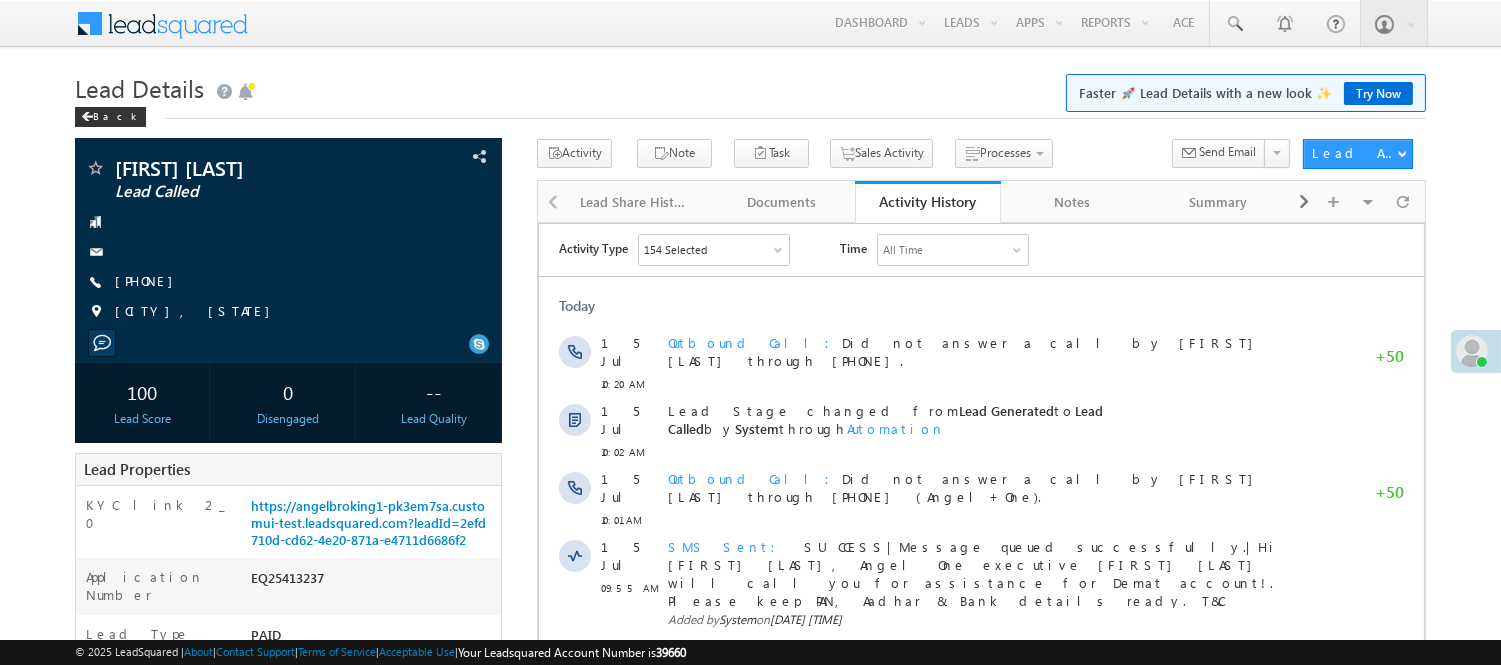scroll, scrollTop: 0, scrollLeft: 0, axis: both 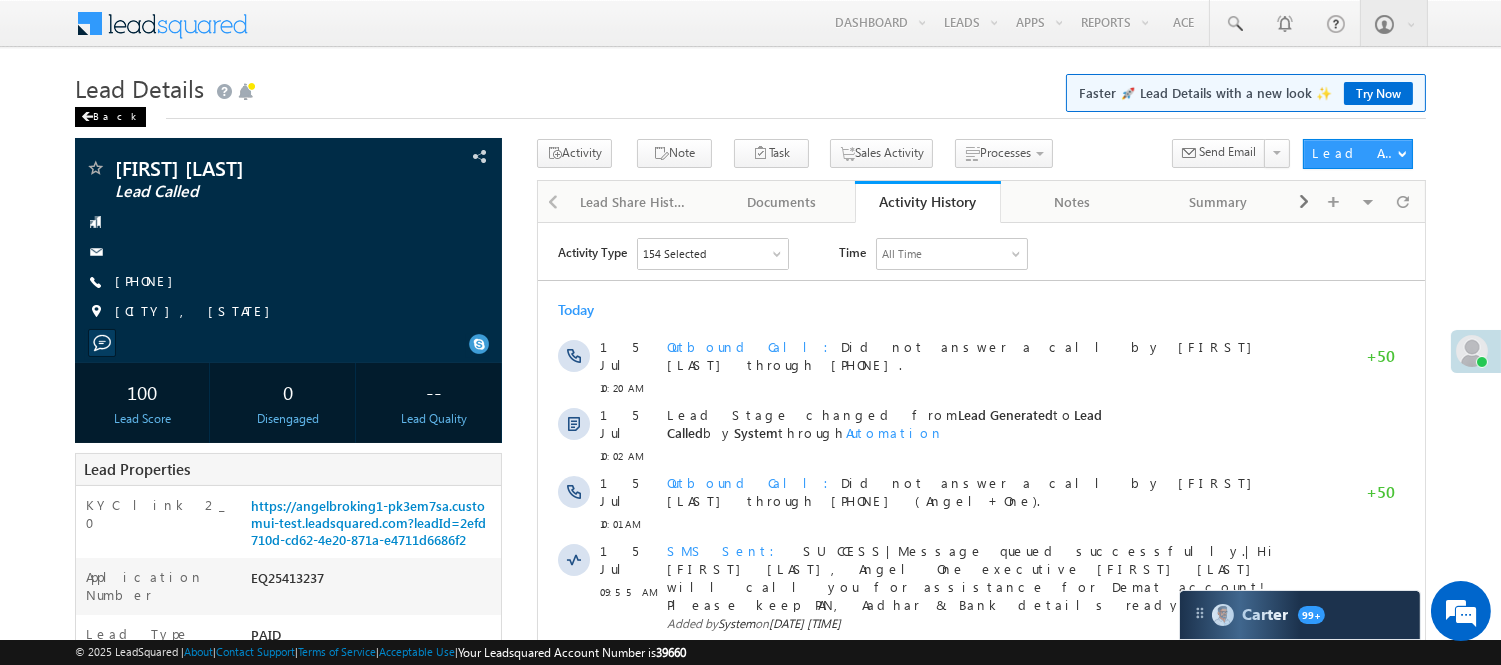 click on "Back" at bounding box center (110, 117) 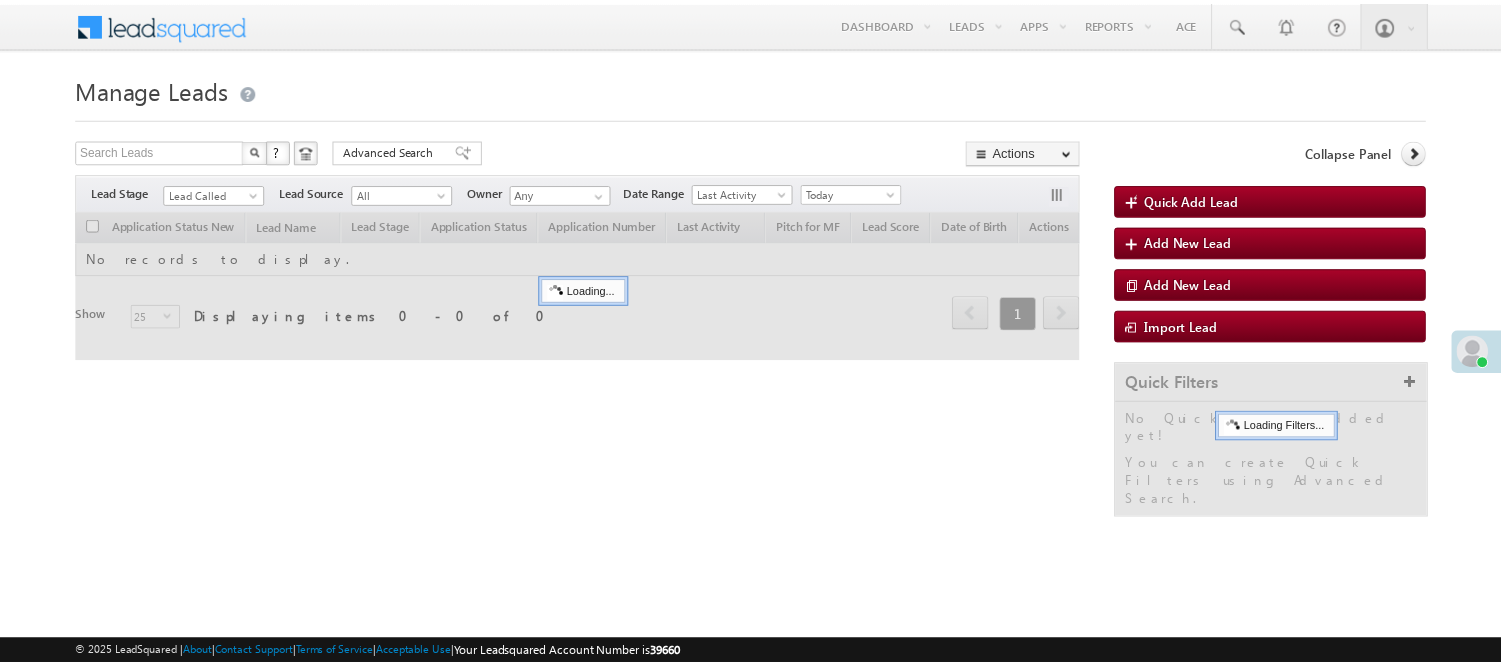 scroll, scrollTop: 0, scrollLeft: 0, axis: both 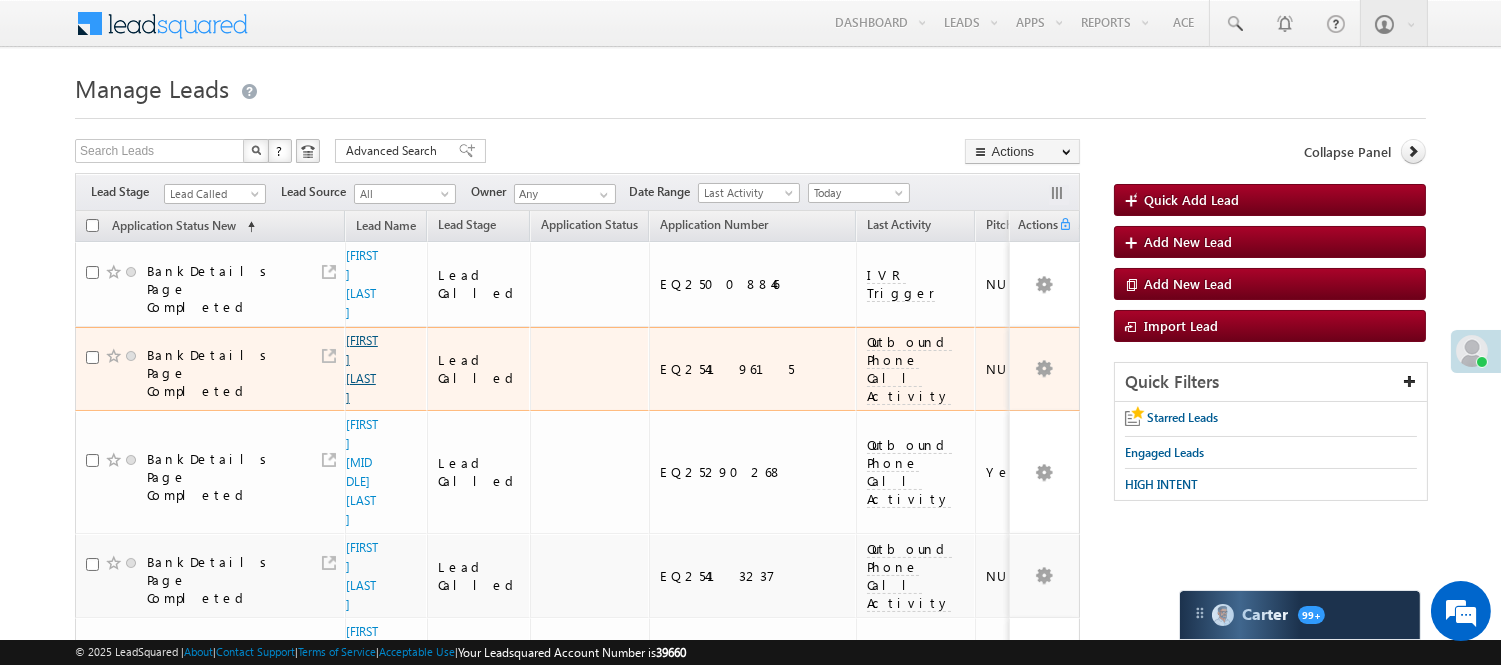 click on "[FIRST] [LAST]" at bounding box center [362, 369] 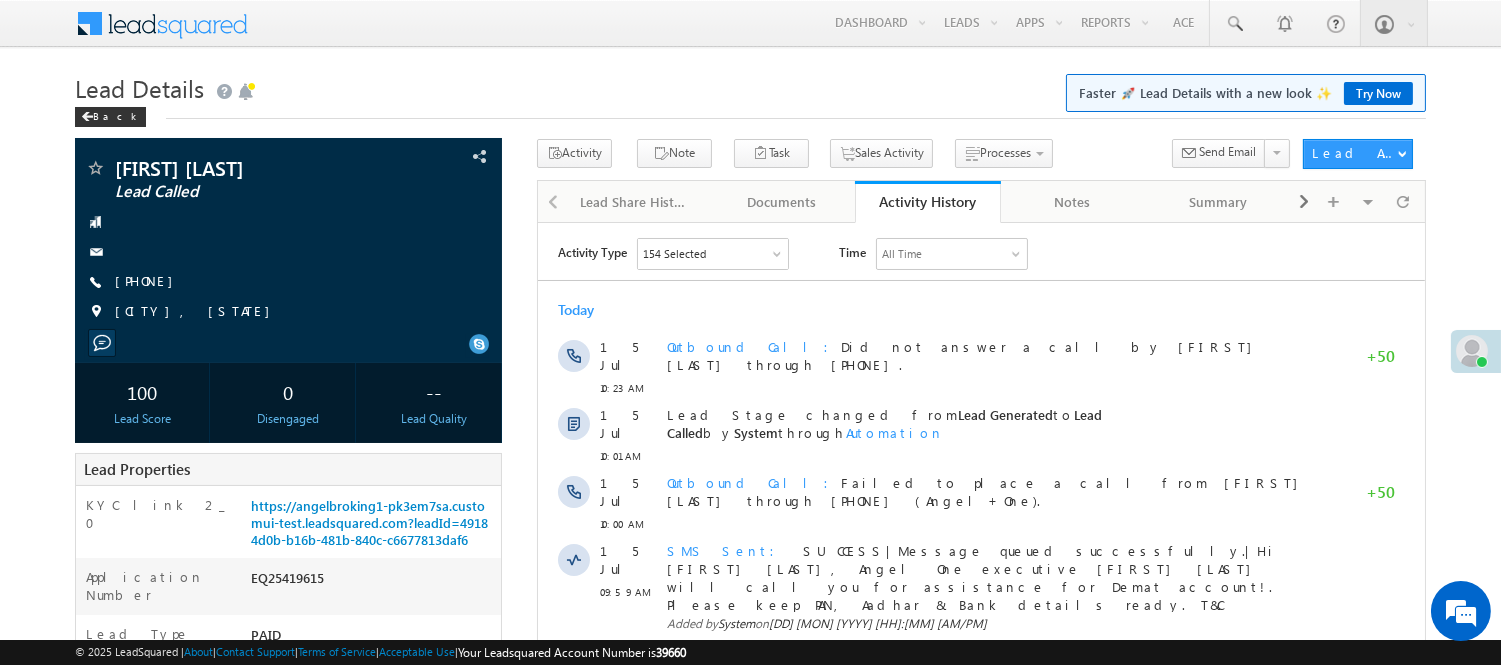 scroll, scrollTop: 0, scrollLeft: 0, axis: both 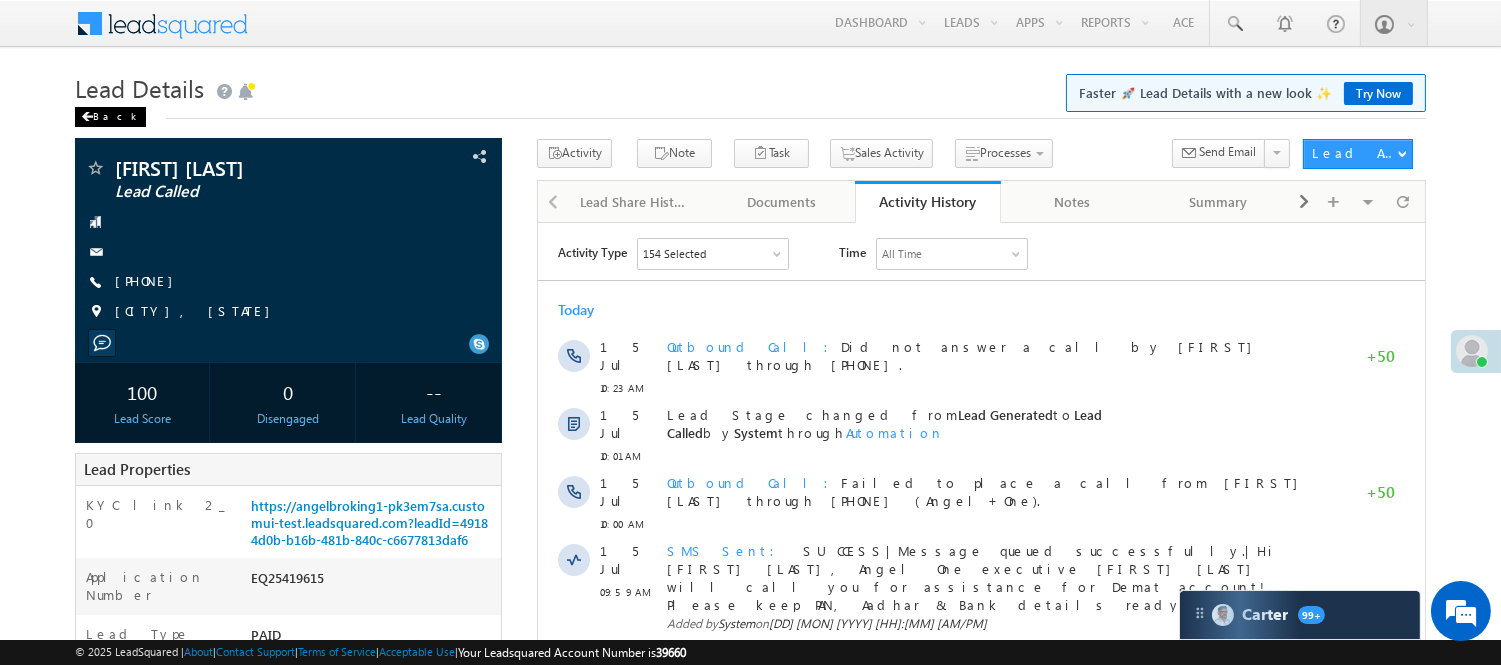 click on "Back" at bounding box center [110, 117] 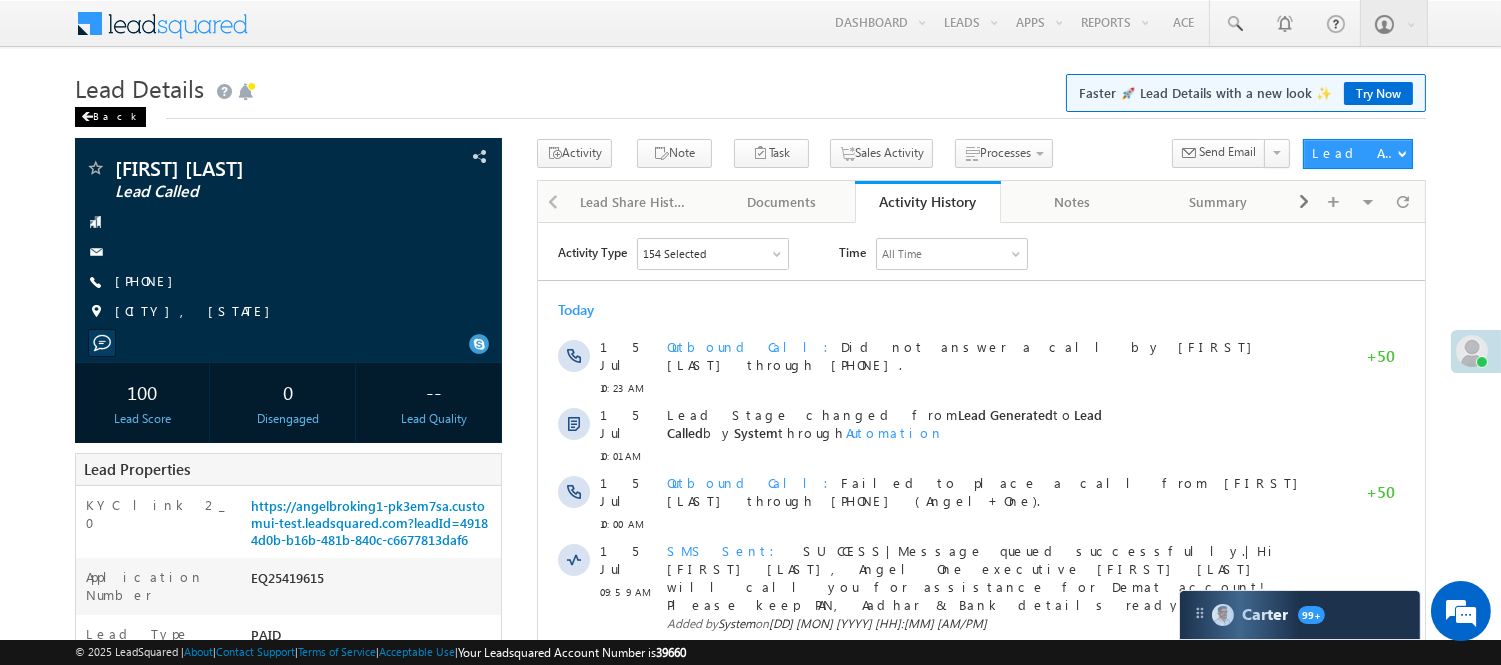 scroll, scrollTop: 0, scrollLeft: 0, axis: both 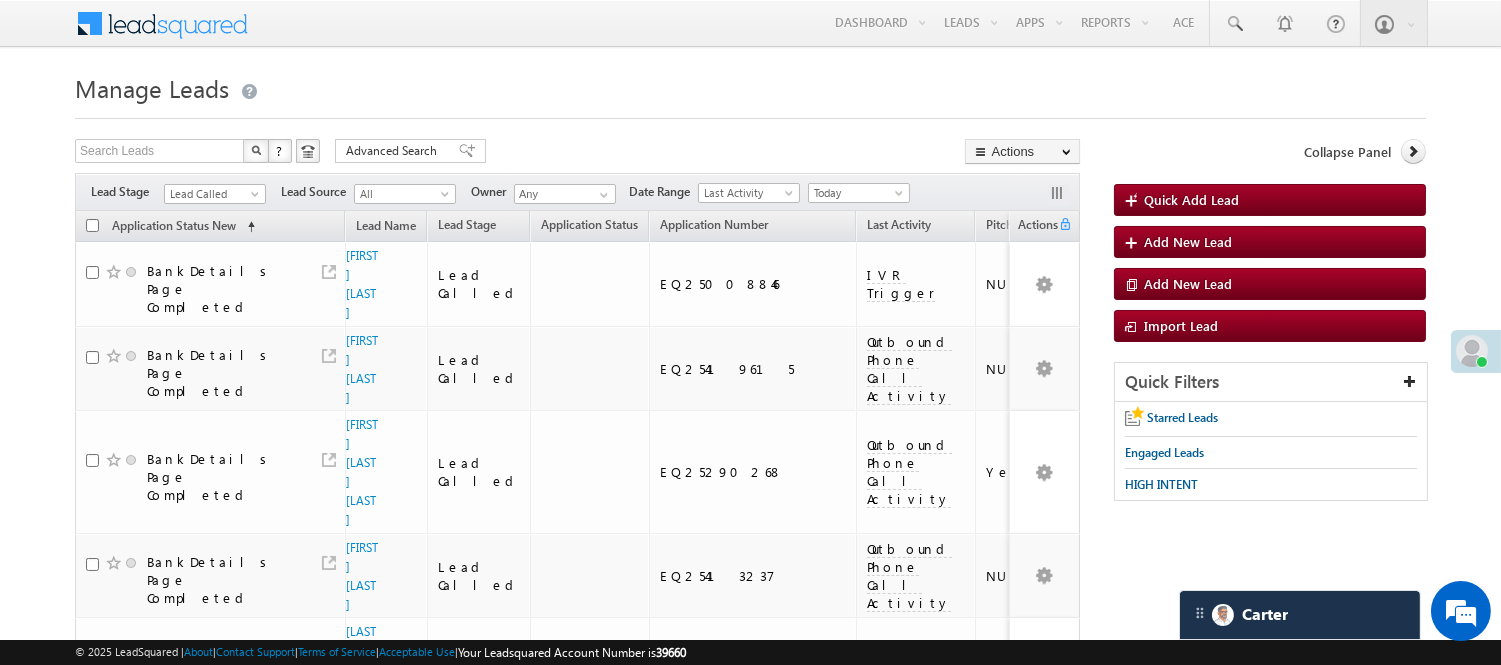 click on "Filters
Lead Stage
Lead Called Lead Called
Lead Source
All All
Owner
Any Any
Date Range" at bounding box center (577, 192) 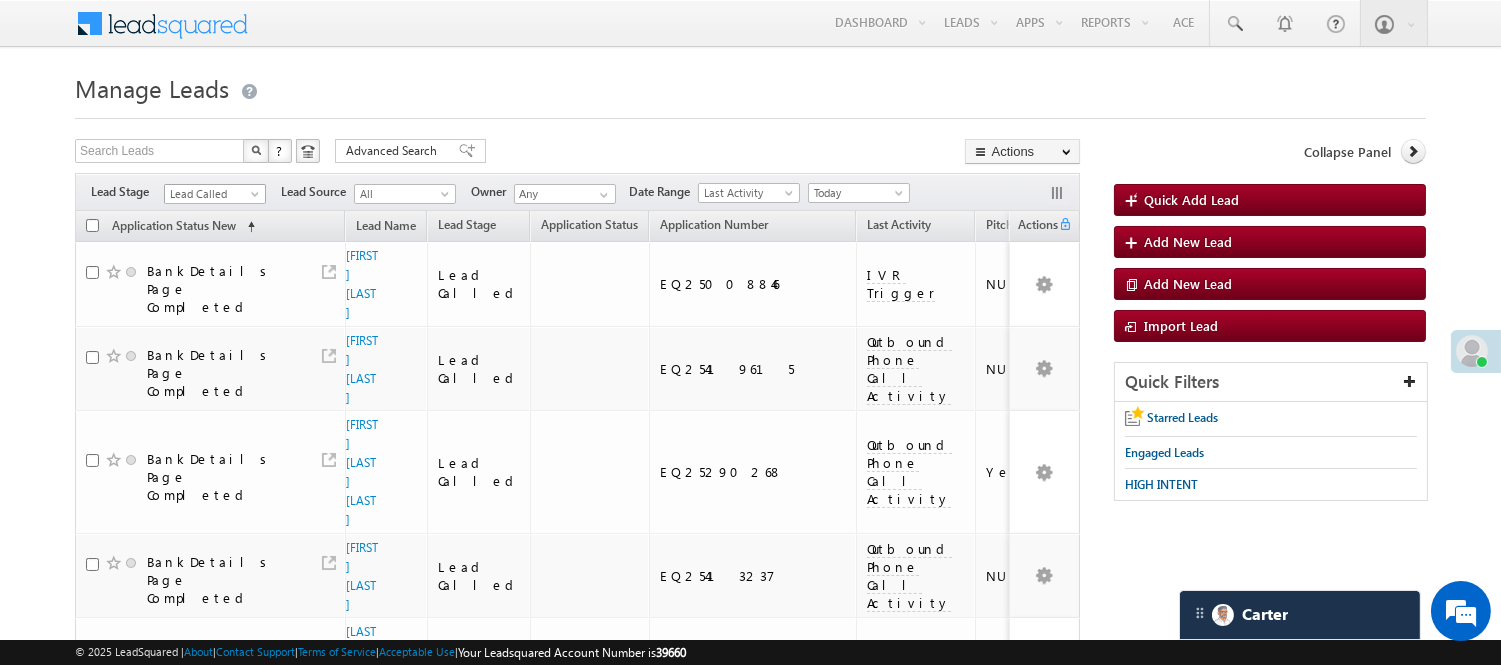 click on "Lead Called" at bounding box center (212, 194) 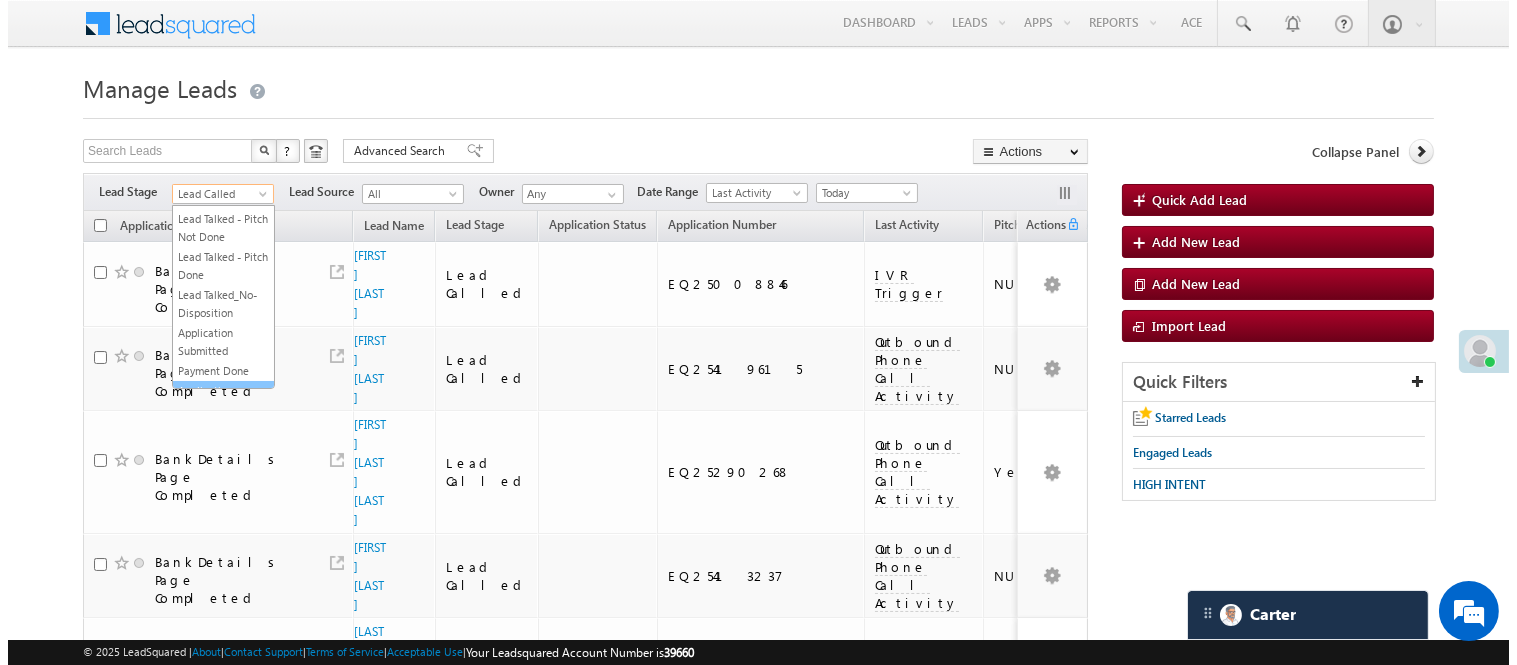 scroll, scrollTop: 0, scrollLeft: 0, axis: both 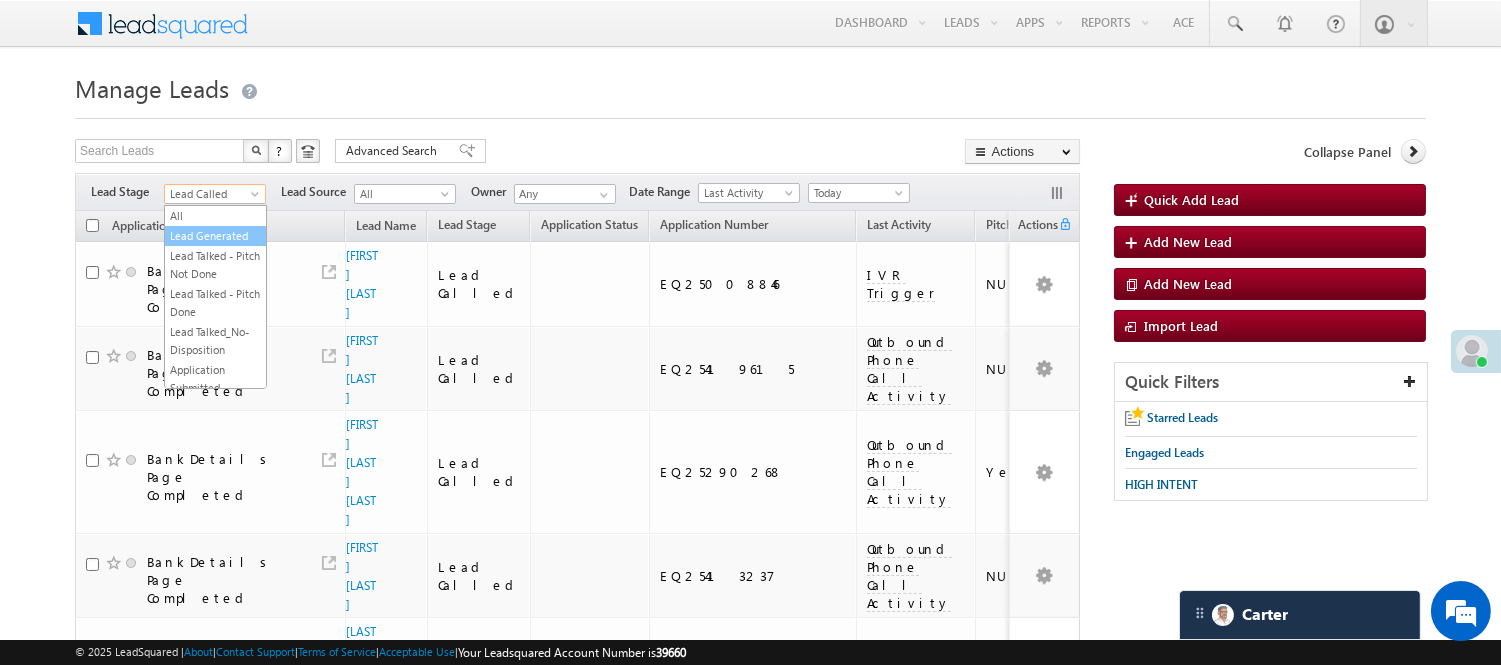click on "Lead Generated" at bounding box center [215, 236] 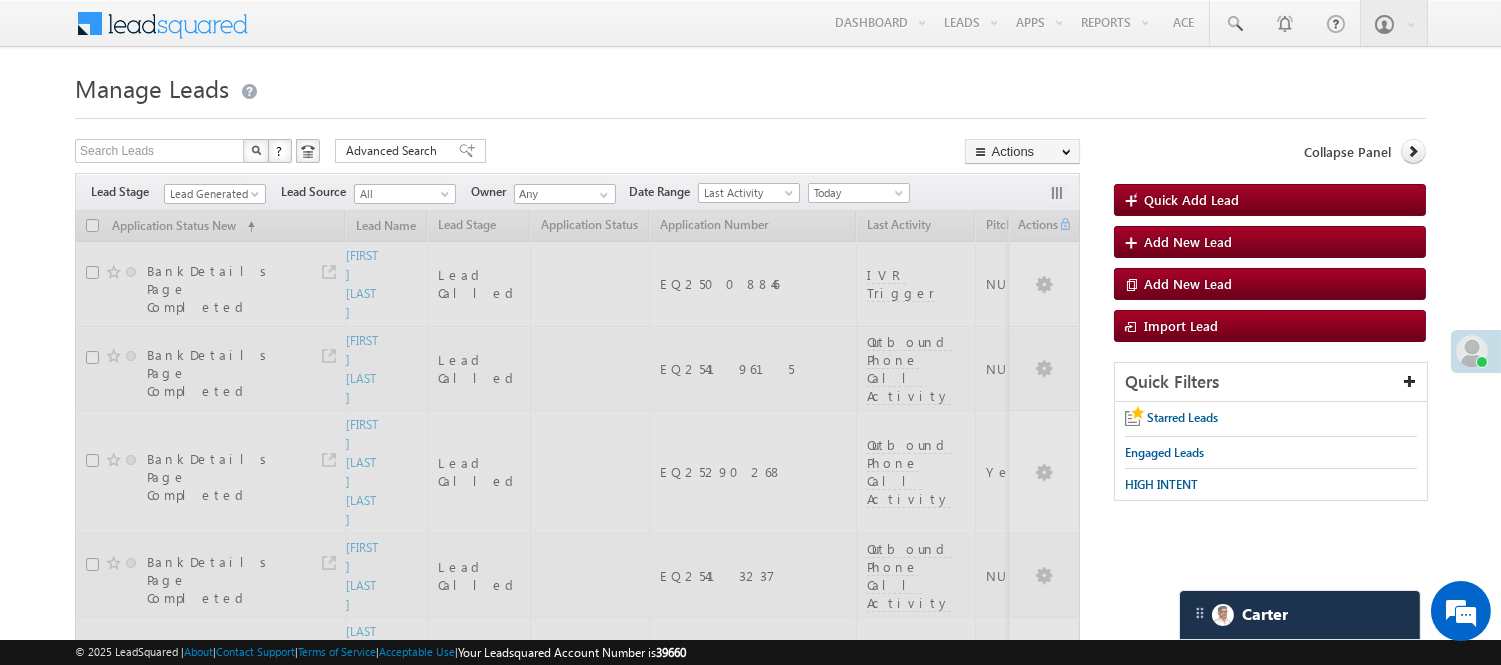 click on "Manage Leads" at bounding box center [750, 86] 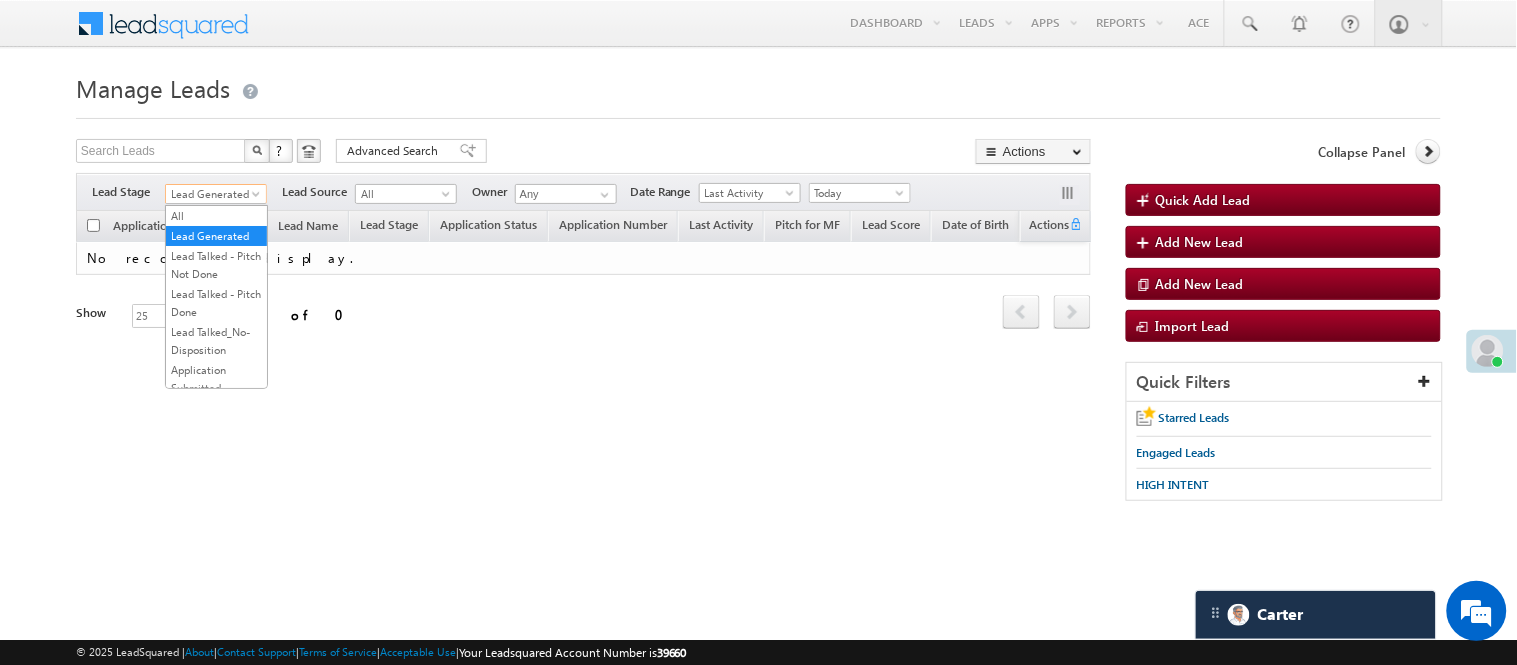 click on "Lead Generated" at bounding box center [213, 194] 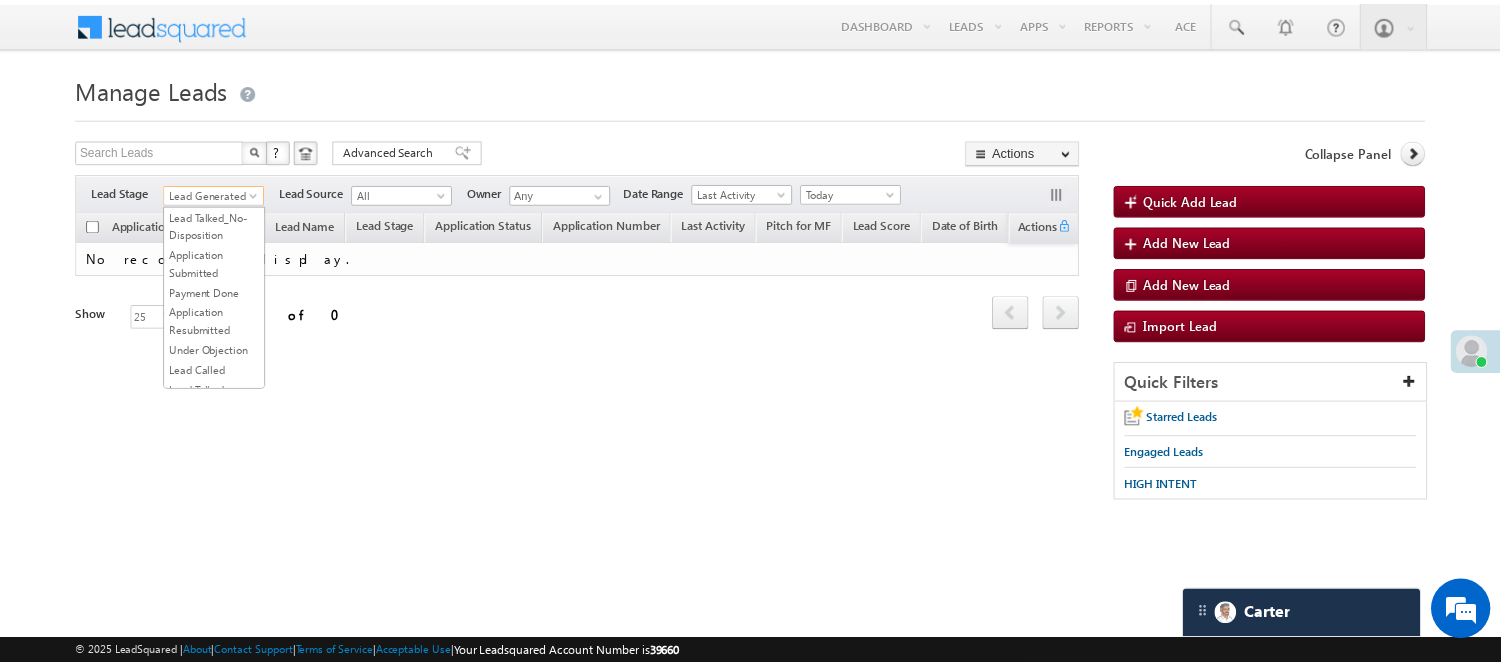 scroll, scrollTop: 222, scrollLeft: 0, axis: vertical 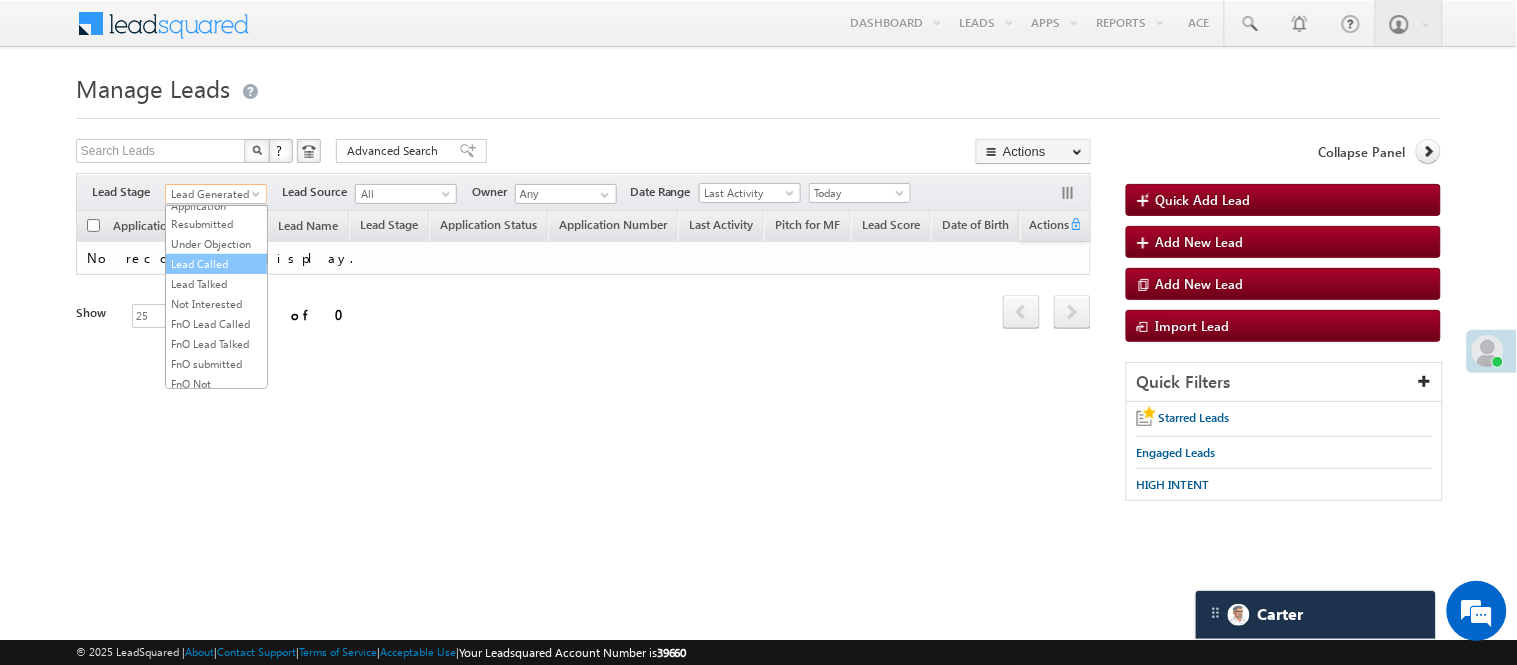 click on "Lead Called" at bounding box center [216, 264] 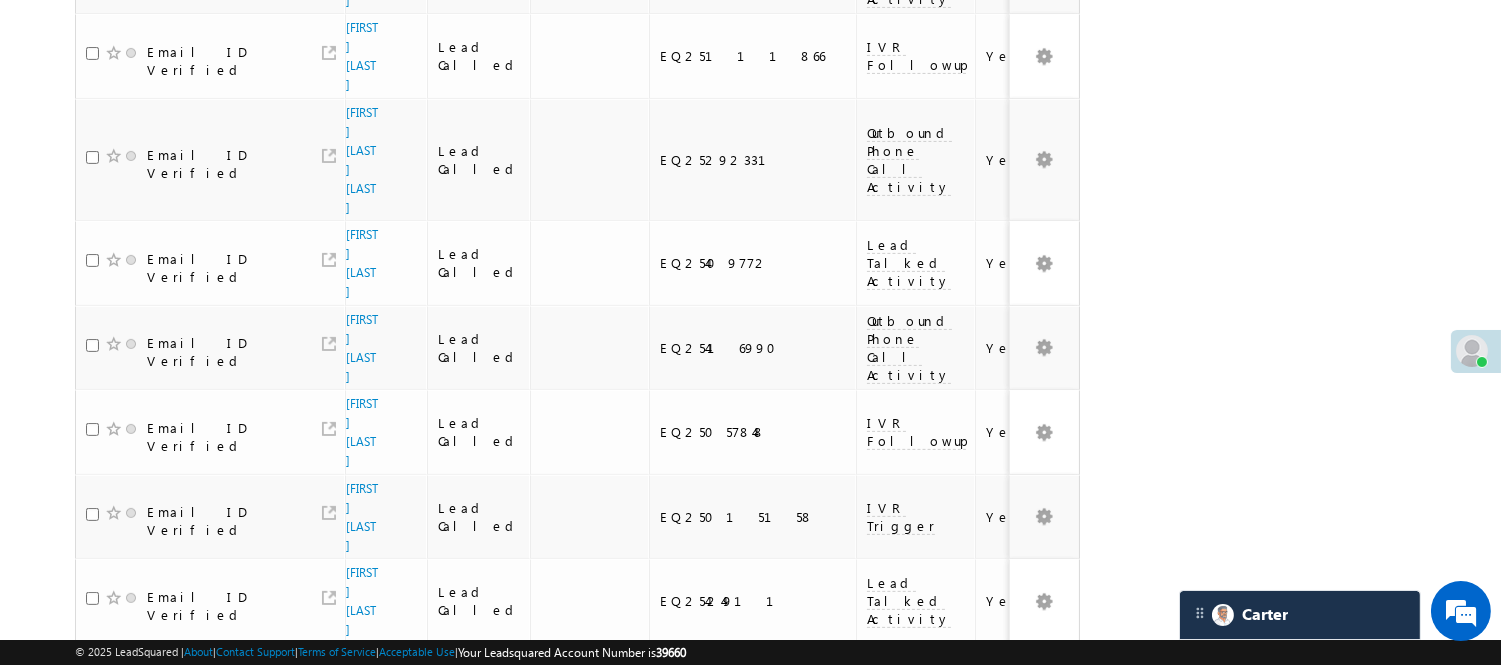 scroll, scrollTop: 1396, scrollLeft: 0, axis: vertical 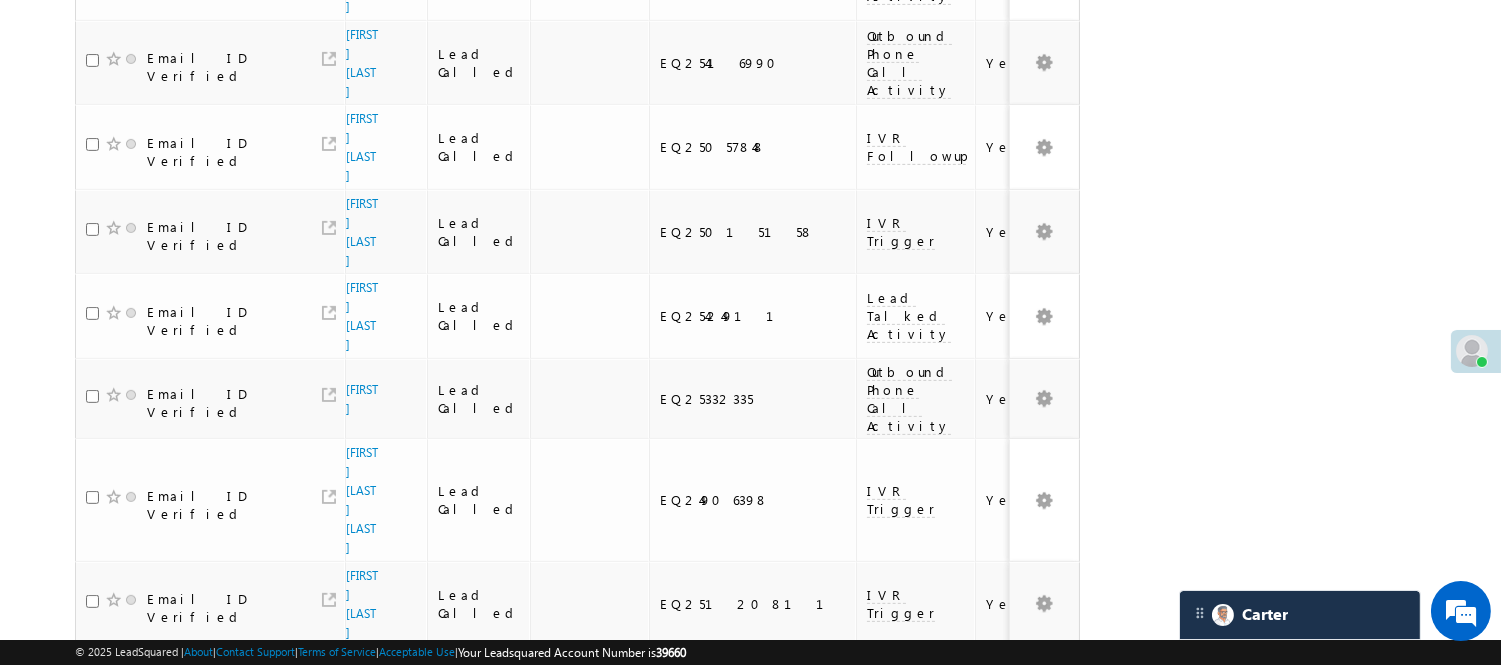 click on "2" at bounding box center (978, 1054) 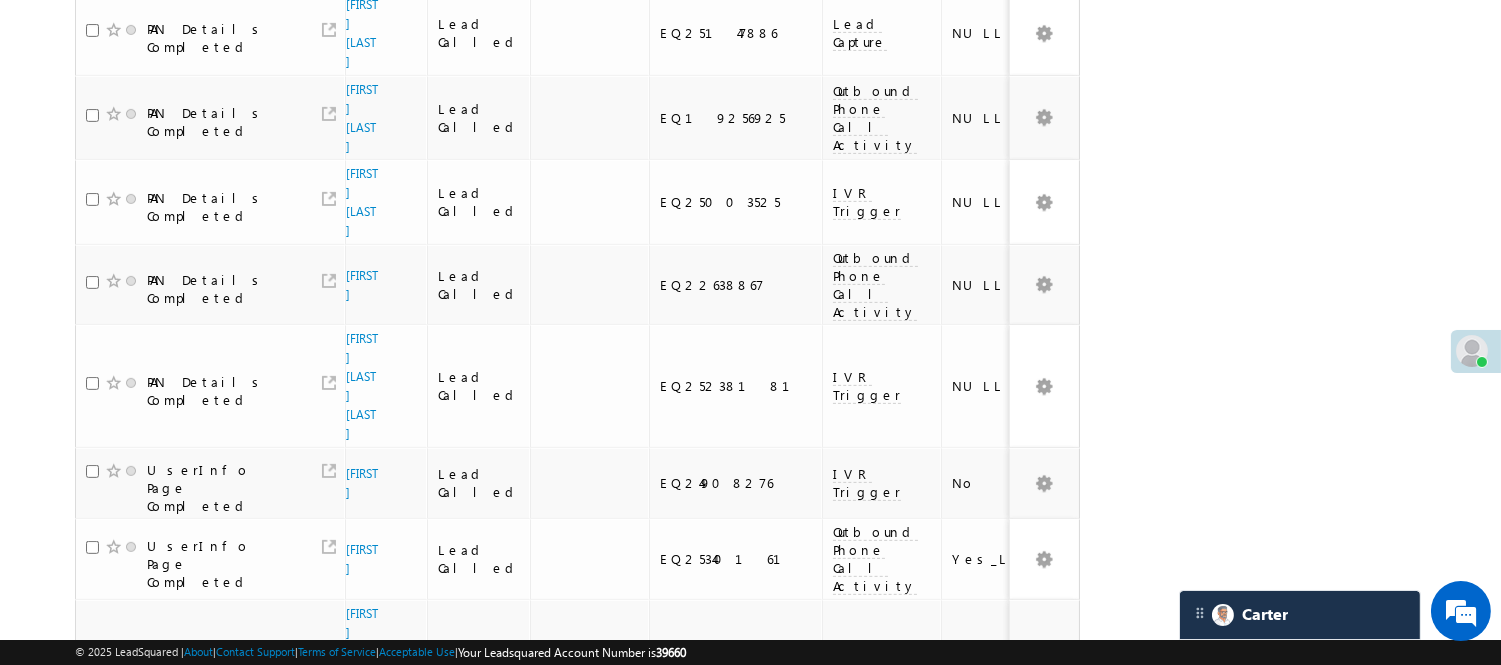 scroll, scrollTop: 1495, scrollLeft: 0, axis: vertical 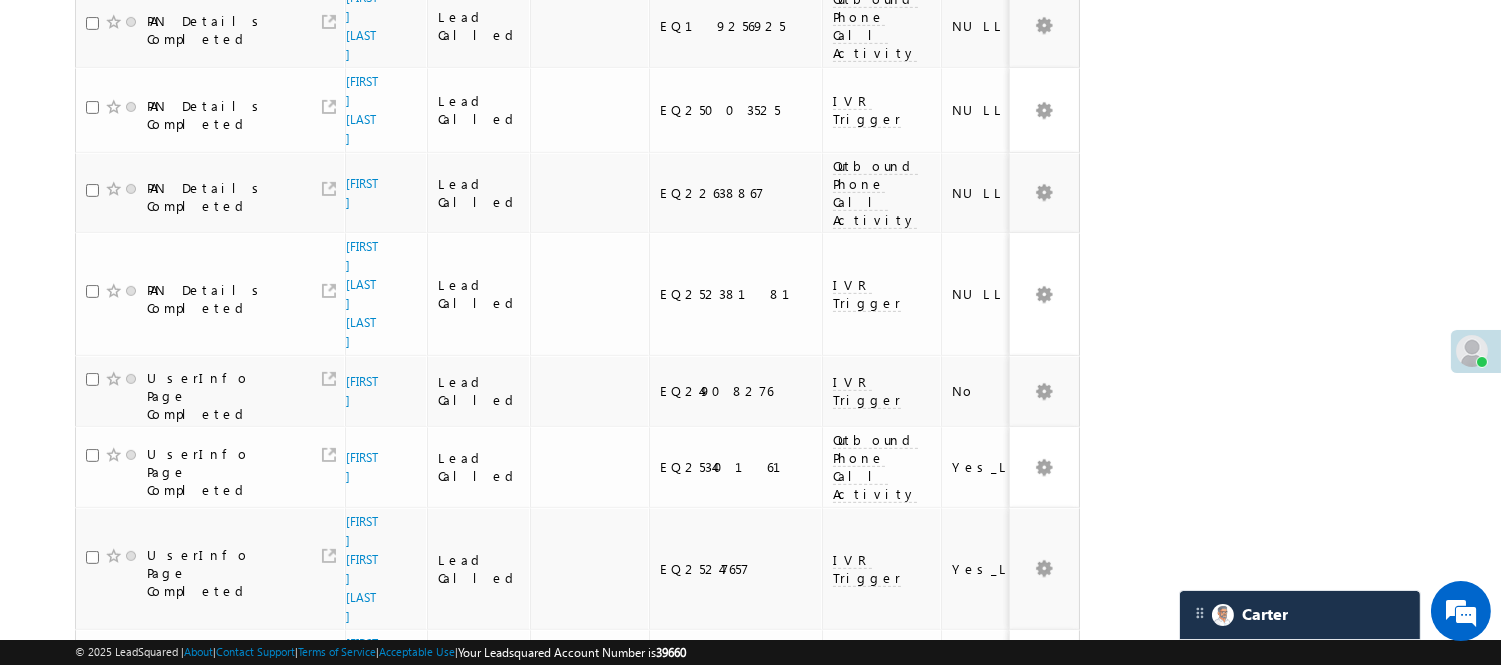 click on "Refresh first prev 1 2 3 next last 26 - 50 of 53" at bounding box center (577, 951) 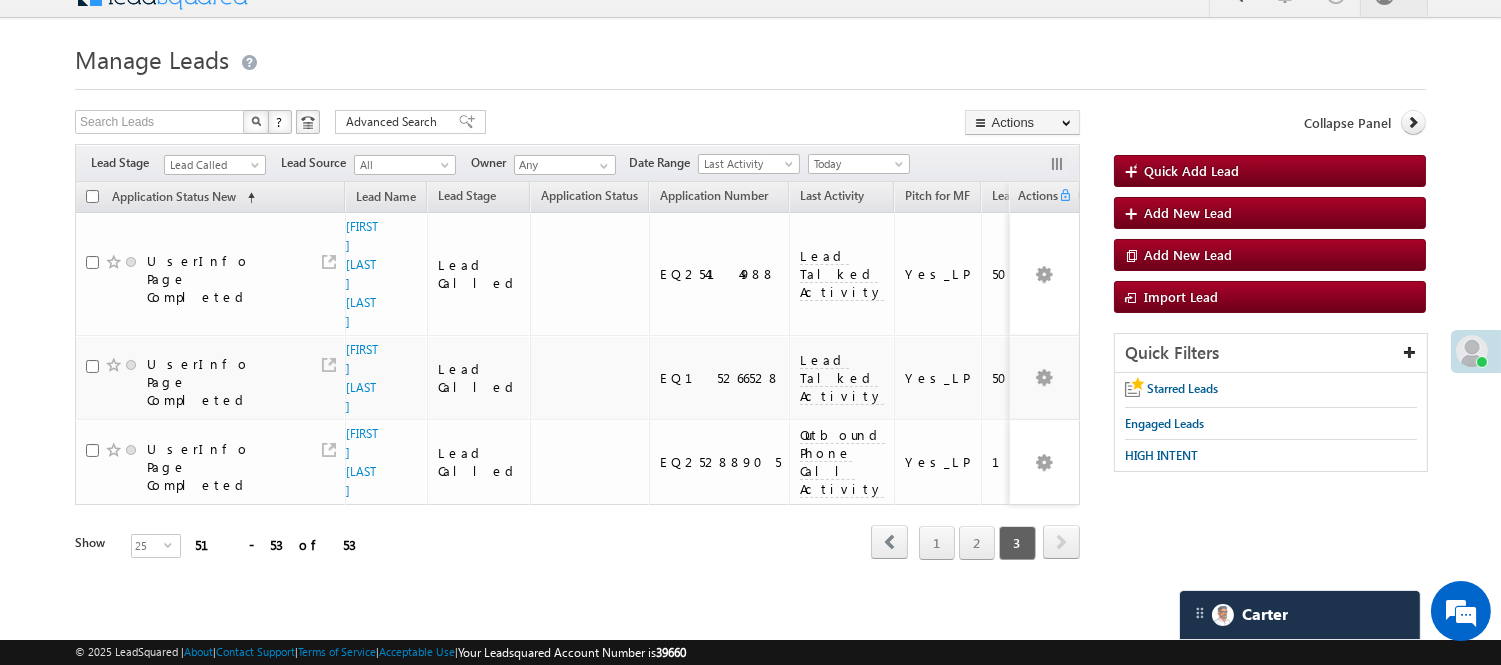 scroll, scrollTop: 0, scrollLeft: 0, axis: both 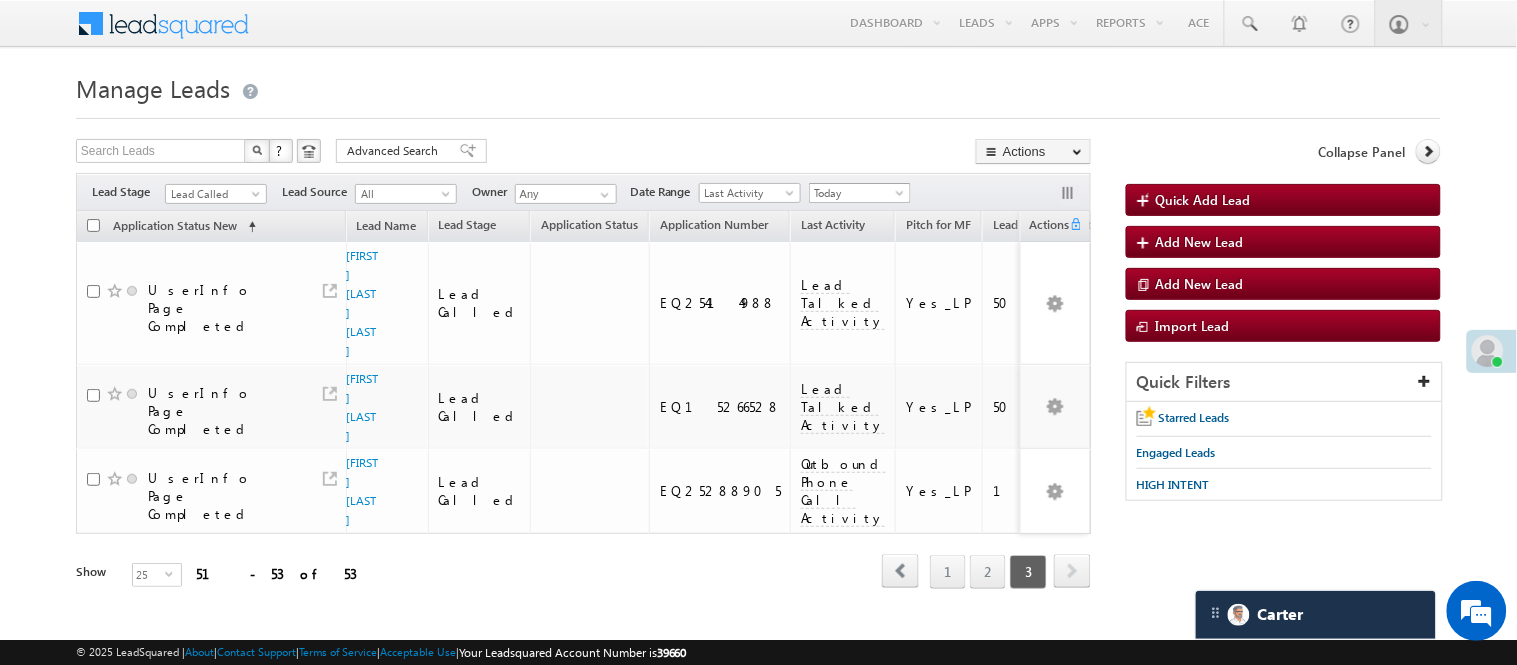 click on "Today" at bounding box center [857, 193] 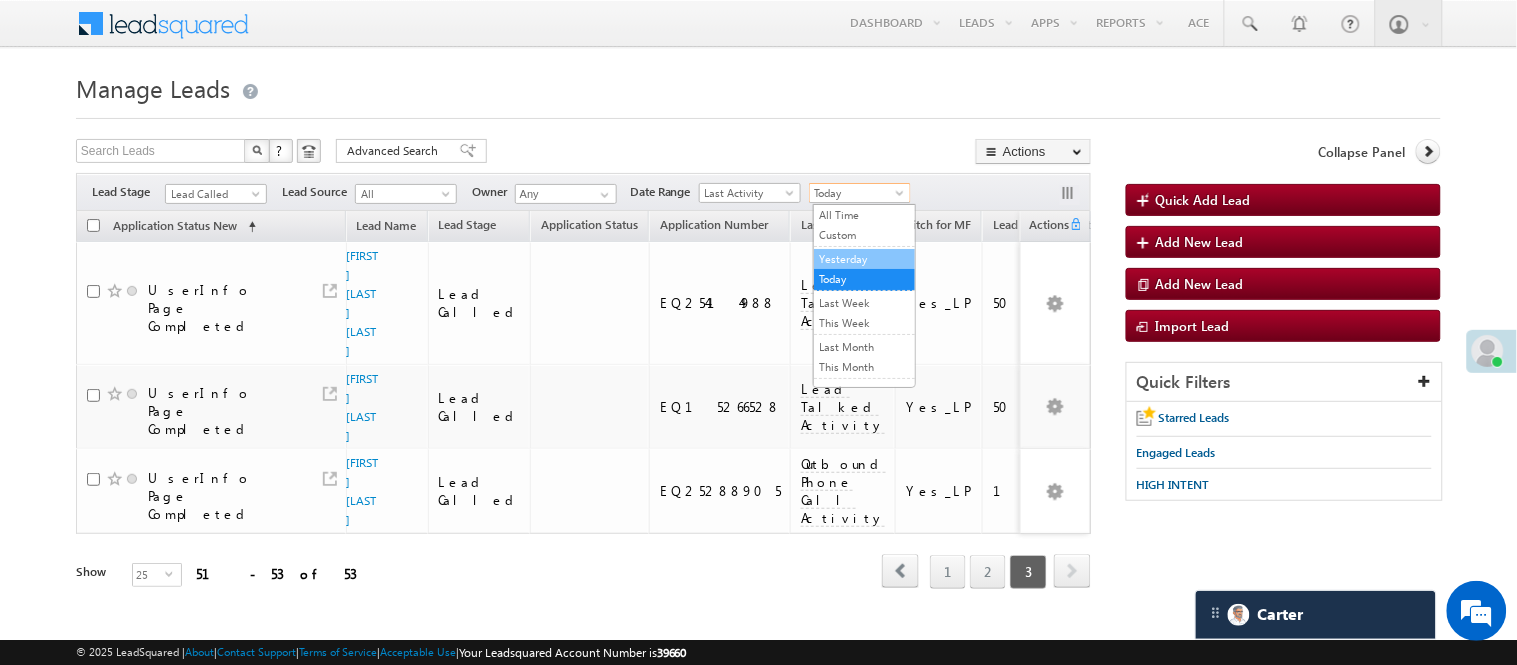 click on "Yesterday" at bounding box center [864, 259] 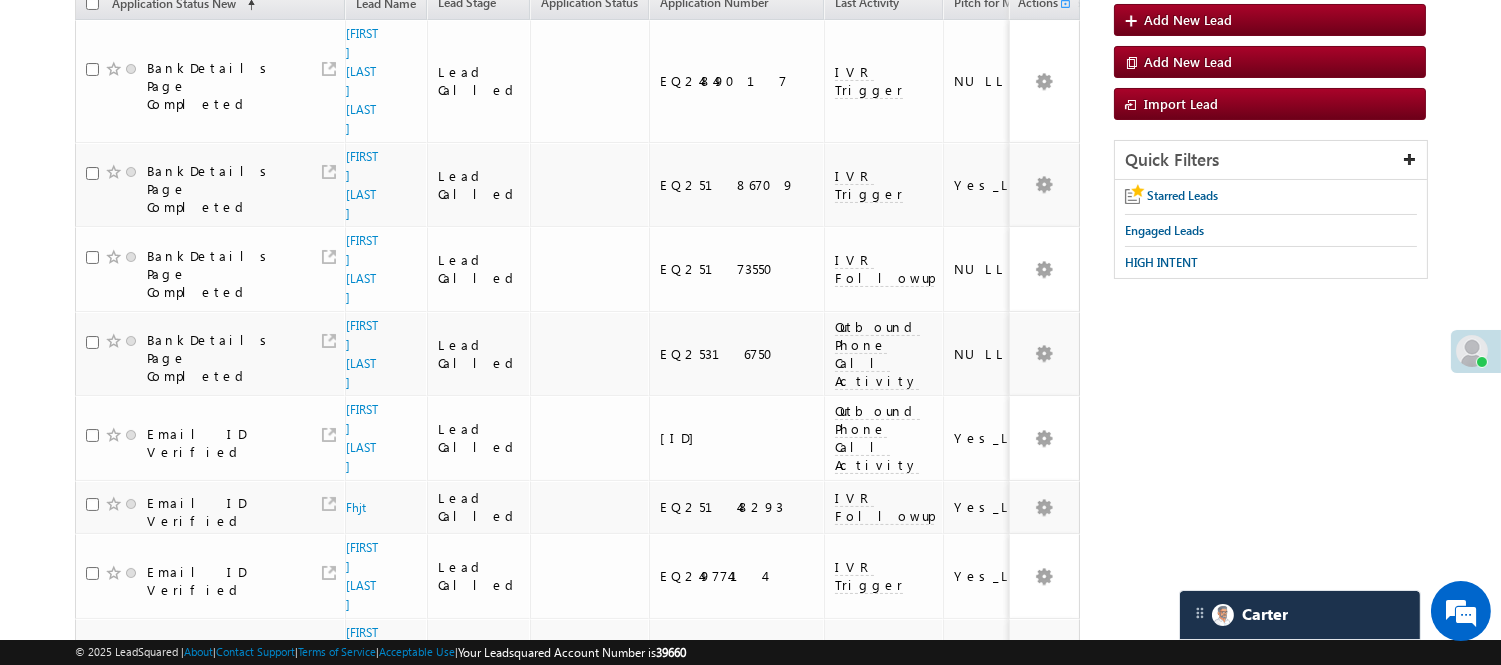 scroll, scrollTop: 1338, scrollLeft: 0, axis: vertical 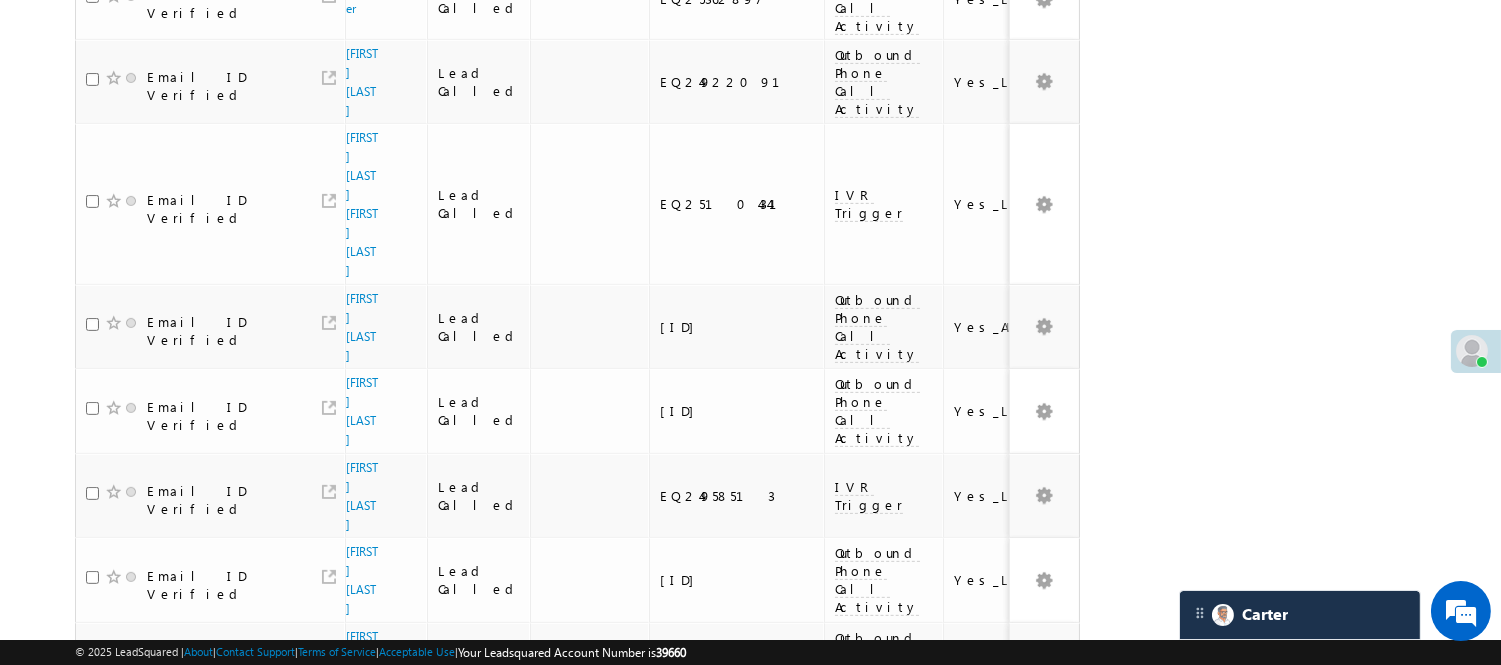 click on "3" at bounding box center (938, 1175) 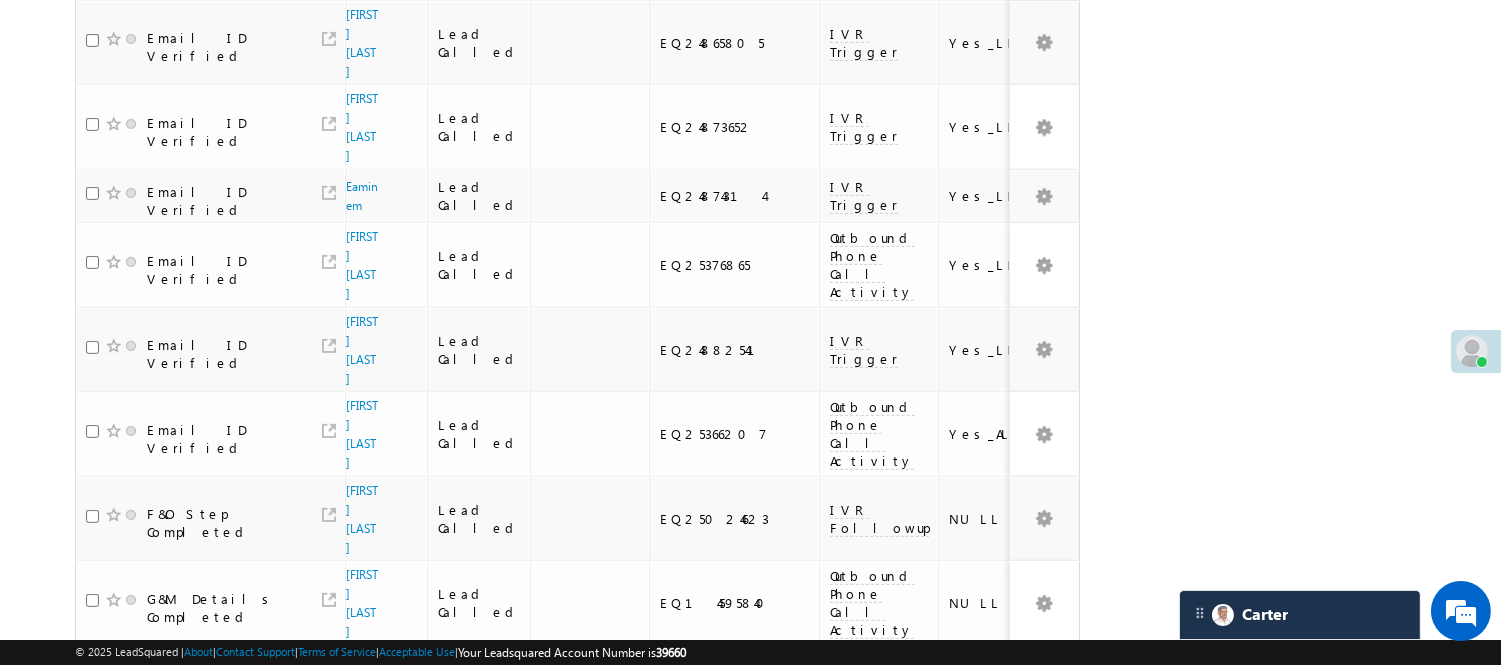 scroll, scrollTop: 1450, scrollLeft: 0, axis: vertical 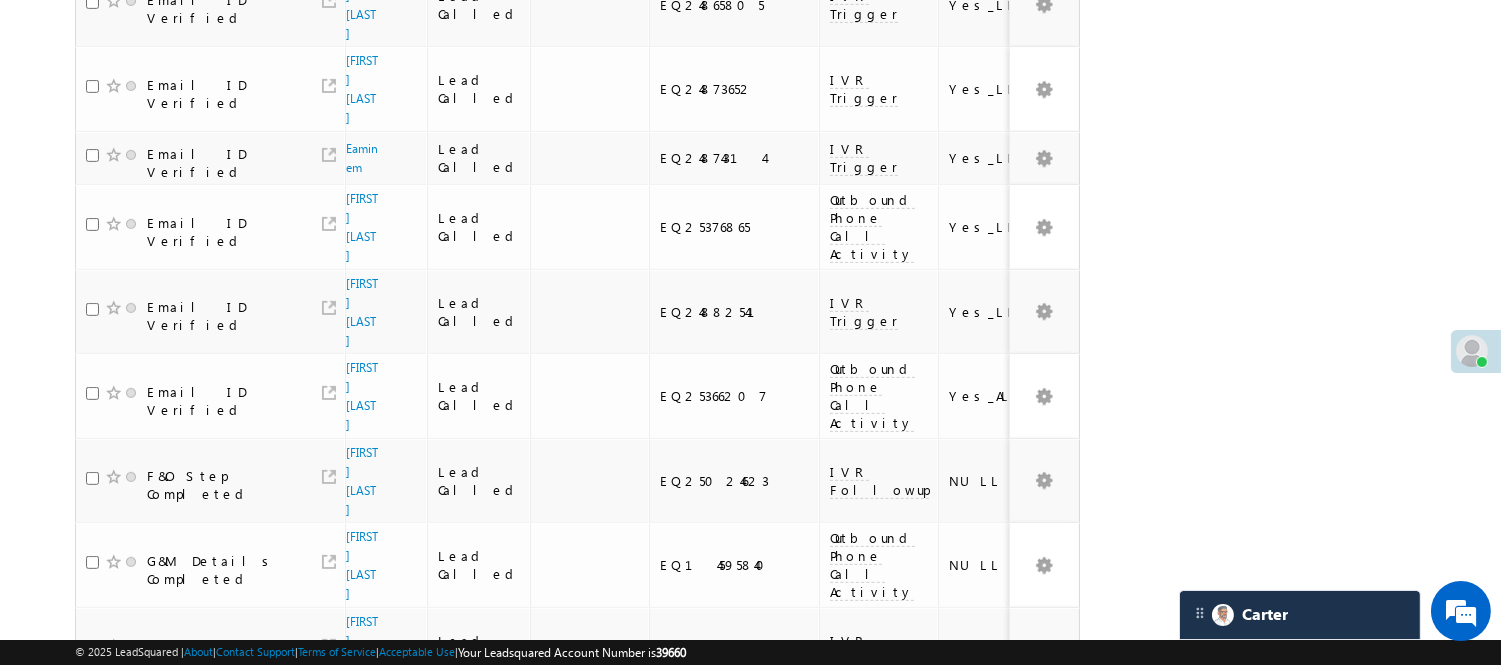 click on "4" at bounding box center [978, 980] 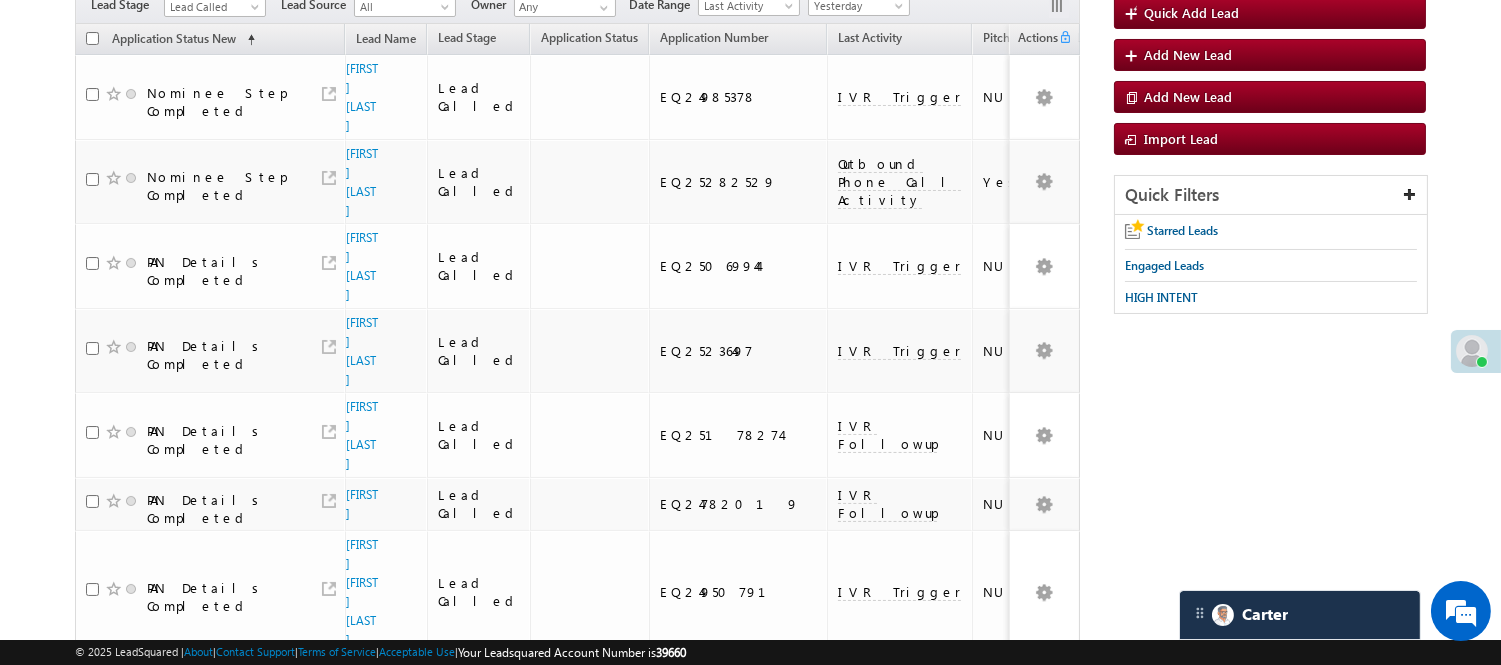 scroll, scrollTop: 0, scrollLeft: 0, axis: both 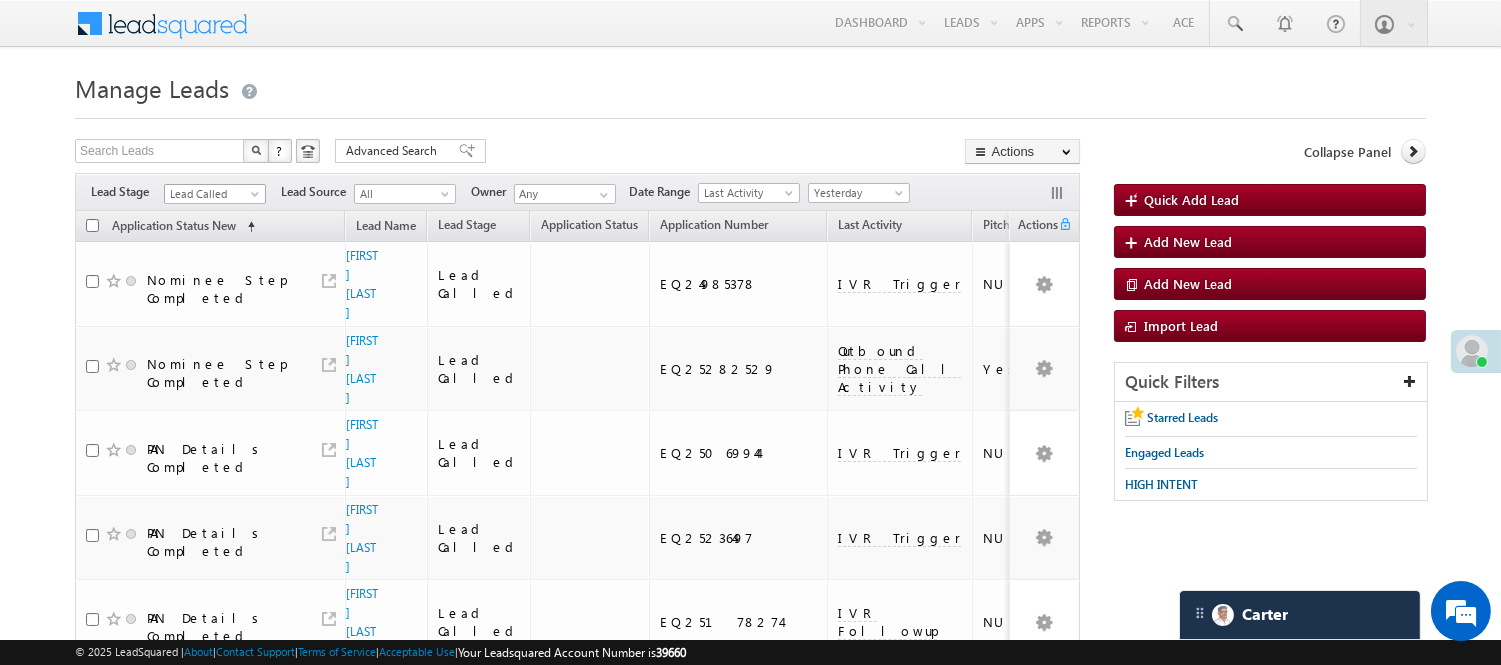 click on "Lead Called" at bounding box center [212, 194] 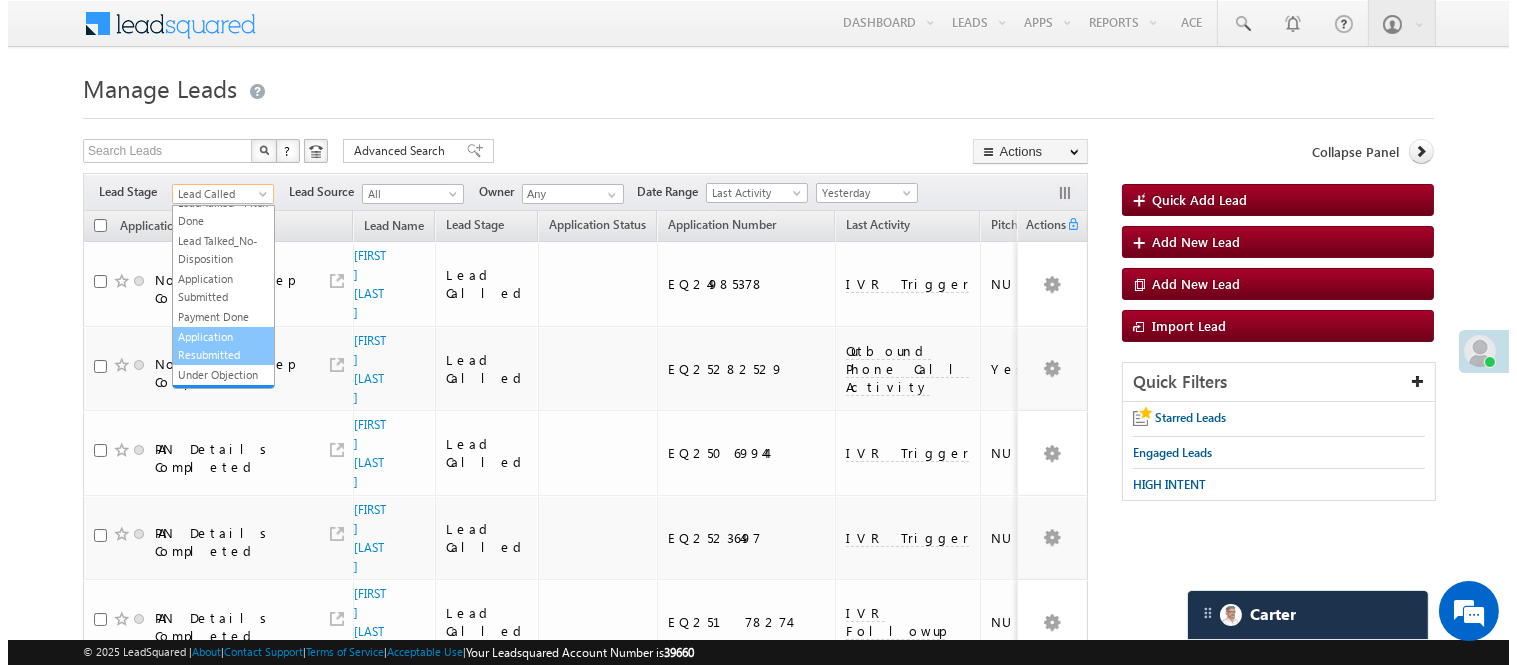 scroll, scrollTop: 0, scrollLeft: 0, axis: both 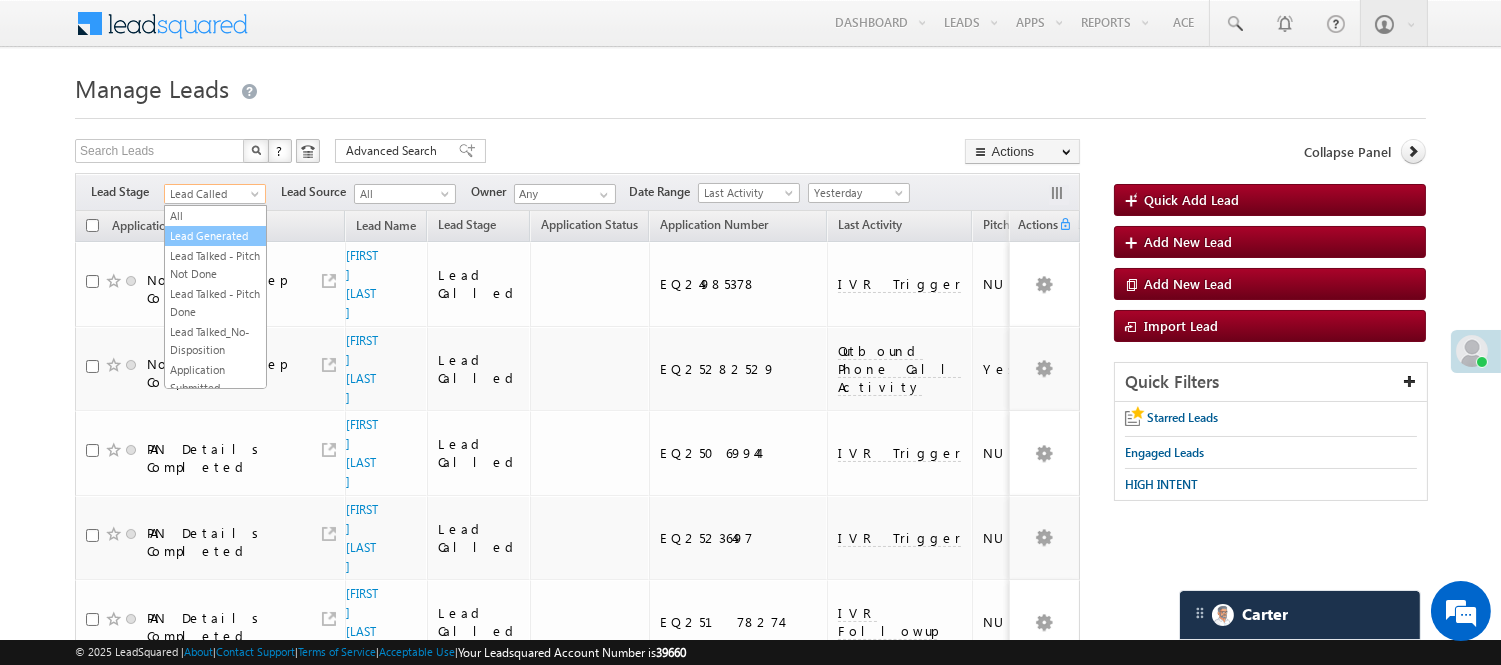 click on "Lead Generated" at bounding box center [215, 236] 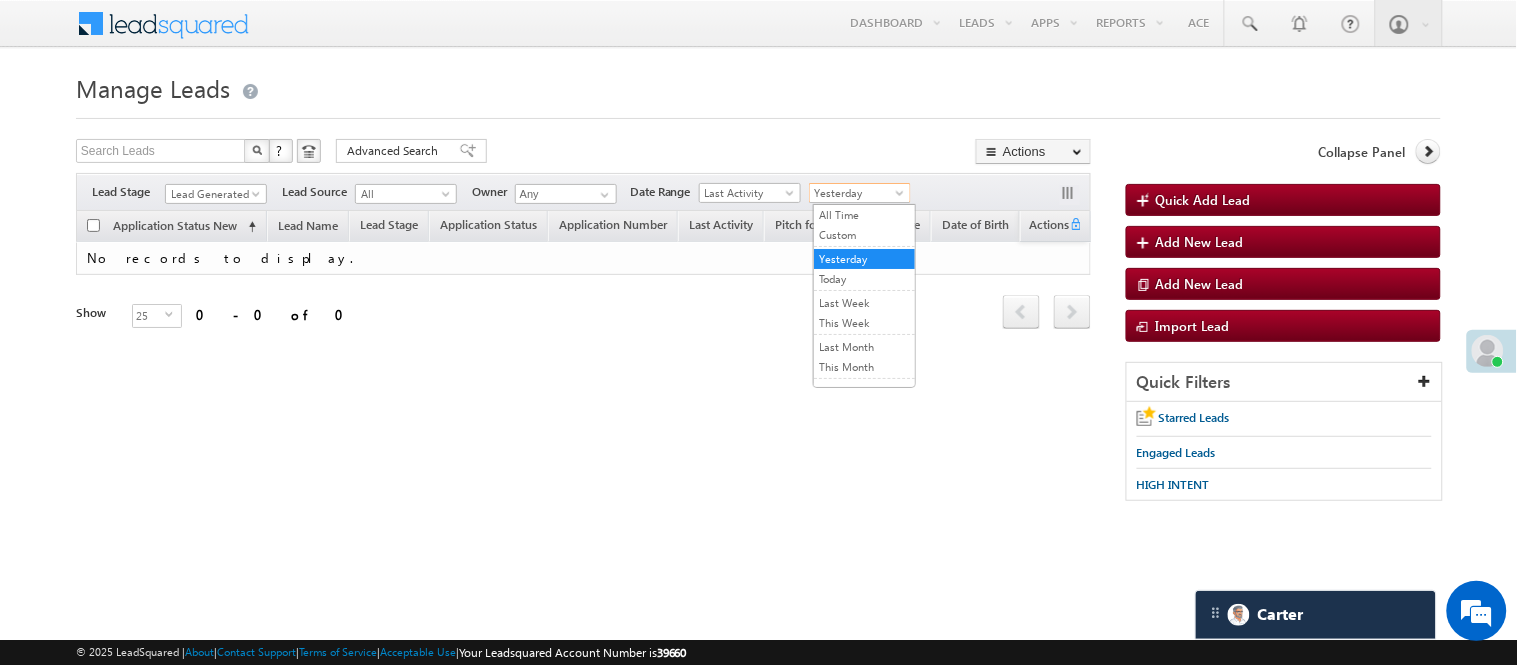 click on "Yesterday" at bounding box center [857, 193] 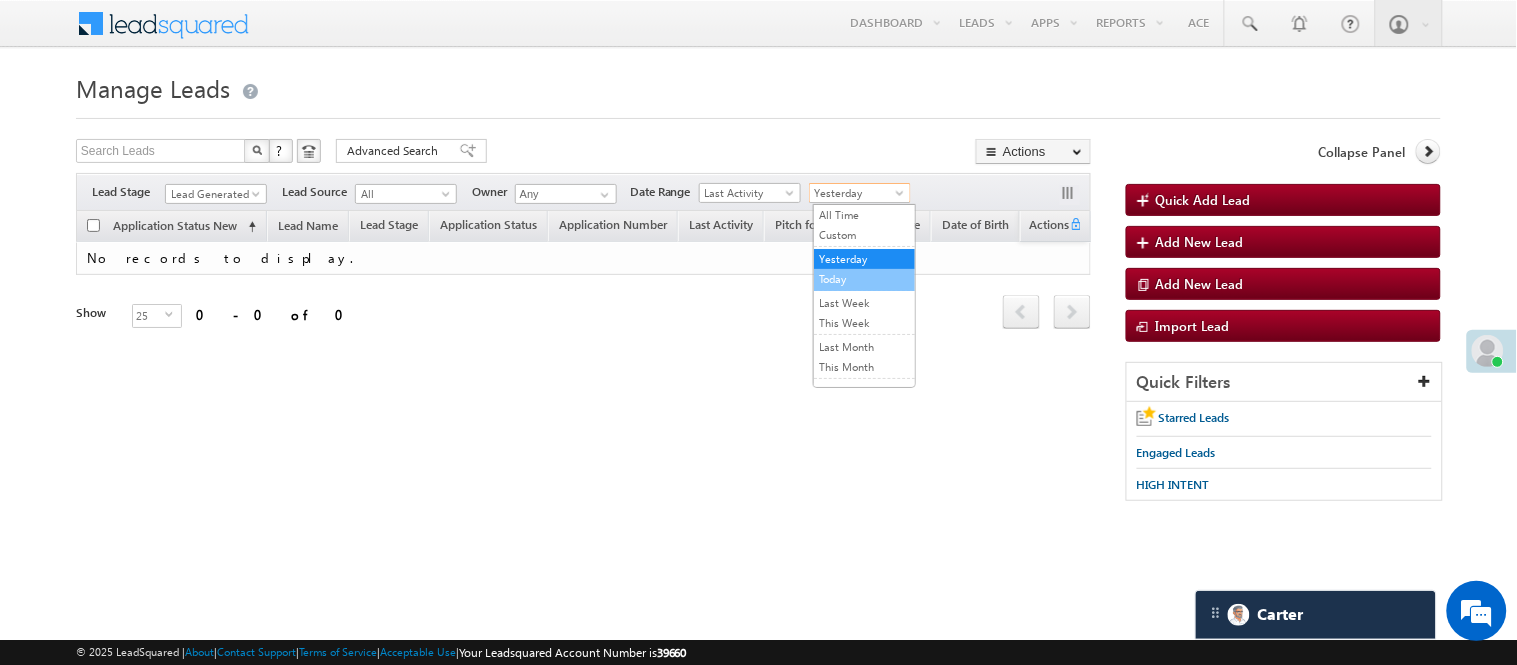 click on "Today" at bounding box center (864, 279) 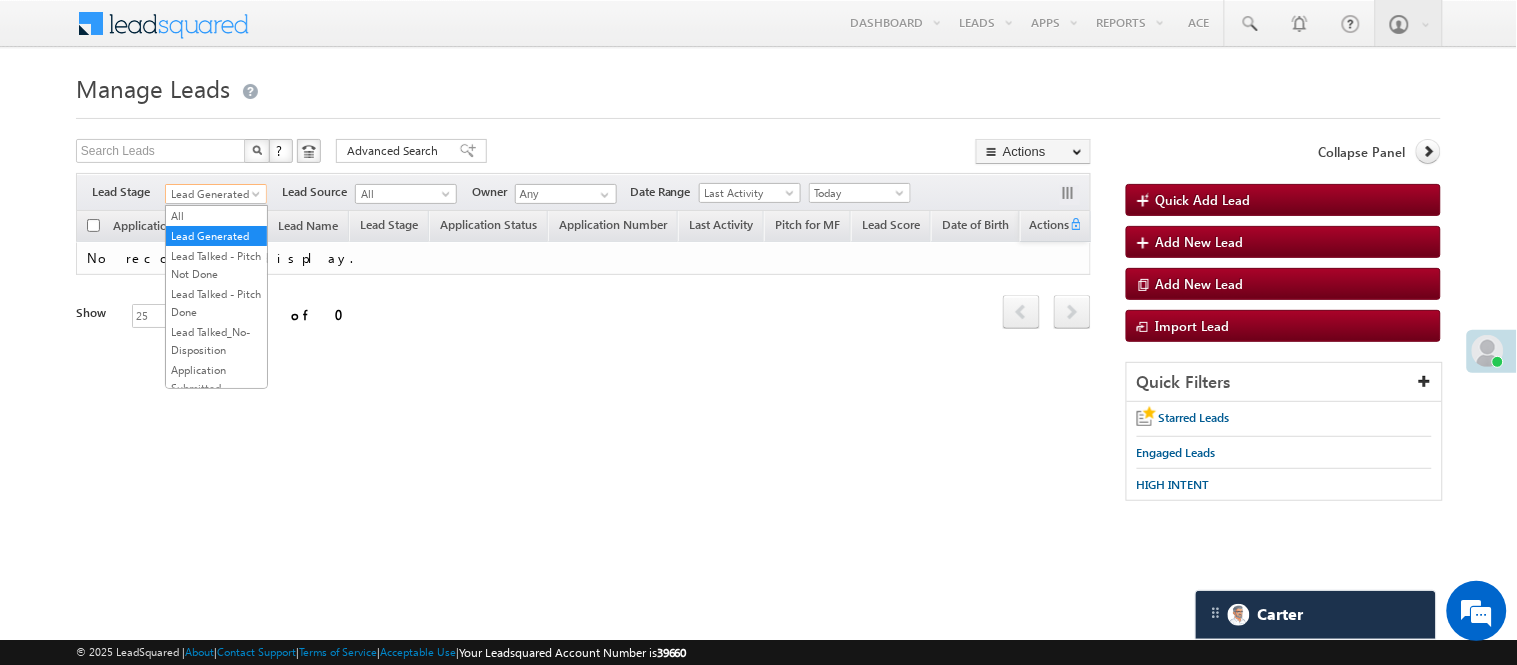 click on "Lead Generated" at bounding box center [213, 194] 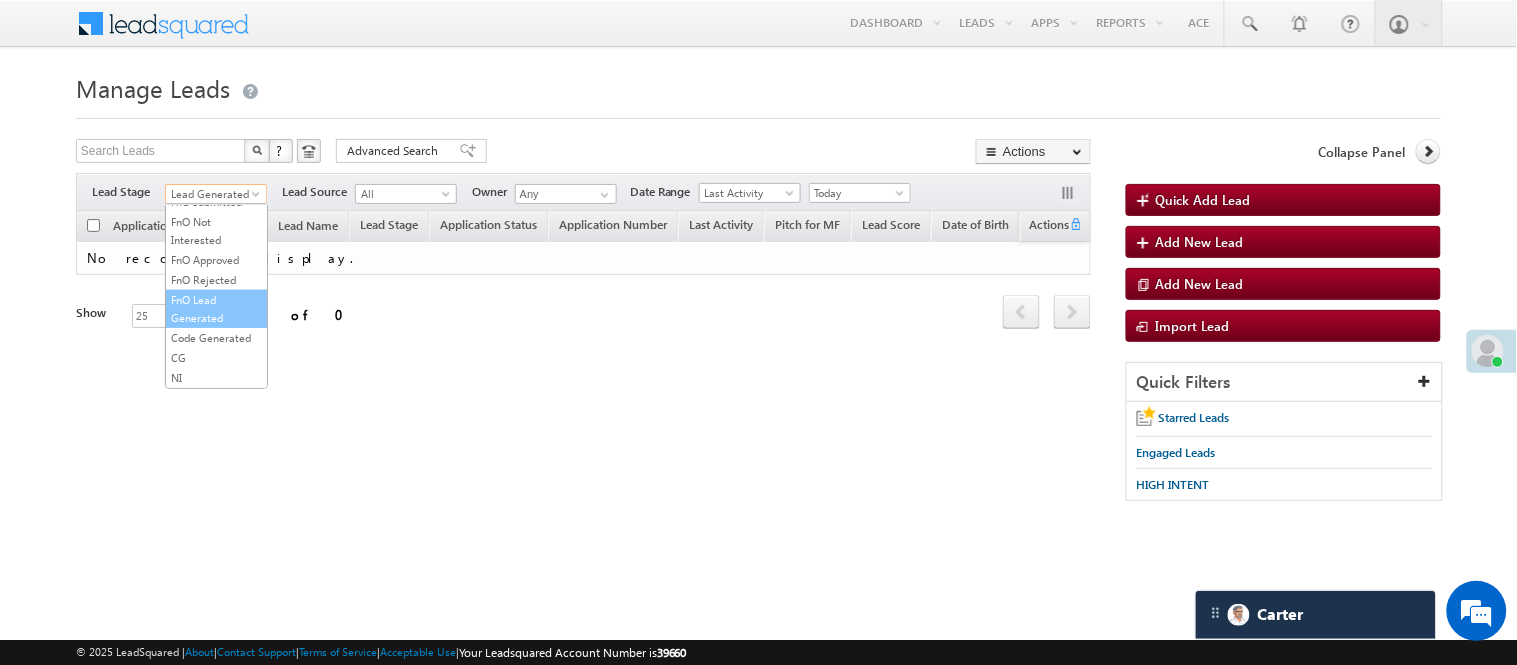 scroll, scrollTop: 496, scrollLeft: 0, axis: vertical 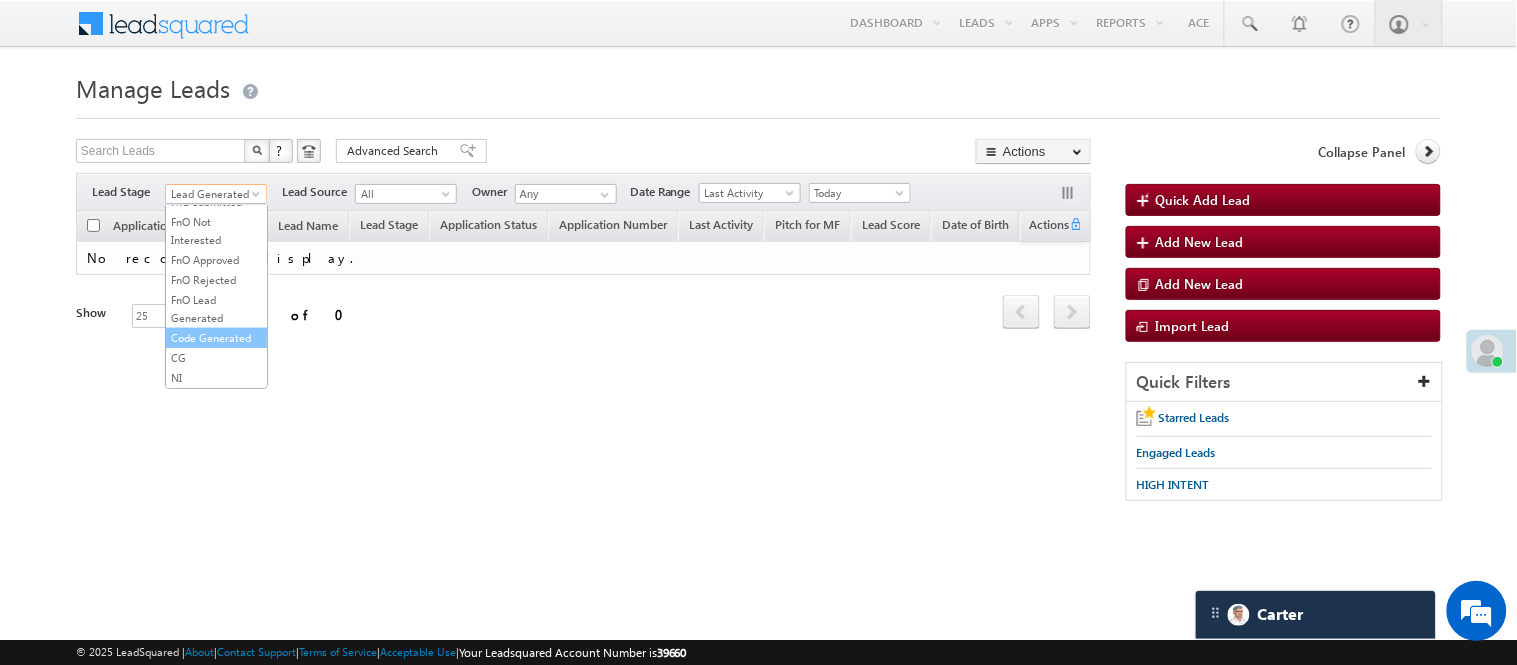 click on "Code Generated" at bounding box center (216, 338) 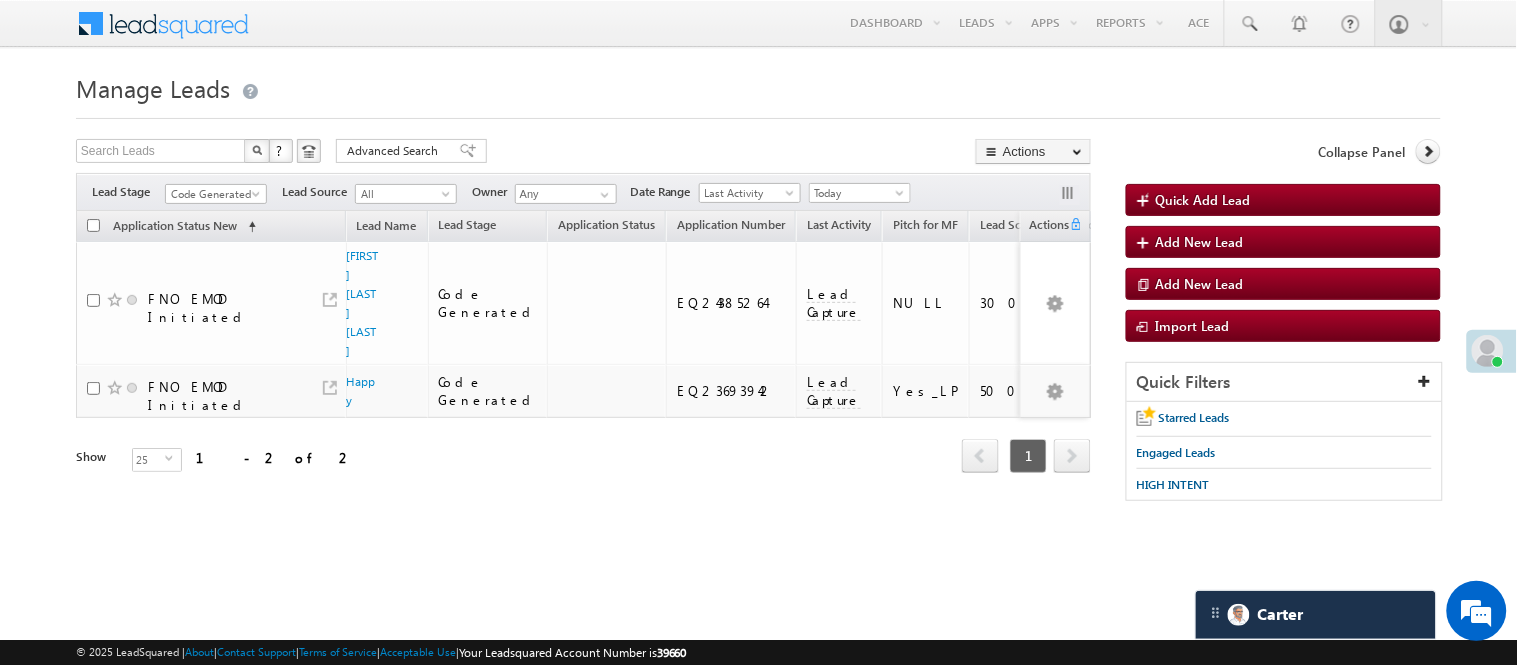 click on "Code Generated" at bounding box center (213, 194) 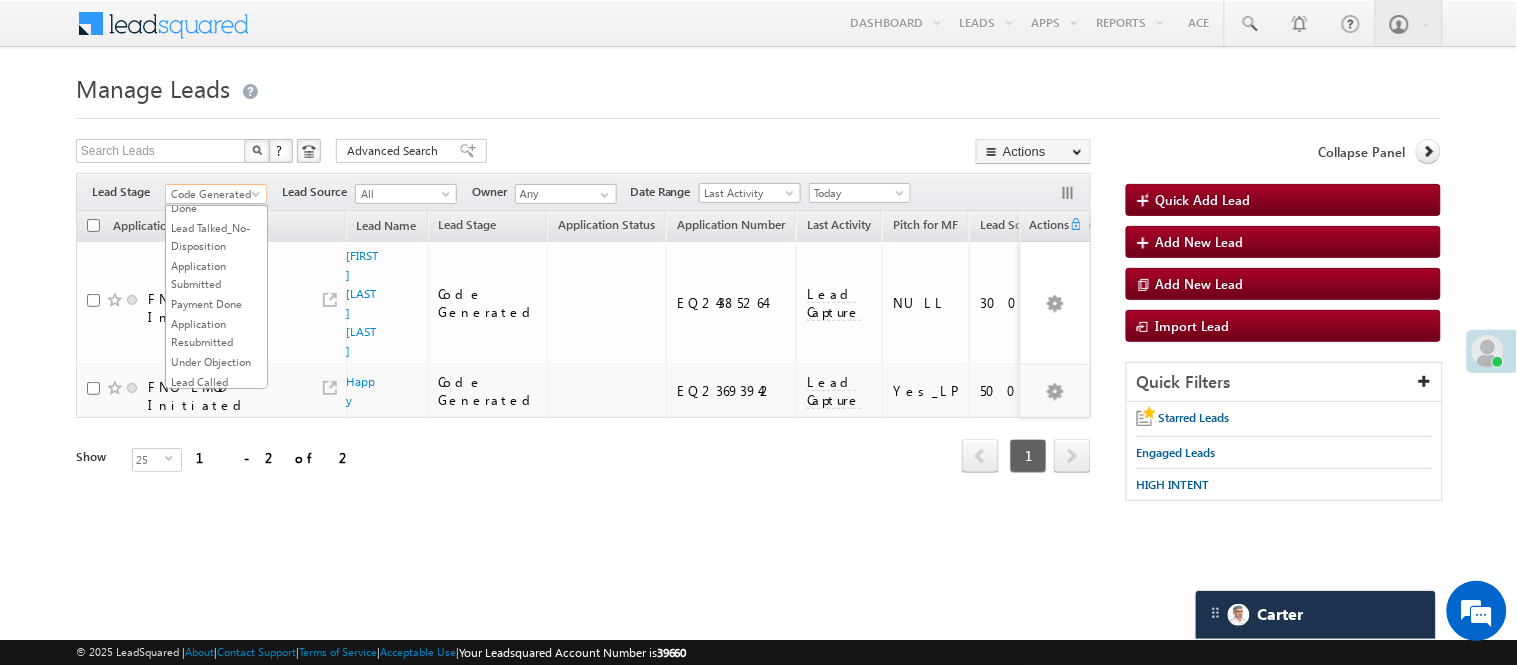 scroll, scrollTop: 0, scrollLeft: 0, axis: both 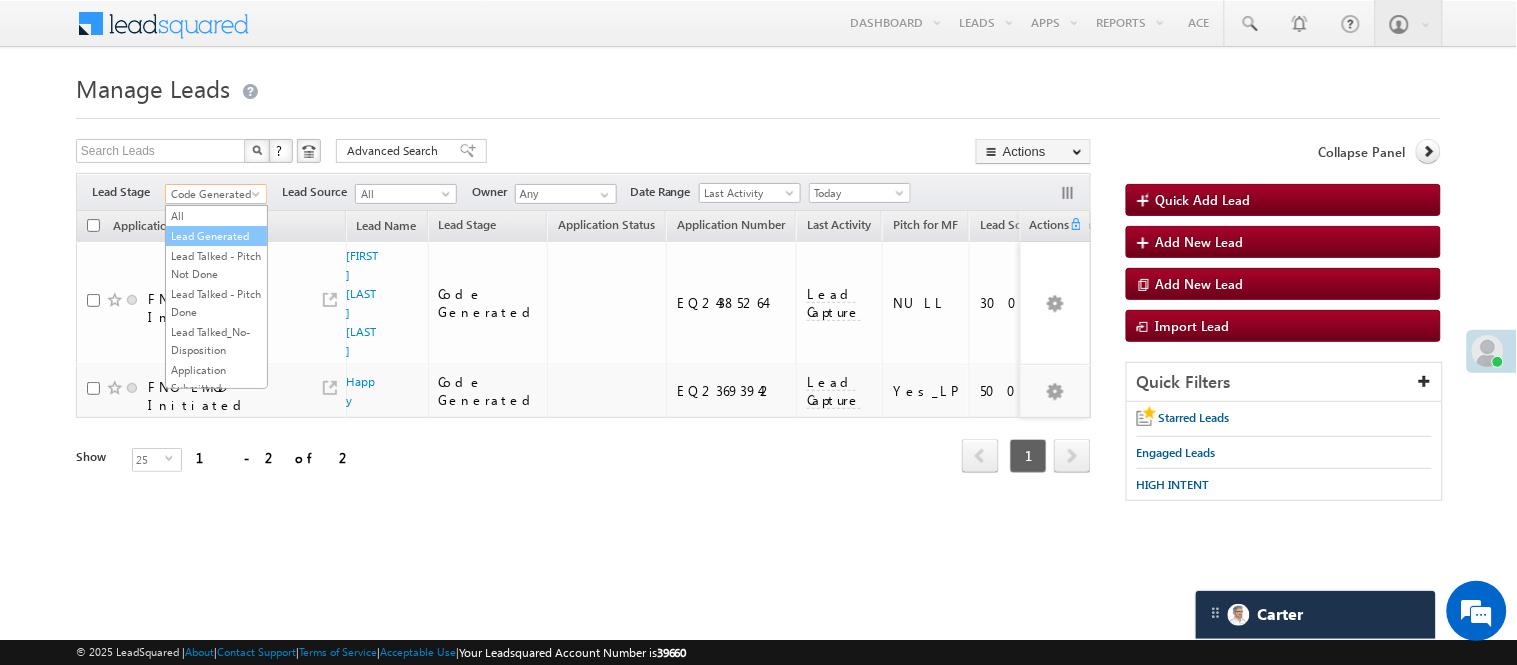 click on "Lead Generated" at bounding box center (216, 236) 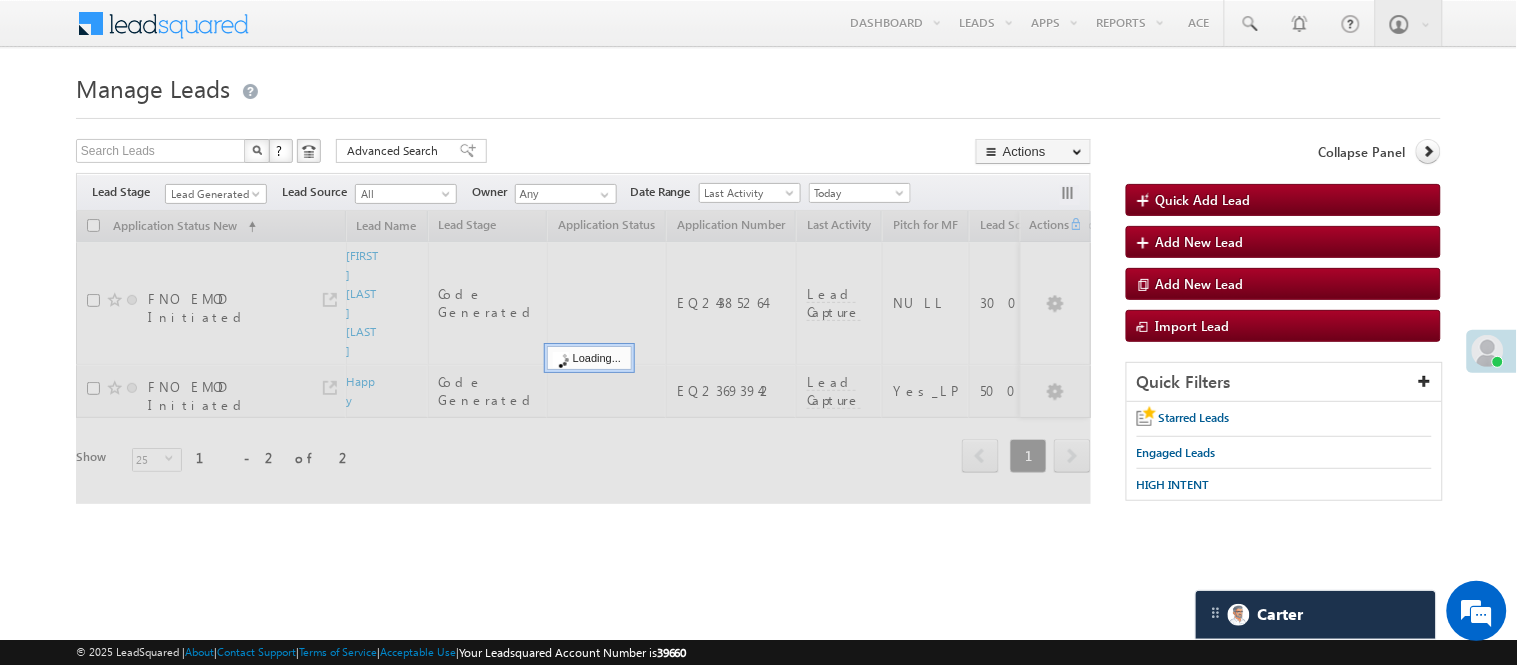 click on "Manage Leads
Quick Add Lead
Search Leads X ?   2 results found
Advanced Search
Advanced Search
Actions Actions" at bounding box center (758, 298) 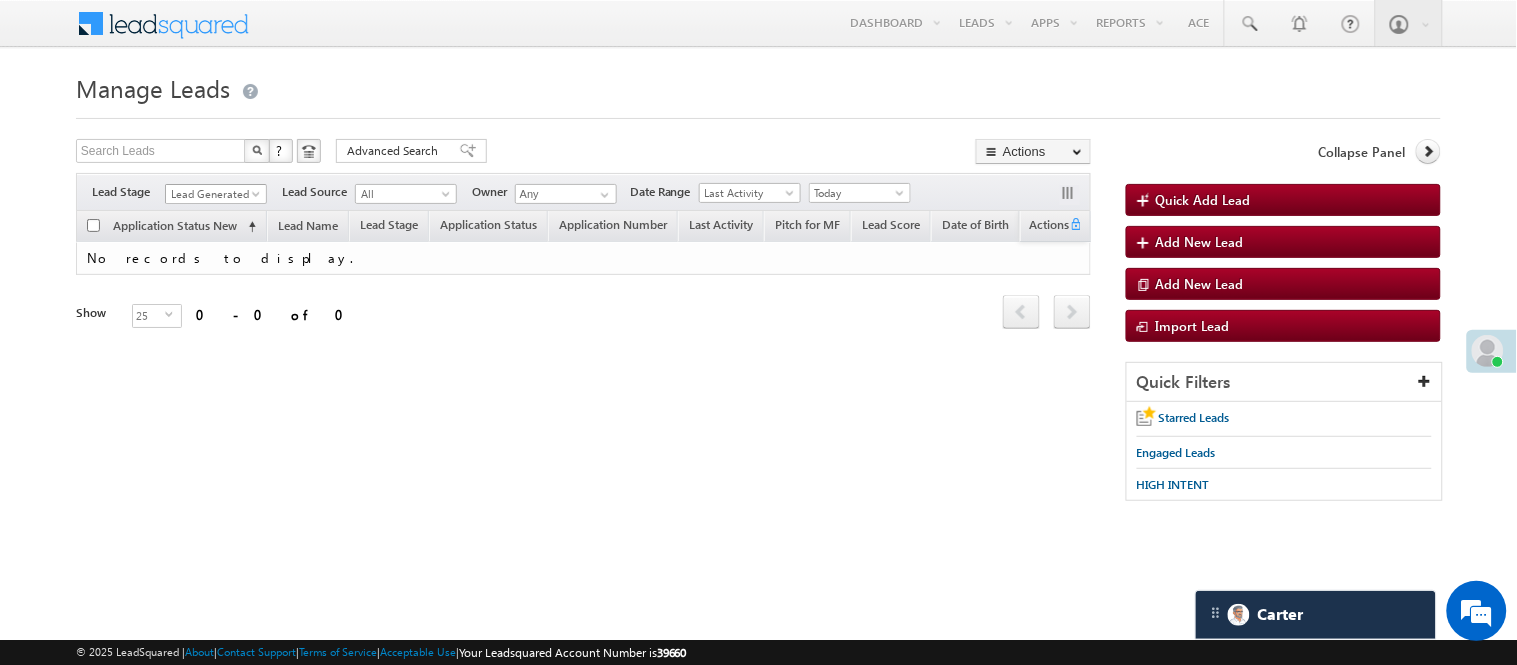 click on "Lead Generated" at bounding box center (213, 194) 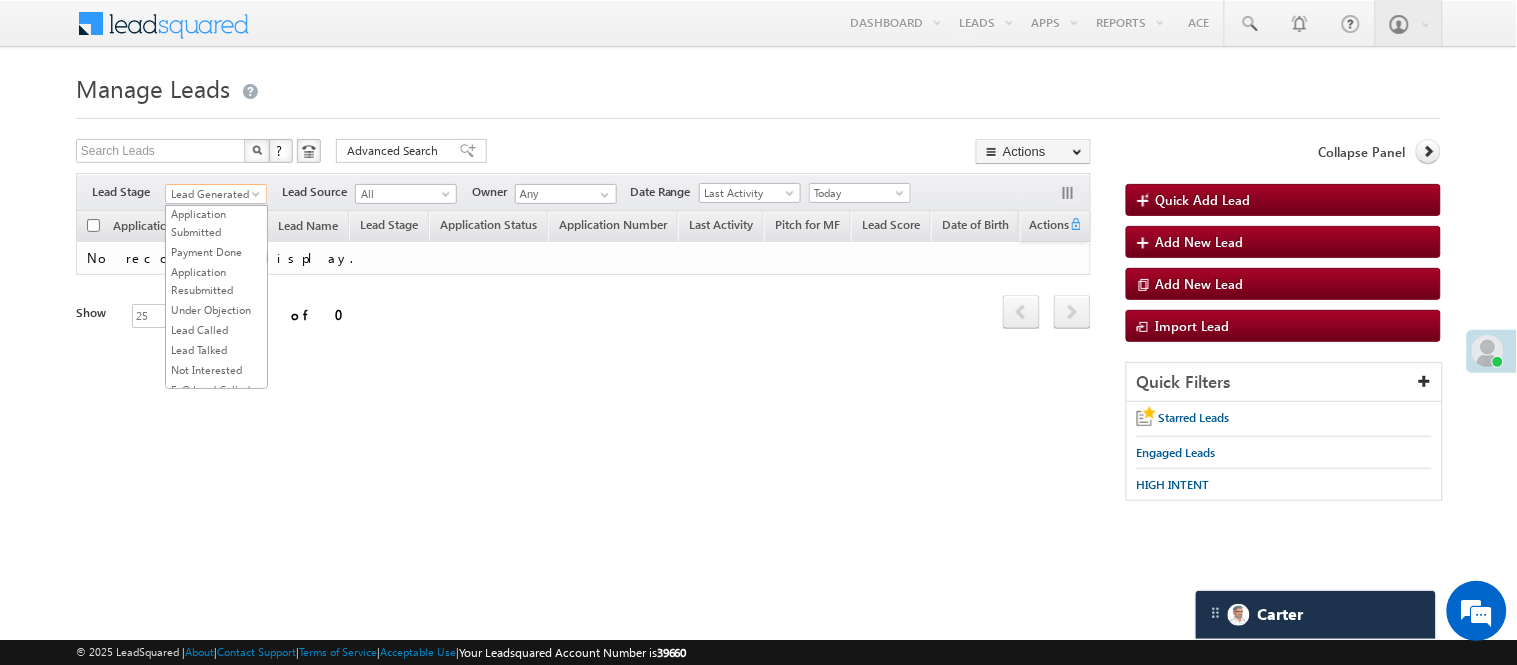 scroll, scrollTop: 496, scrollLeft: 0, axis: vertical 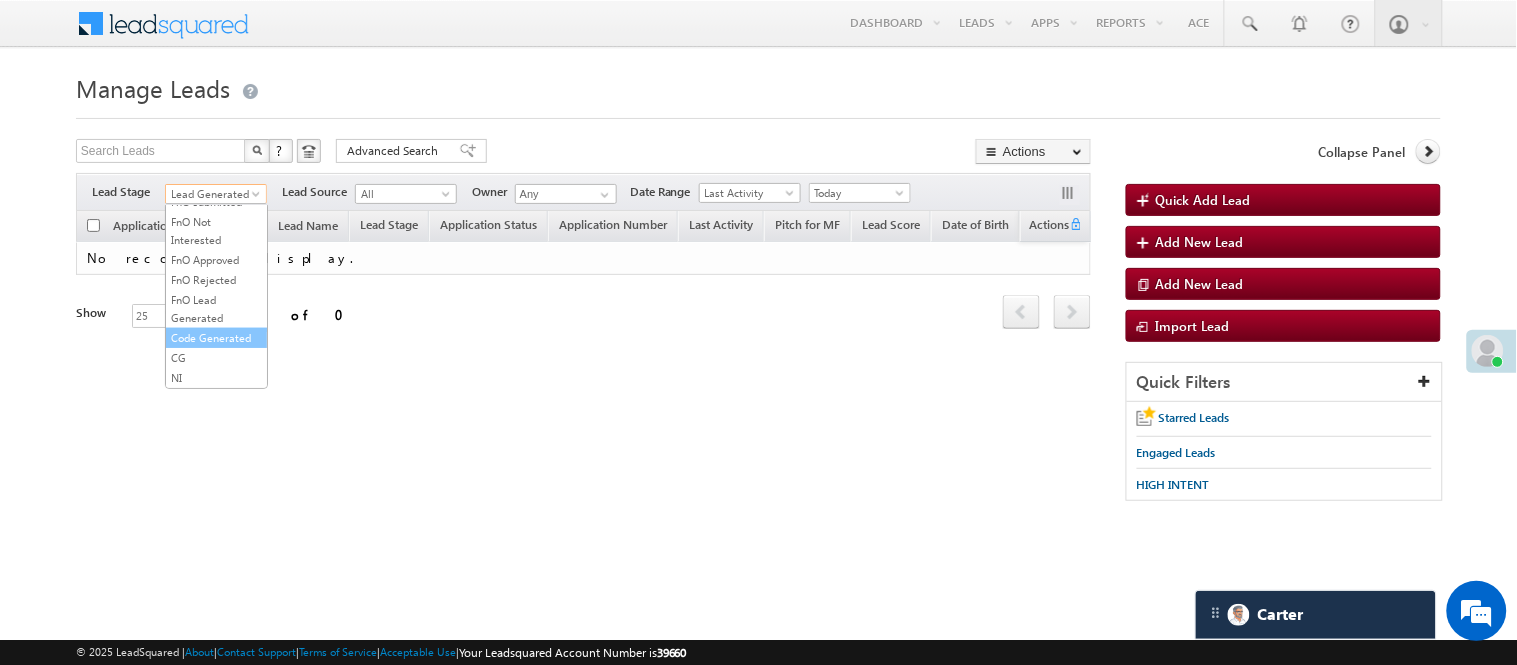 click on "Code Generated" at bounding box center [216, 338] 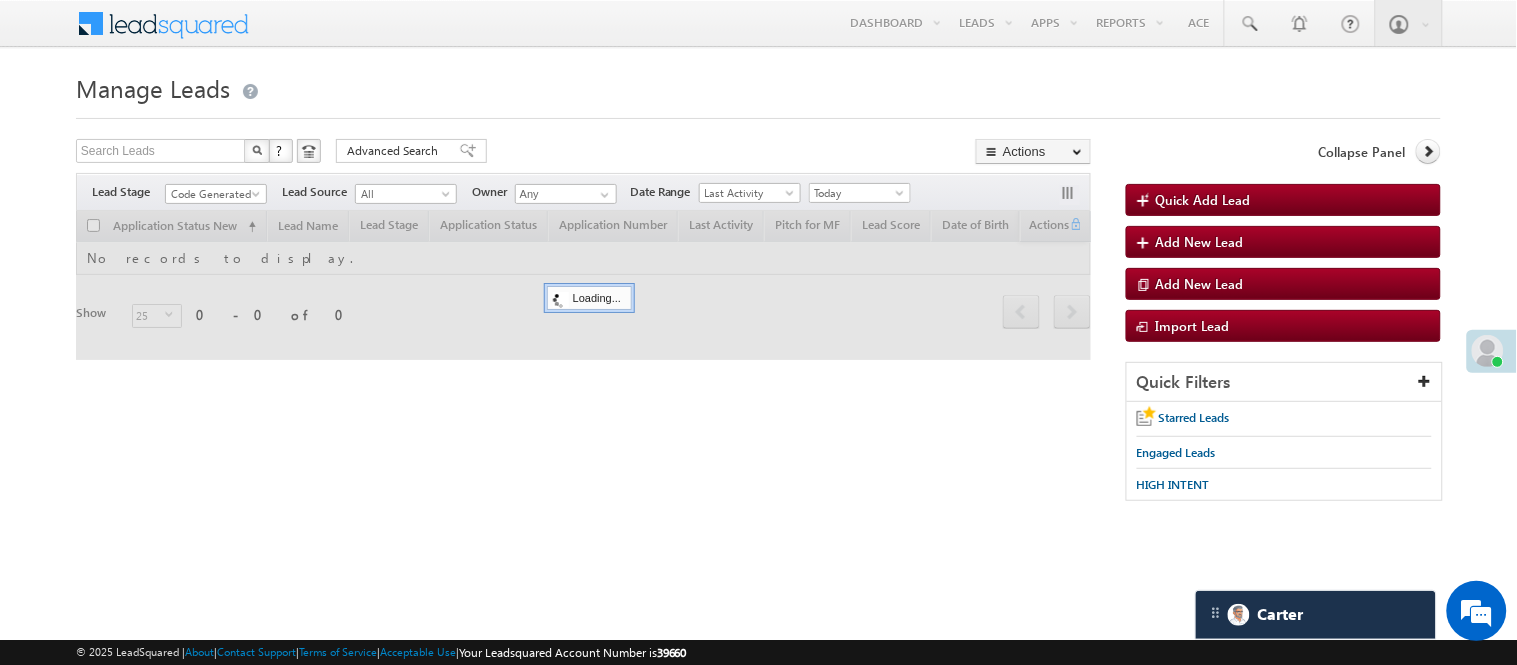 click on "Manage Leads" at bounding box center (758, 93) 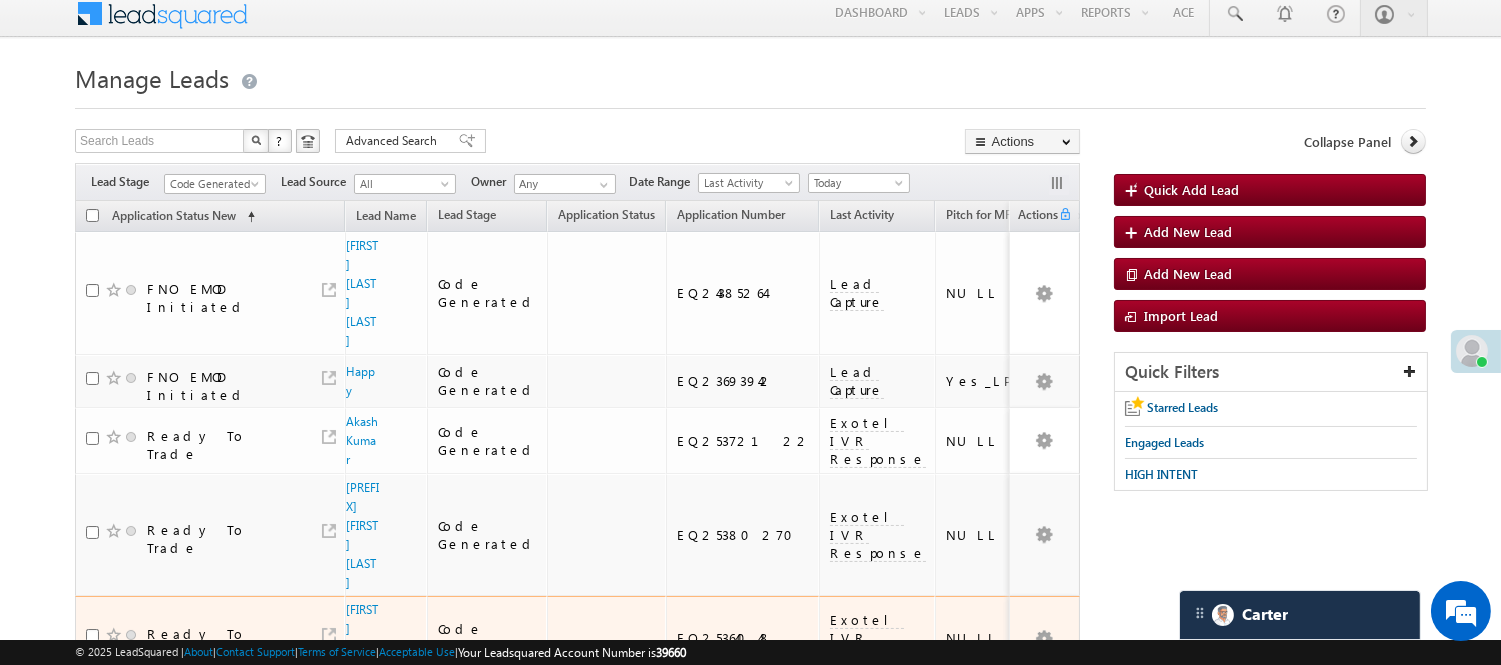 scroll, scrollTop: 0, scrollLeft: 0, axis: both 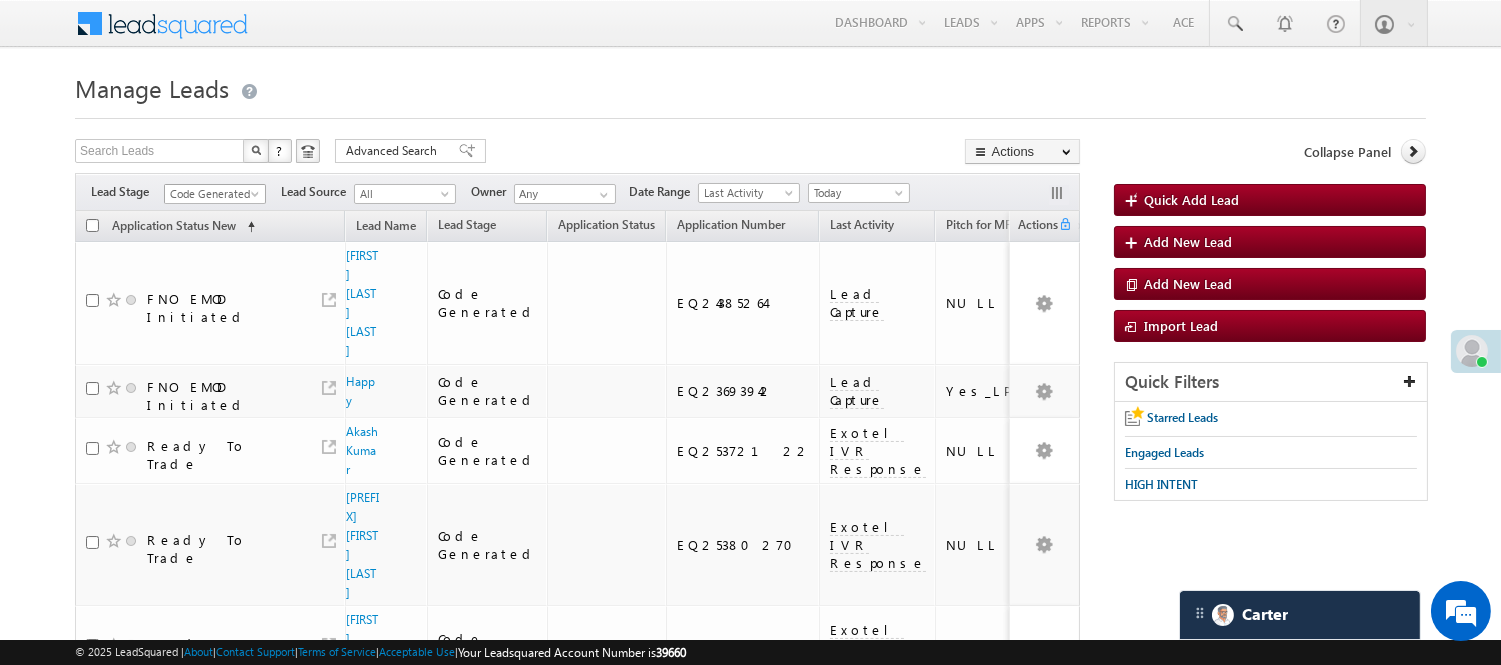 click on "Code Generated" at bounding box center [212, 194] 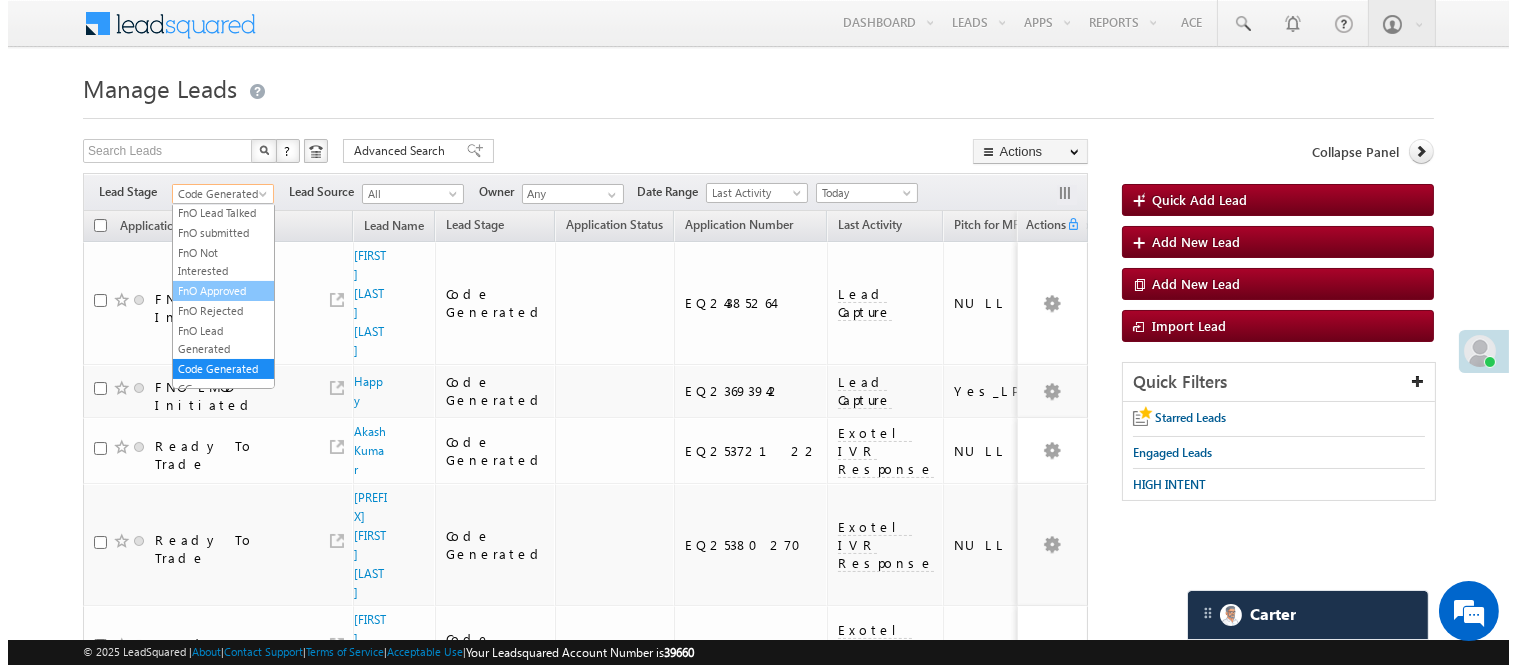 scroll, scrollTop: 0, scrollLeft: 0, axis: both 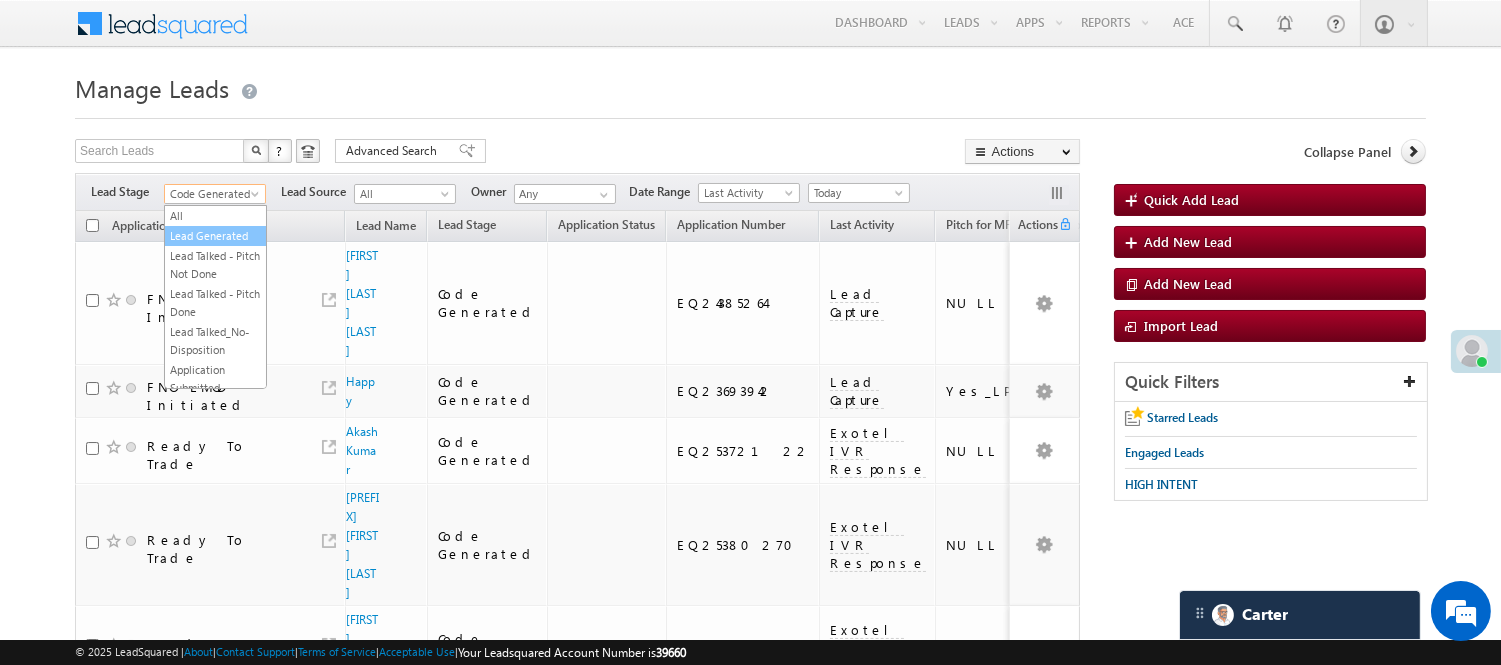 click on "Lead Generated" at bounding box center (215, 236) 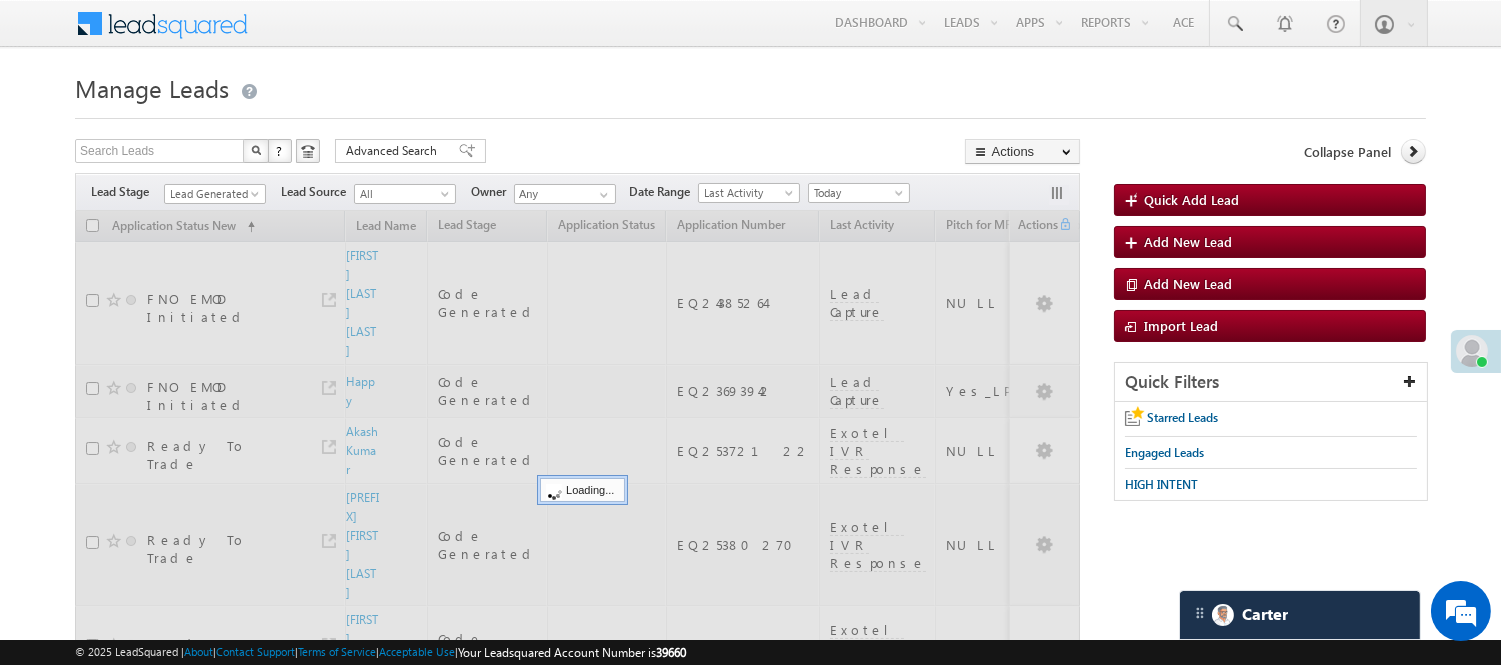 click at bounding box center [750, 112] 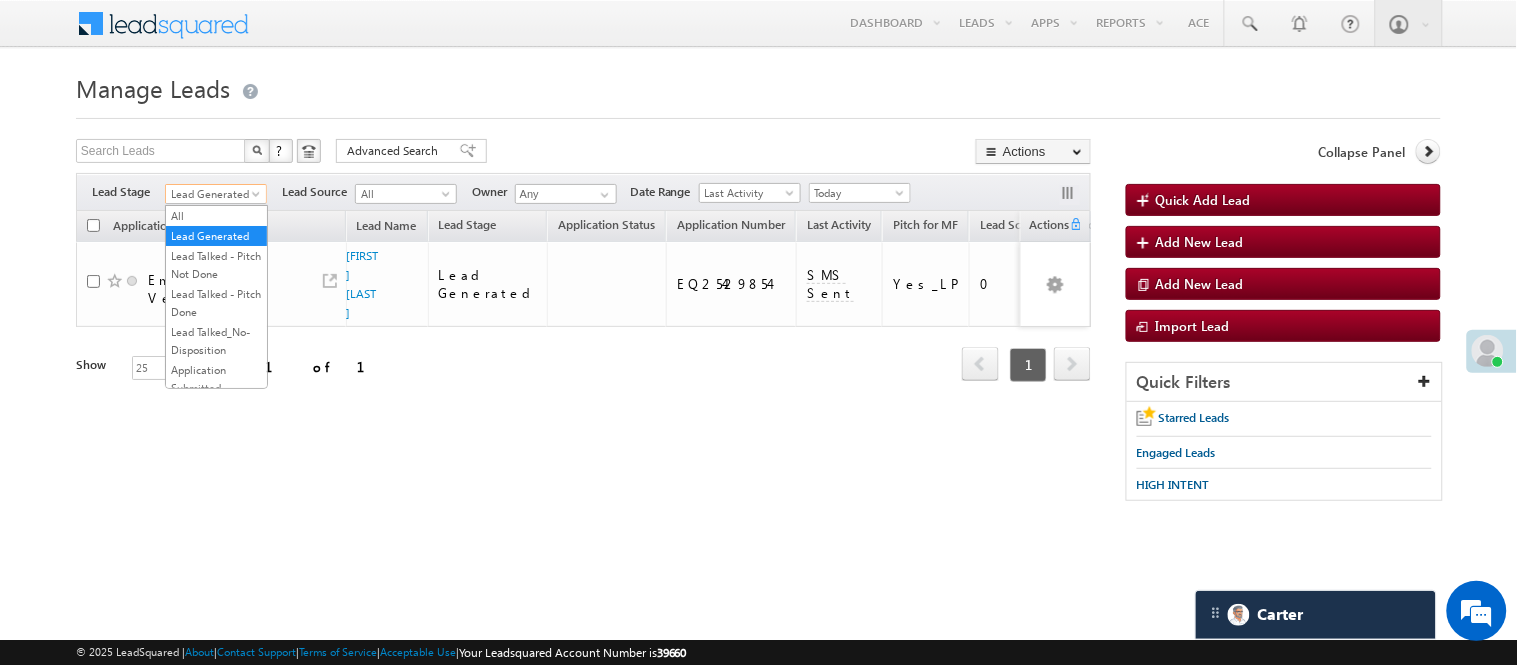 drag, startPoint x: 211, startPoint y: 191, endPoint x: 212, endPoint y: 204, distance: 13.038404 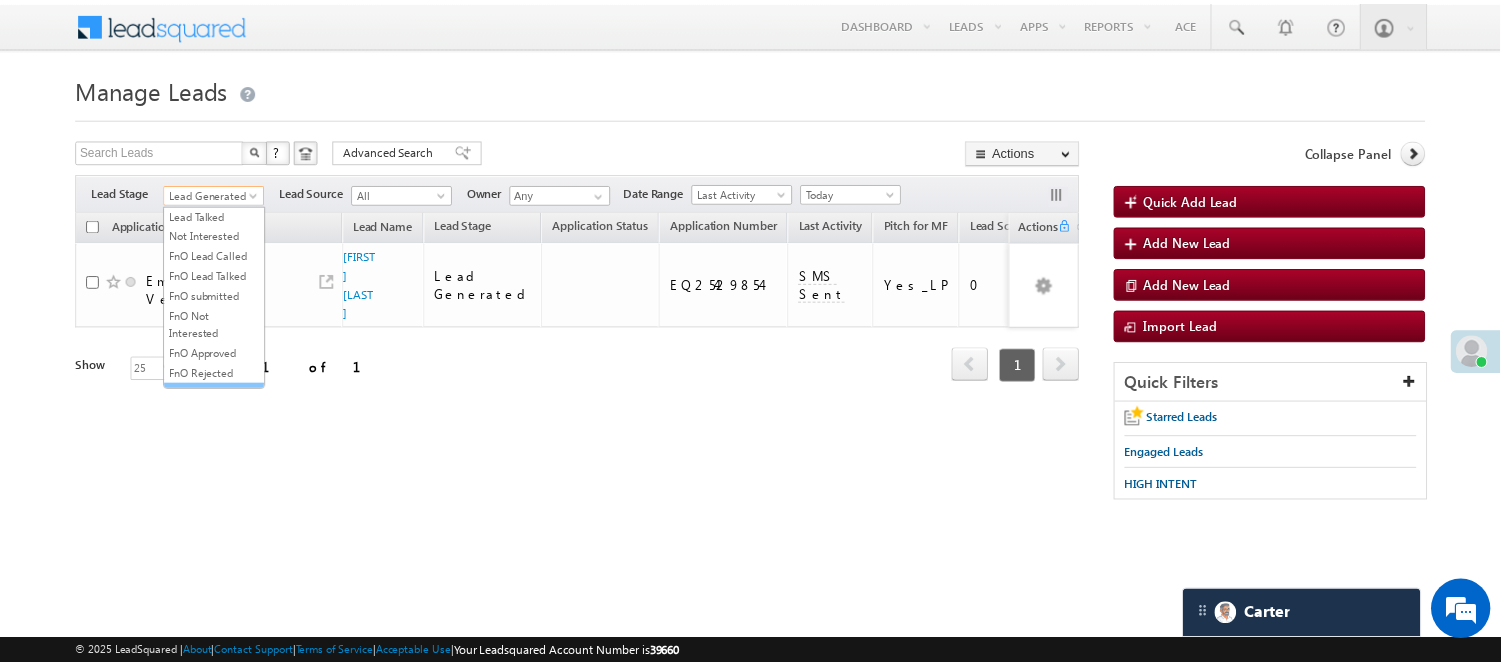 scroll, scrollTop: 274, scrollLeft: 0, axis: vertical 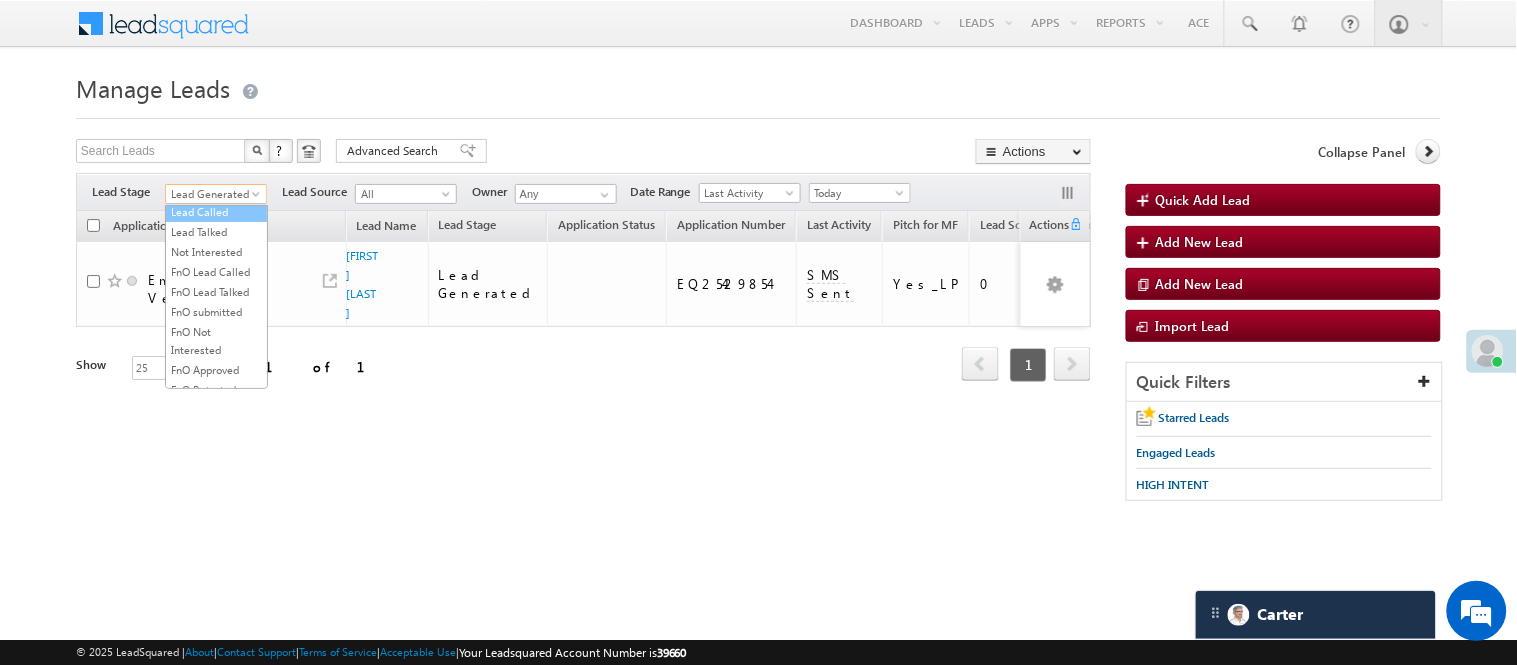 click on "Lead Called" at bounding box center [216, 212] 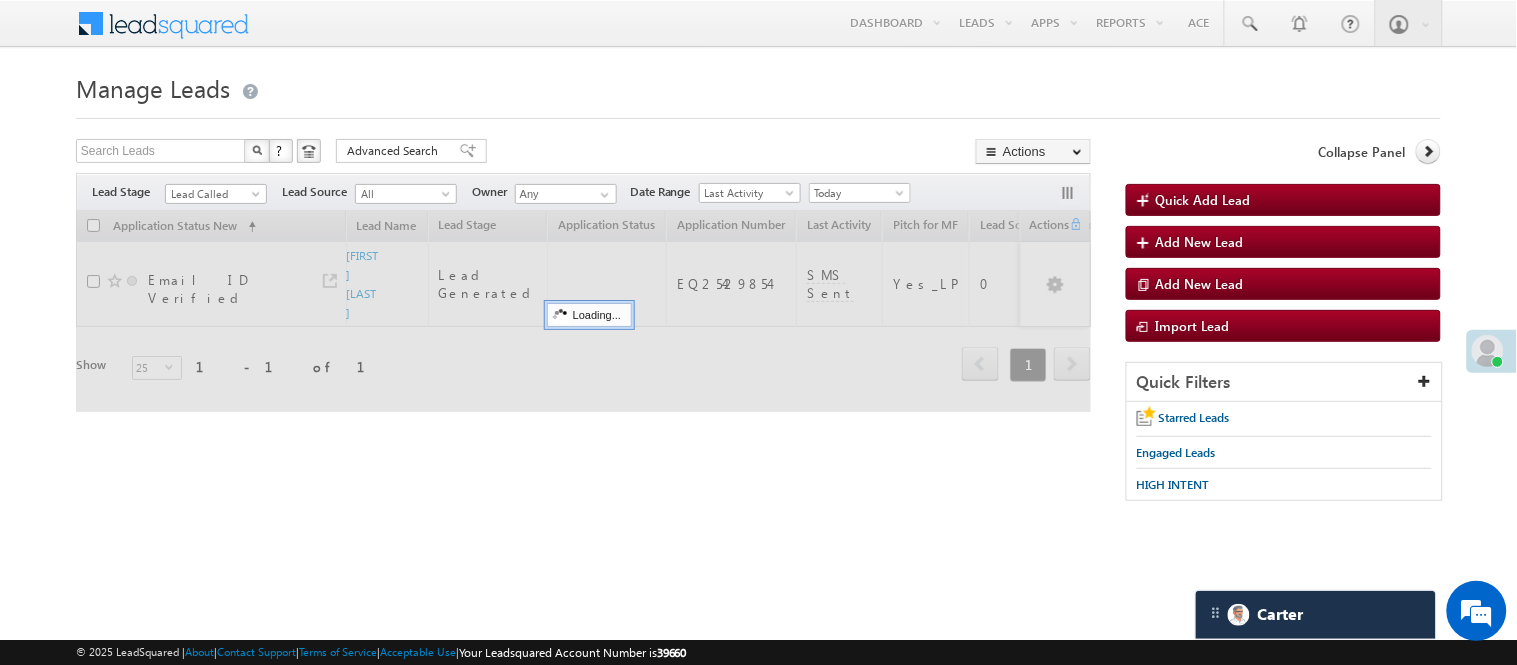 click on "Lead Called" at bounding box center [213, 194] 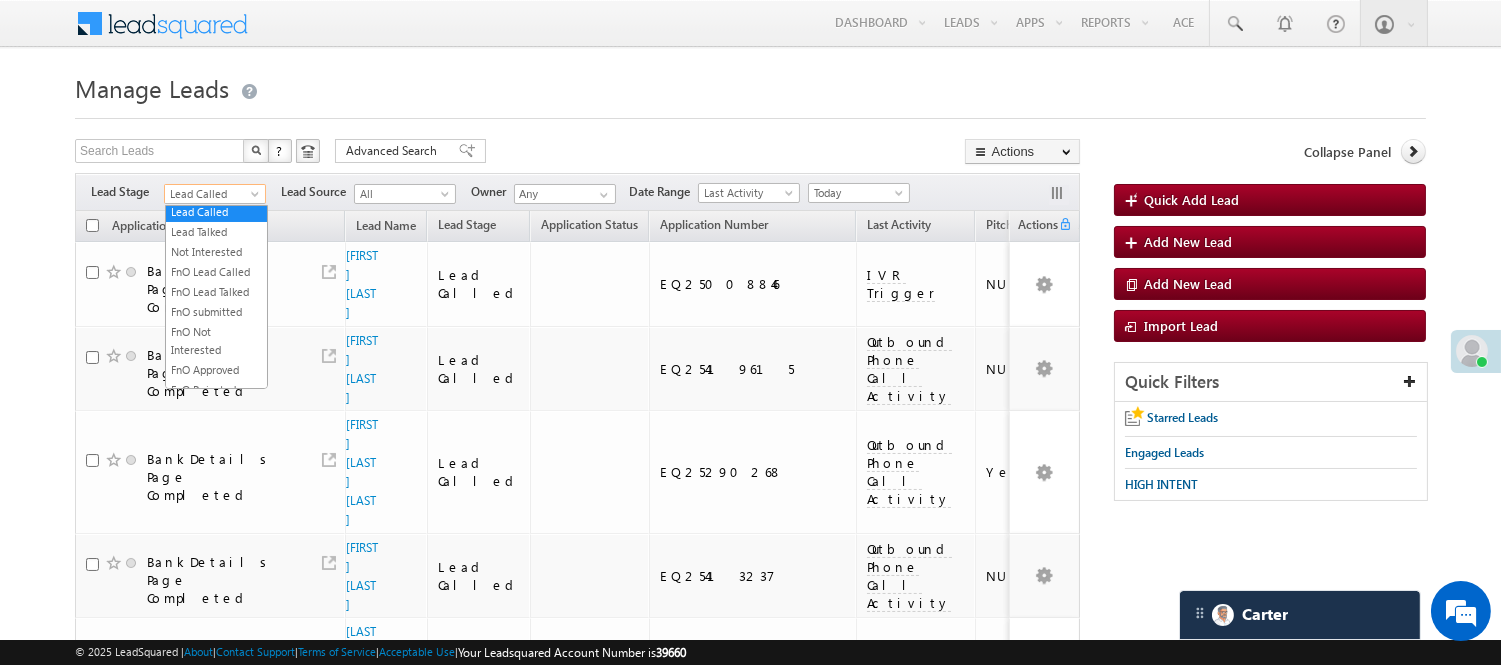click on "Under Objection" at bounding box center (216, 192) 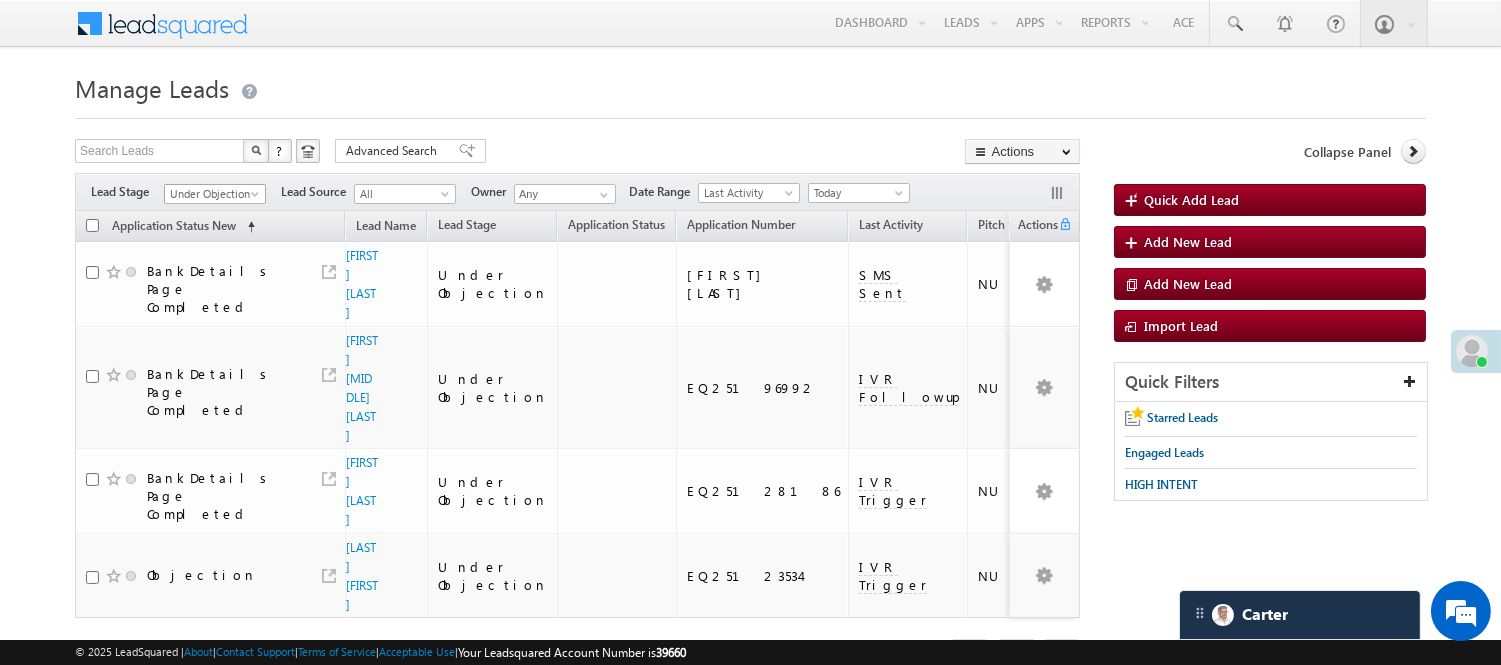 click at bounding box center (257, 198) 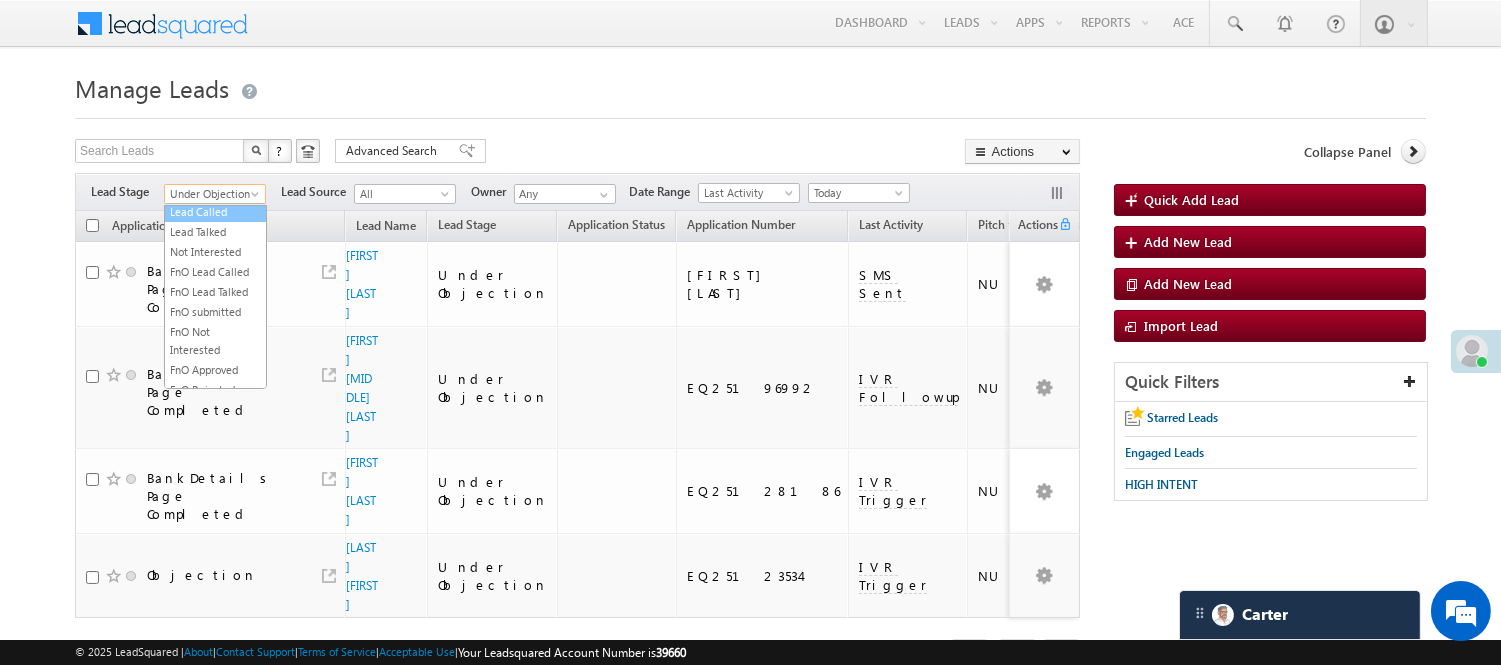 click on "Lead Called" at bounding box center [215, 212] 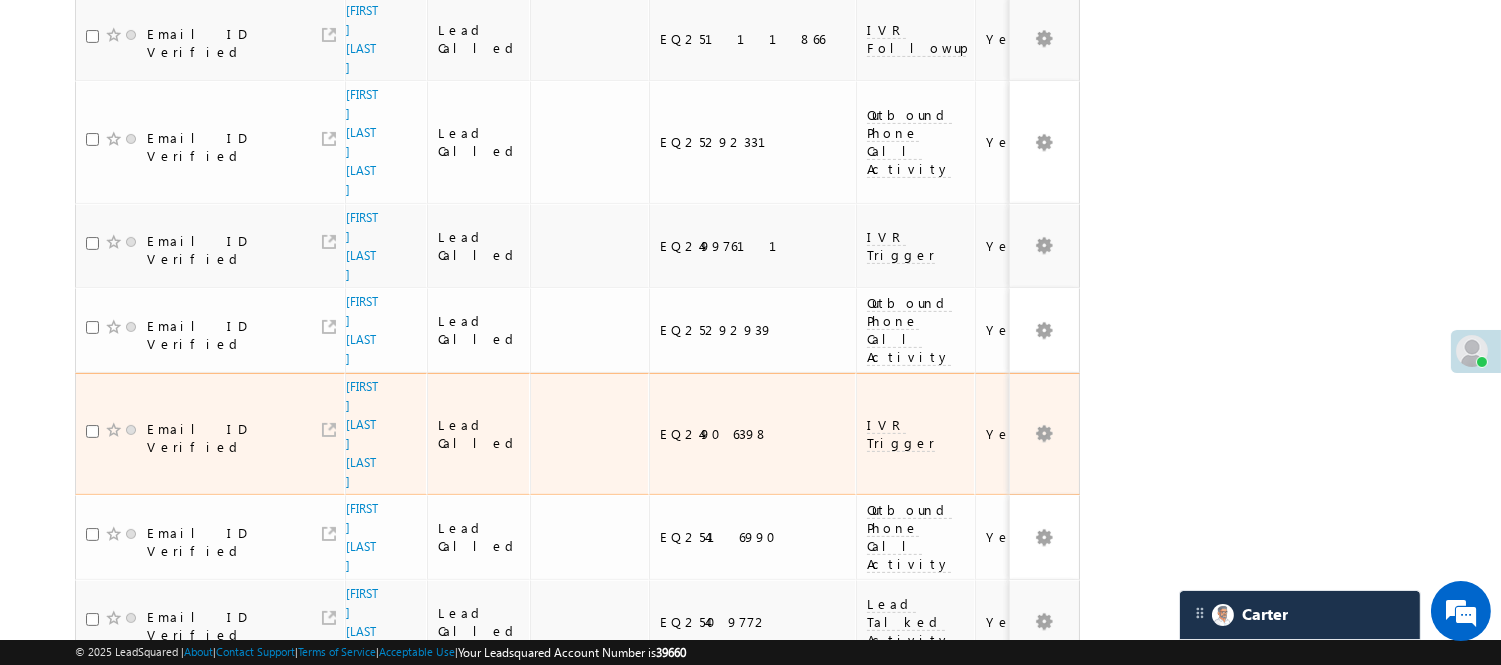 scroll, scrollTop: 1417, scrollLeft: 0, axis: vertical 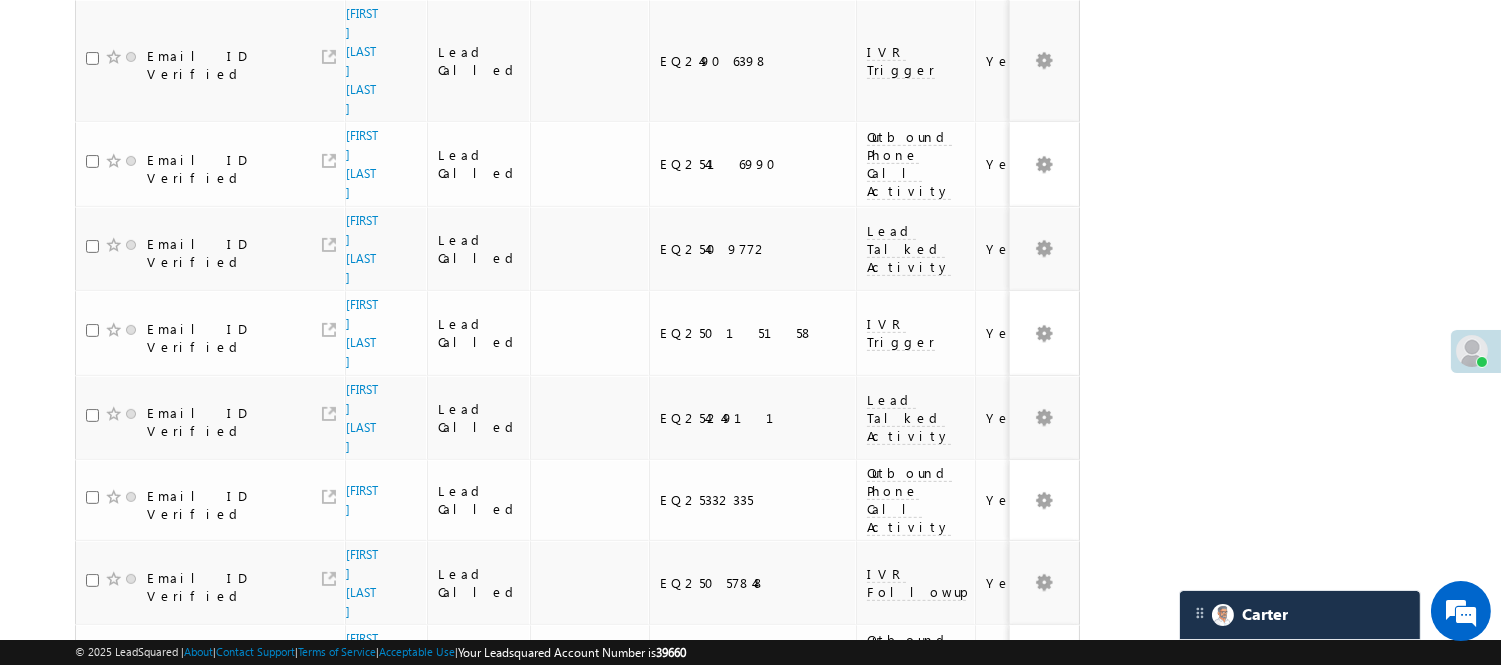 click on "2" at bounding box center [978, 1064] 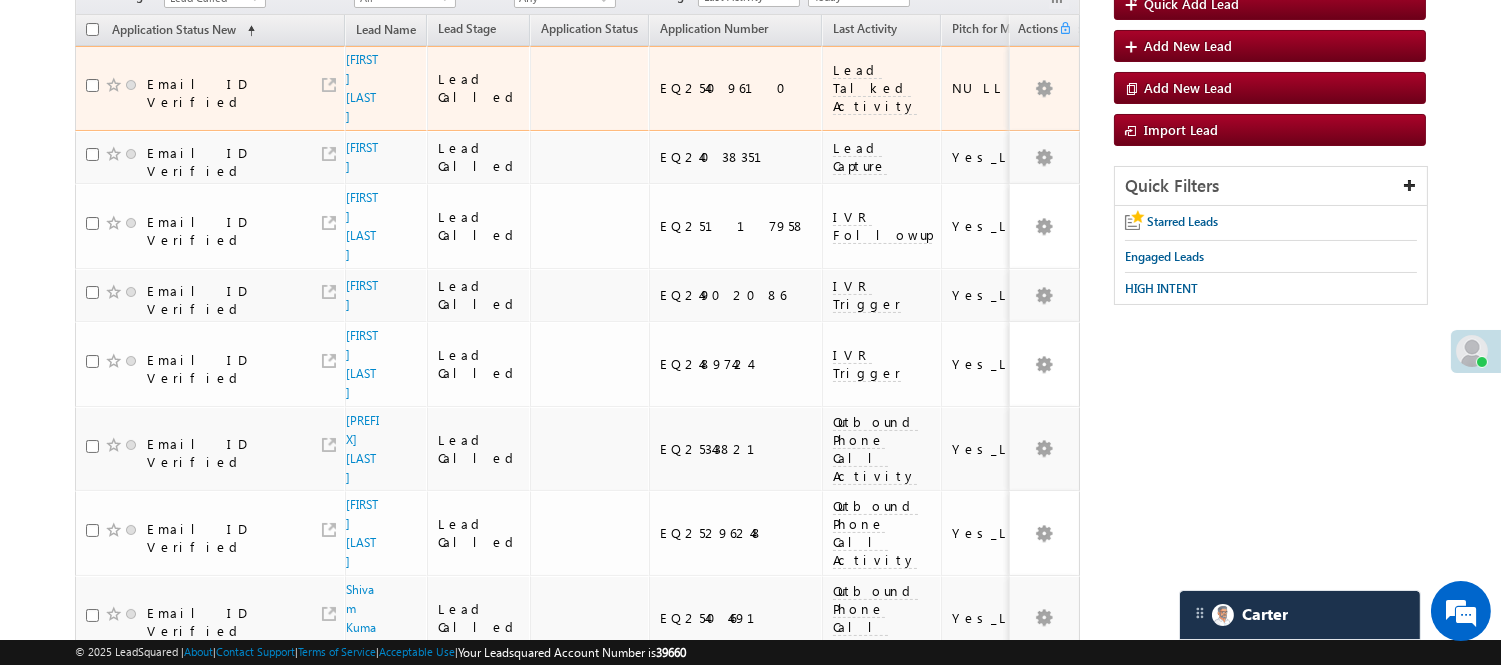 scroll, scrollTop: 0, scrollLeft: 0, axis: both 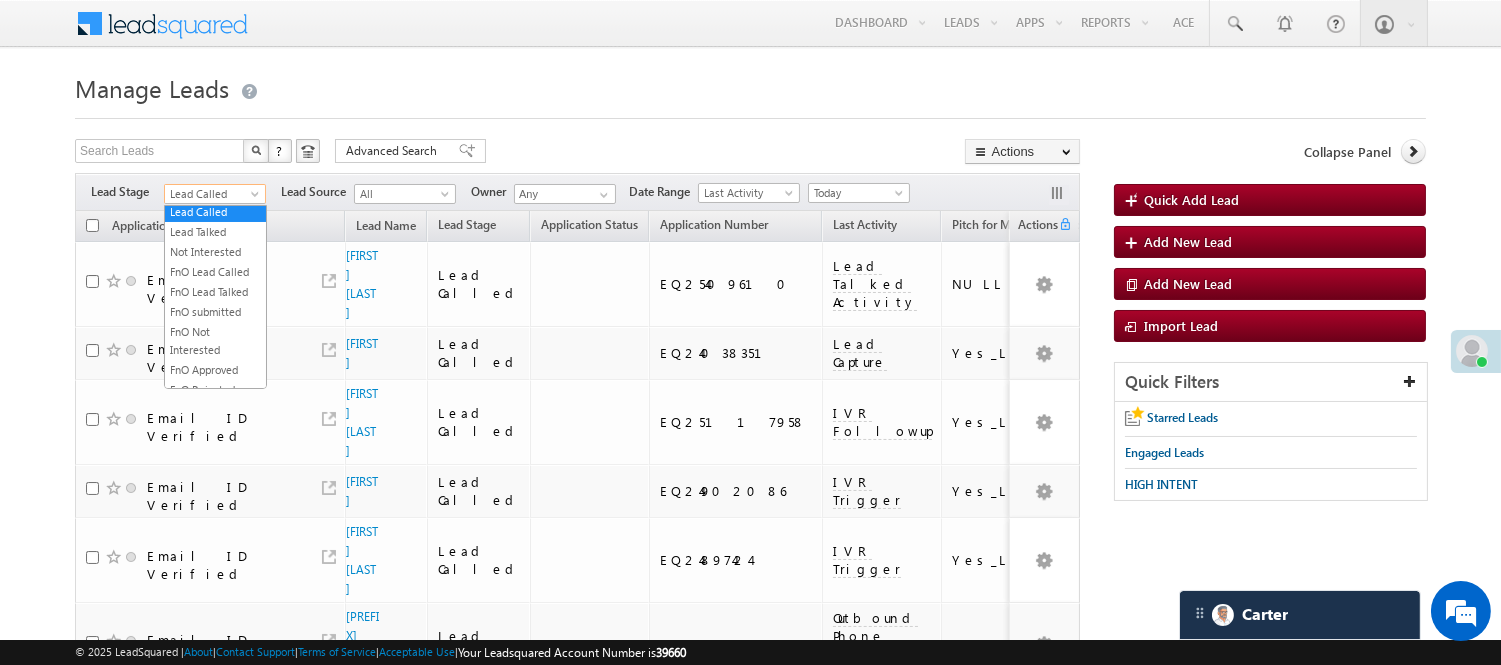 click on "Lead Called" at bounding box center [212, 194] 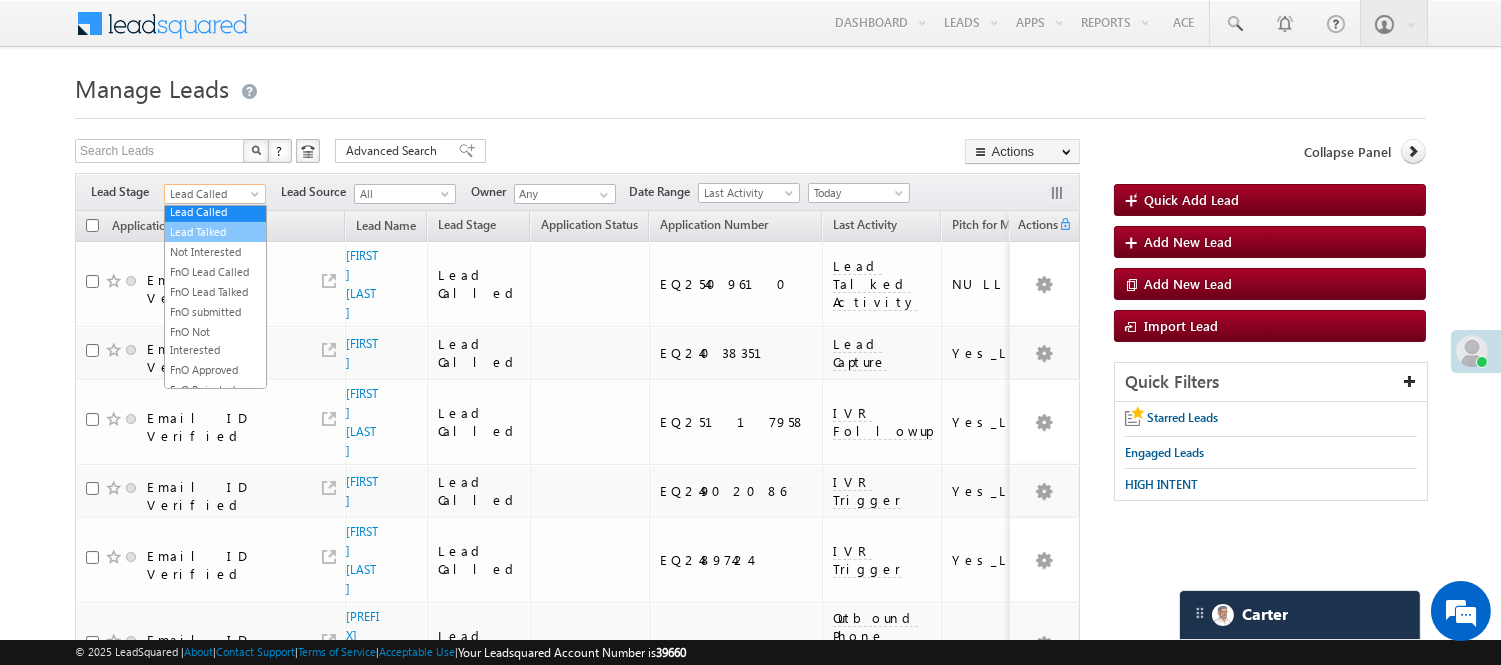 click on "Lead Talked" at bounding box center (215, 232) 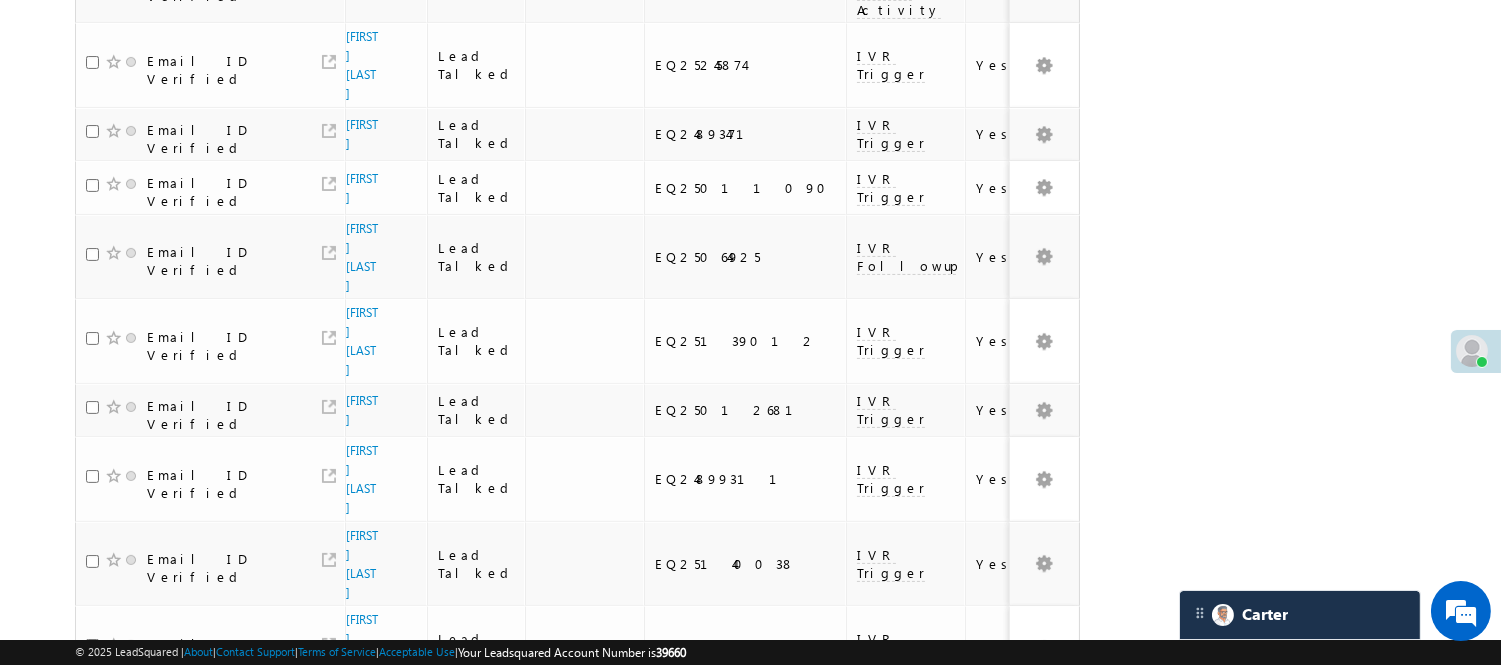 scroll, scrollTop: 1435, scrollLeft: 0, axis: vertical 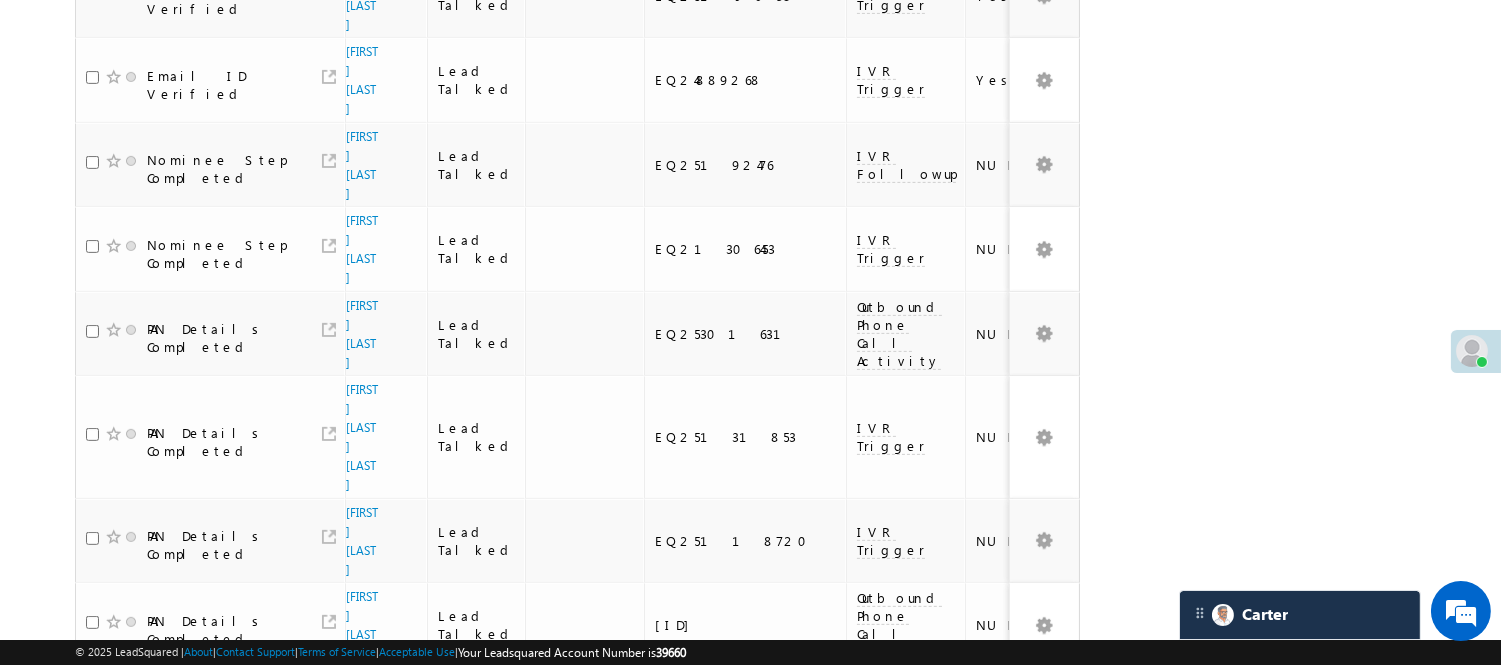 click on "2" at bounding box center [1018, 913] 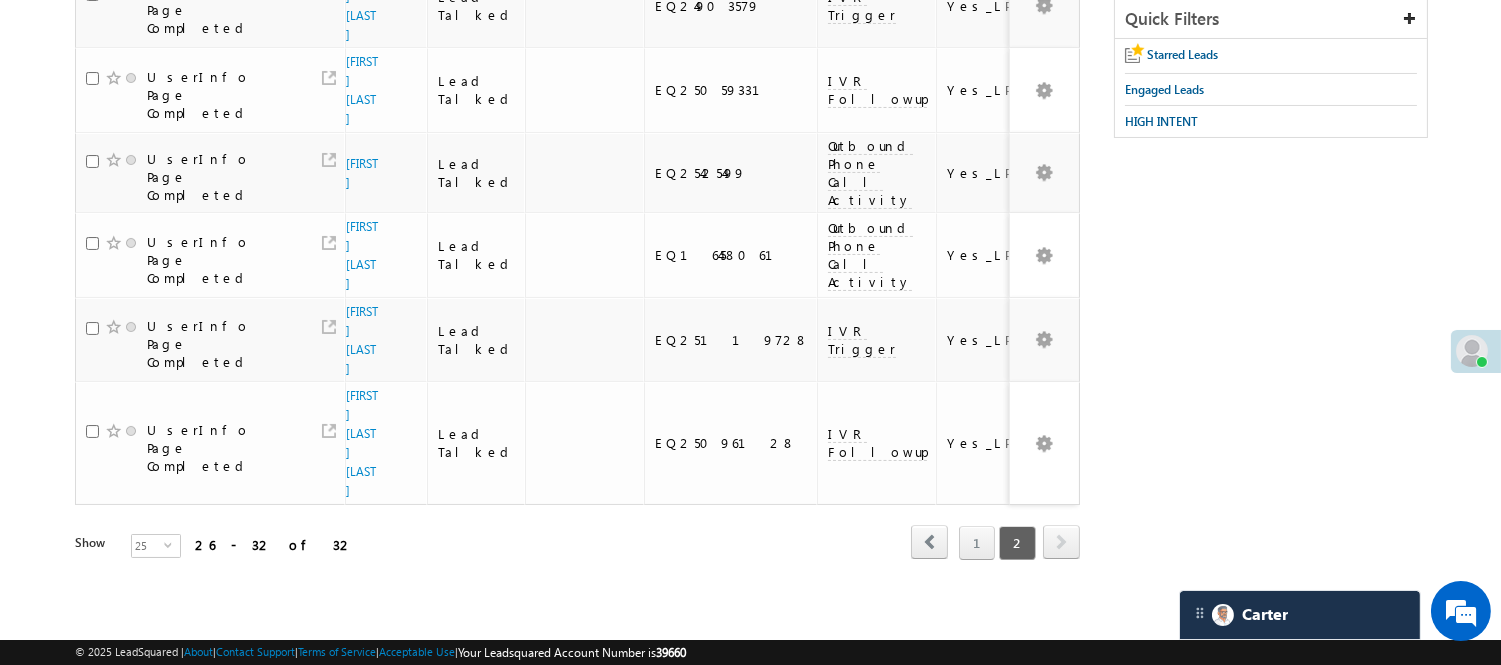 scroll, scrollTop: 175, scrollLeft: 0, axis: vertical 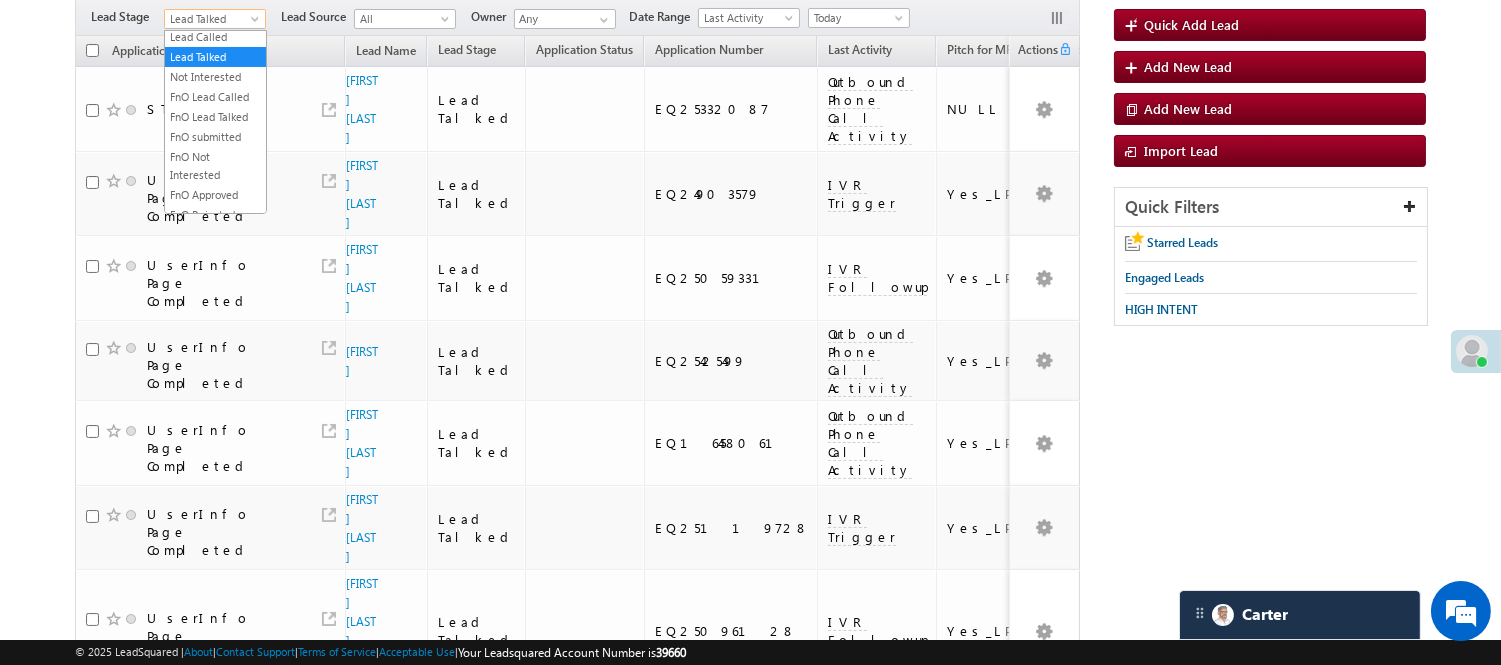 click on "Lead Talked" at bounding box center (212, 19) 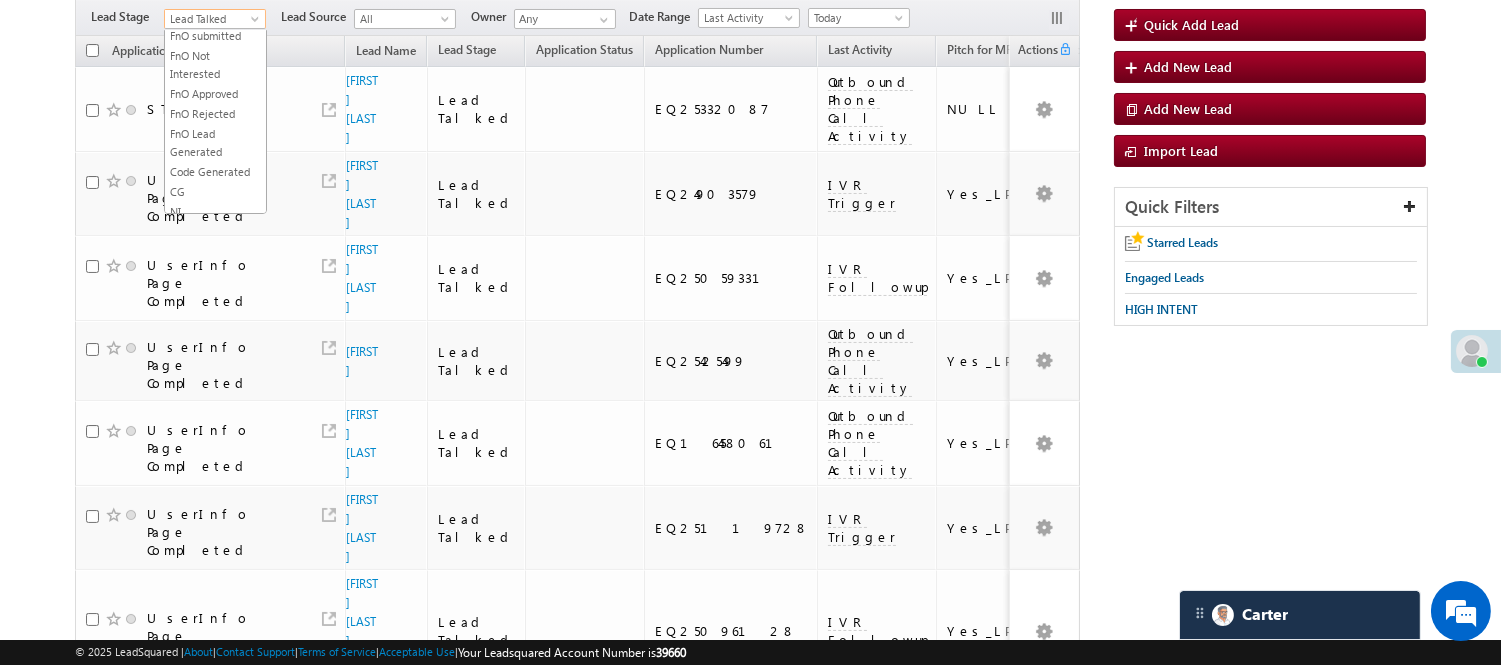 scroll, scrollTop: 496, scrollLeft: 0, axis: vertical 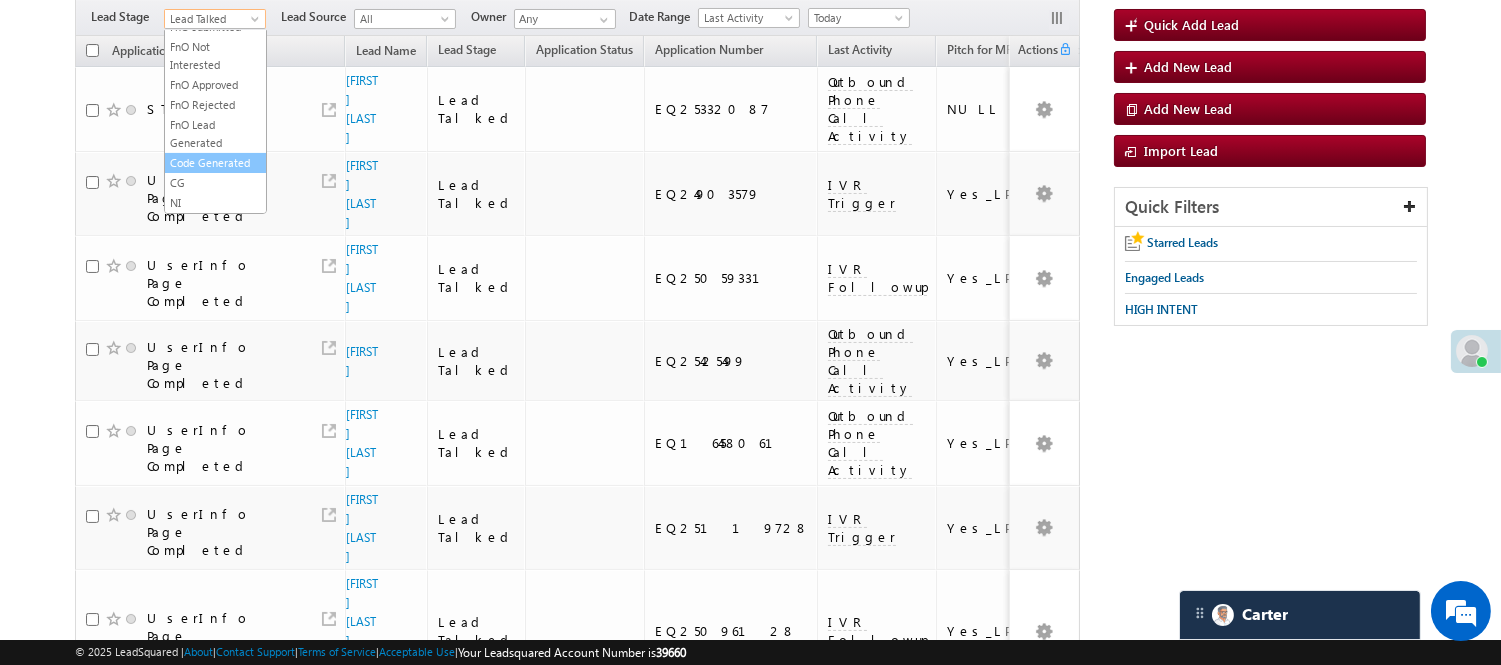 click on "Code Generated" at bounding box center [215, 163] 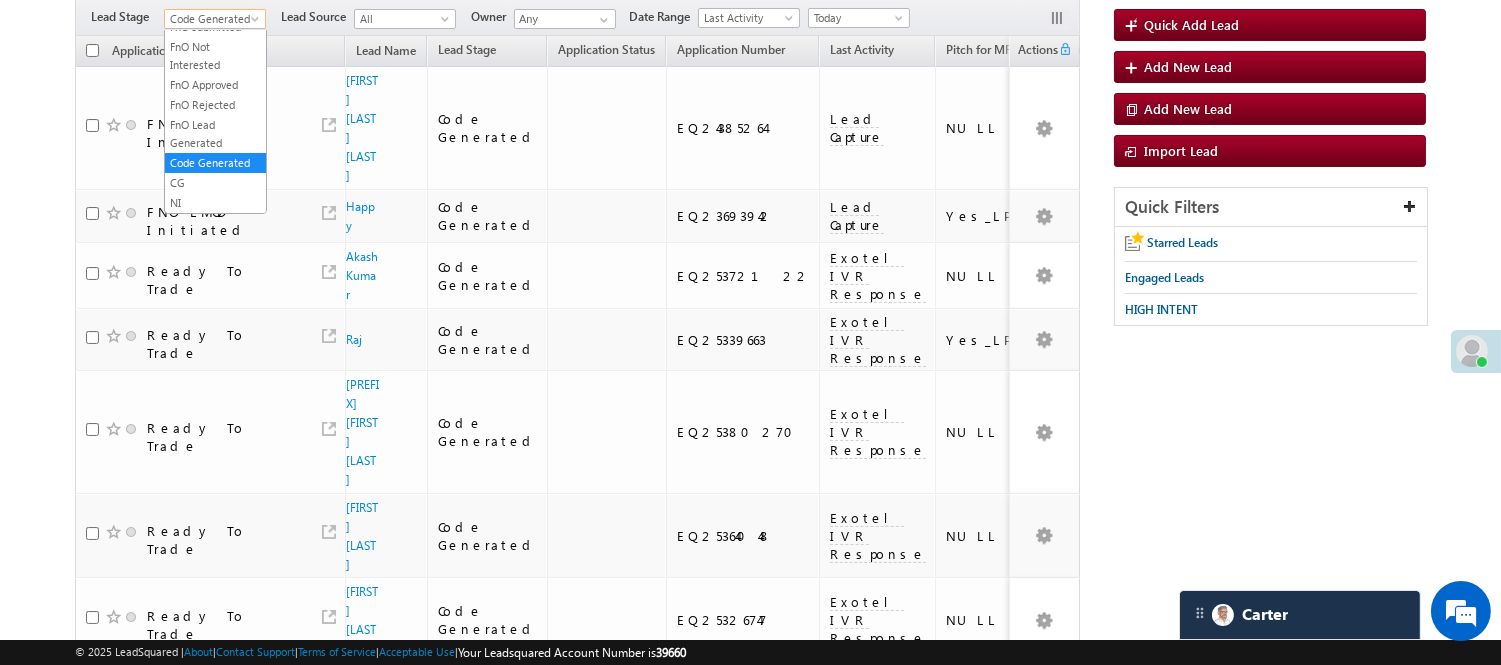 click on "Code Generated" at bounding box center [212, 19] 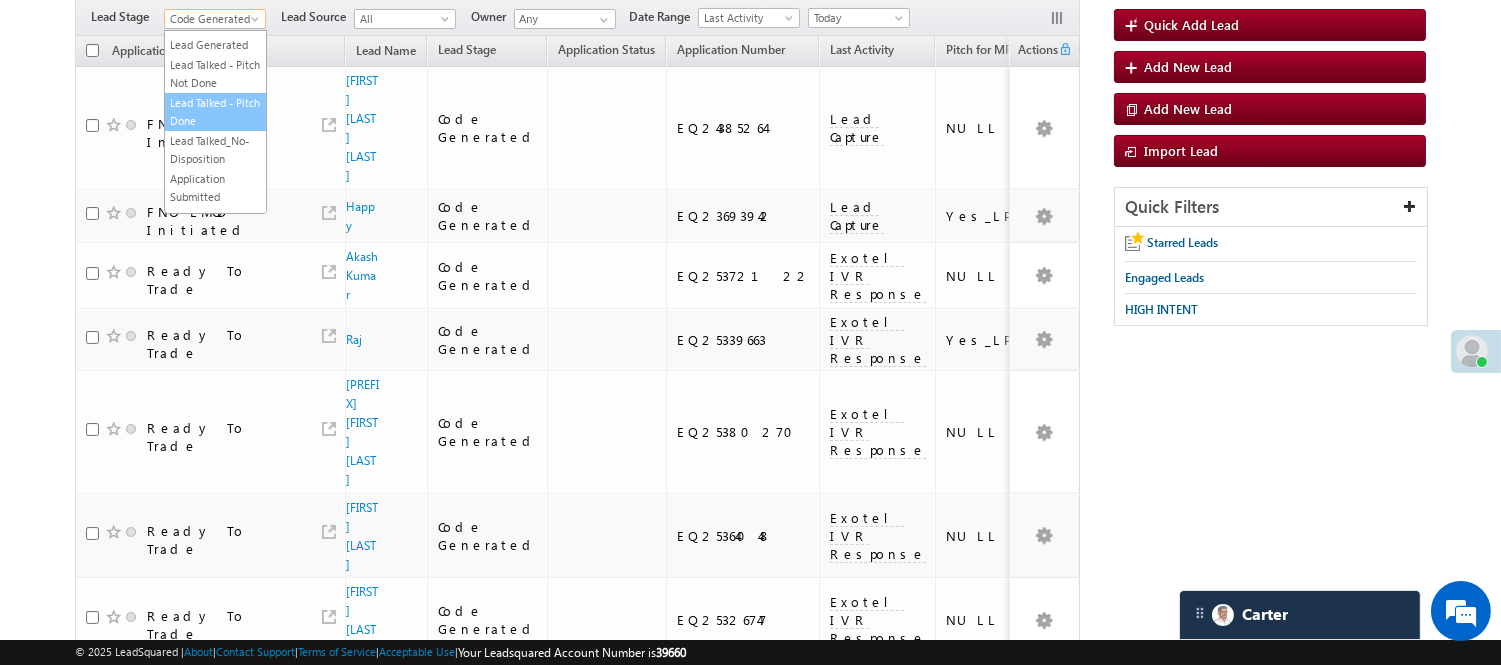 scroll, scrollTop: 0, scrollLeft: 0, axis: both 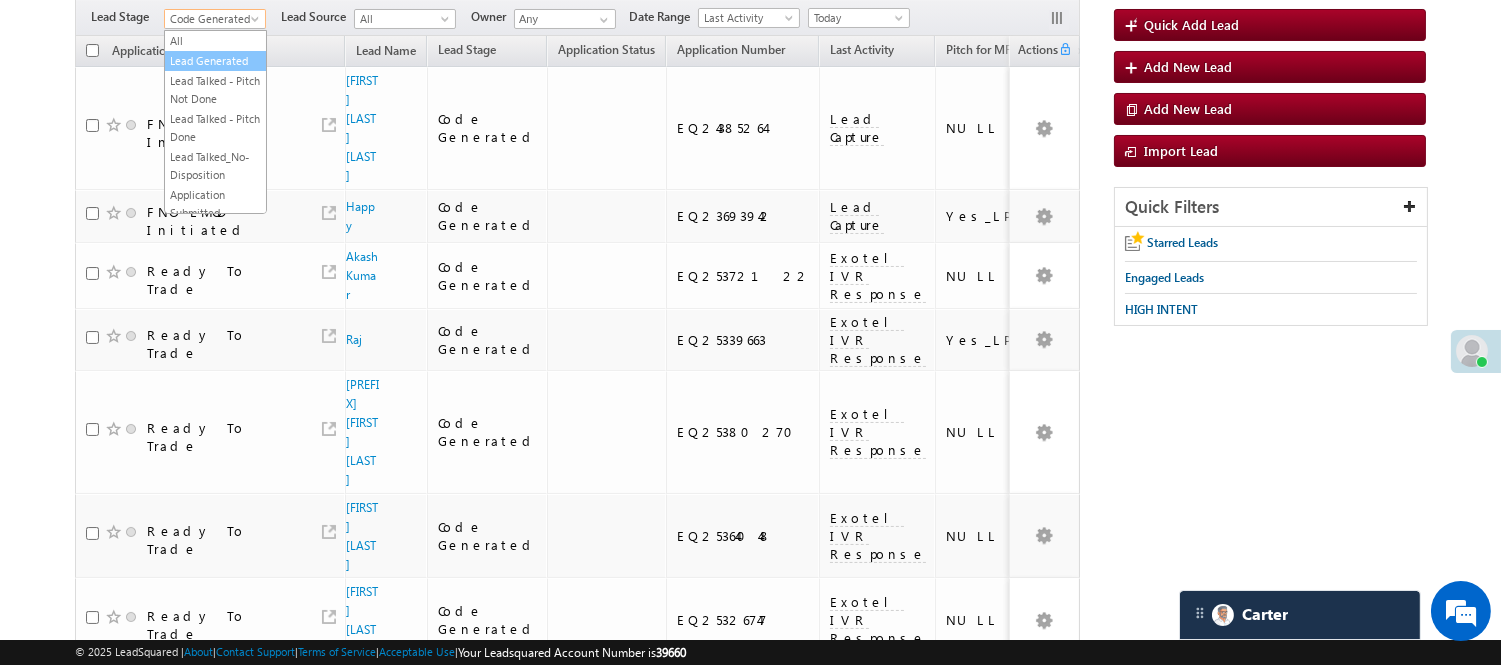 click on "Lead Generated" at bounding box center [215, 61] 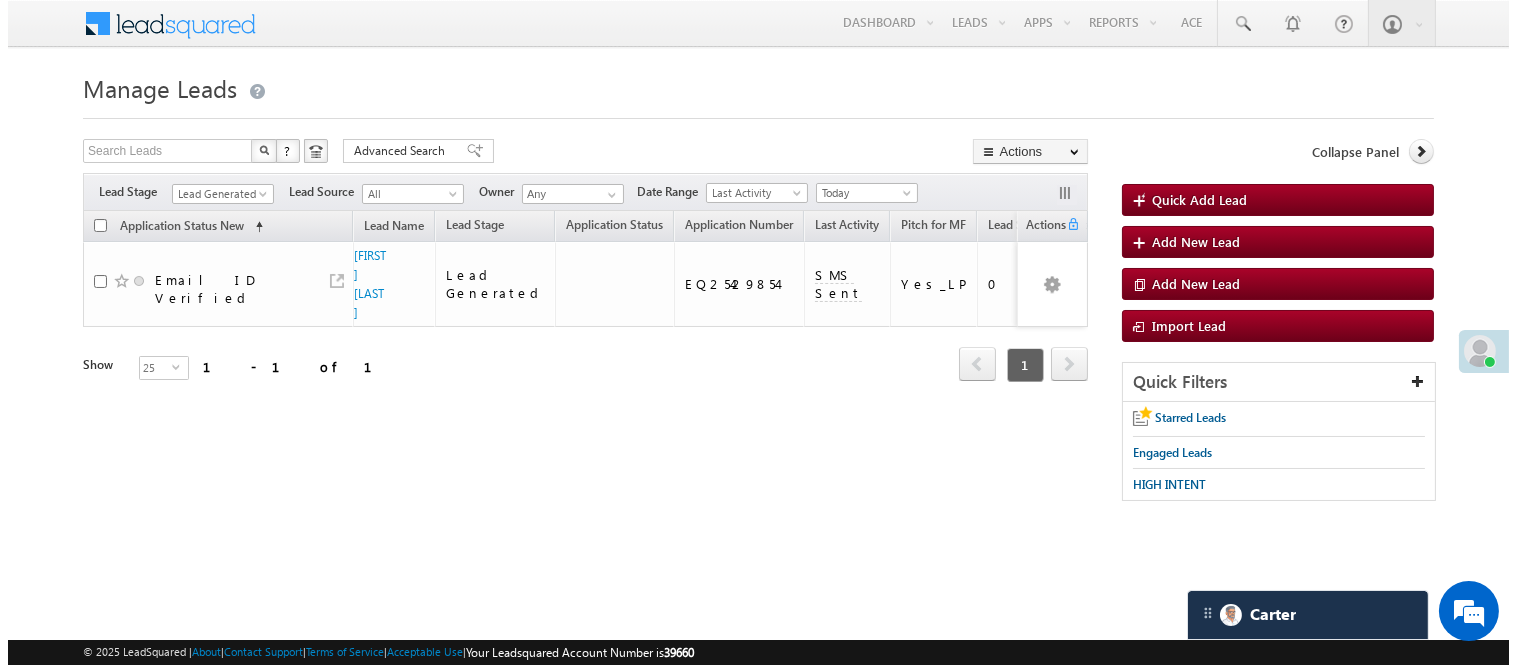 scroll, scrollTop: 0, scrollLeft: 0, axis: both 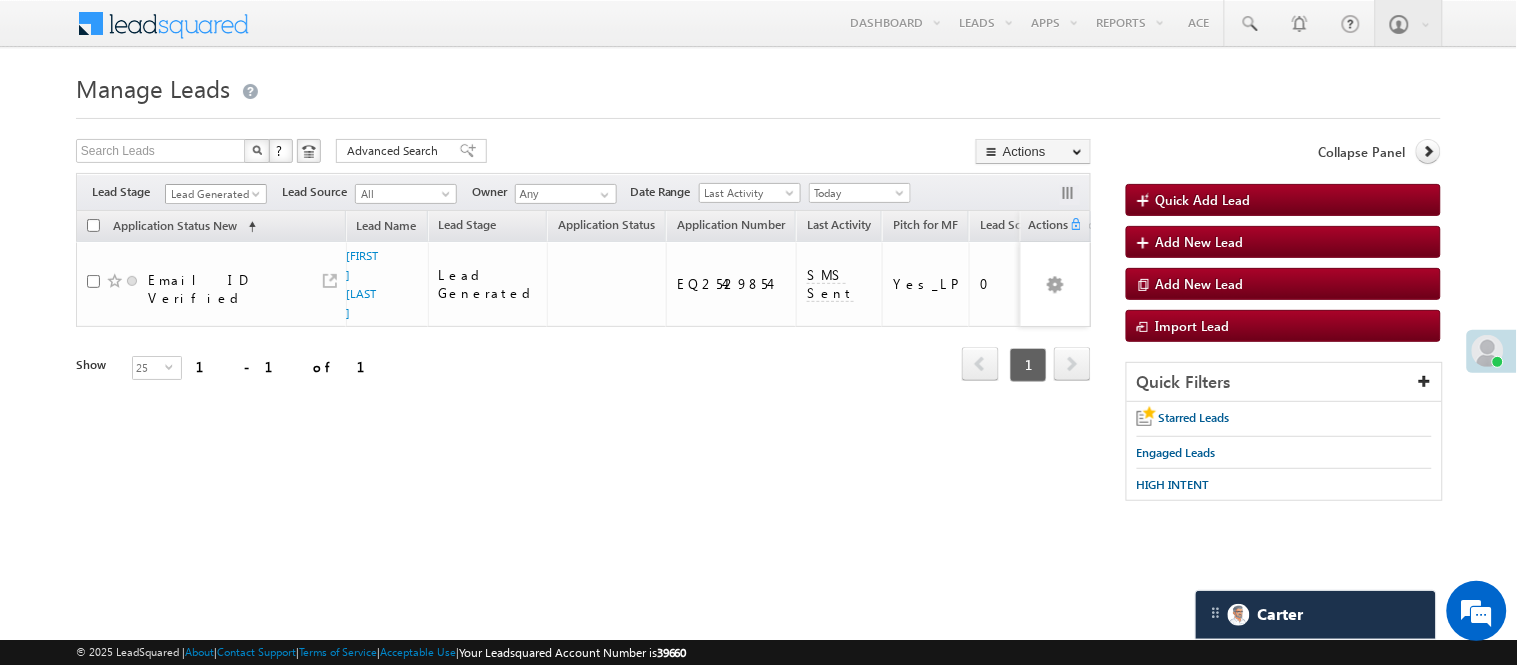click on "Lead Generated" at bounding box center (213, 194) 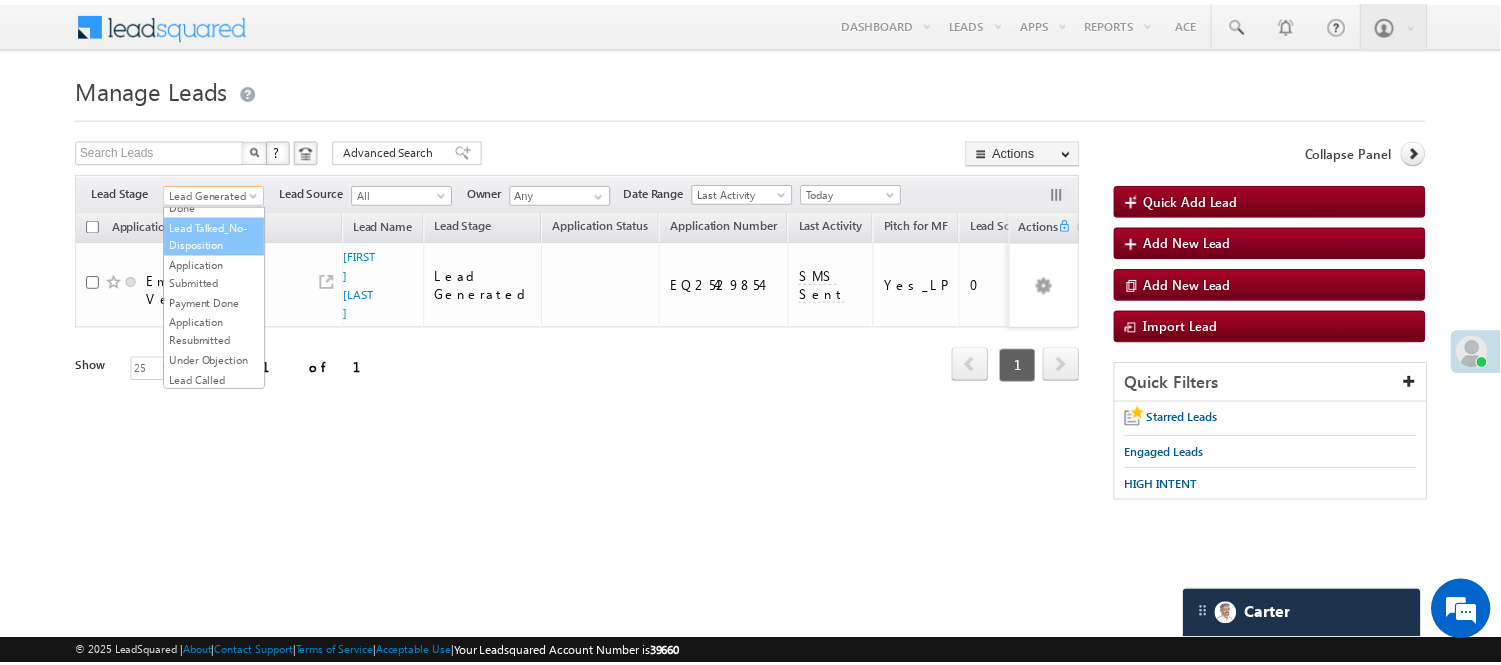 scroll, scrollTop: 222, scrollLeft: 0, axis: vertical 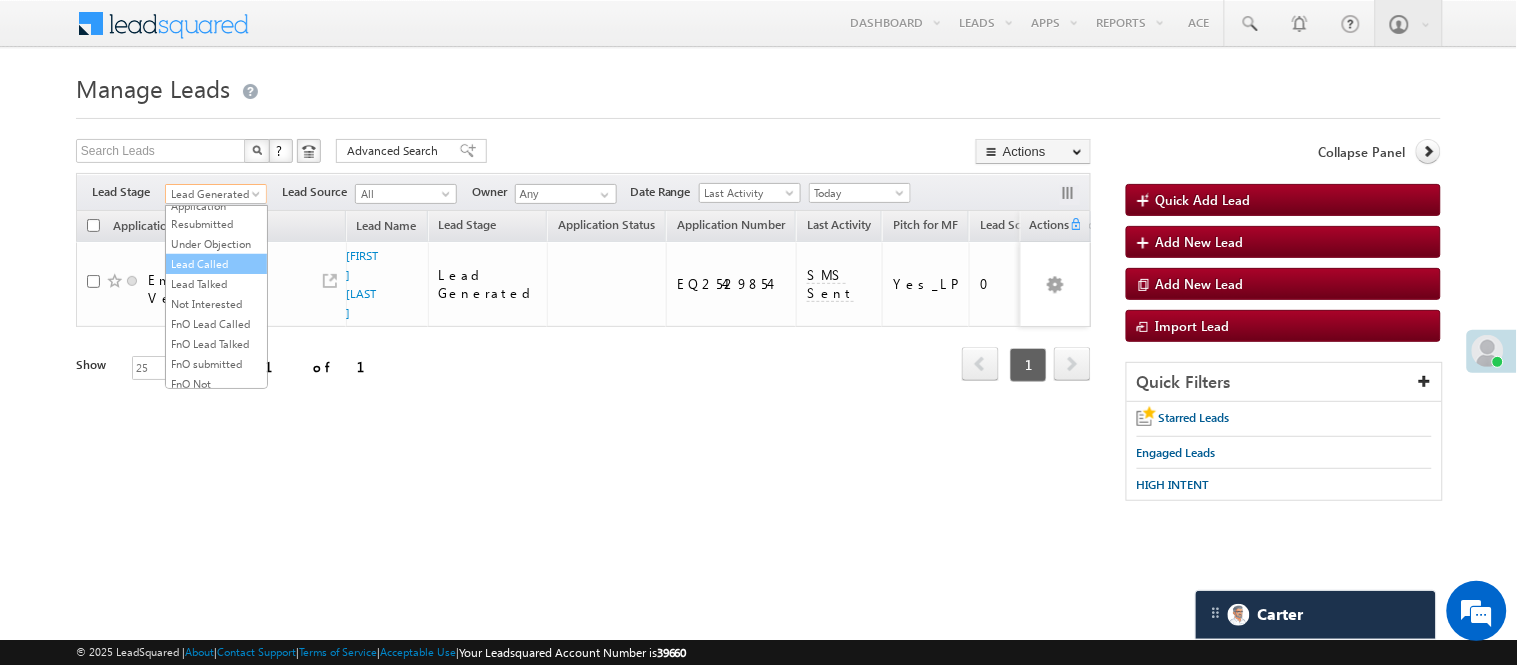 click on "Lead Called" at bounding box center [216, 264] 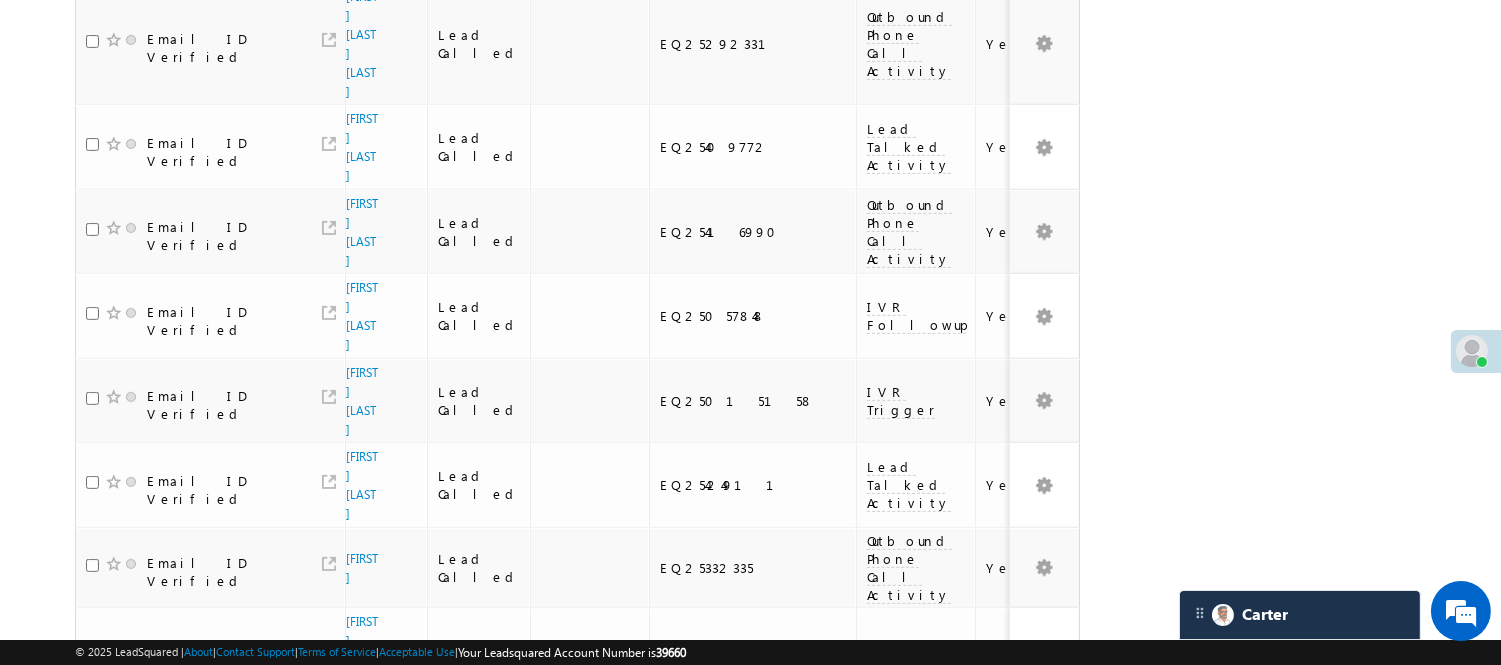 scroll, scrollTop: 1397, scrollLeft: 0, axis: vertical 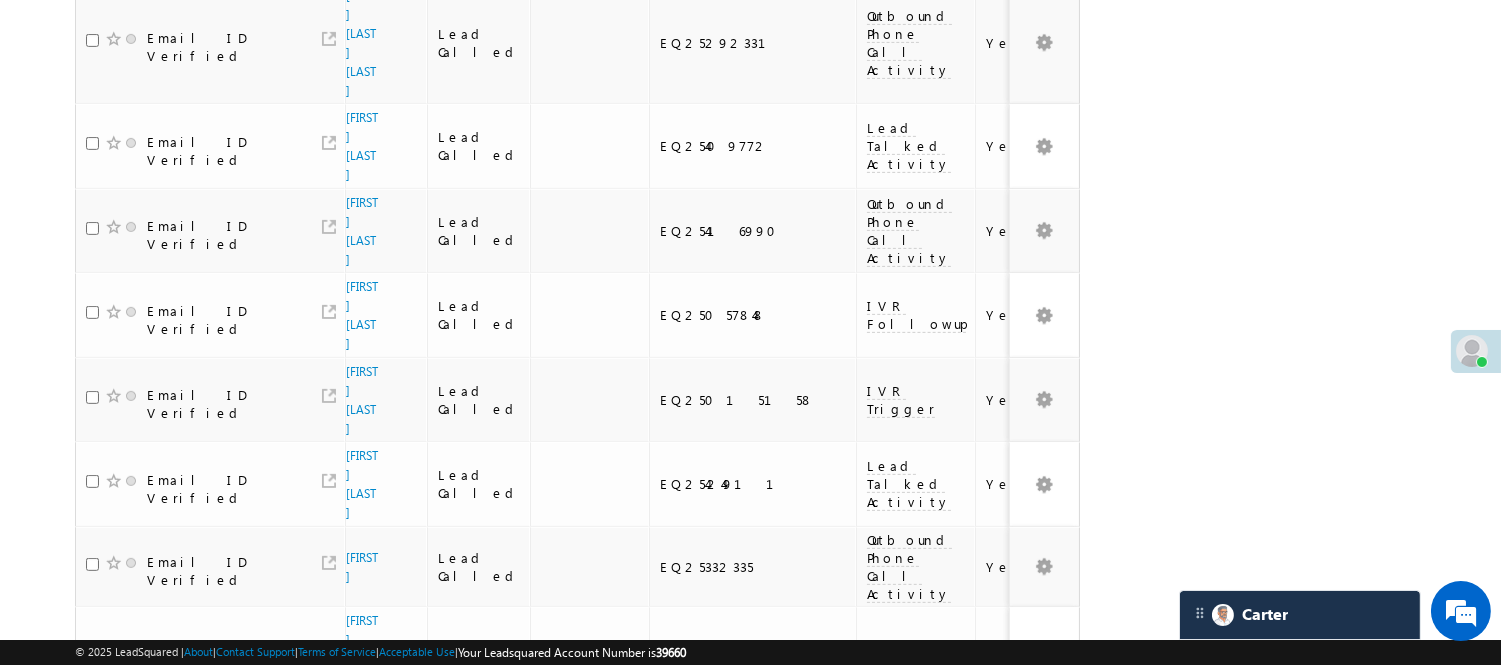 click on "2" at bounding box center [978, 1084] 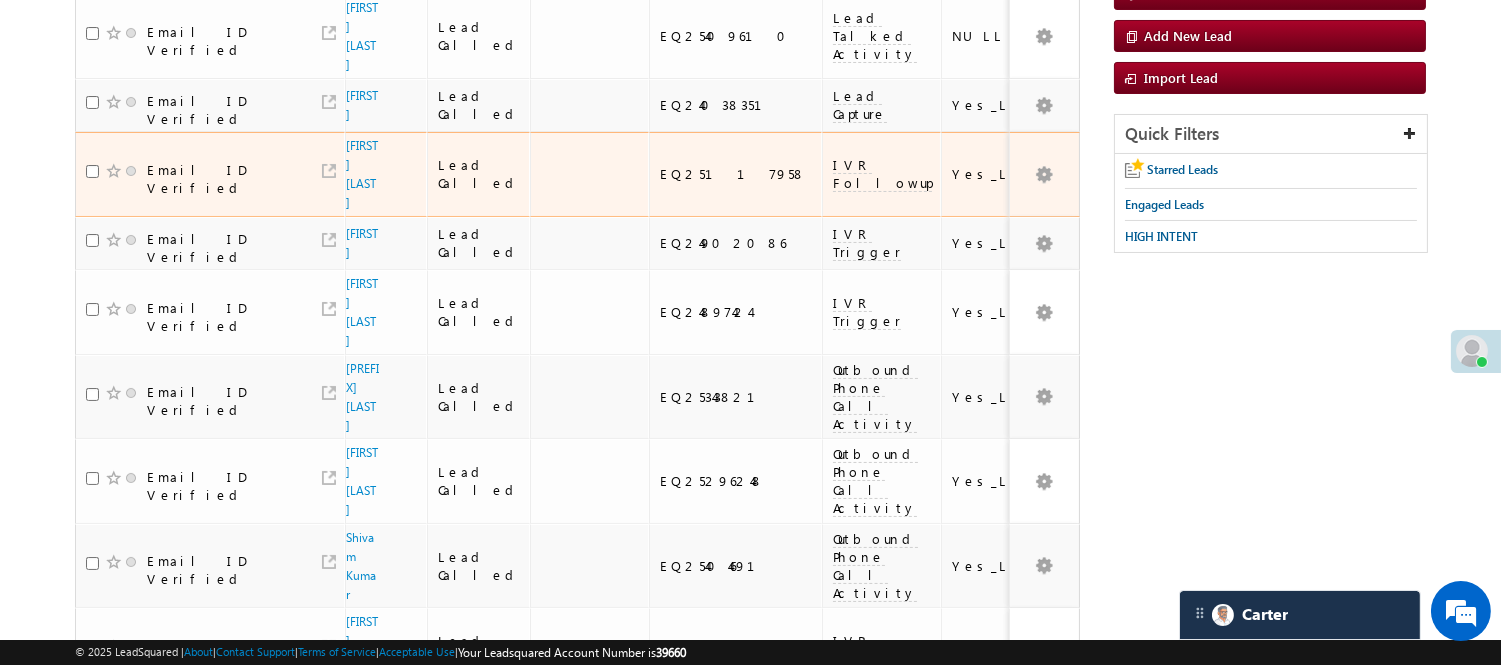 scroll, scrollTop: 0, scrollLeft: 0, axis: both 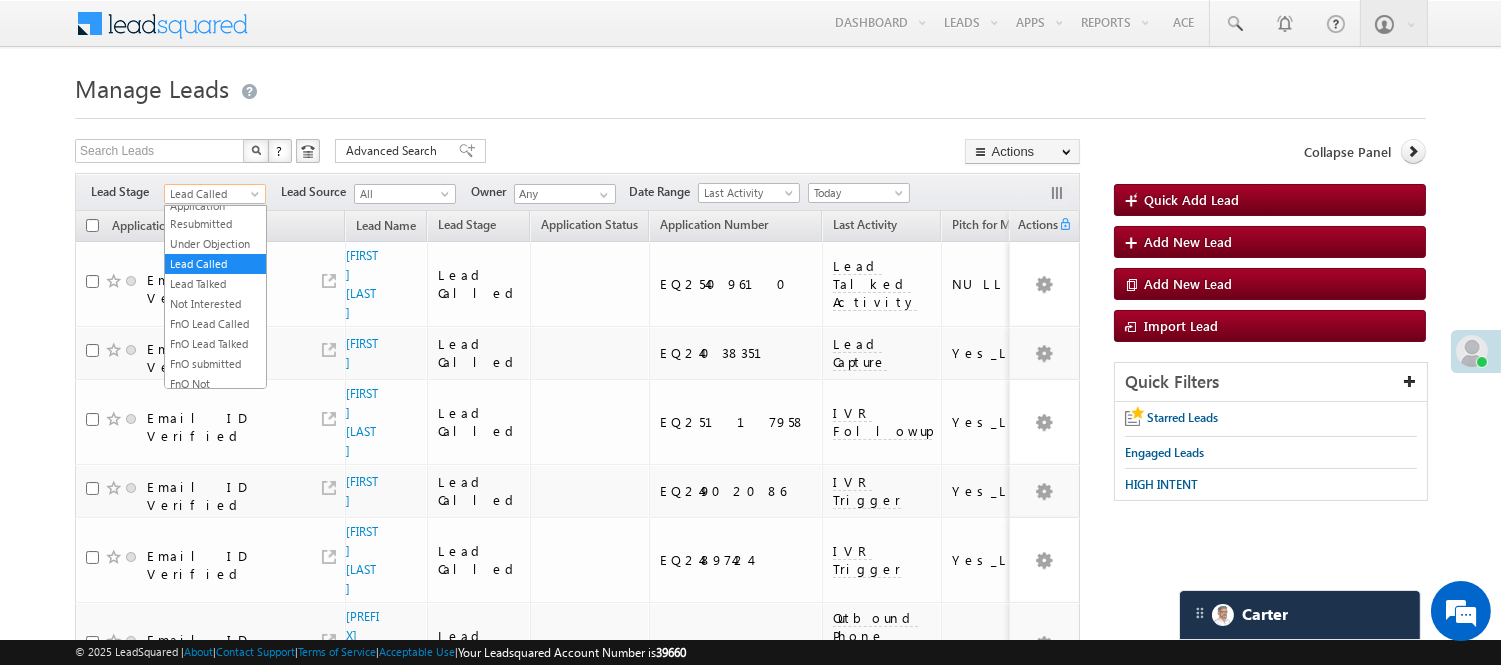 click on "Lead Called" at bounding box center [212, 194] 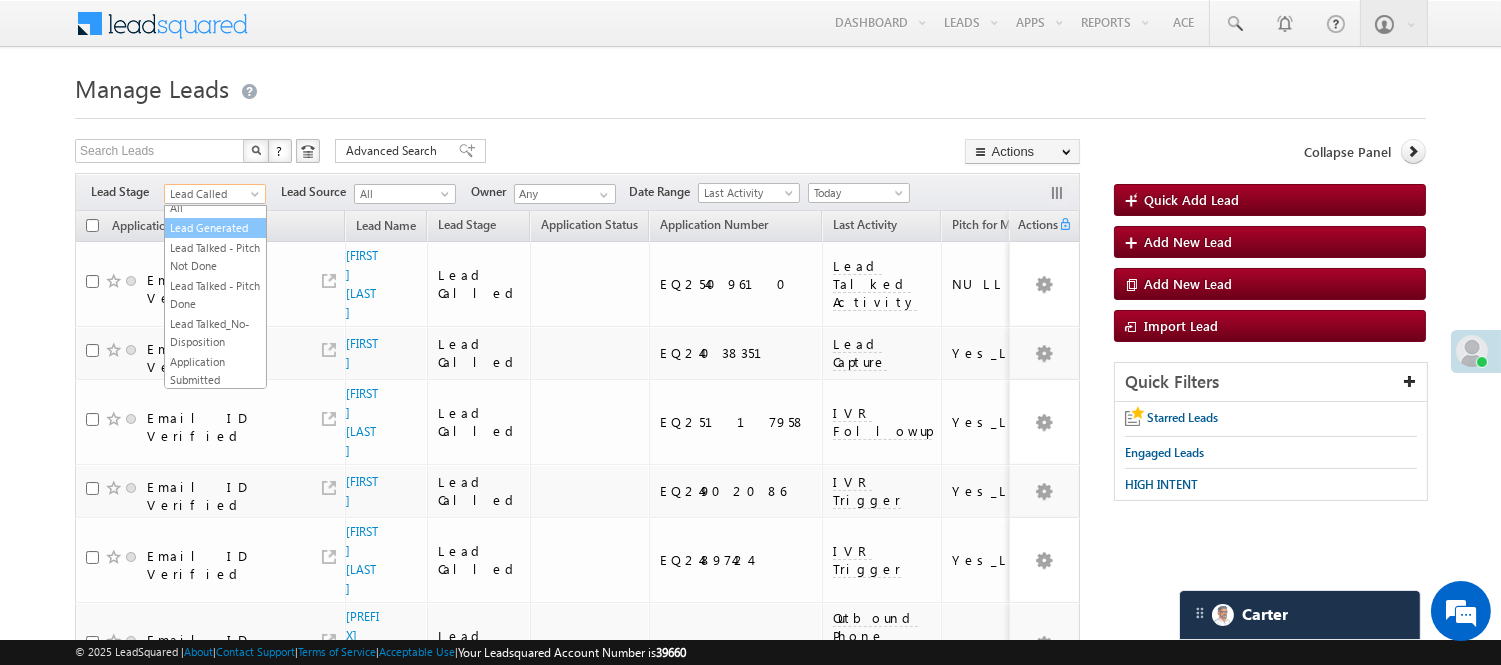 scroll, scrollTop: 0, scrollLeft: 0, axis: both 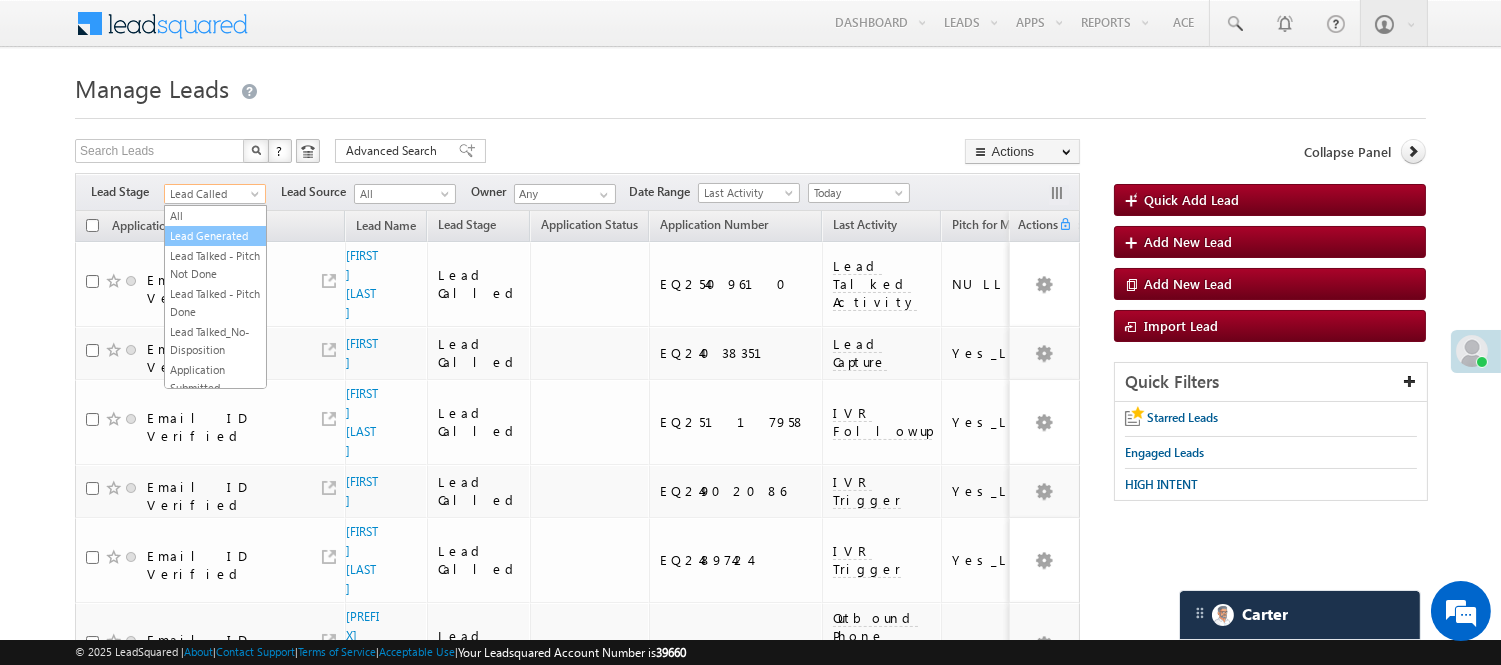 click on "Lead Generated" at bounding box center (215, 236) 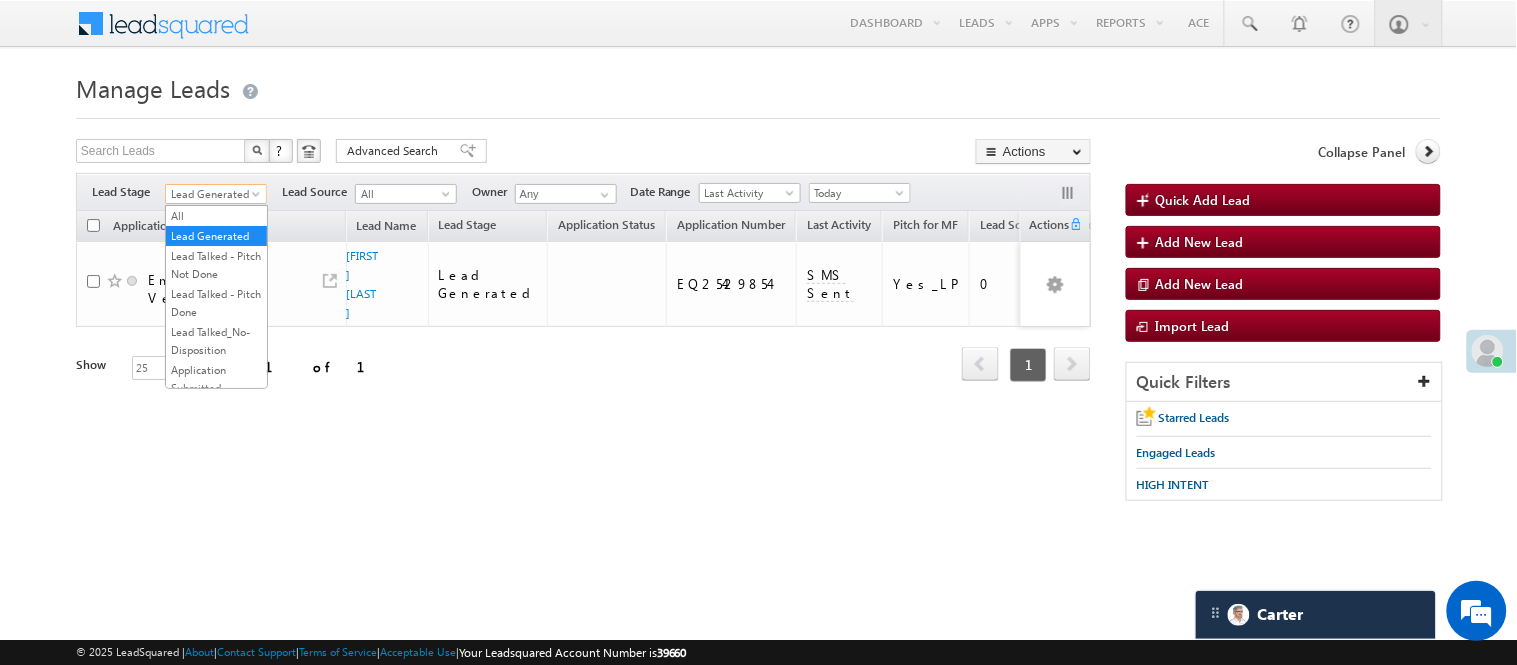 click on "Lead Generated" at bounding box center [213, 194] 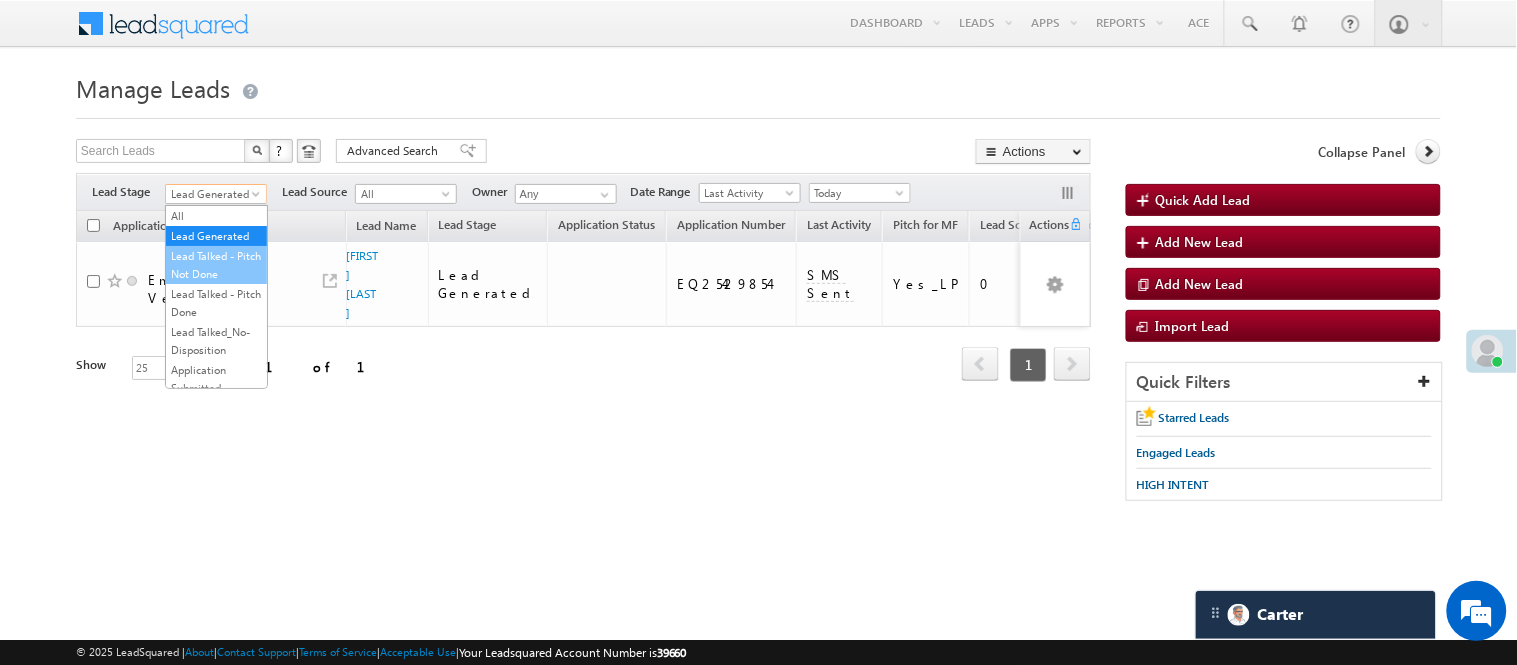 click on "Lead Talked - Pitch Not Done" at bounding box center [216, 265] 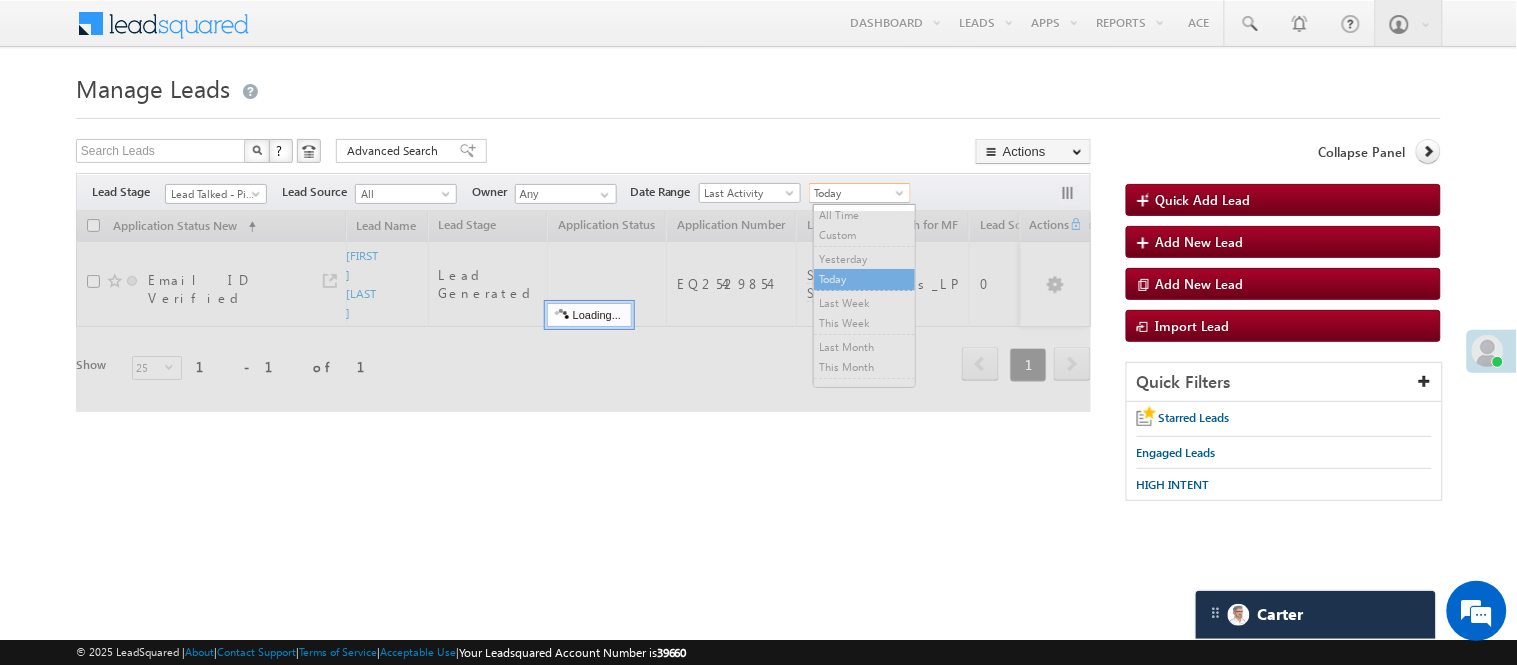 click on "Today" at bounding box center (857, 193) 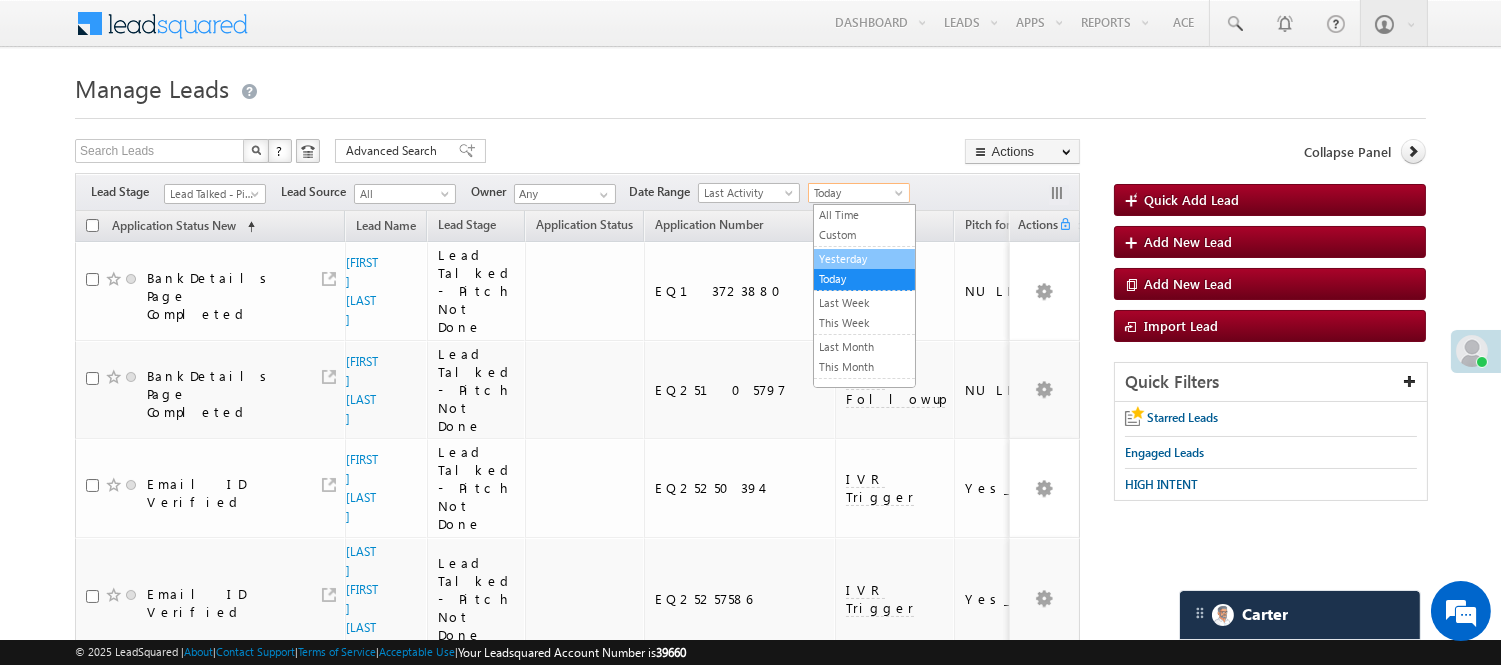 click on "Yesterday" at bounding box center [864, 259] 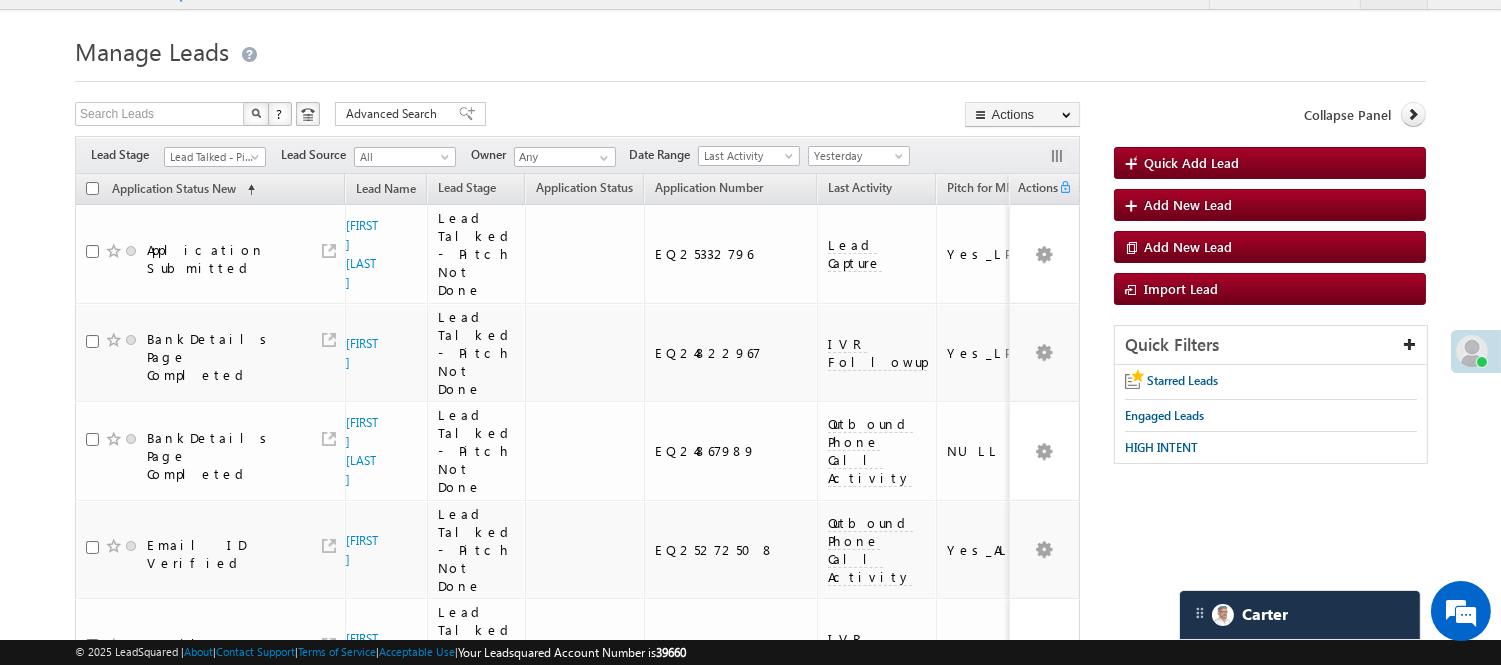 scroll, scrollTop: 0, scrollLeft: 0, axis: both 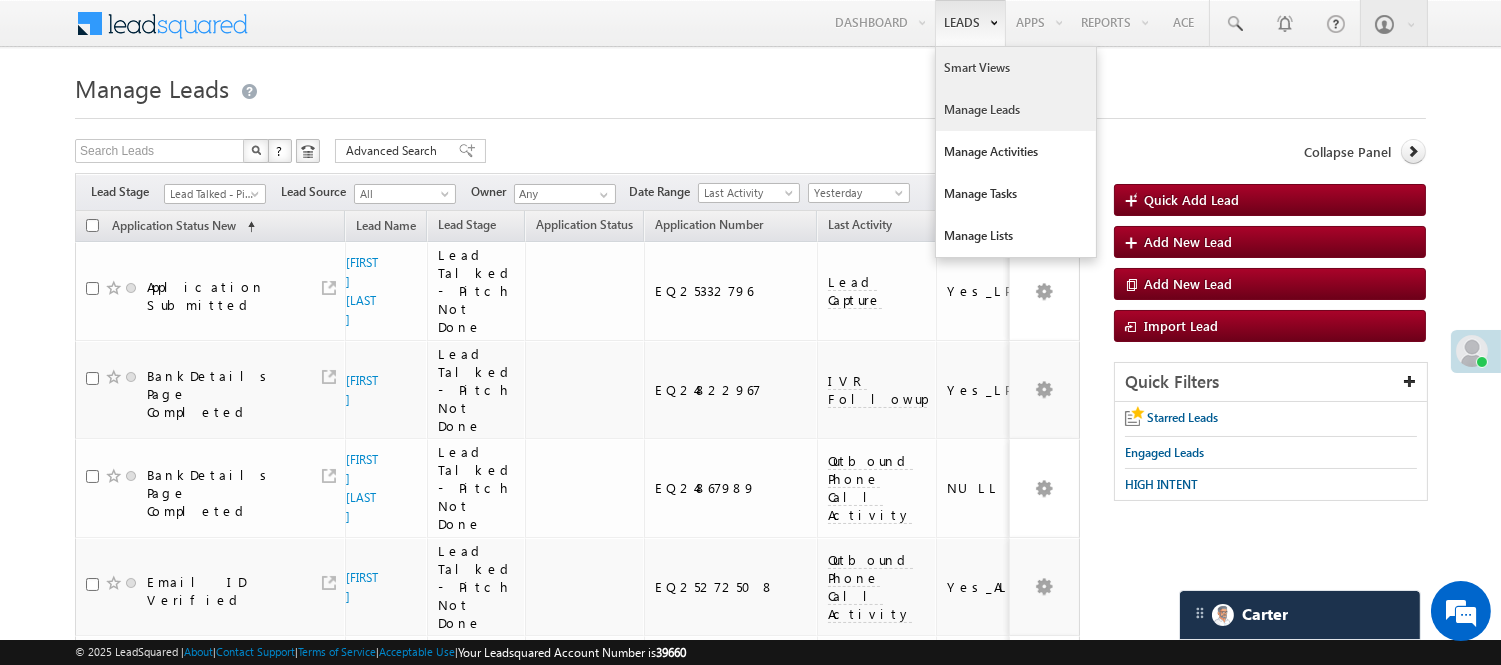 click on "Smart Views" at bounding box center [1016, 68] 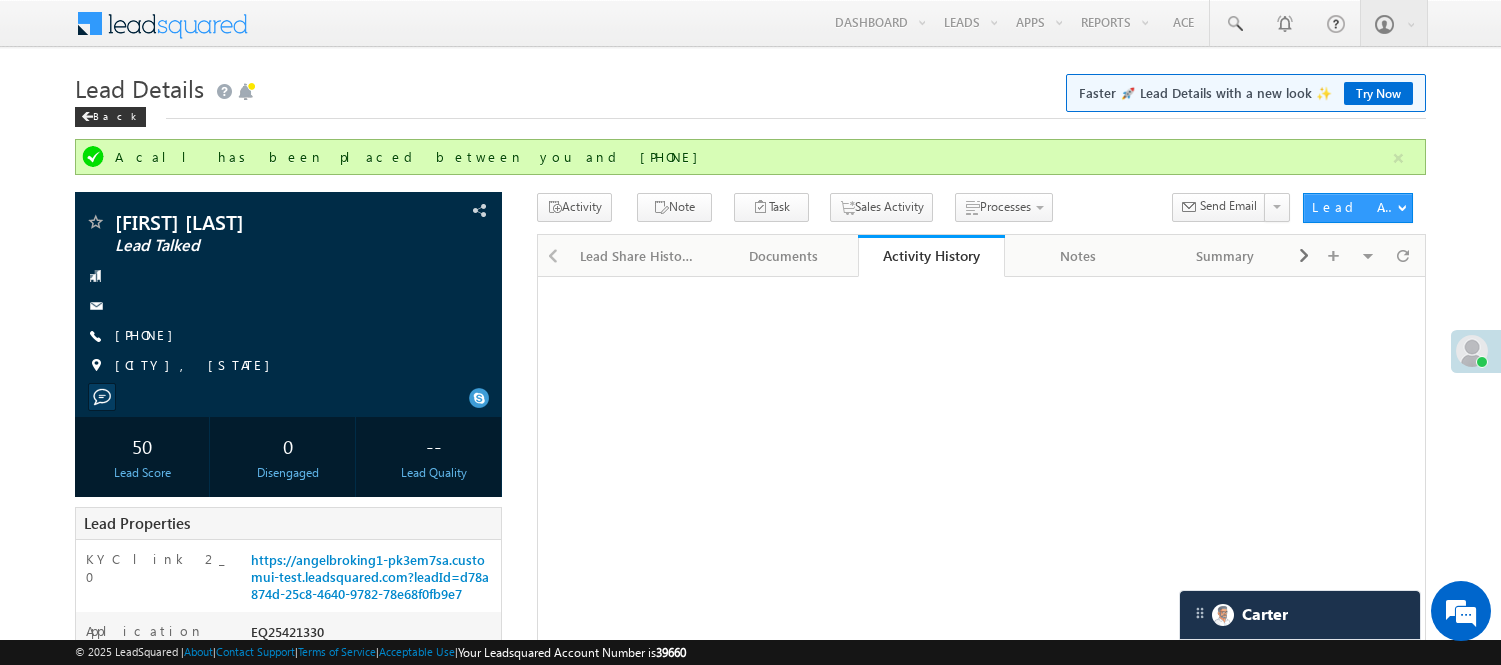 click on "Manage Leads" at bounding box center (0, 0) 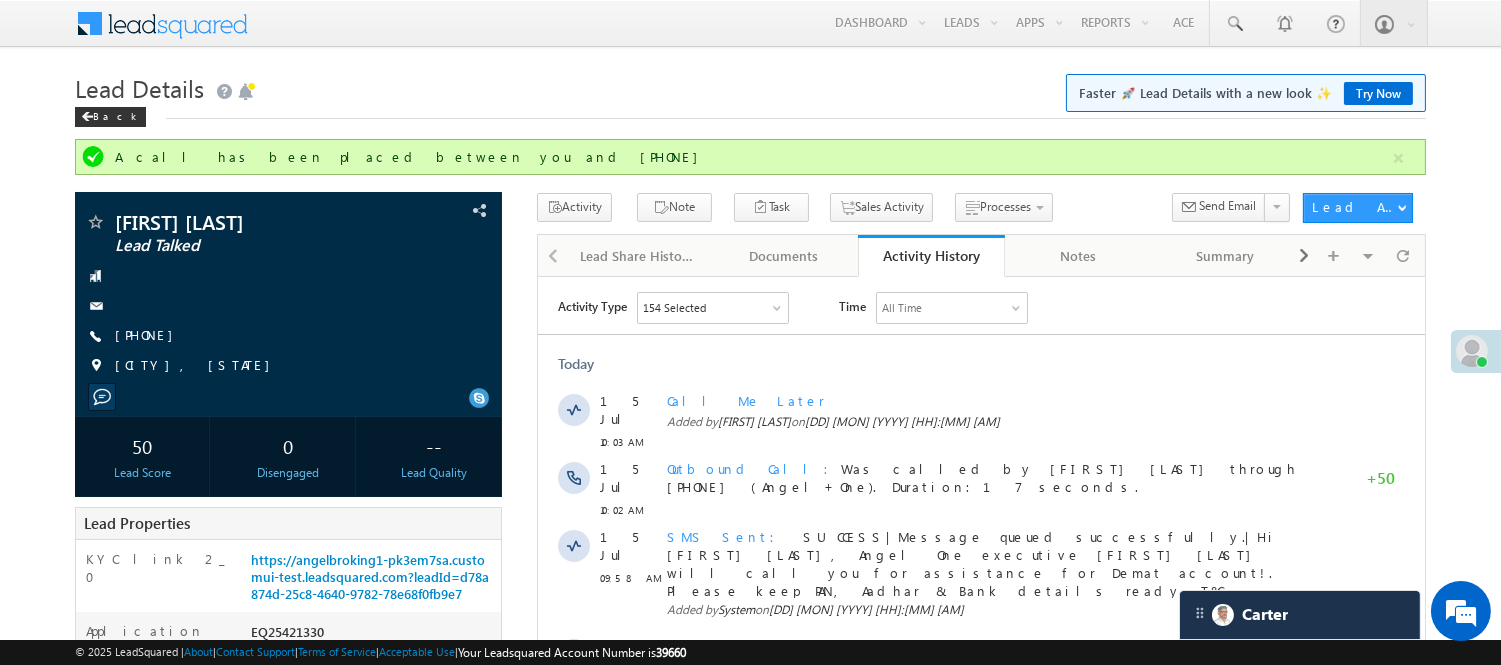 scroll, scrollTop: 0, scrollLeft: 0, axis: both 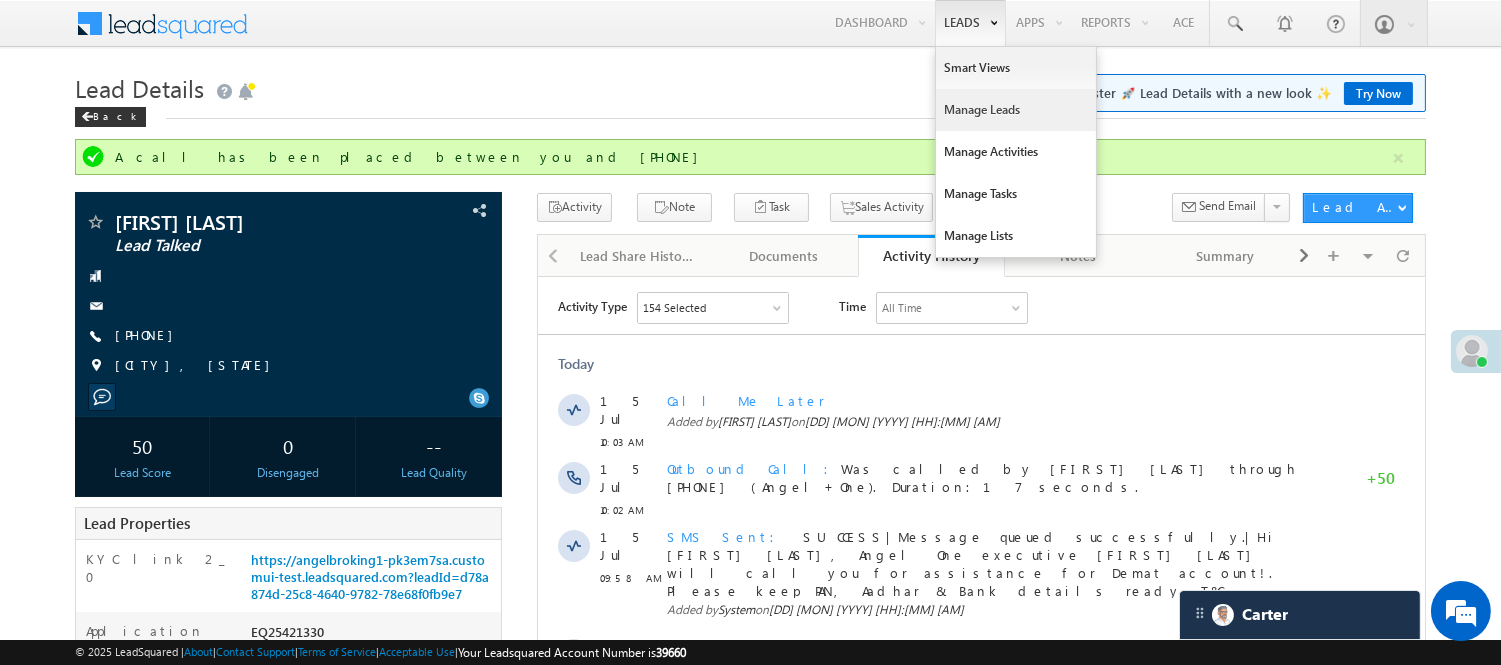 click on "Manage Leads" at bounding box center (1016, 110) 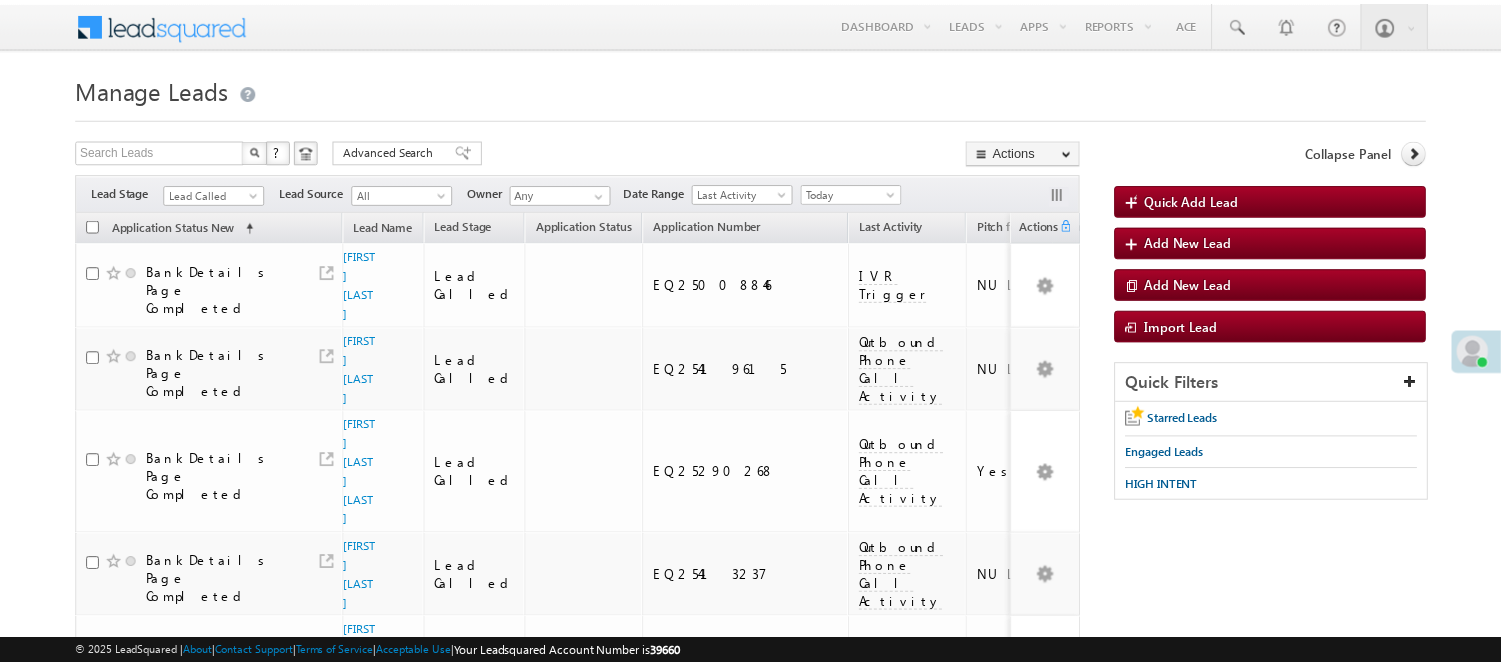 scroll, scrollTop: 0, scrollLeft: 0, axis: both 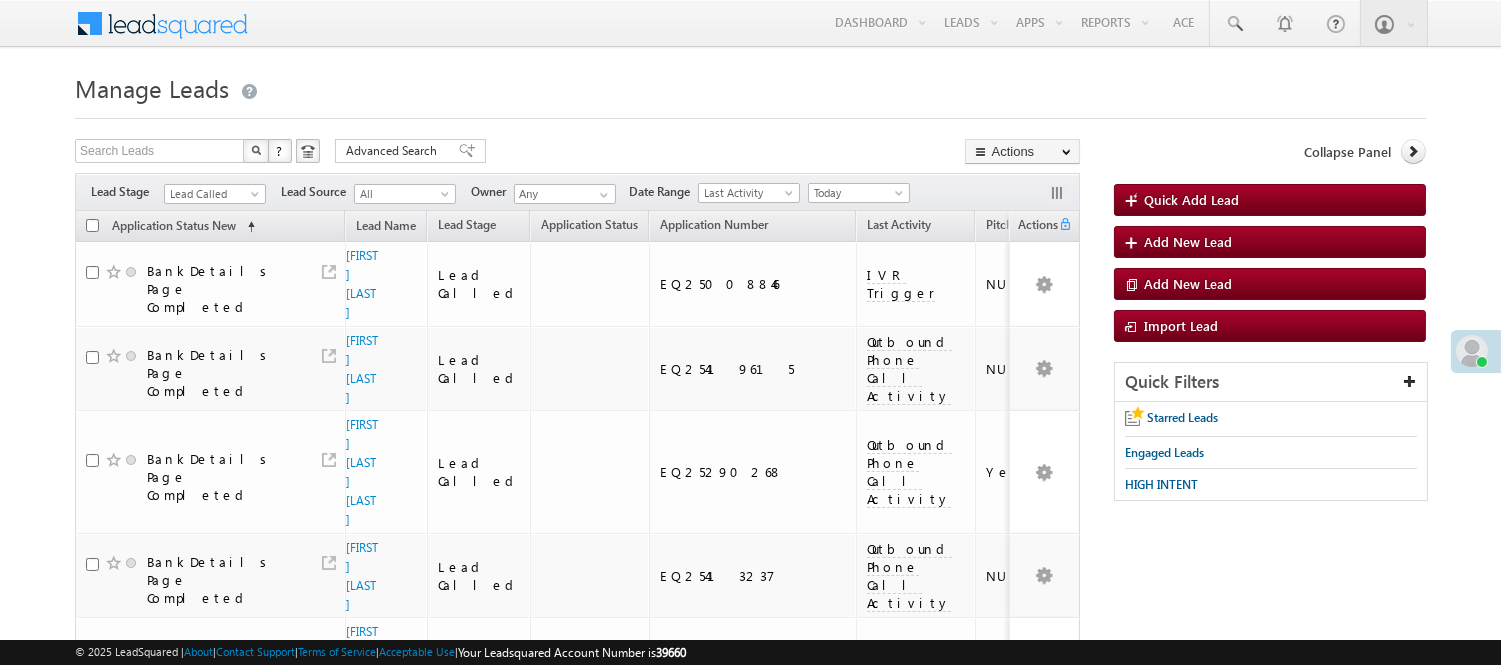 click on "Lead Called" at bounding box center [212, 194] 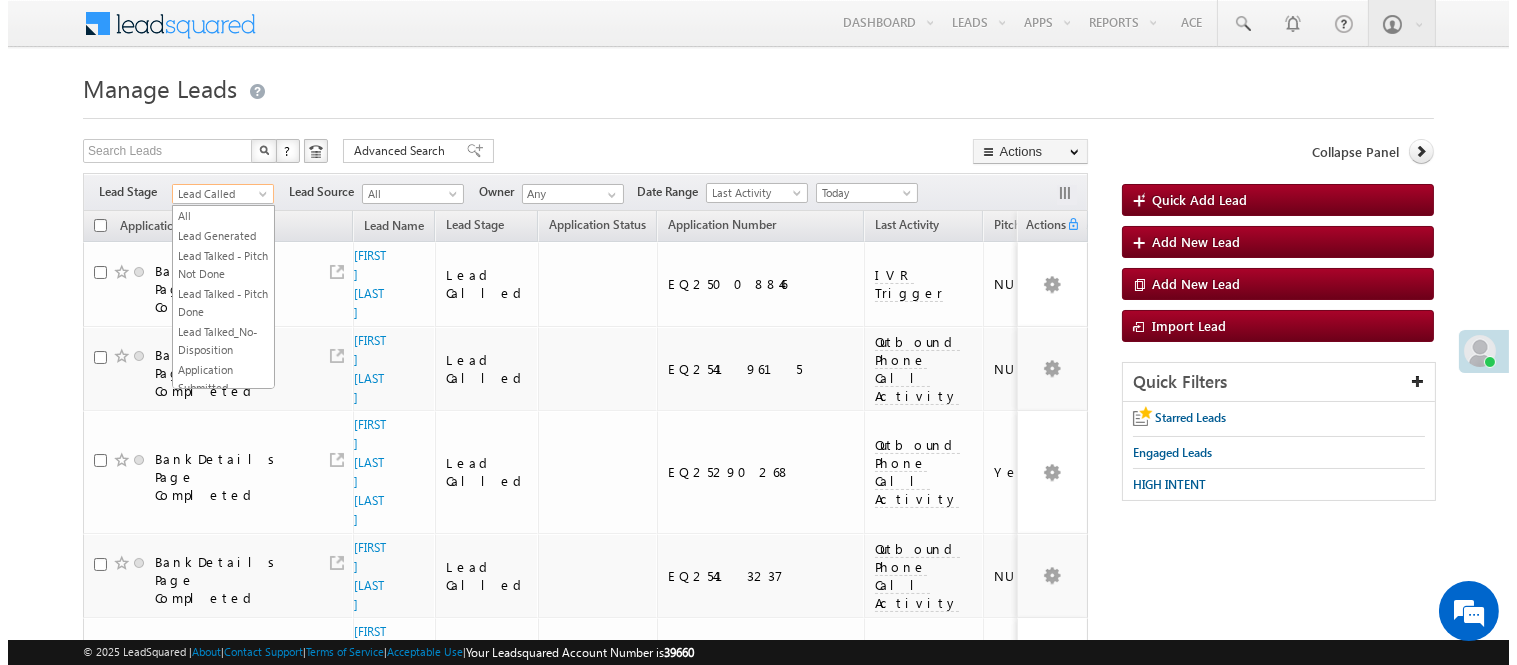 scroll, scrollTop: 0, scrollLeft: 0, axis: both 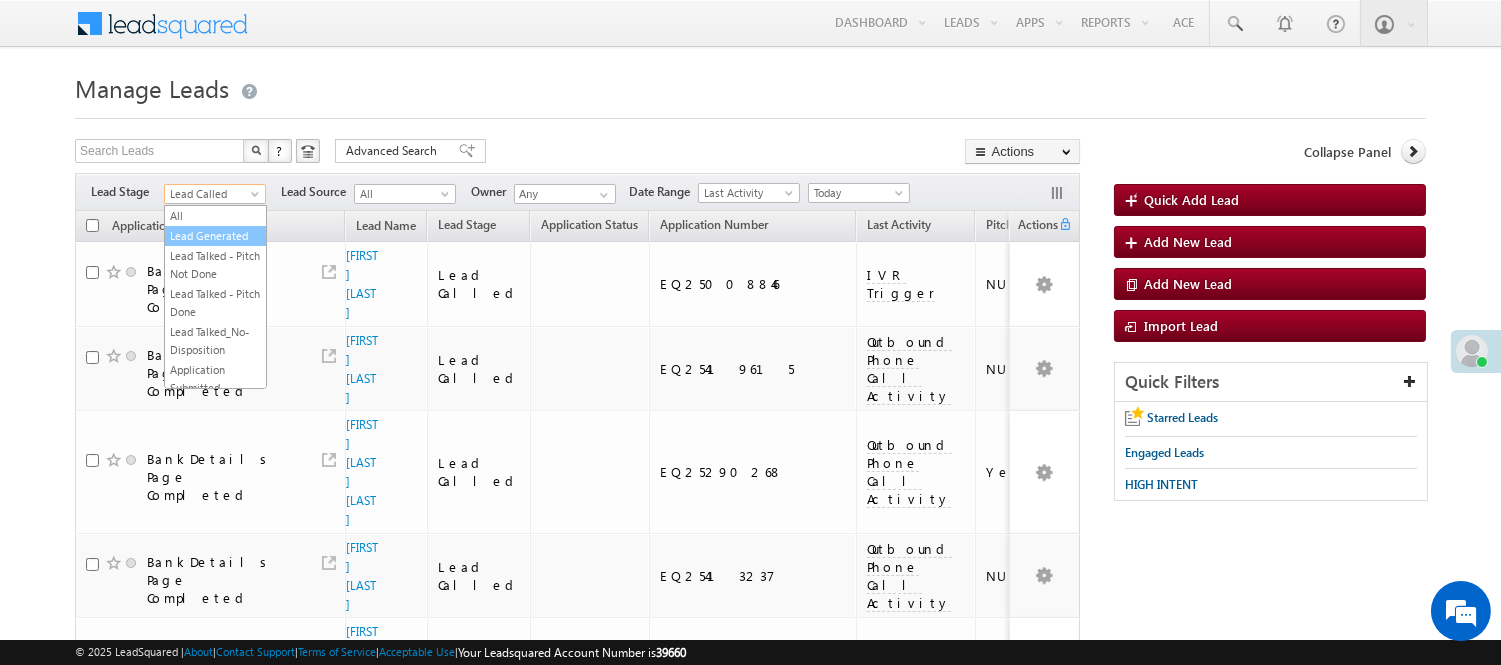 click on "Lead Generated" at bounding box center [215, 236] 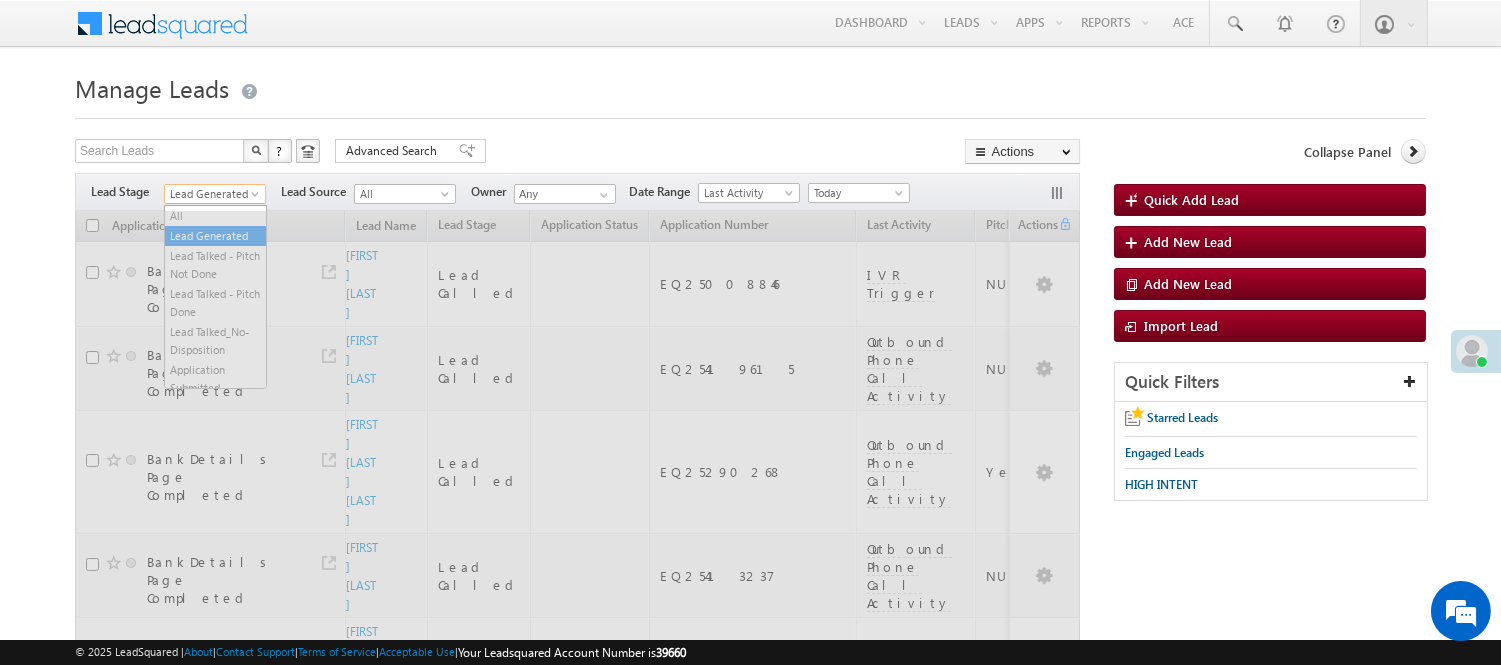 click on "Lead Generated" at bounding box center (212, 194) 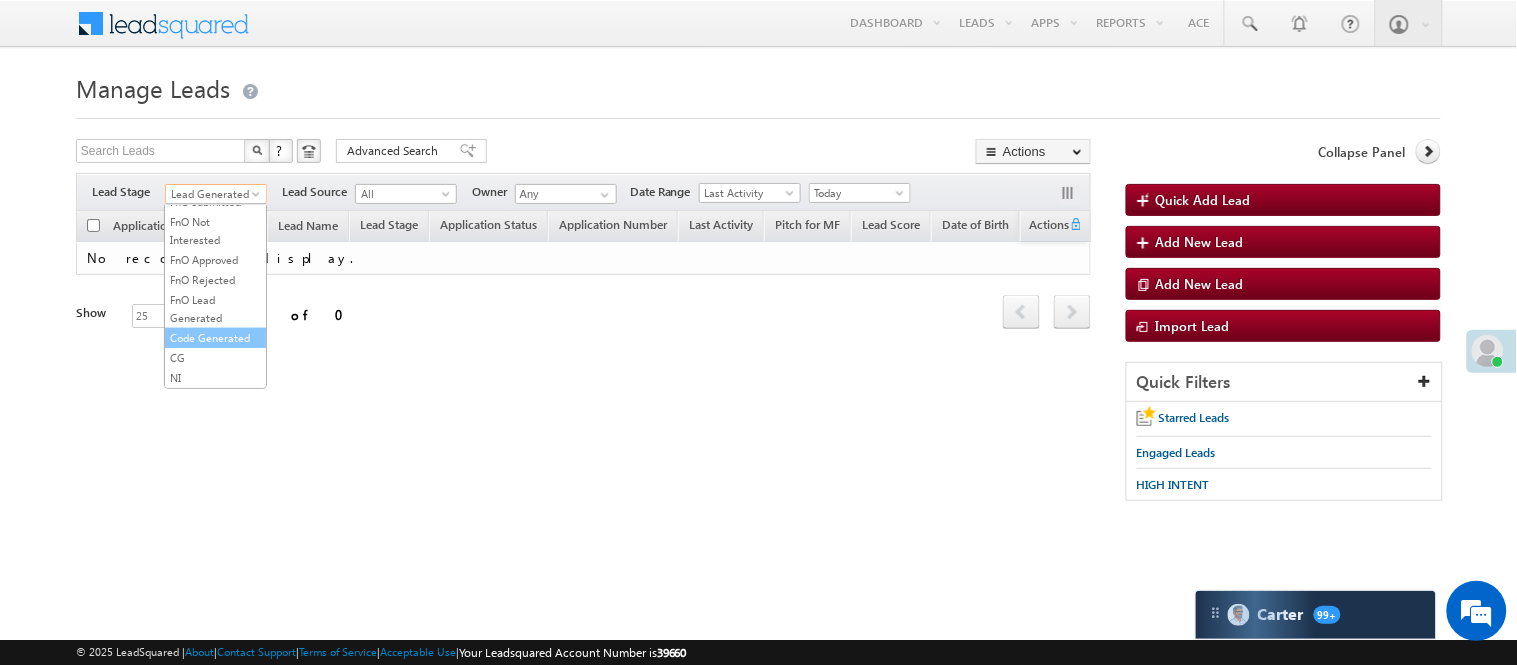 scroll, scrollTop: 488, scrollLeft: 0, axis: vertical 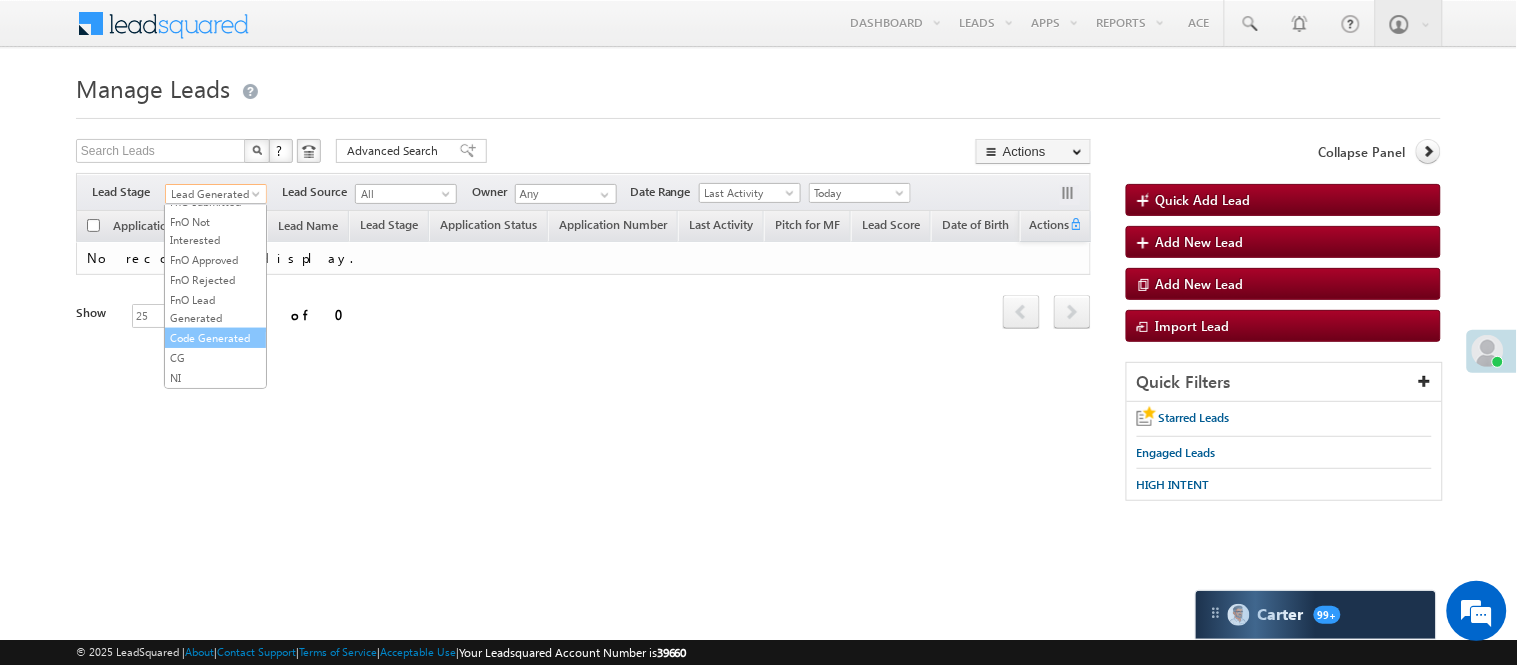 click on "Code Generated" at bounding box center (215, 338) 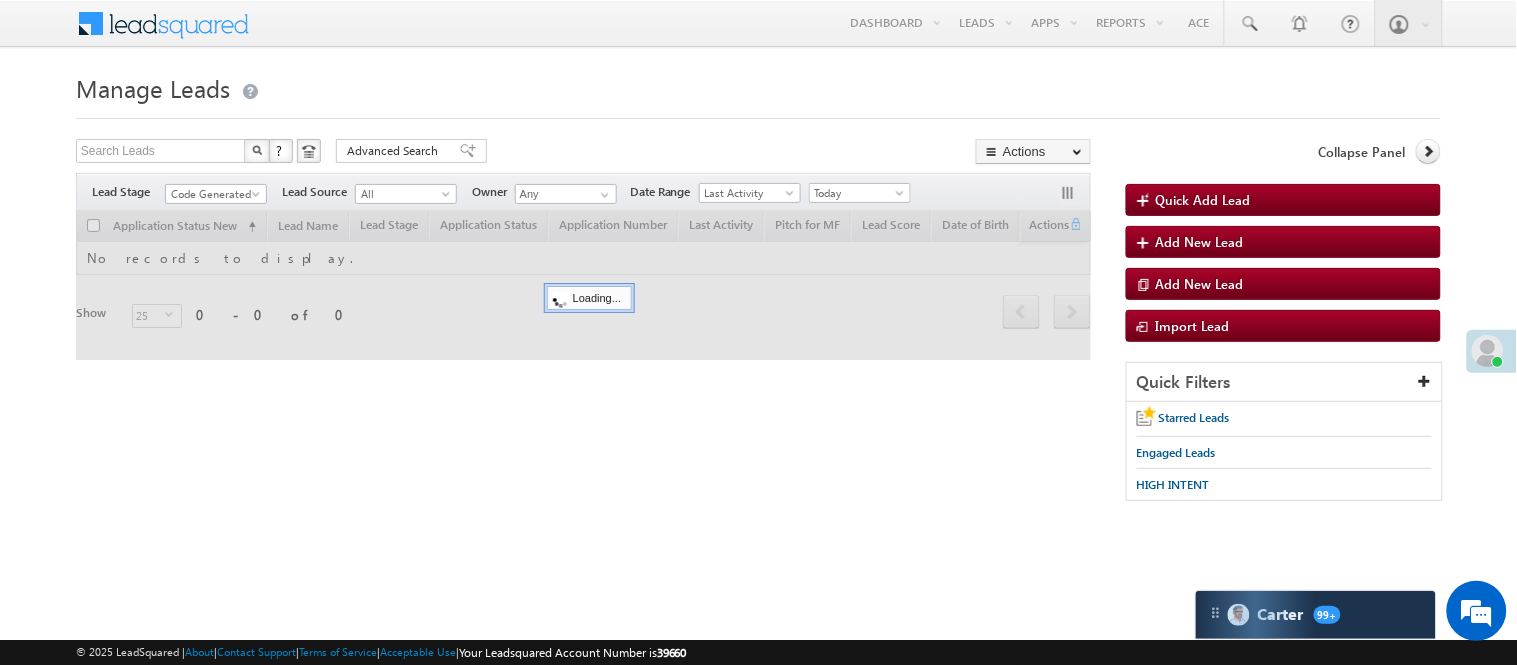 scroll, scrollTop: 0, scrollLeft: 0, axis: both 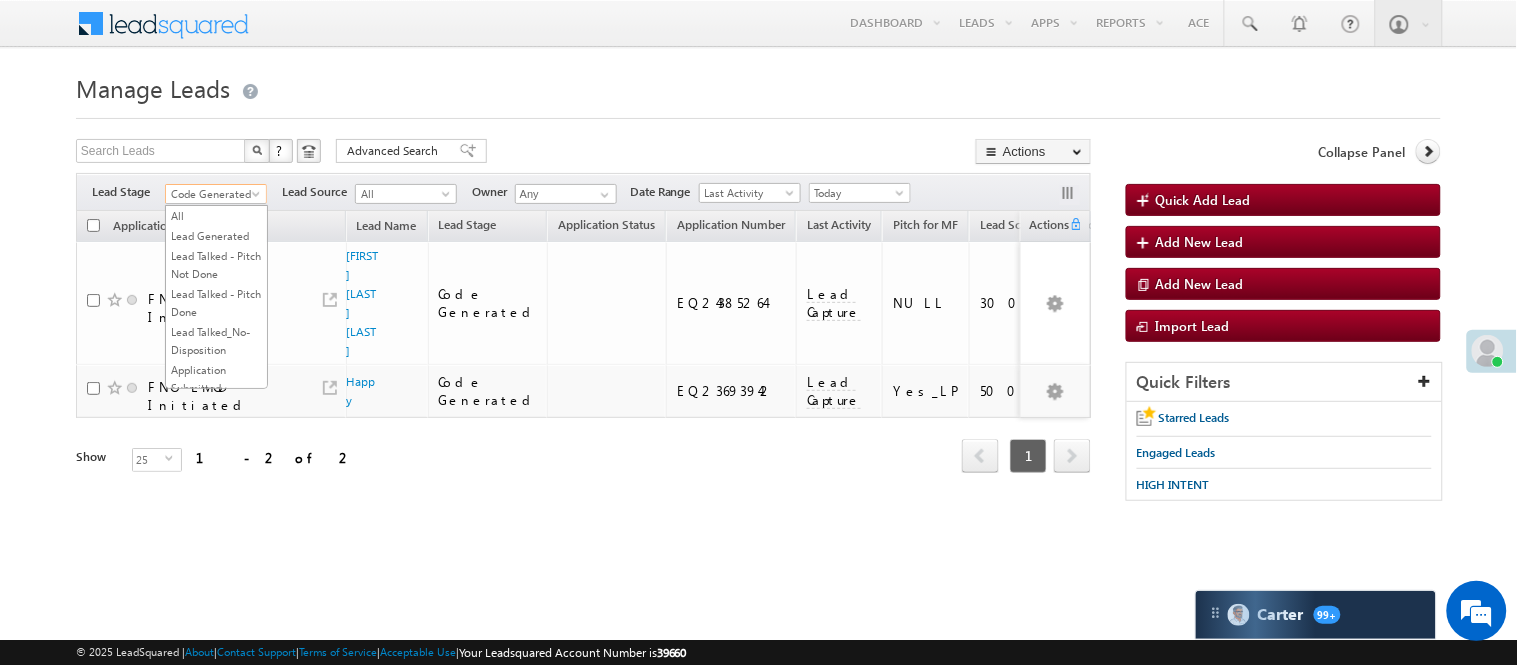 click on "Code Generated" at bounding box center (213, 194) 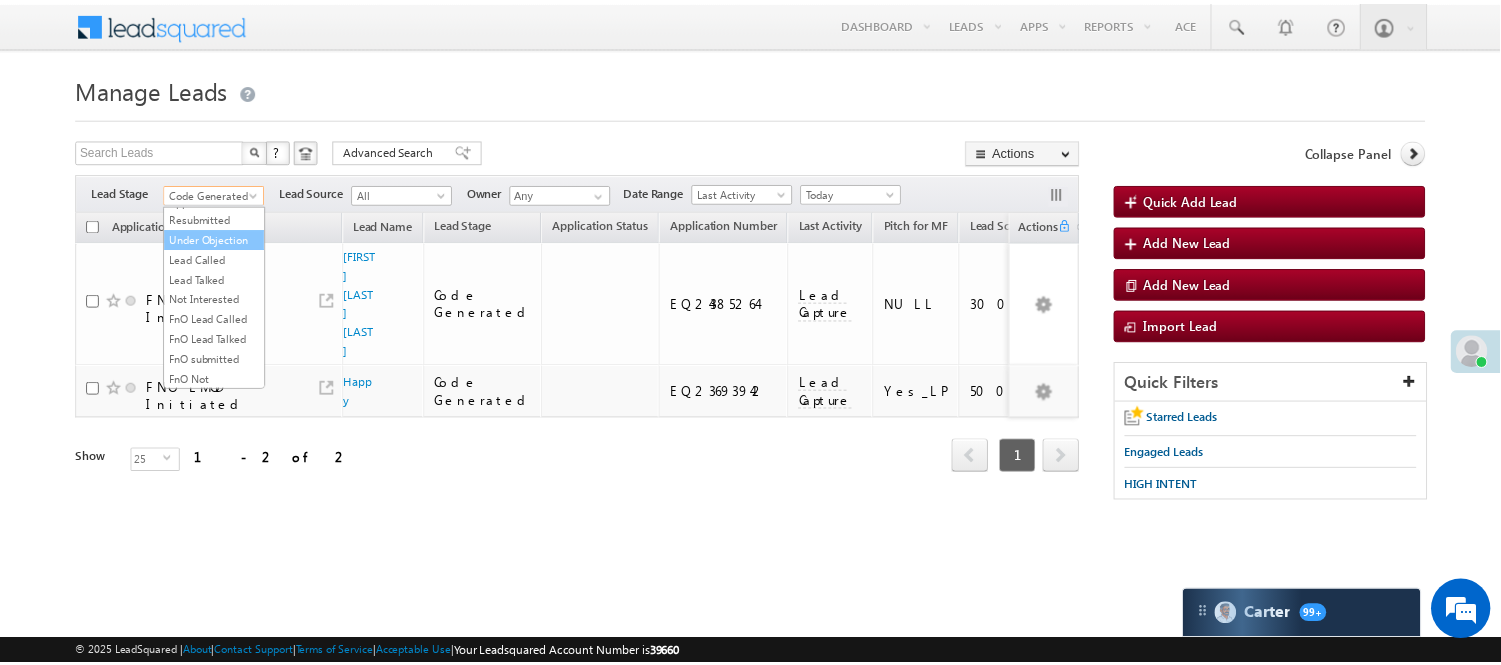 scroll, scrollTop: 222, scrollLeft: 0, axis: vertical 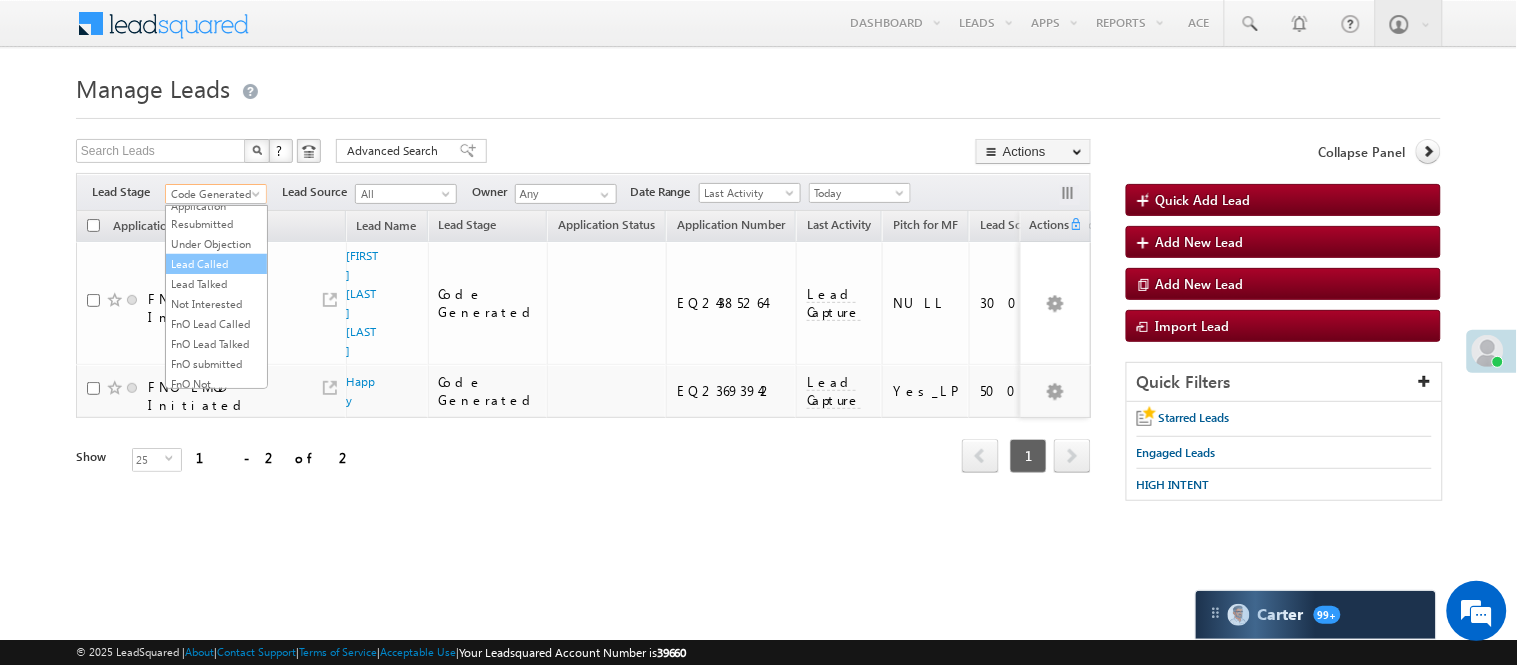 click on "Lead Called" at bounding box center [216, 264] 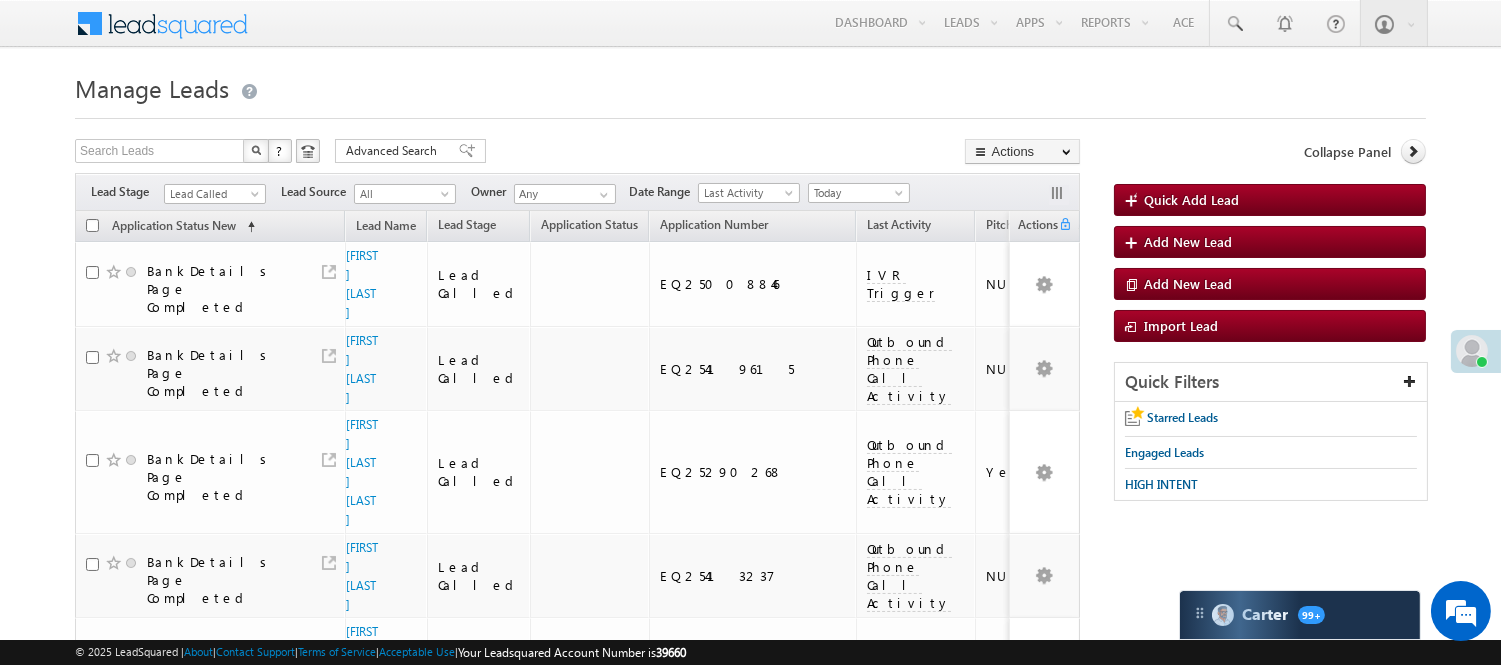 scroll, scrollTop: 1396, scrollLeft: 0, axis: vertical 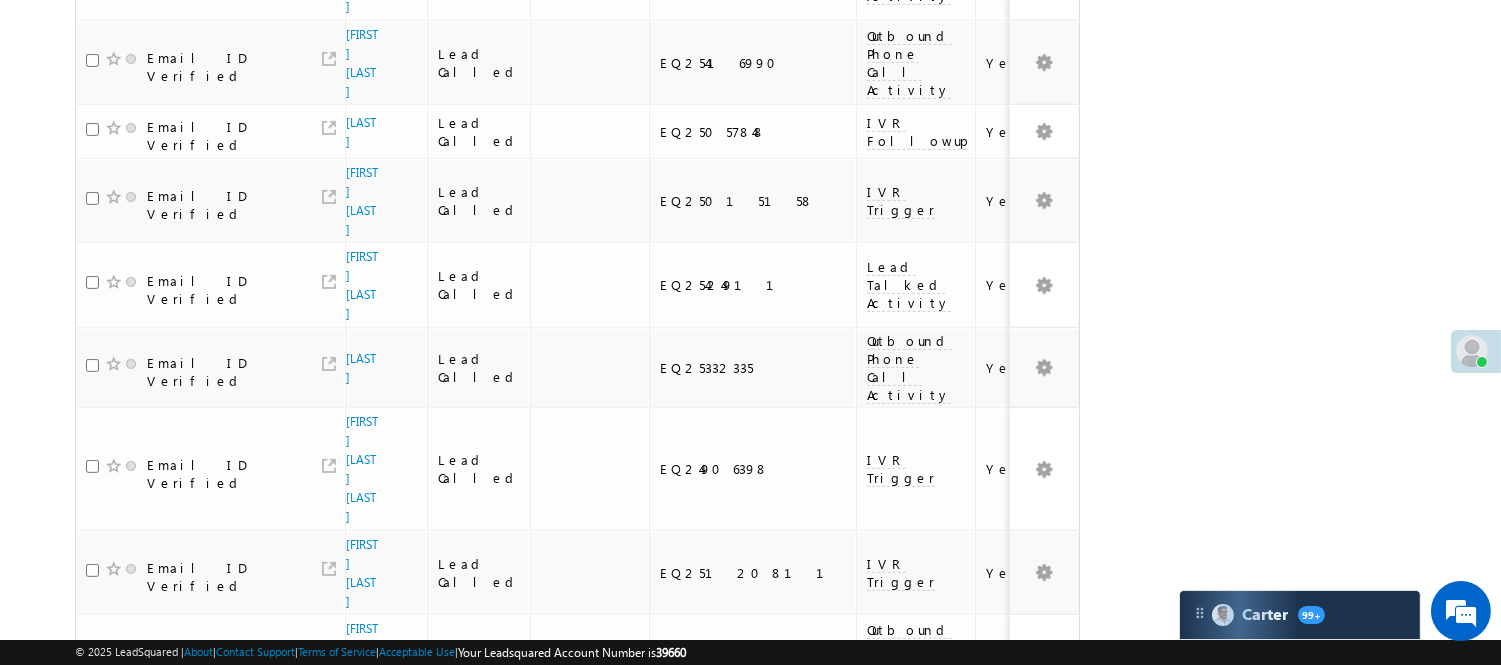 click on "2" at bounding box center (978, 1023) 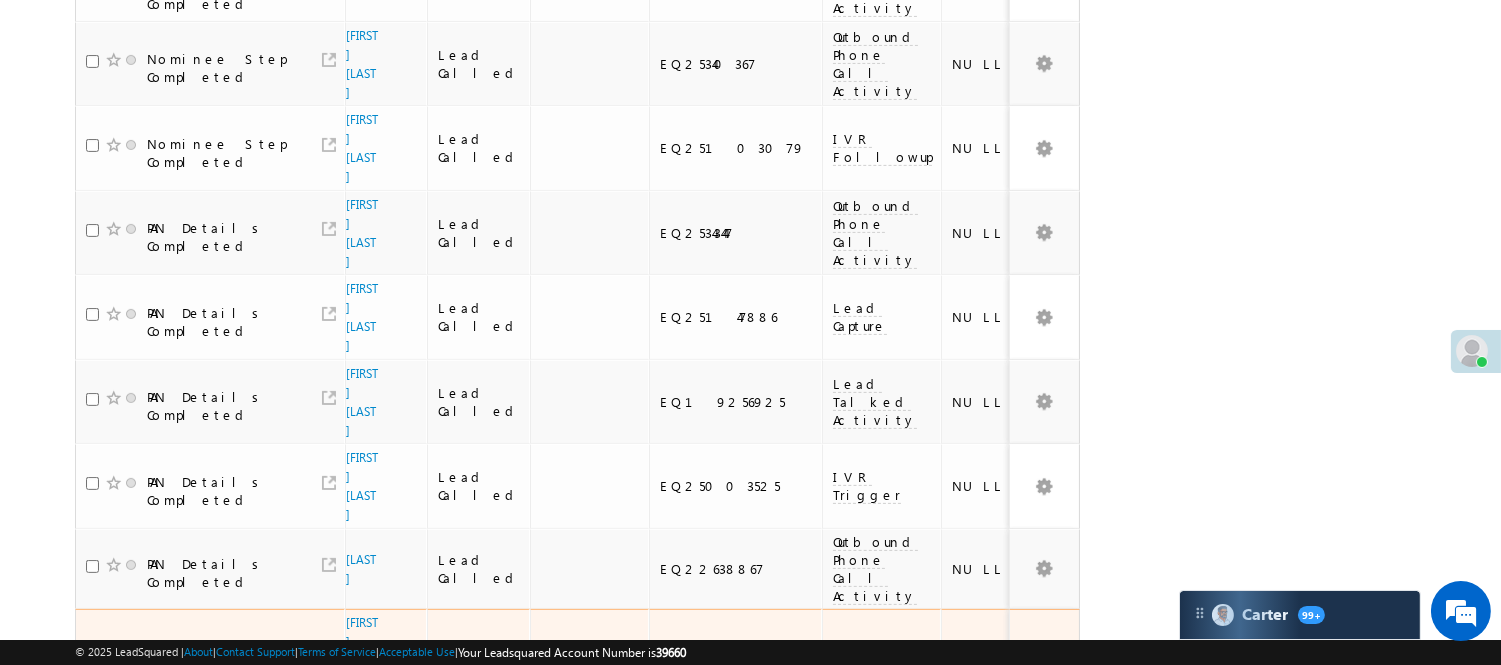 scroll, scrollTop: 1495, scrollLeft: 0, axis: vertical 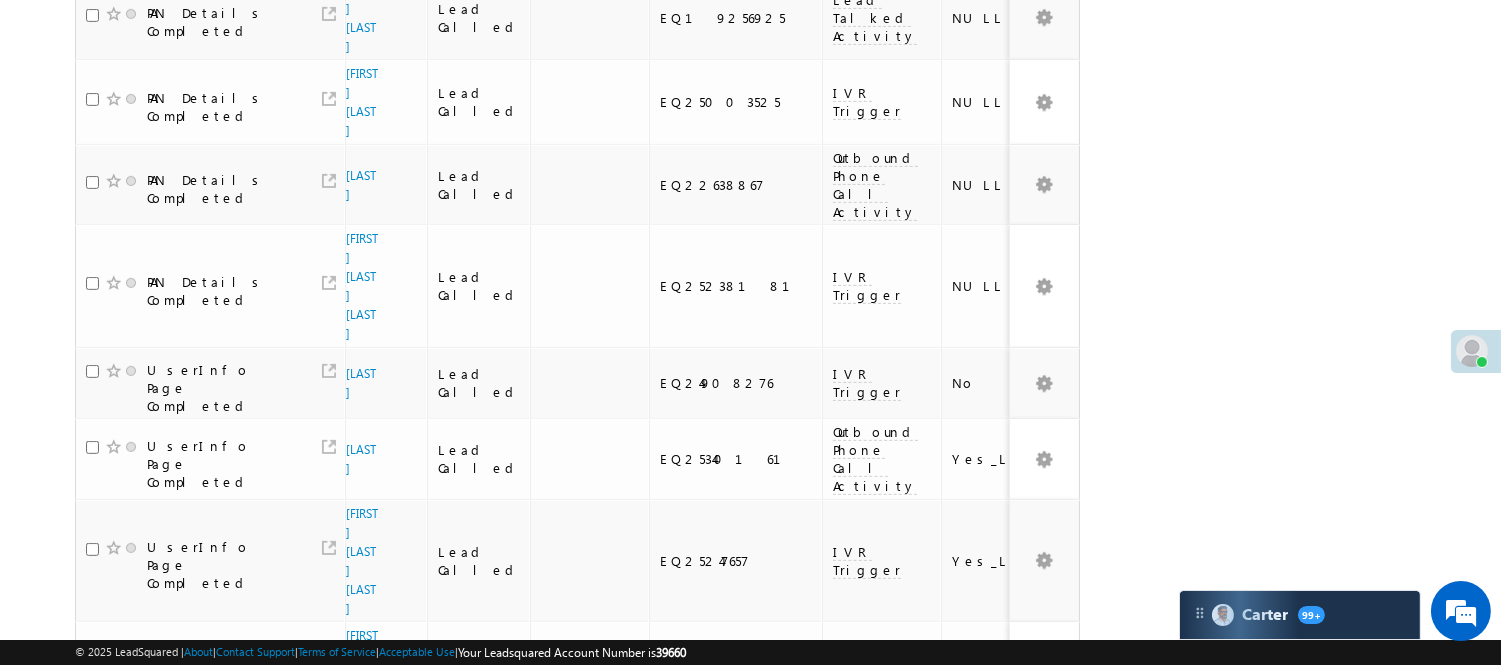 click on "3" at bounding box center [1018, 952] 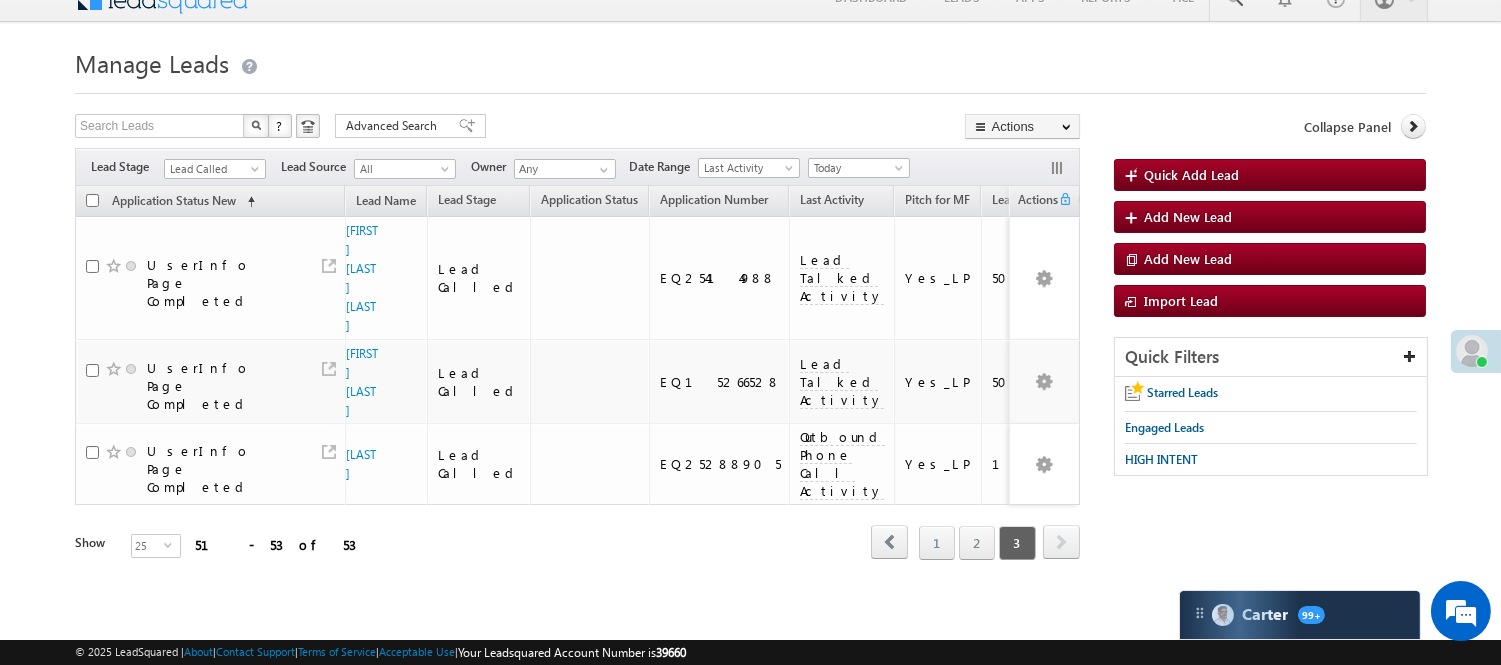 scroll, scrollTop: 0, scrollLeft: 0, axis: both 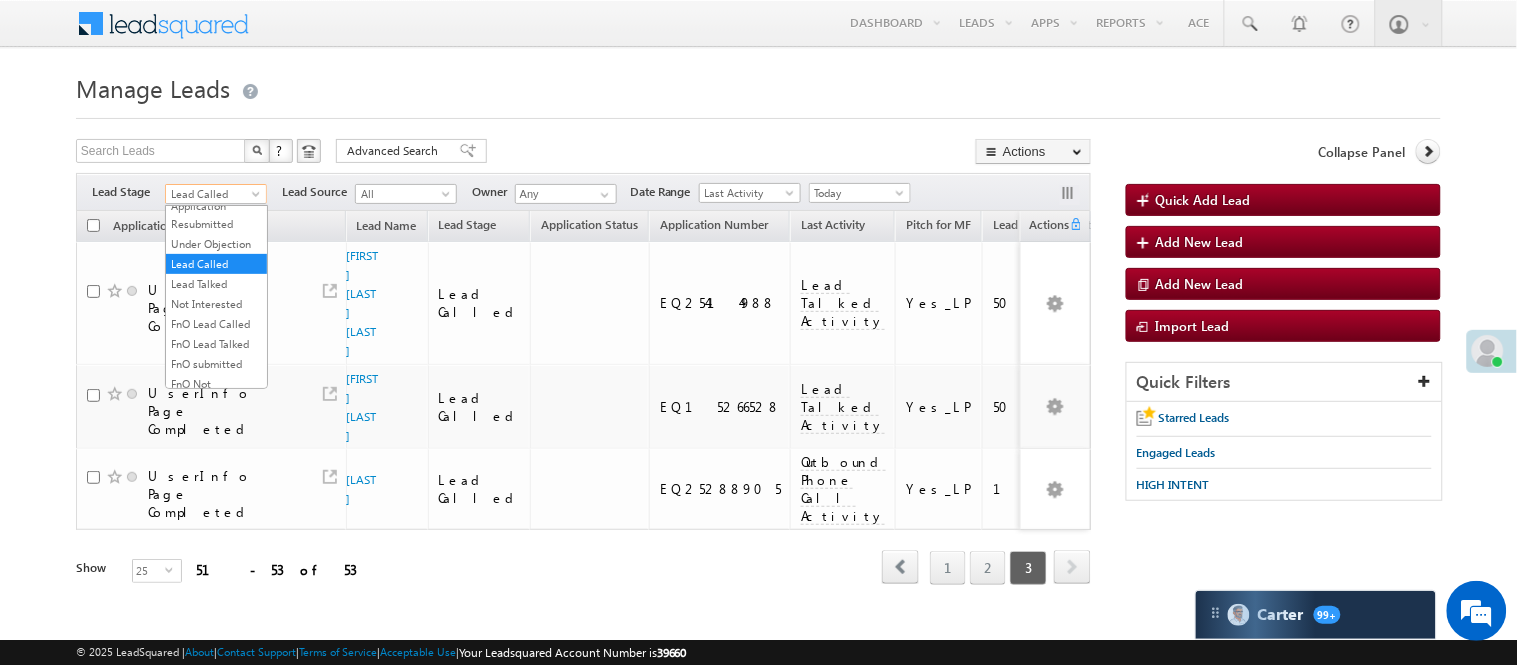 click on "Lead Called" at bounding box center [213, 194] 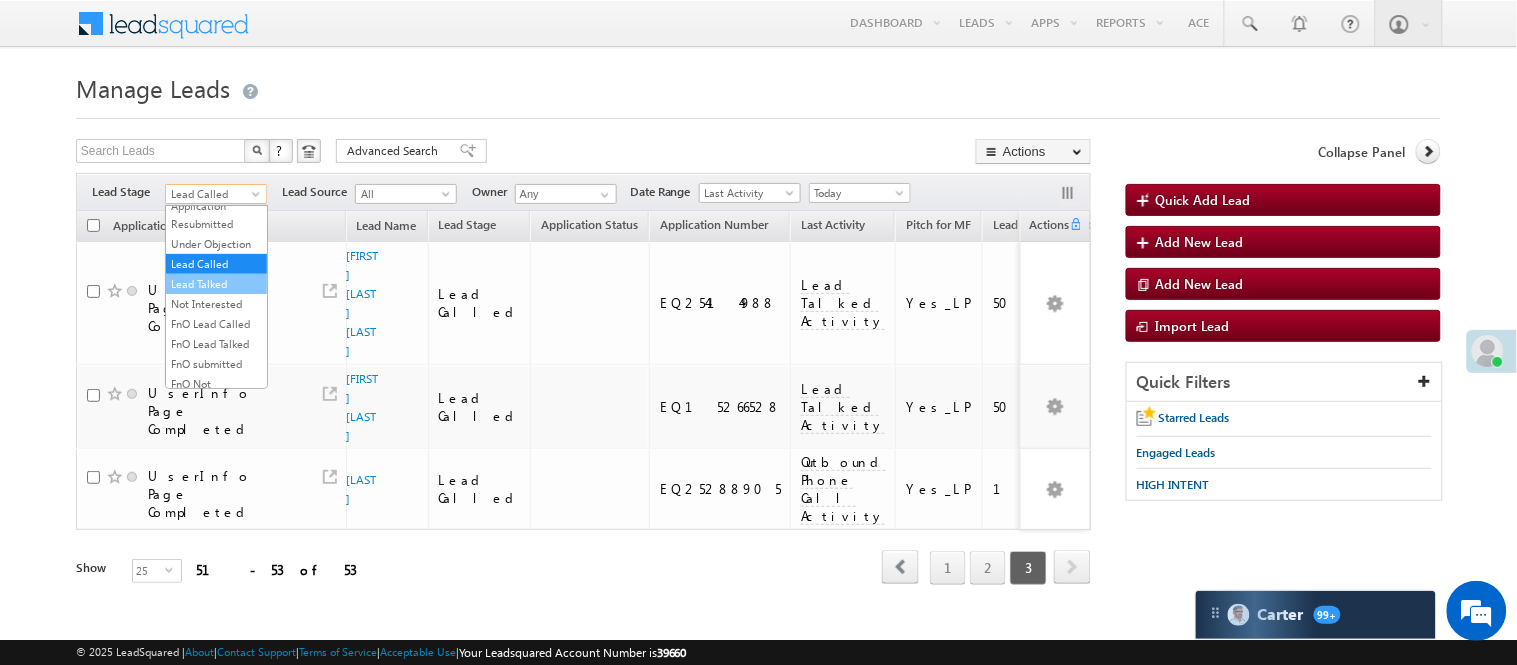 click on "Lead Talked" at bounding box center [216, 284] 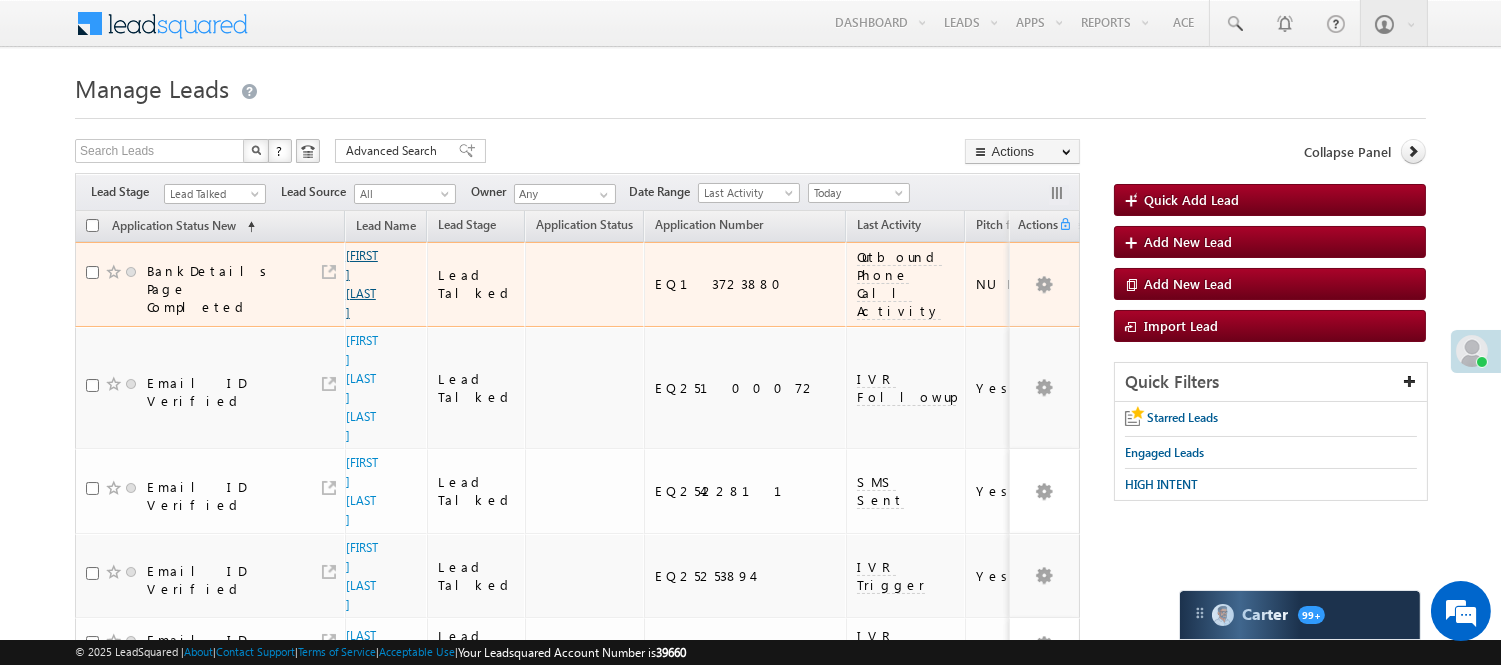 click on "[FIRST] [LAST]" at bounding box center [362, 284] 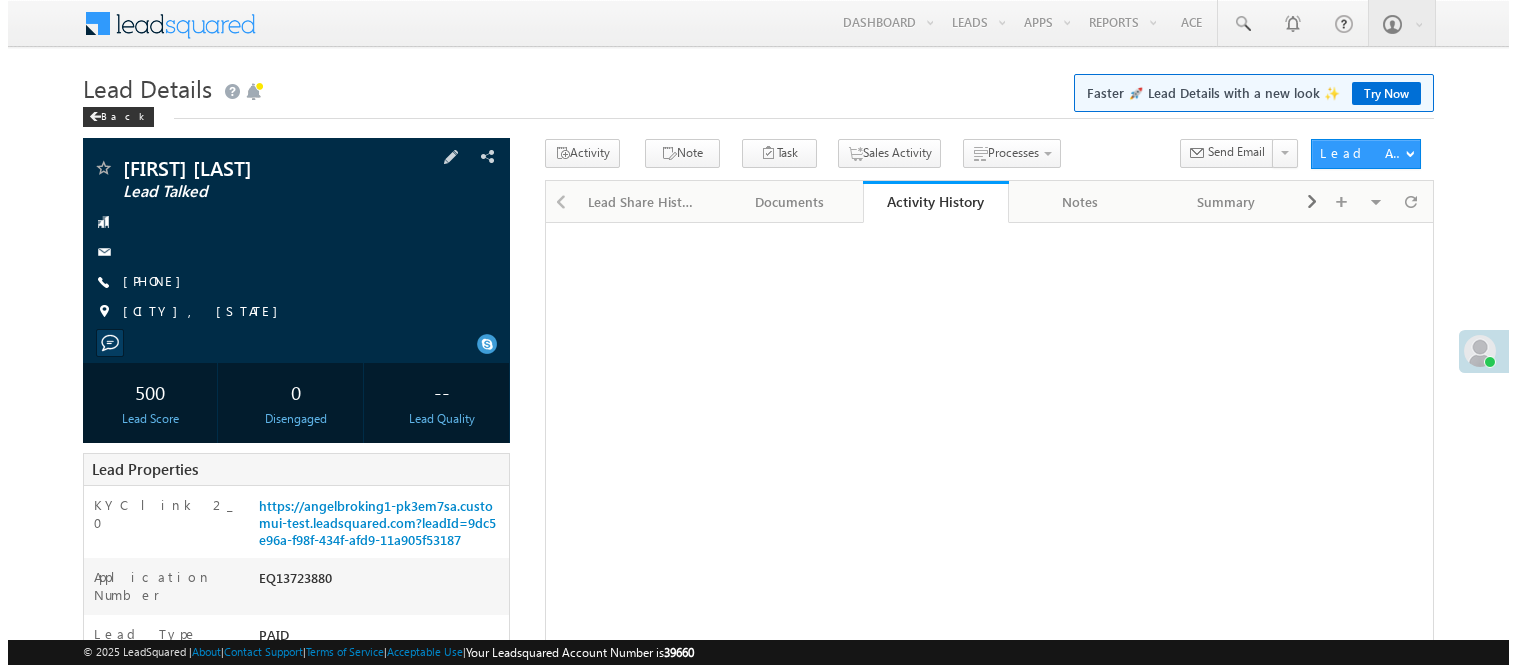 scroll, scrollTop: 0, scrollLeft: 0, axis: both 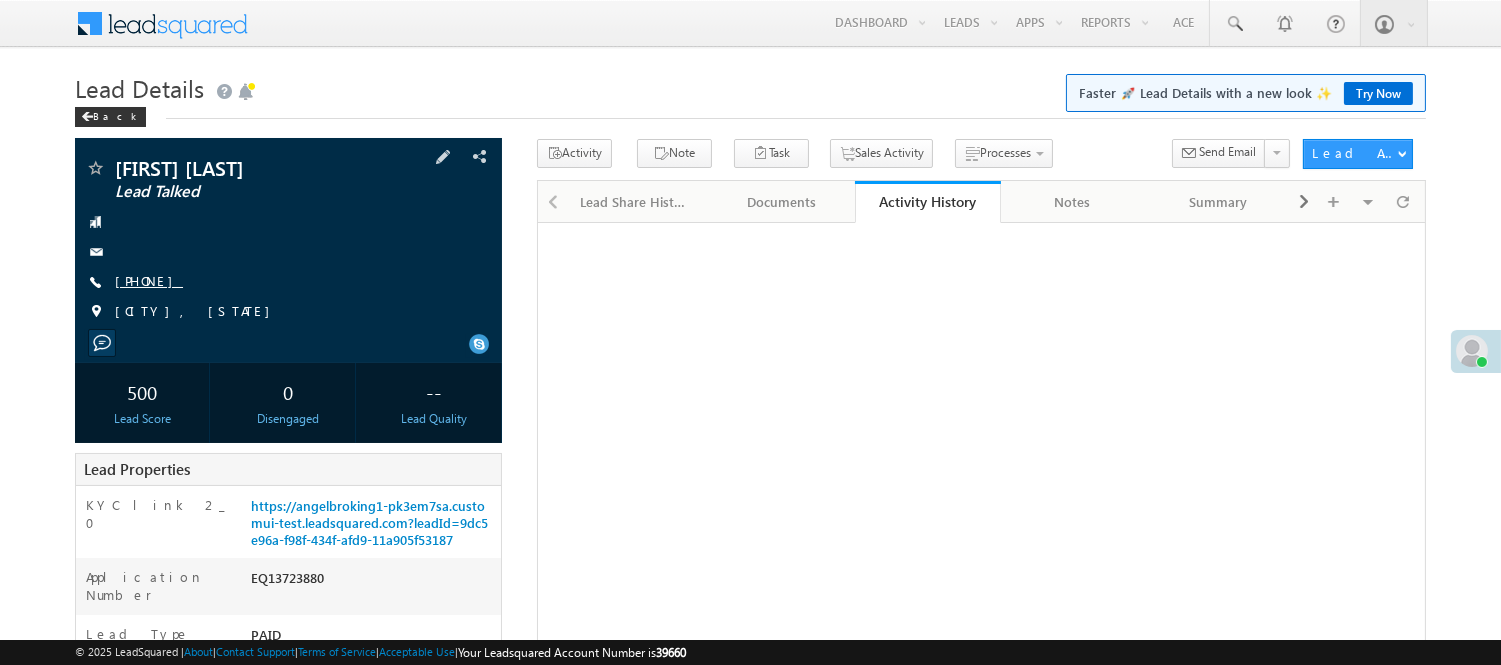 click on "[PHONE]" at bounding box center (149, 280) 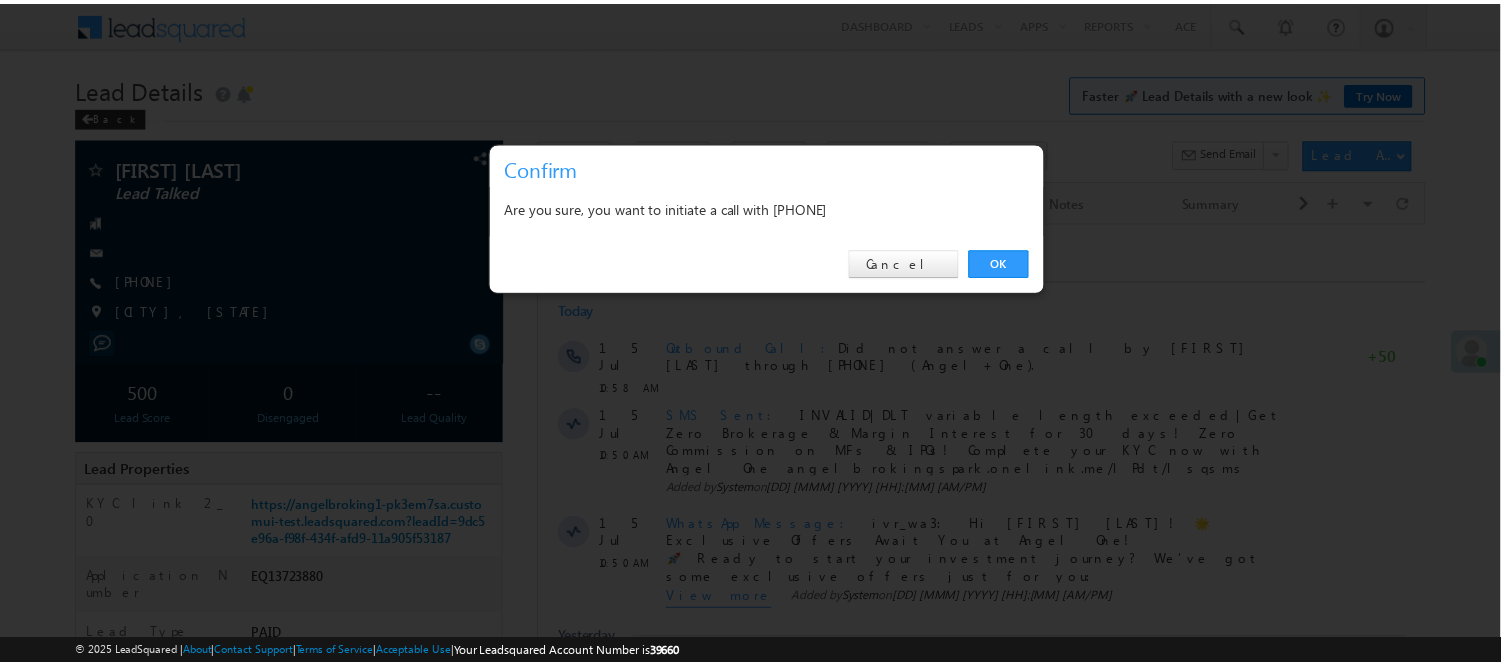 scroll, scrollTop: 0, scrollLeft: 0, axis: both 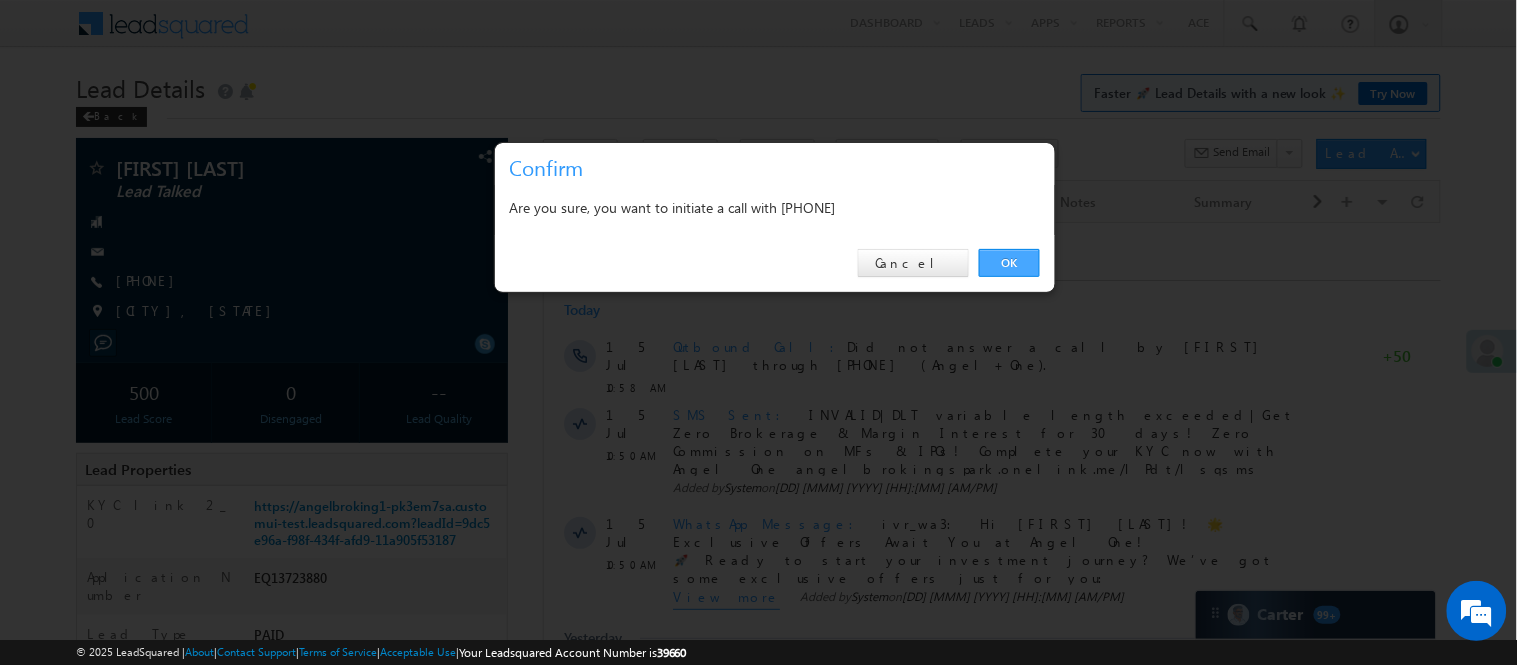 click on "OK" at bounding box center [1009, 263] 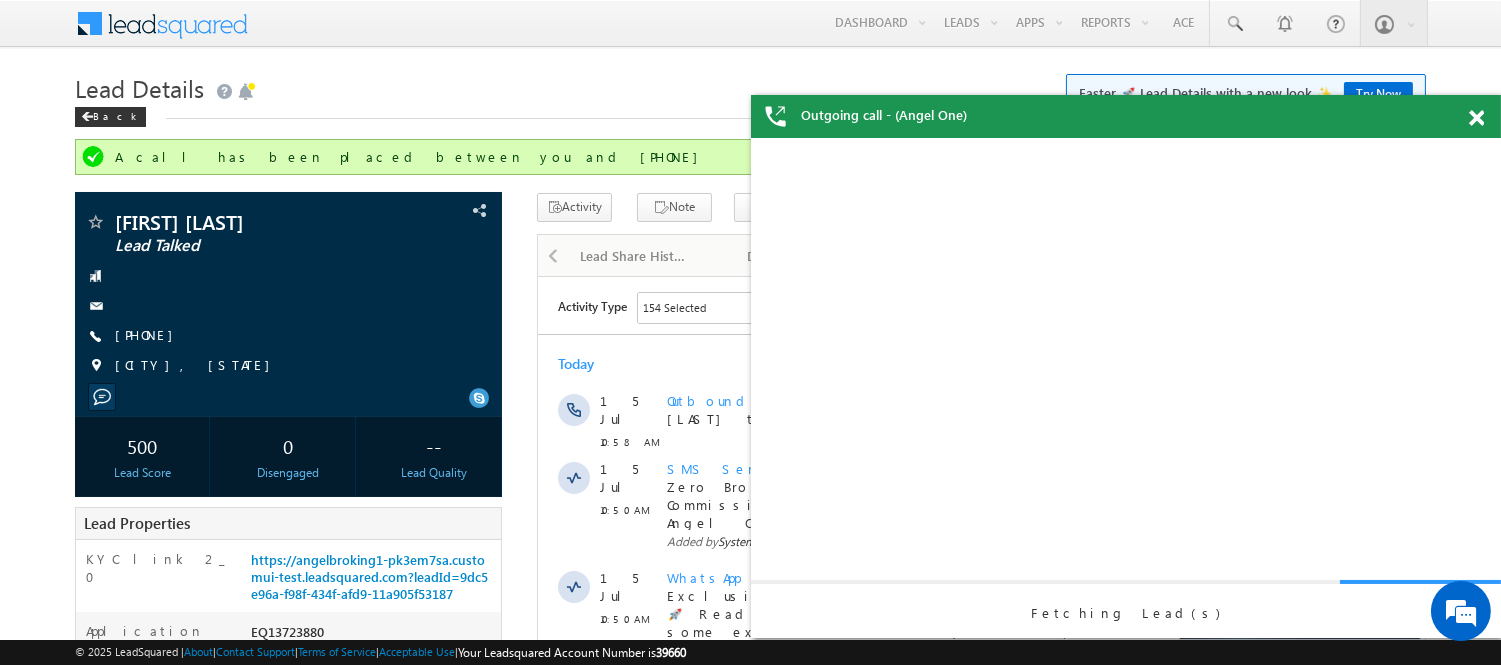 scroll, scrollTop: 0, scrollLeft: 0, axis: both 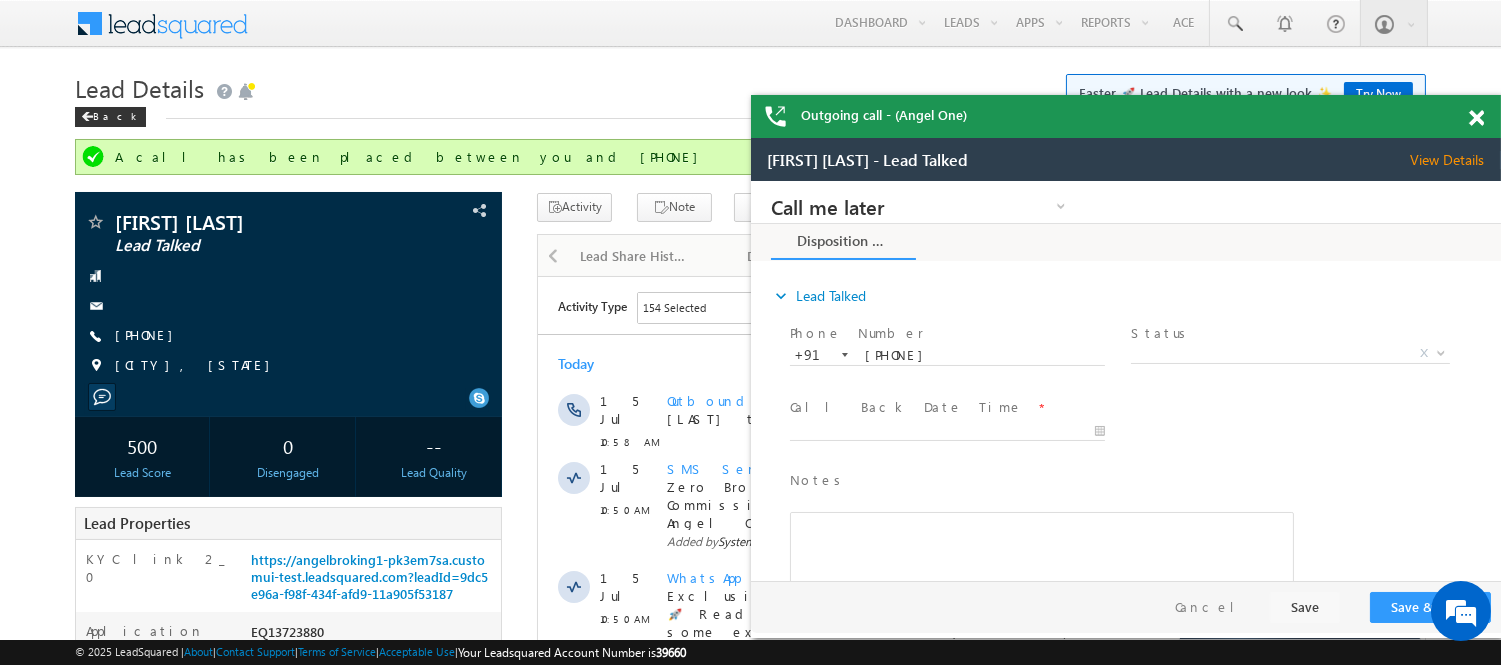 click at bounding box center [1476, 118] 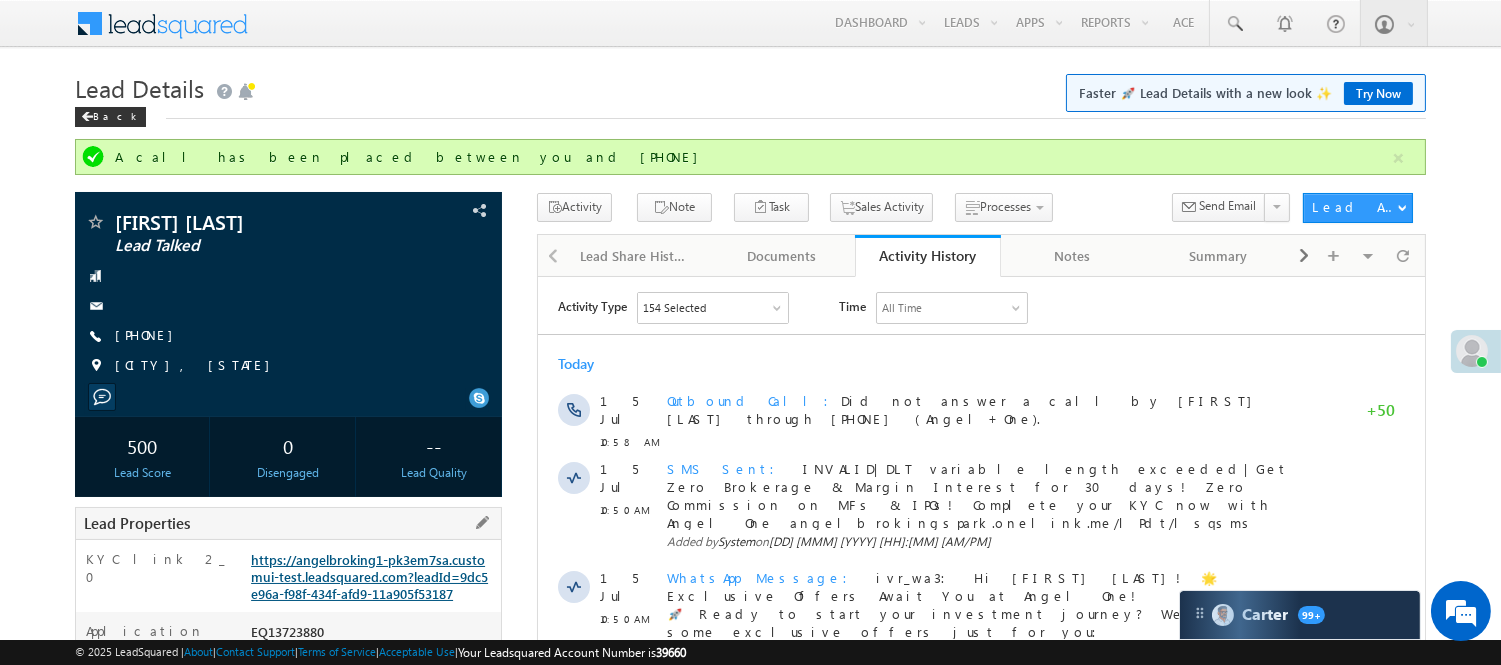 click on "https://angelbroking1-pk3em7sa.customui-test.leadsquared.com?leadId=9dc5e96a-f98f-434f-afd9-11a905f53187" at bounding box center (369, 576) 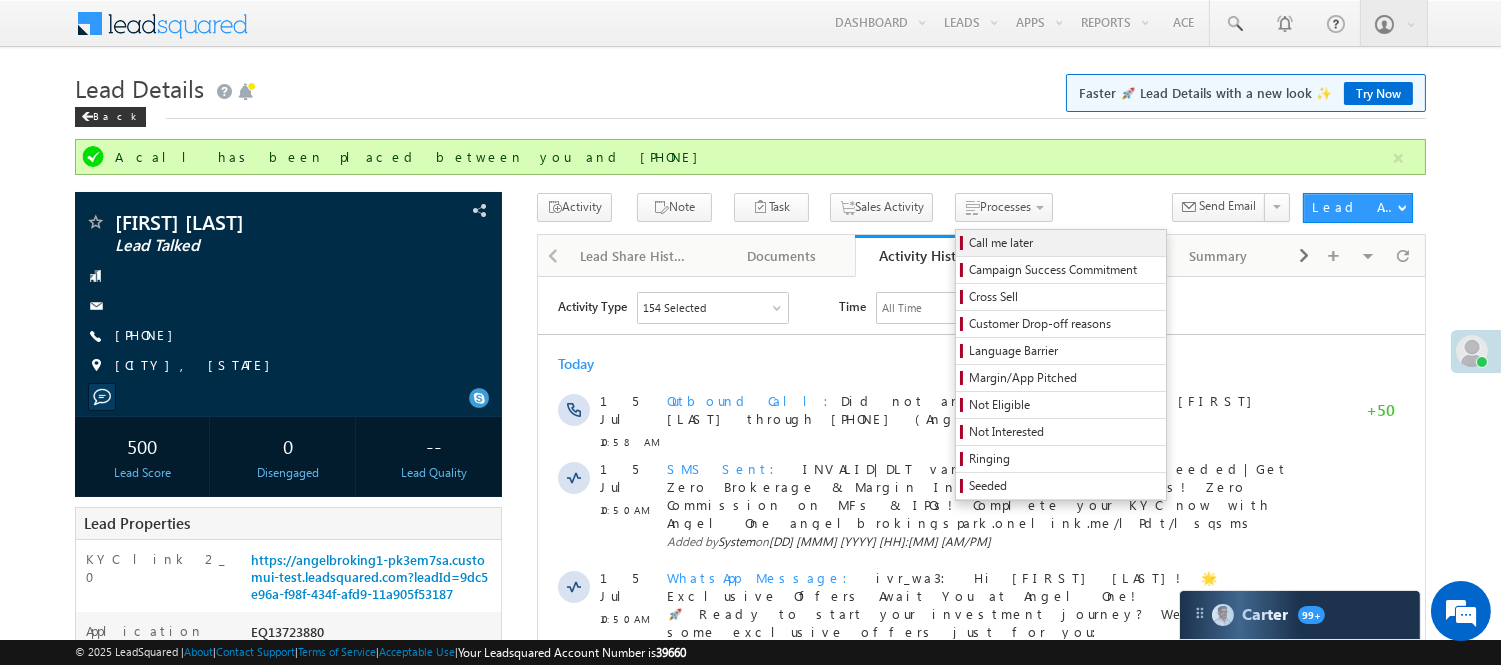 click on "Call me later" at bounding box center (1064, 243) 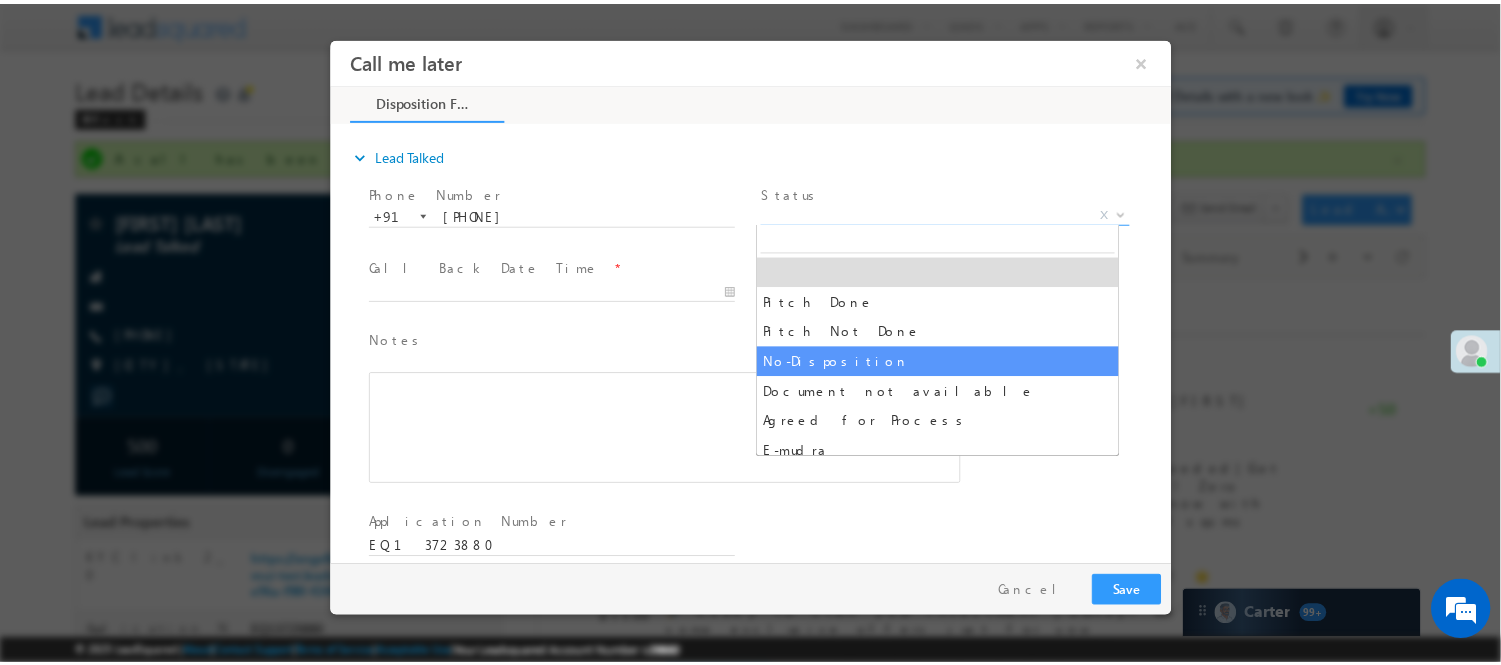 scroll, scrollTop: 0, scrollLeft: 0, axis: both 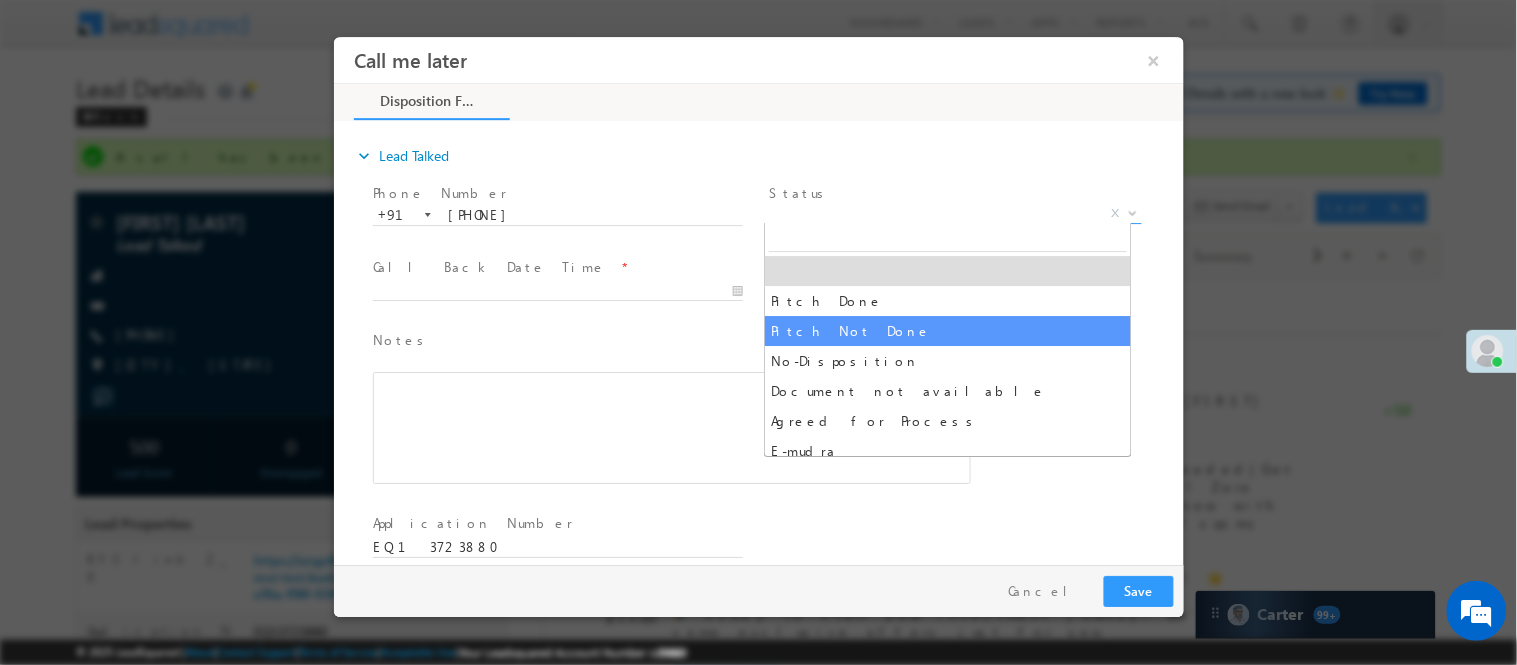 select on "Pitch Not Done" 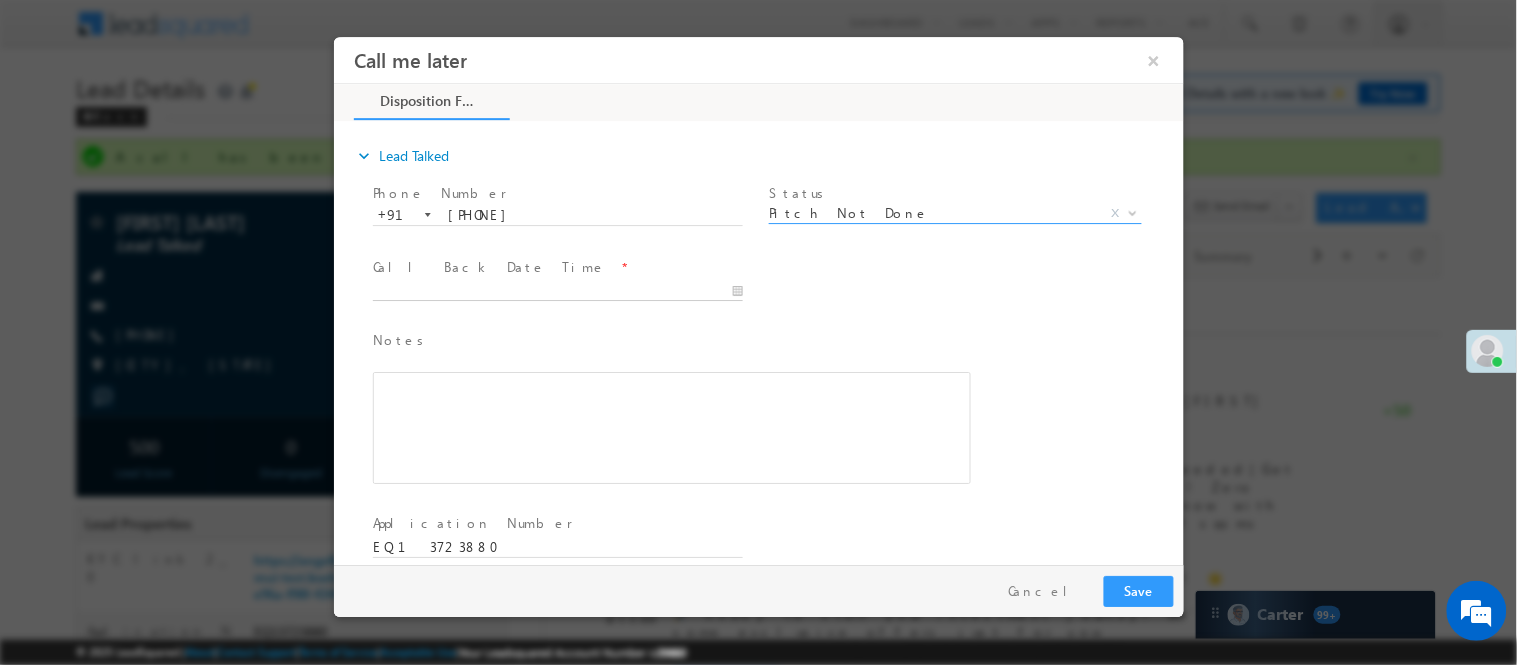 click at bounding box center [557, 291] 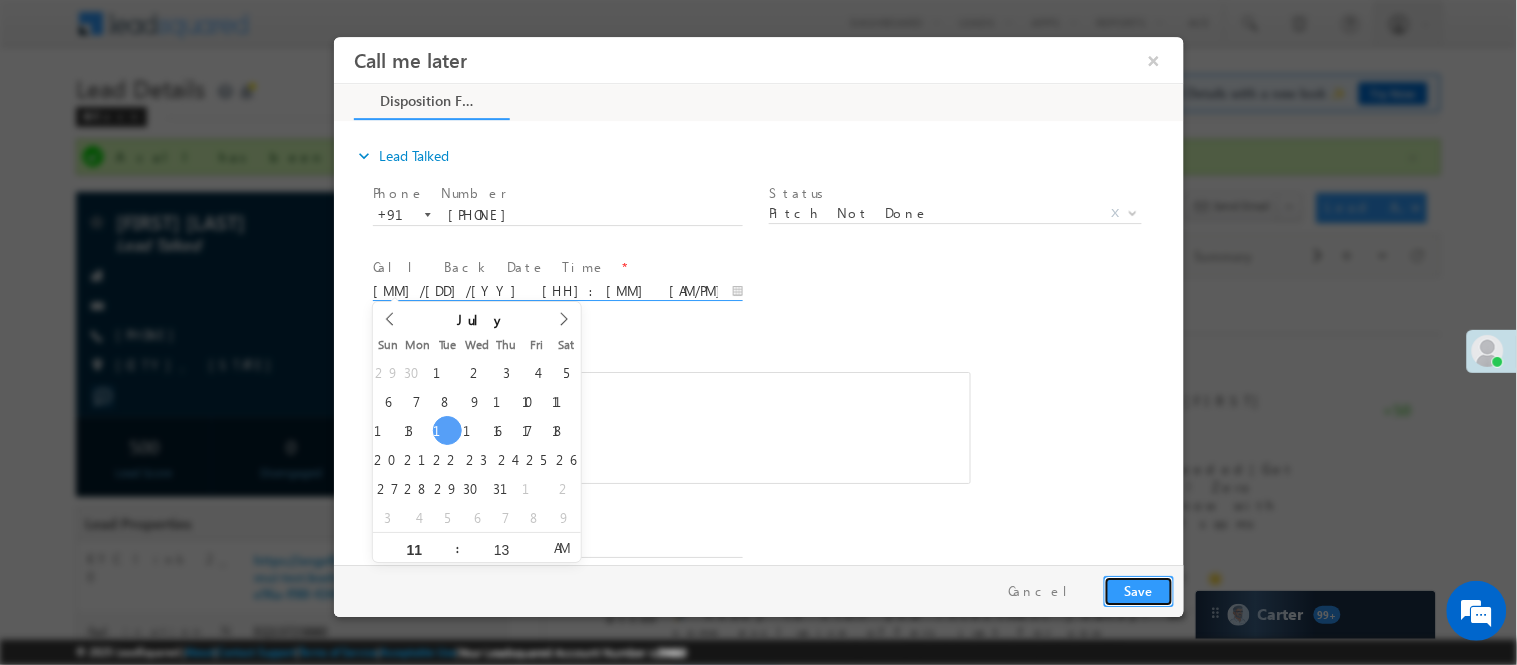 click on "Save" at bounding box center [1138, 590] 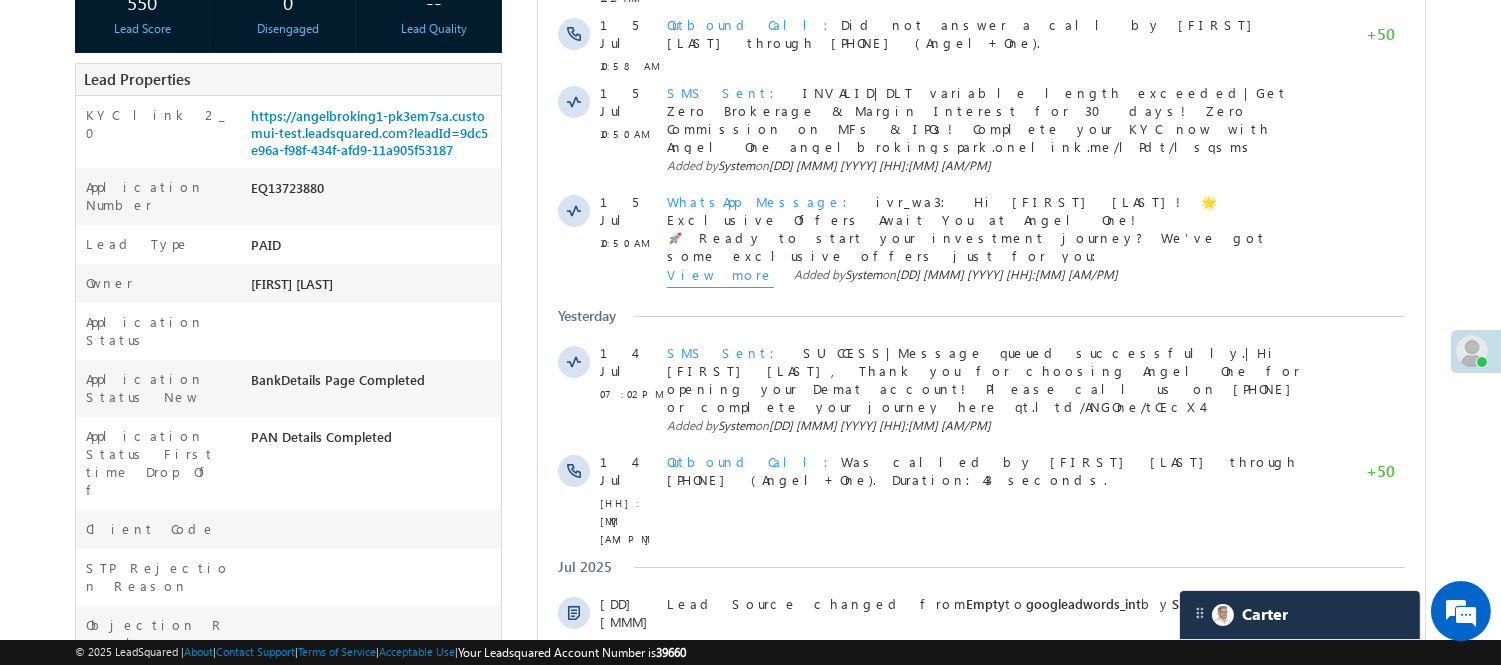 scroll, scrollTop: 0, scrollLeft: 0, axis: both 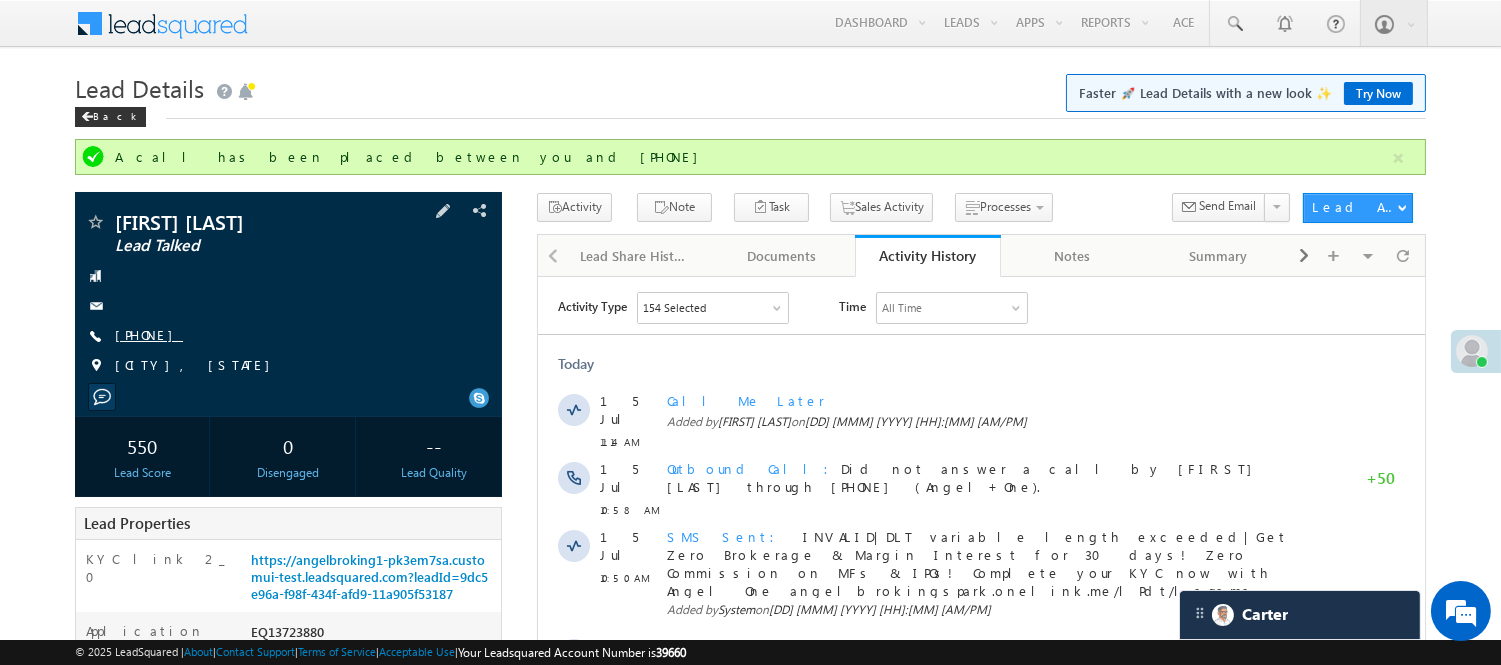 click on "+91-9234556550" at bounding box center [149, 334] 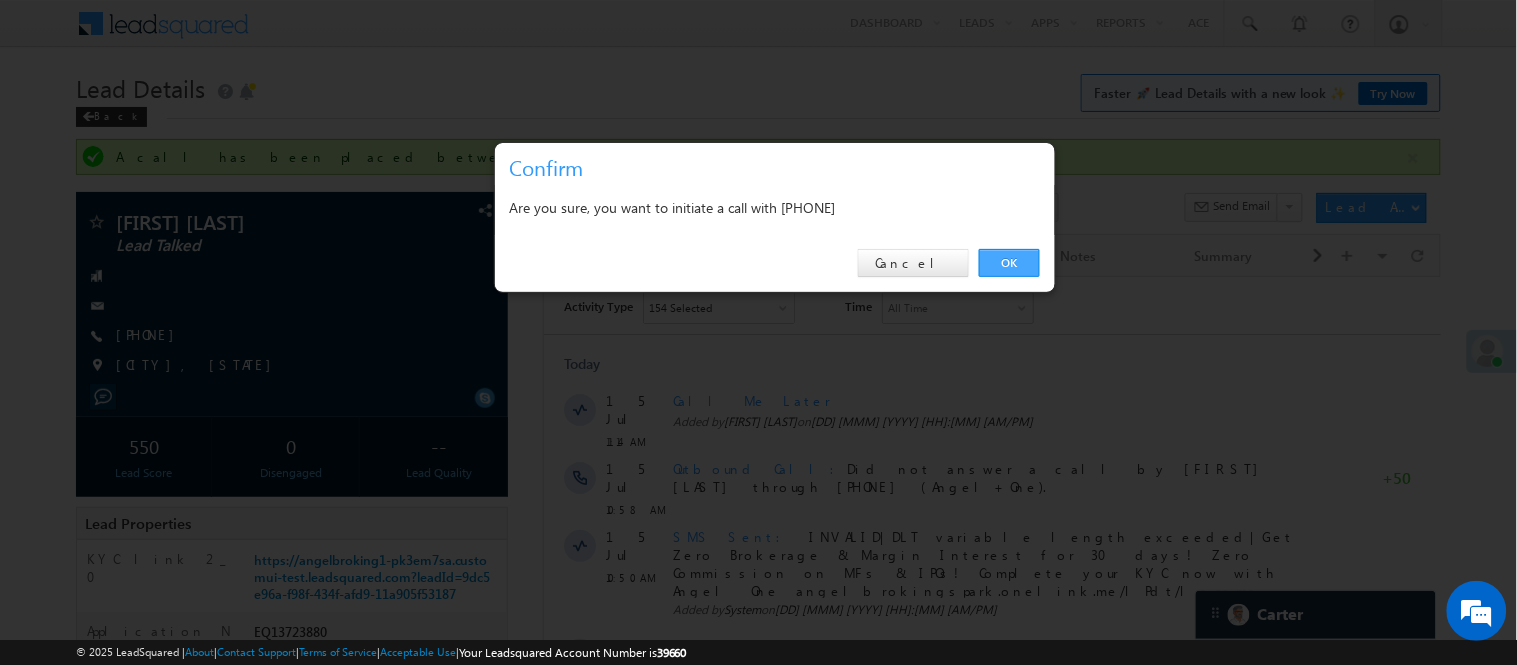 click on "OK" at bounding box center (1009, 263) 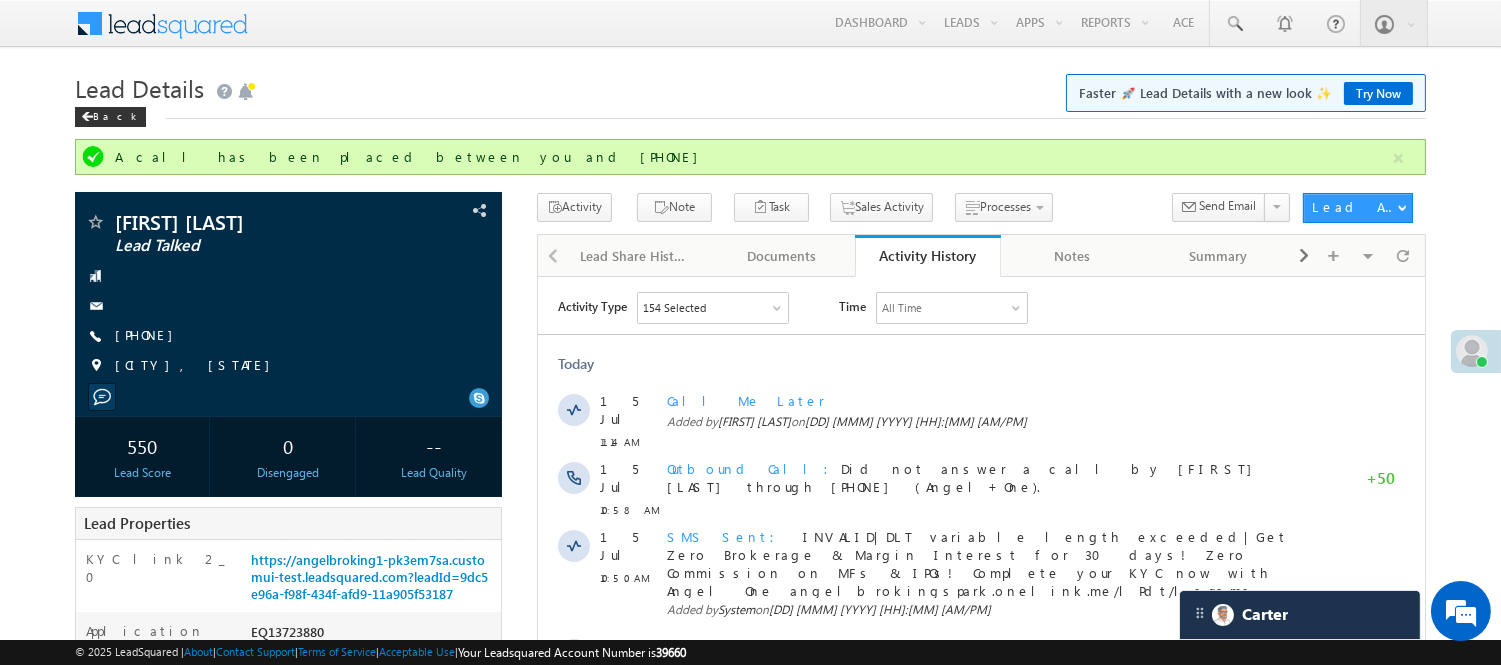 scroll, scrollTop: 111, scrollLeft: 0, axis: vertical 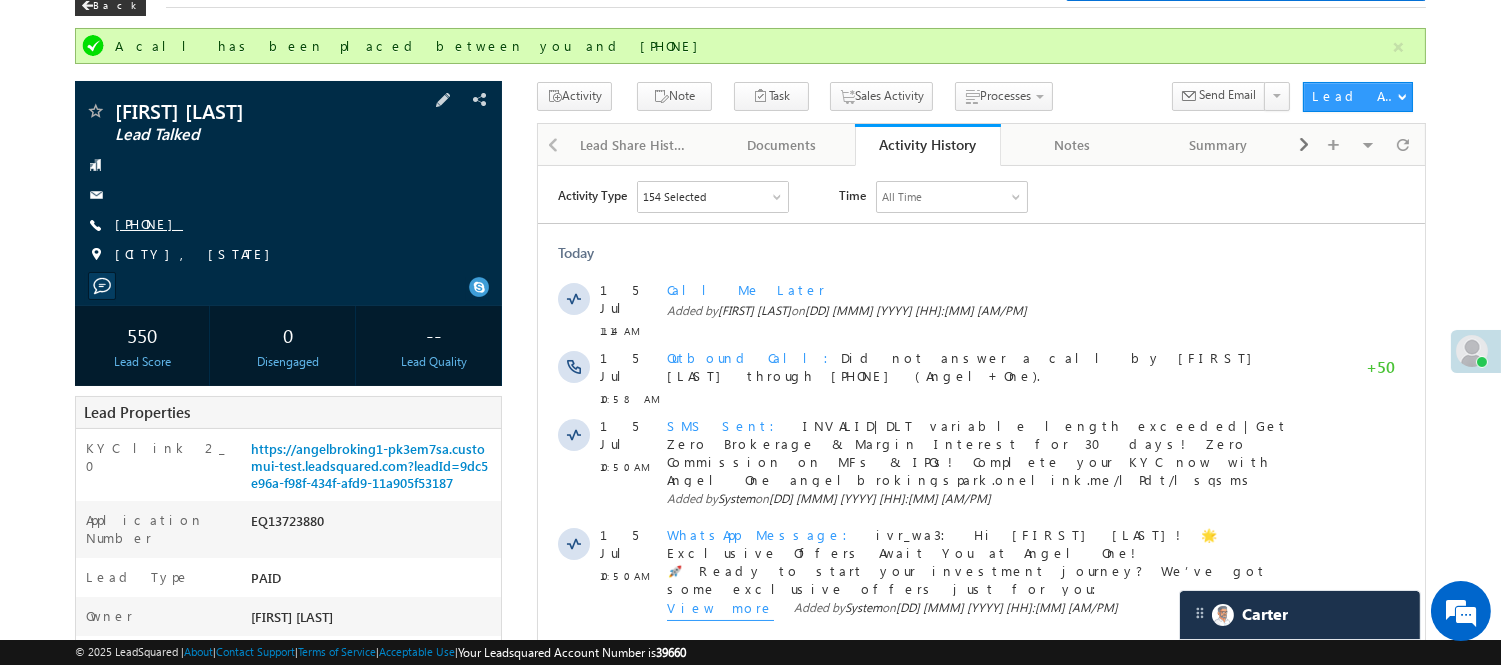click on "+91-9234556550" at bounding box center [149, 223] 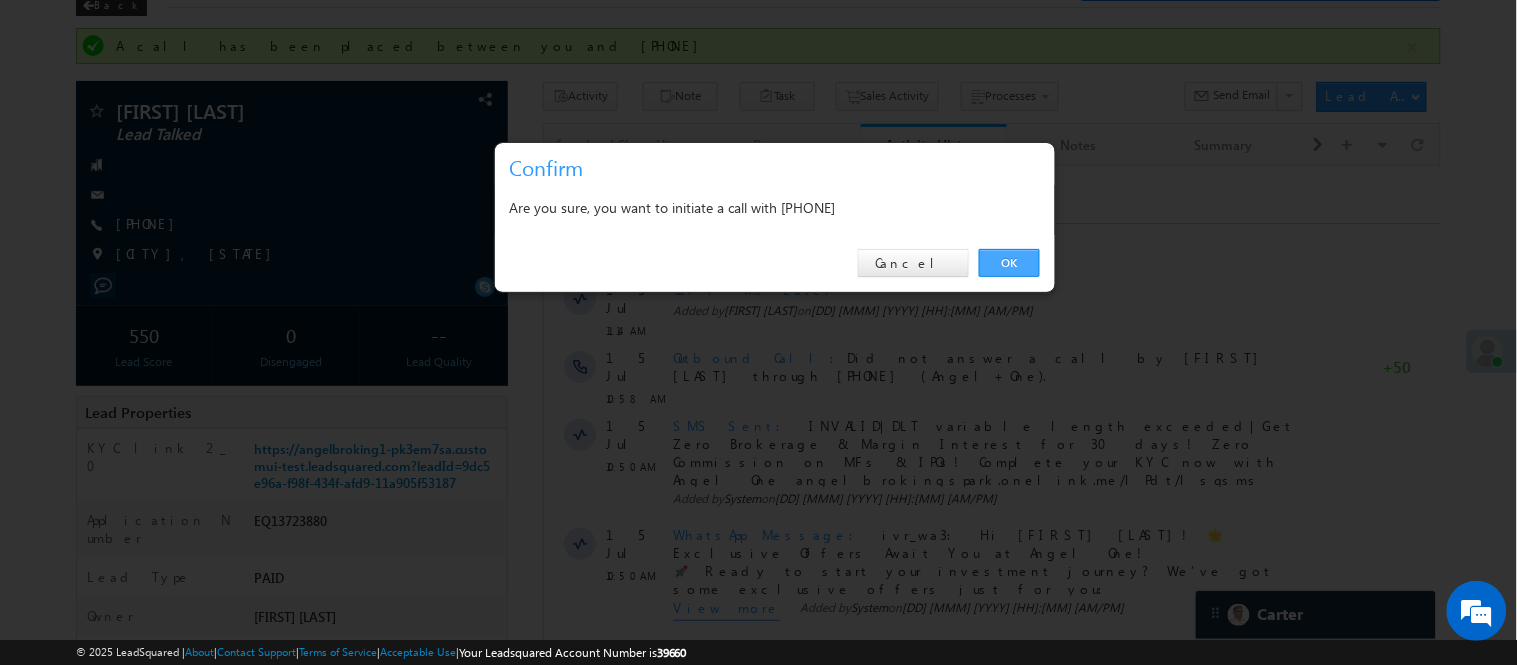 click on "OK" at bounding box center (1009, 263) 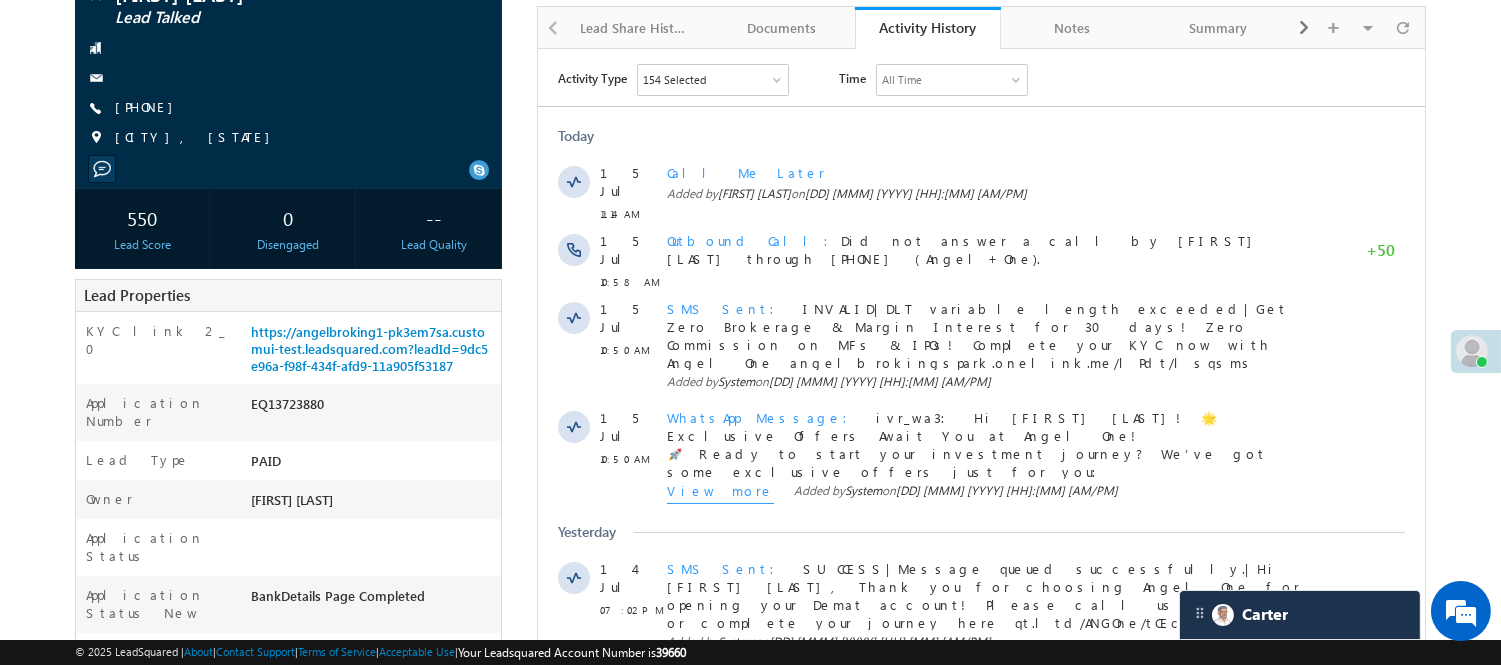 scroll, scrollTop: 0, scrollLeft: 0, axis: both 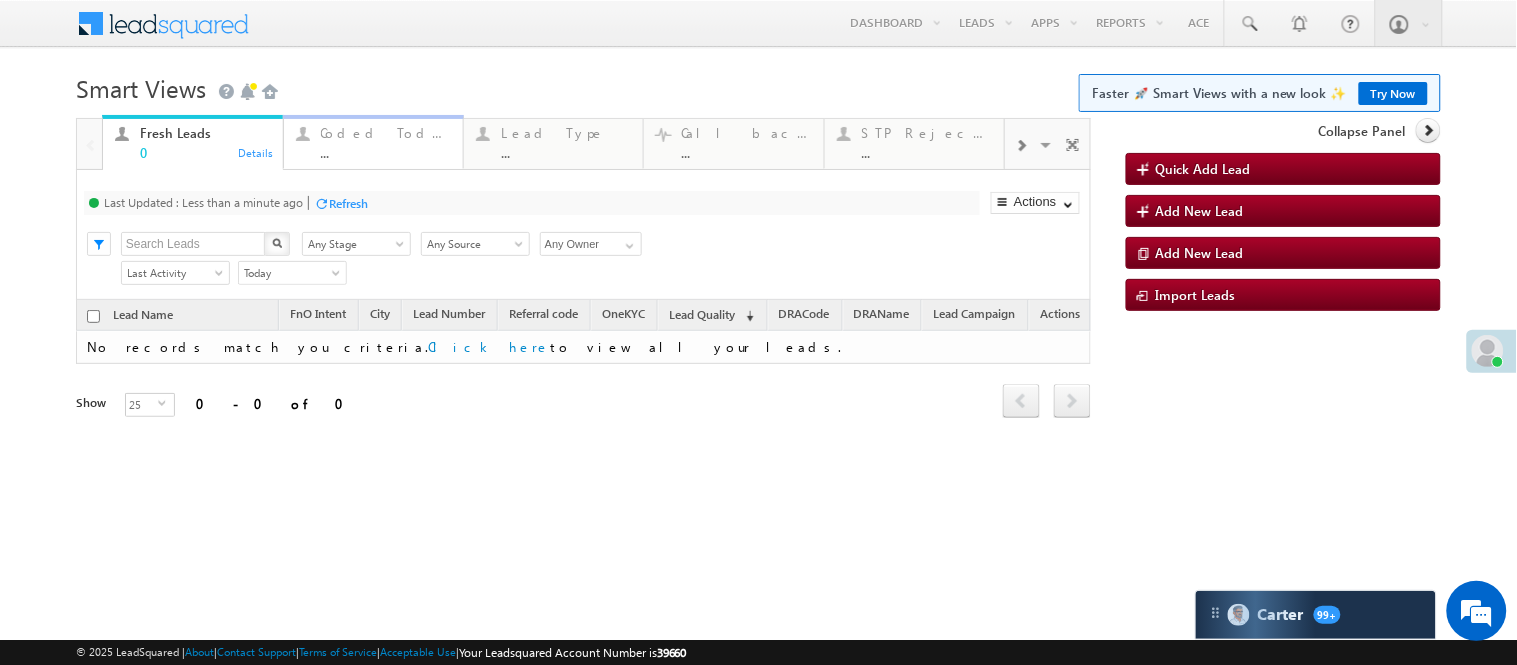 click on "Coded Today" at bounding box center [386, 133] 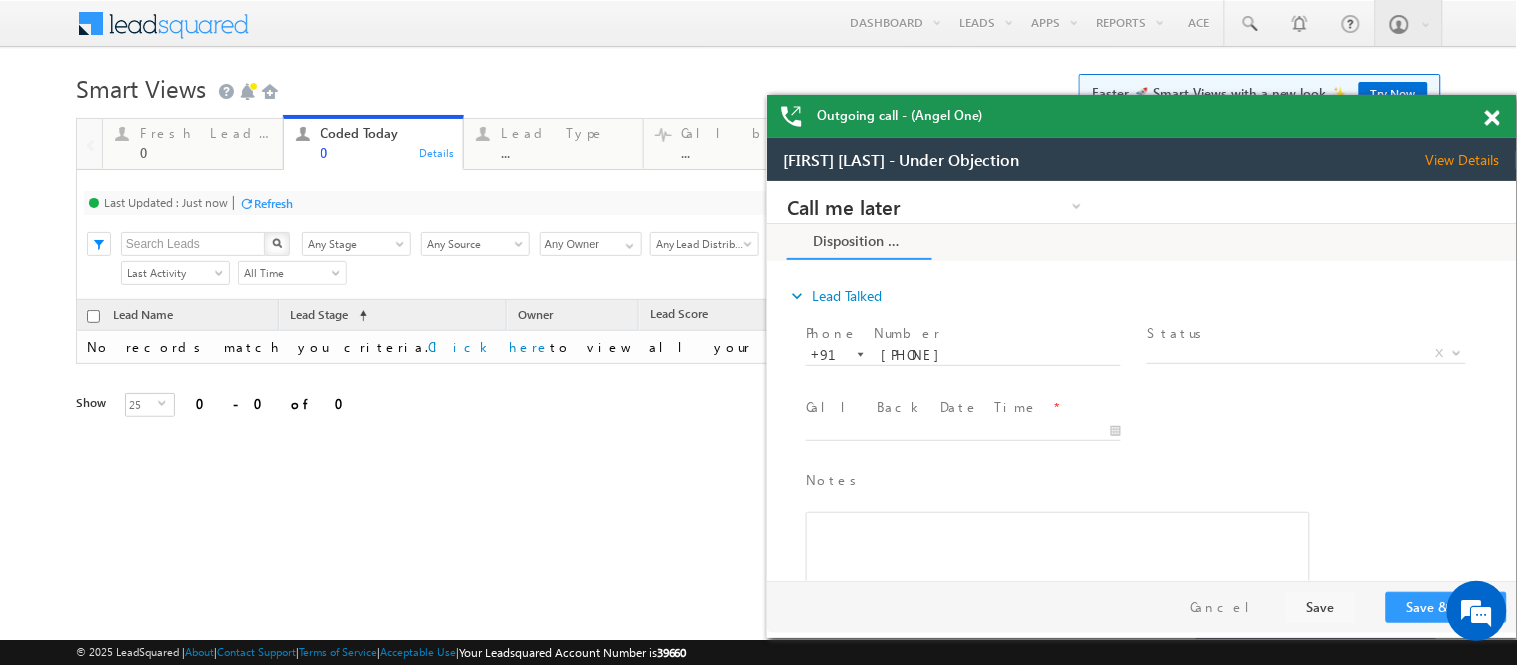 scroll, scrollTop: 0, scrollLeft: 0, axis: both 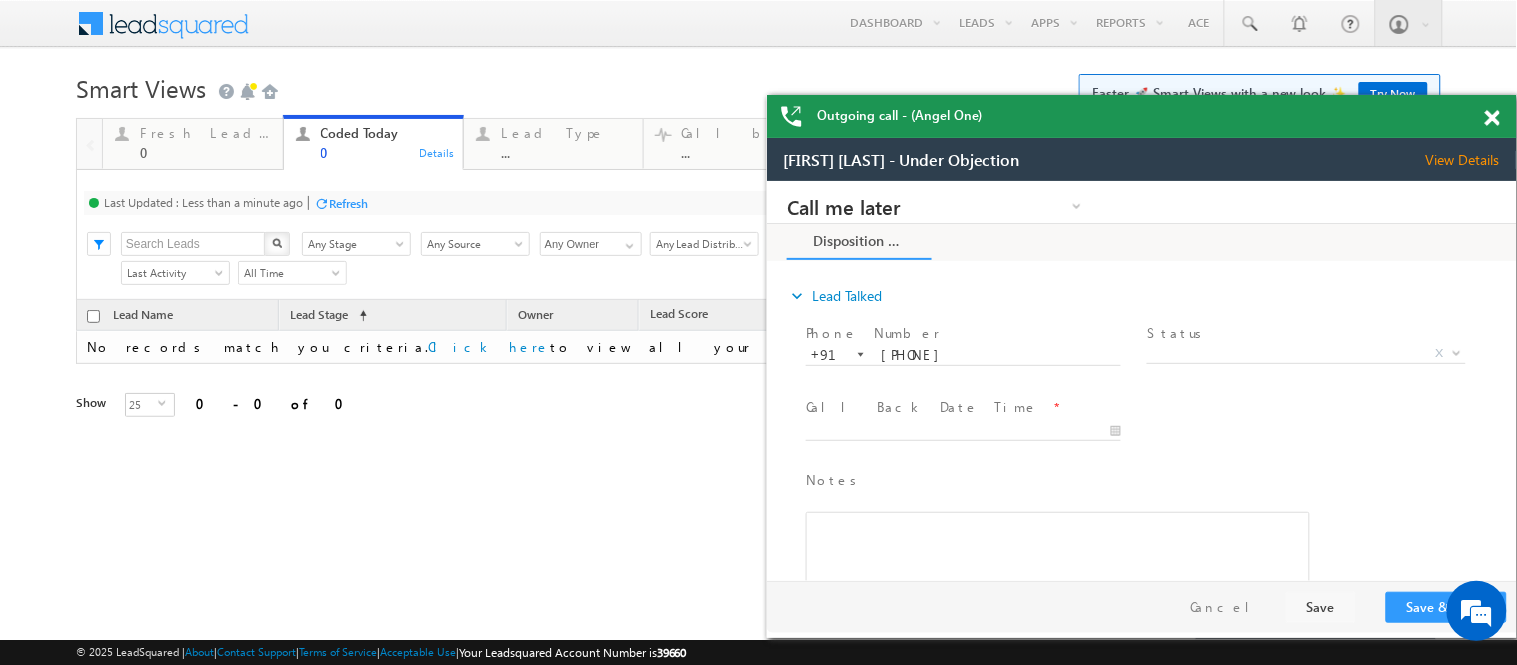 click at bounding box center [1492, 118] 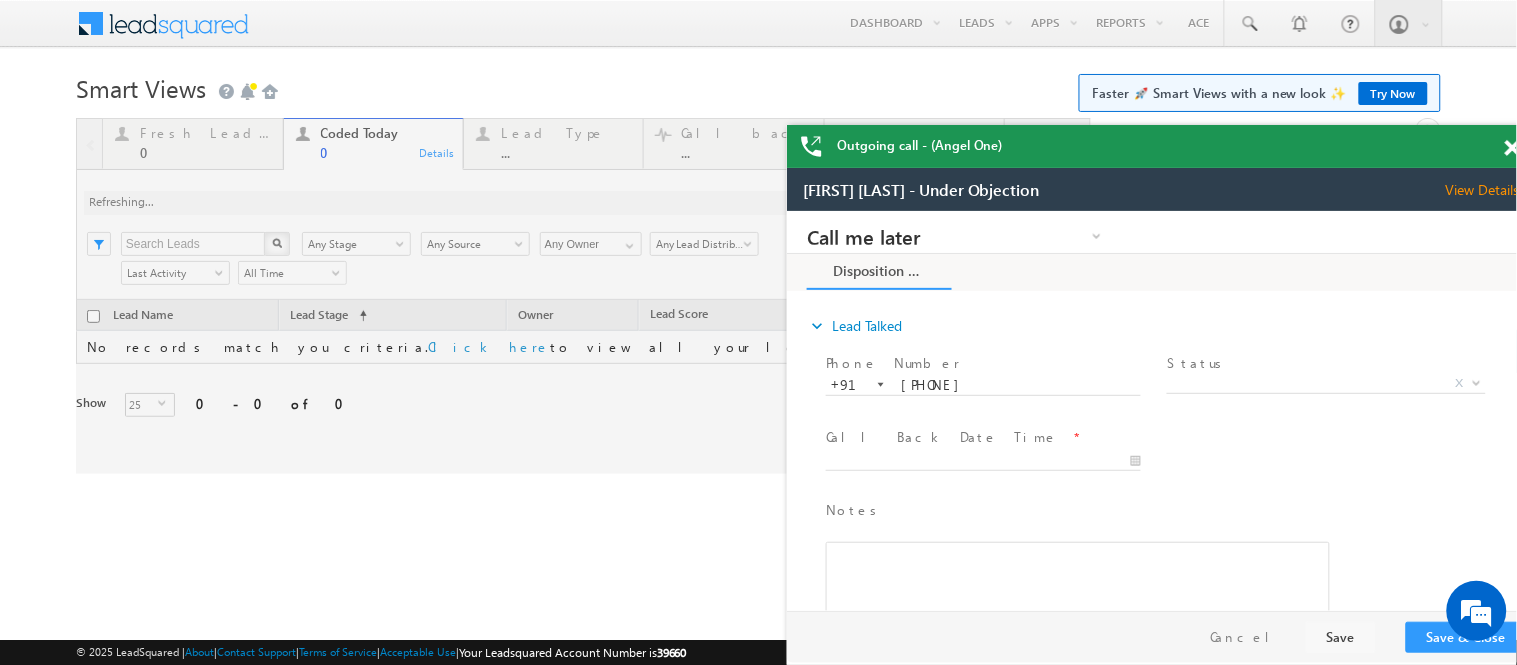 click on "Outgoing call -  (Angel One)
Menu
Nisha Anand Yadav
Nisha .Yada v@ang elbro king. com" at bounding box center (758, 0) 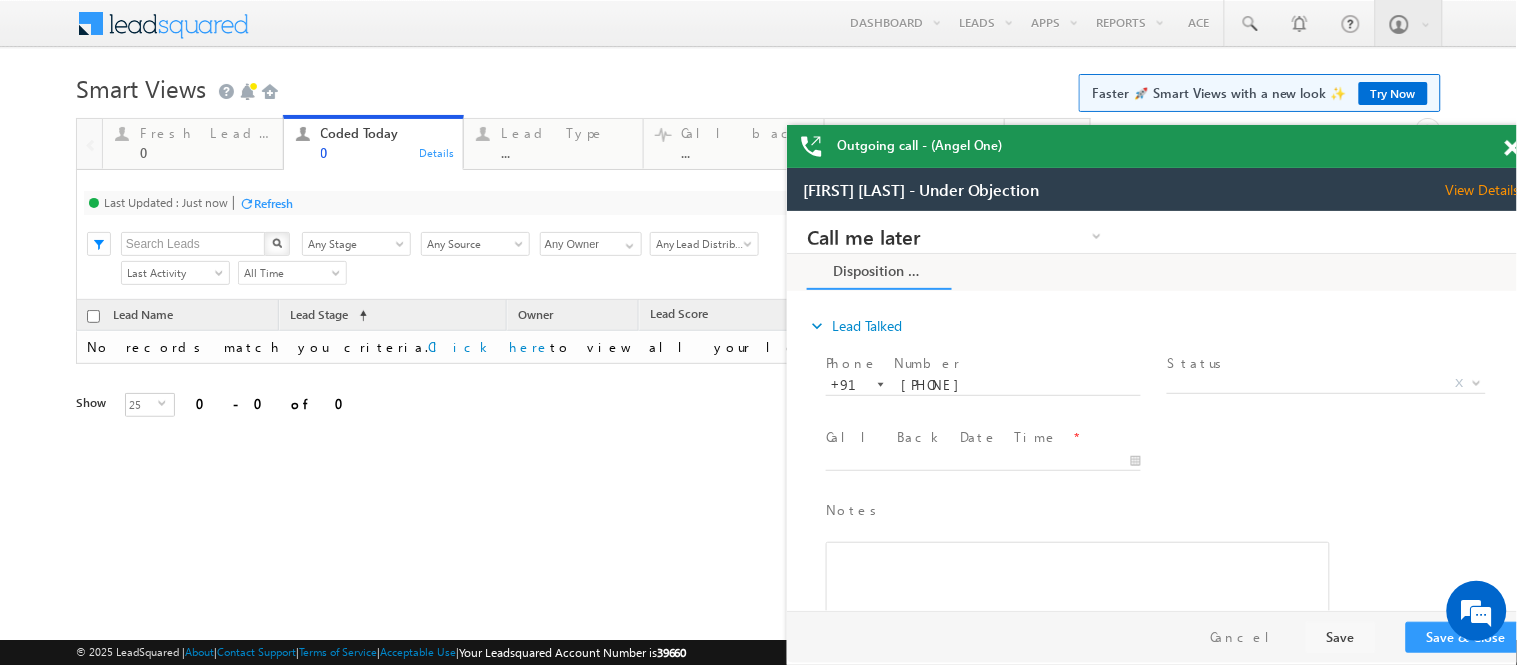 click on "Outgoing call -  (Angel One)
Menu
Nisha Anand Yadav
Nisha .Yada v@ang elbro king. com" at bounding box center (758, 0) 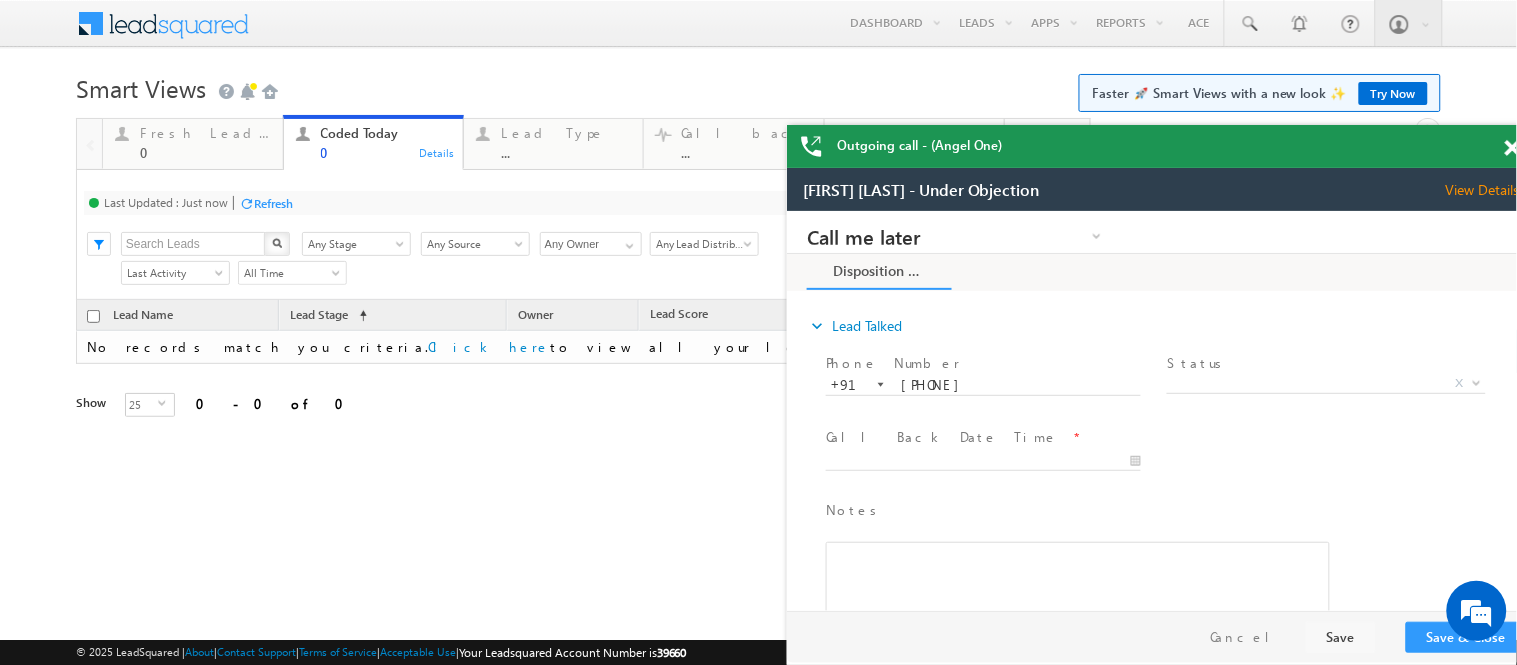 click on "Outgoing call -  (Angel One)
Menu
Nisha Anand Yadav
Nisha .Yada v@ang elbro king. com" at bounding box center [758, 0] 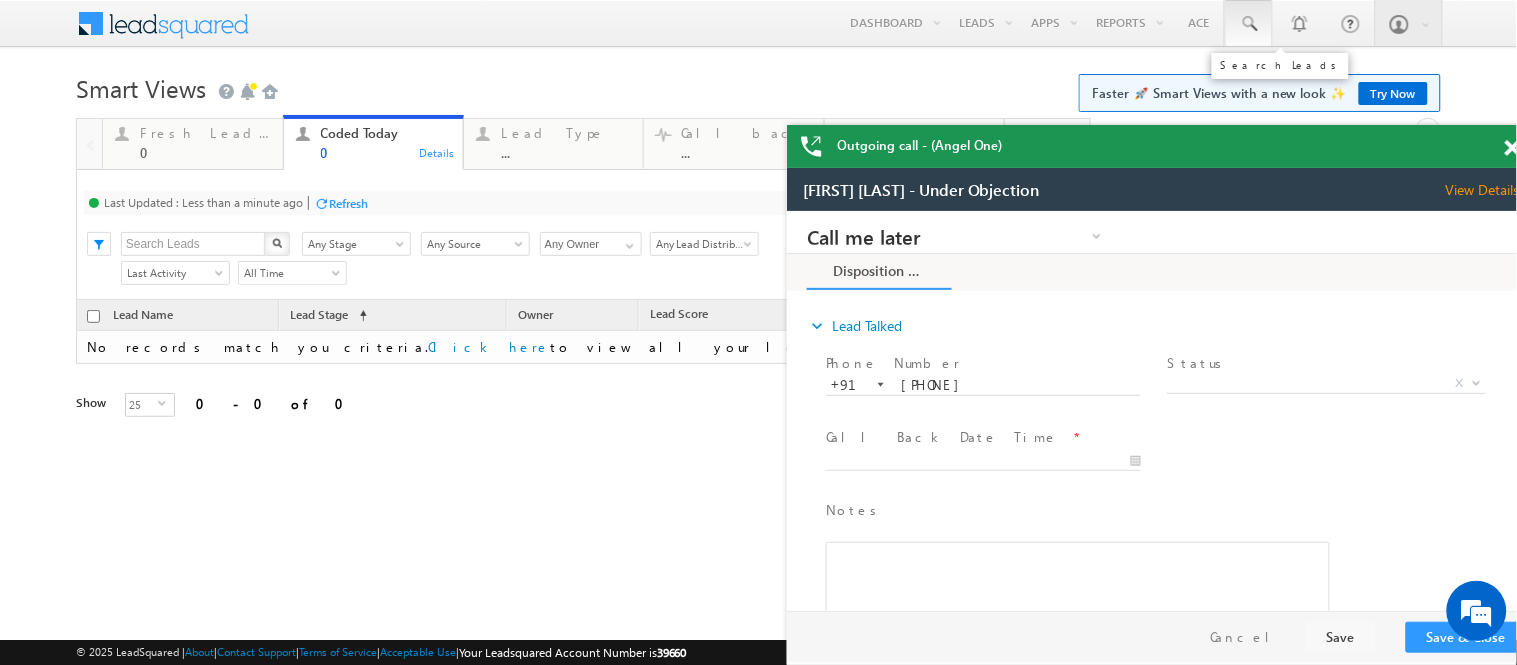click at bounding box center (1249, 23) 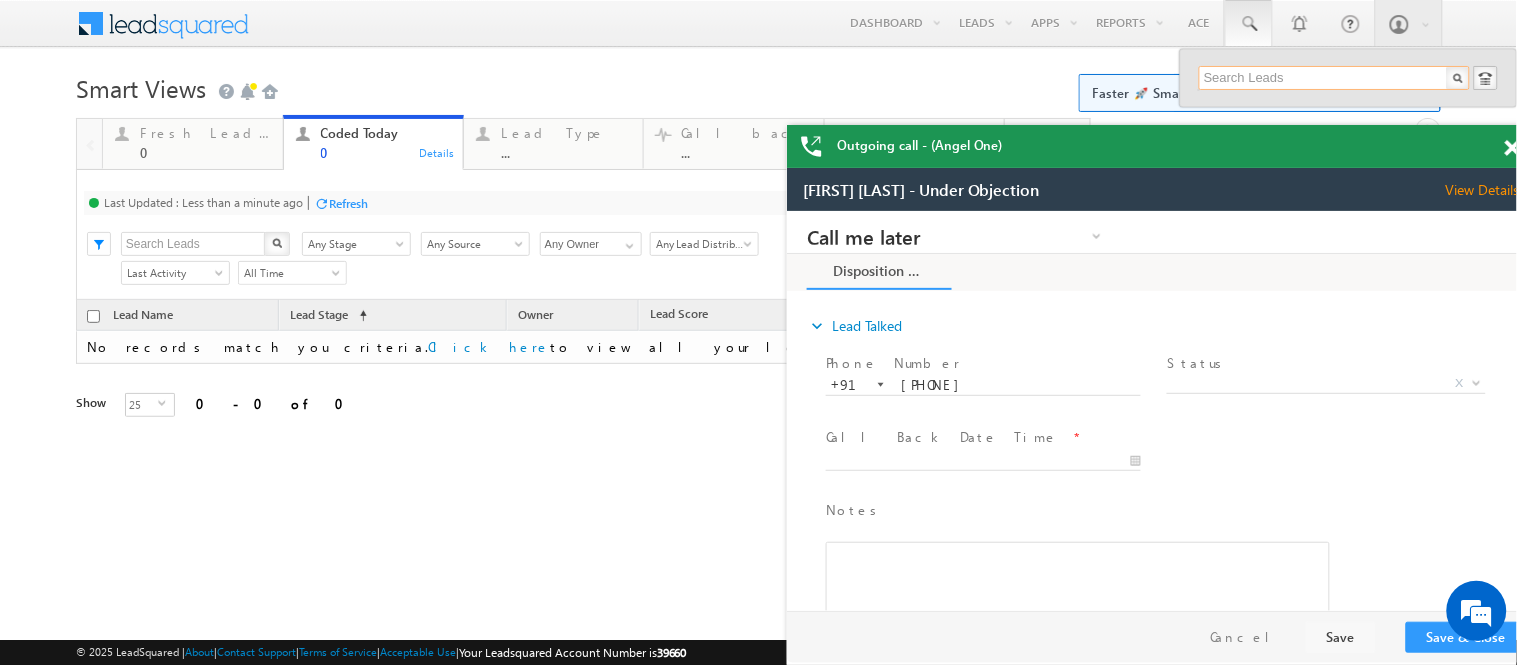 click at bounding box center (1334, 78) 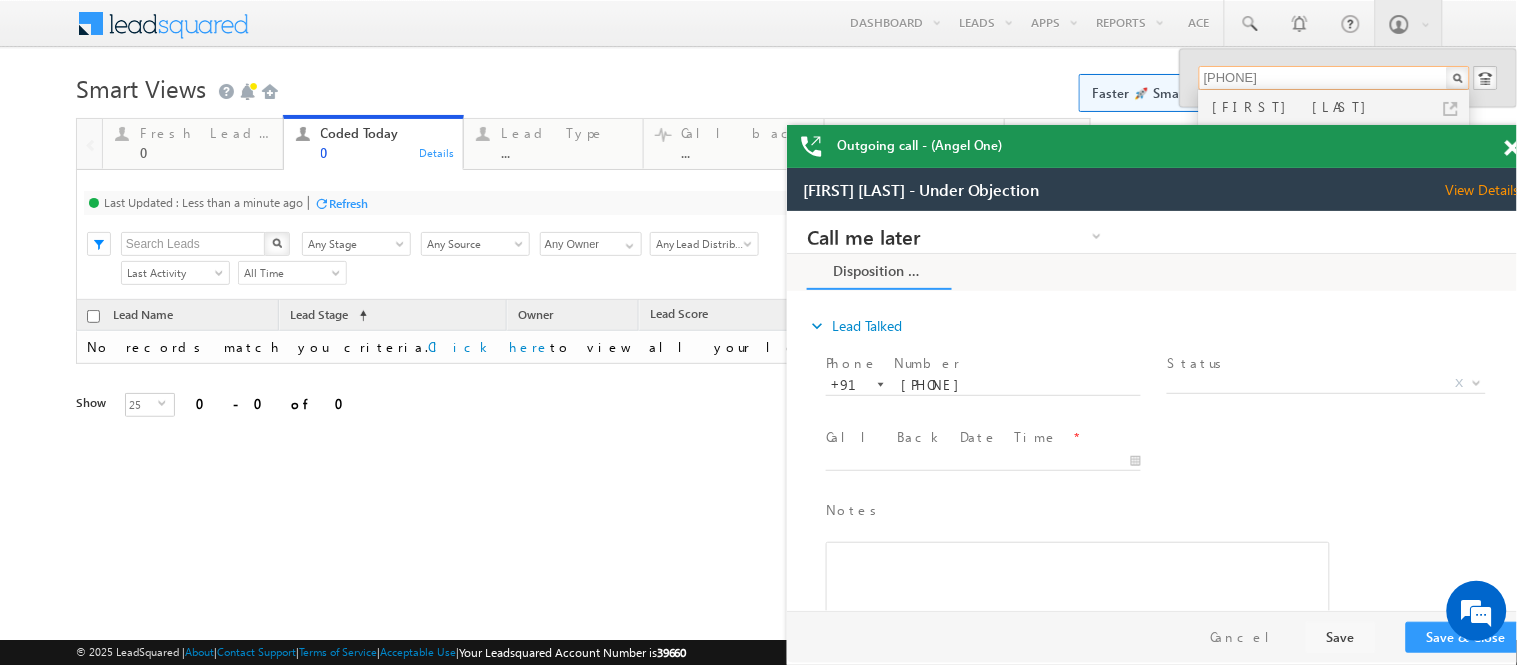 type on "8447541574" 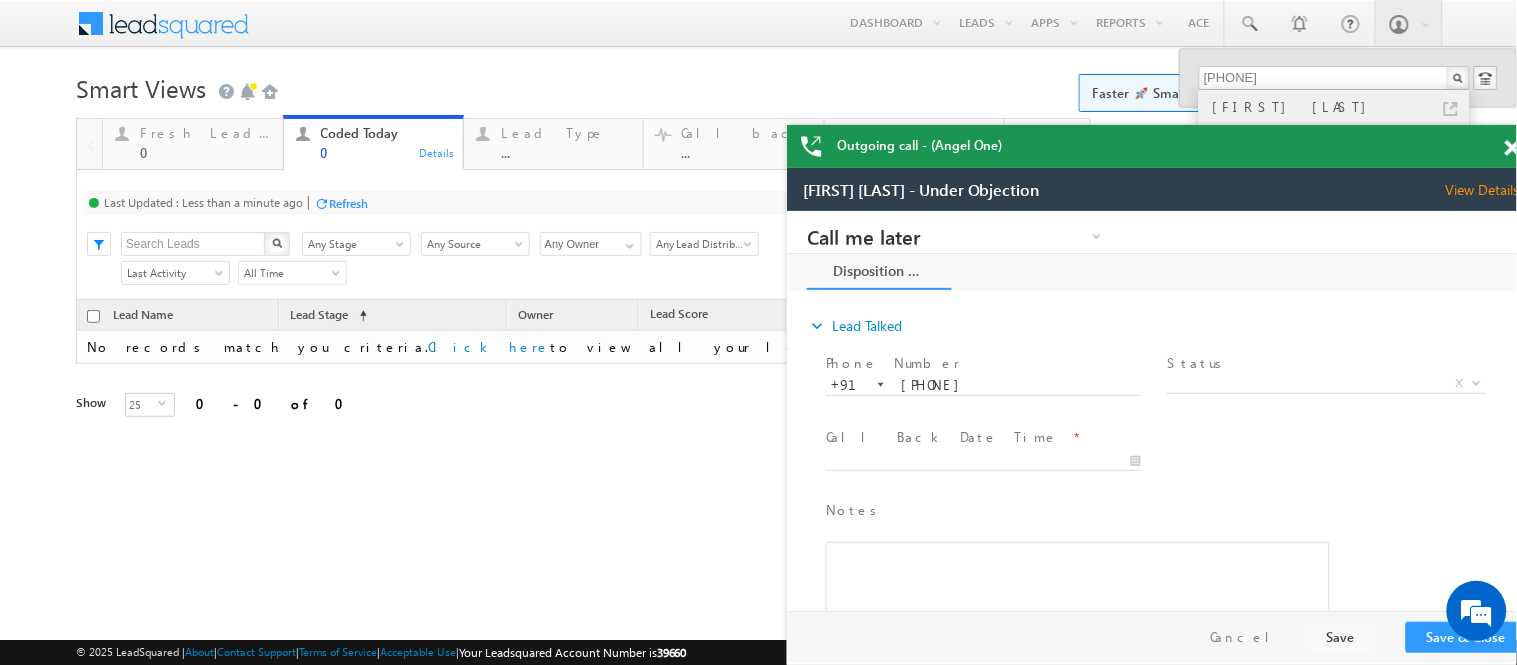 click on "Anamika parihar" at bounding box center (1343, 107) 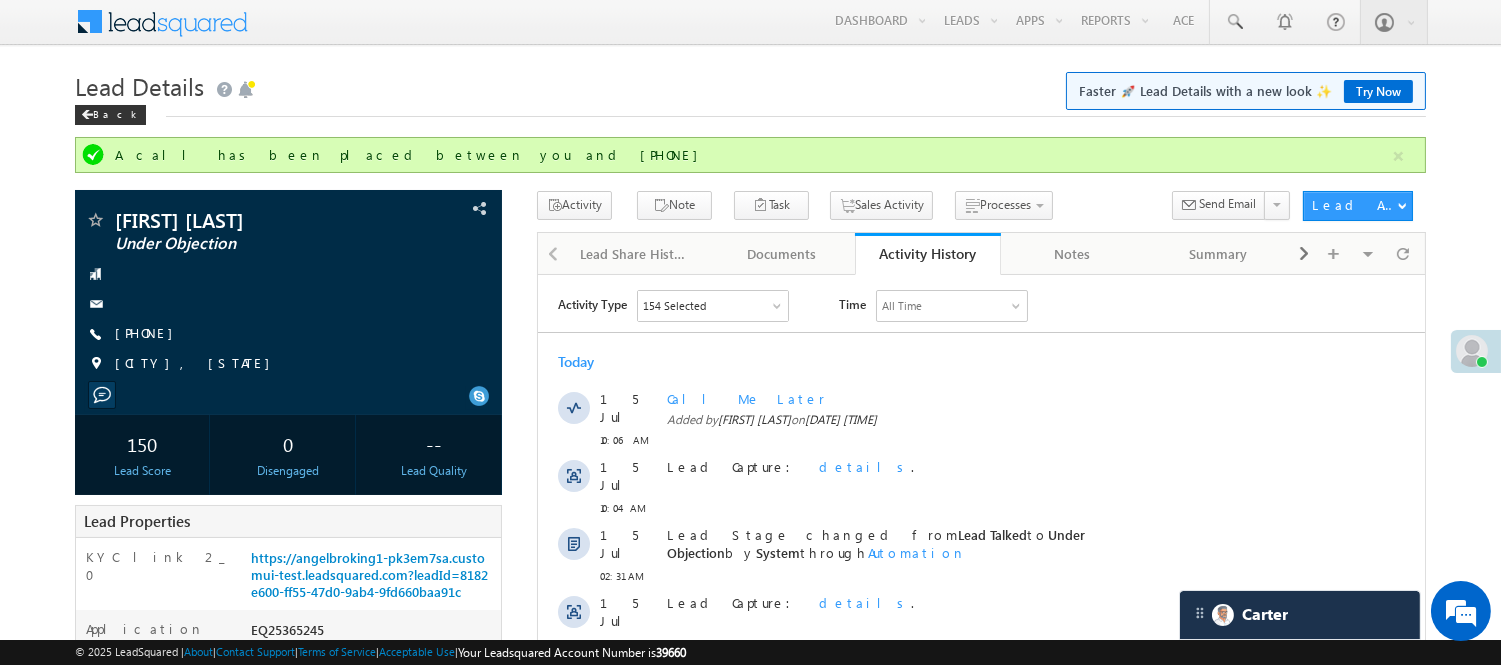 scroll, scrollTop: 0, scrollLeft: 0, axis: both 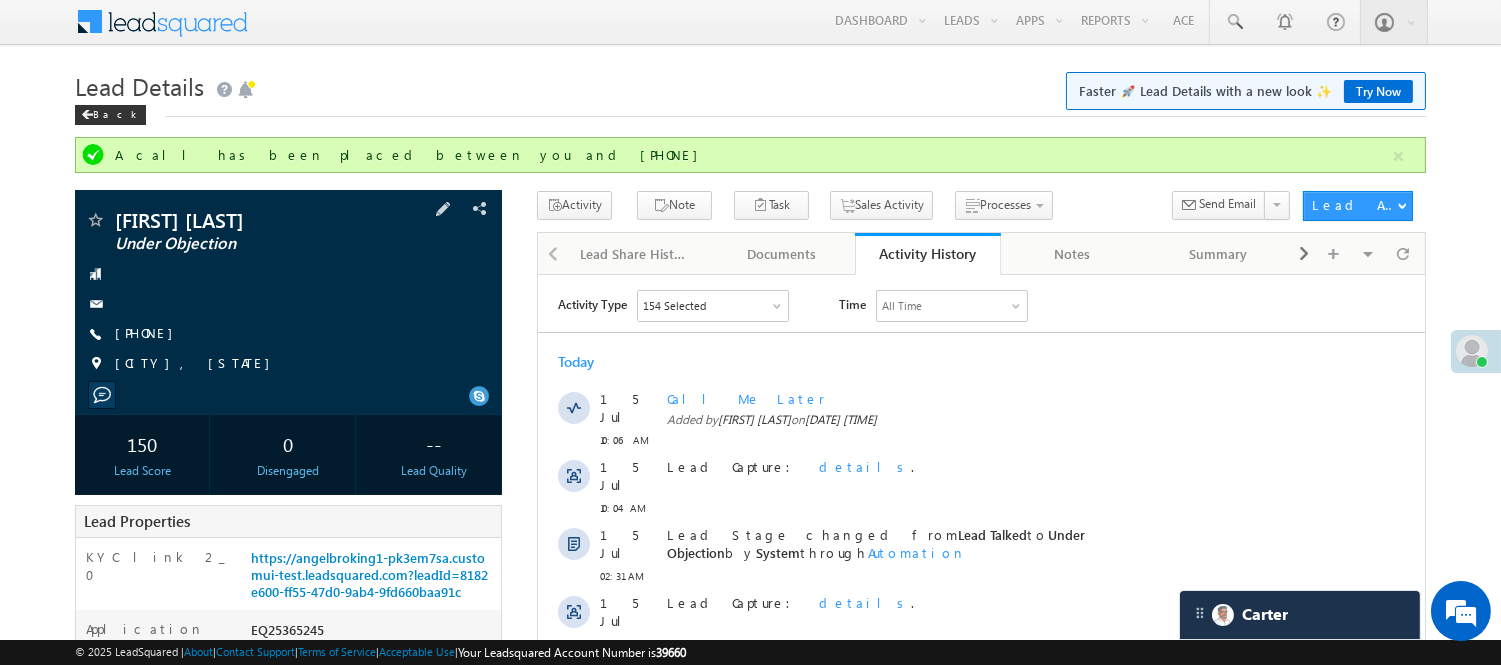 click on "[FIRST] [LAST]
Under Objection
[PHONE]" at bounding box center [288, 297] 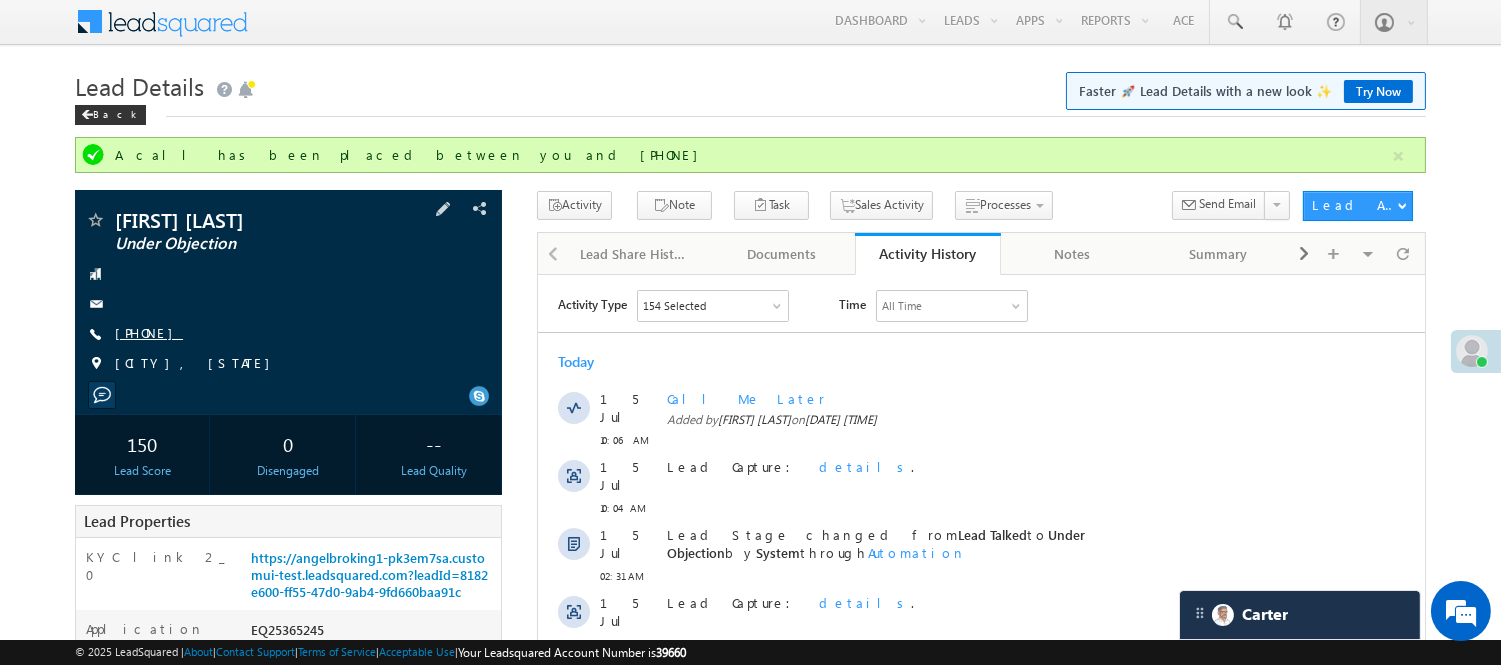 click on "[PHONE]" at bounding box center [149, 332] 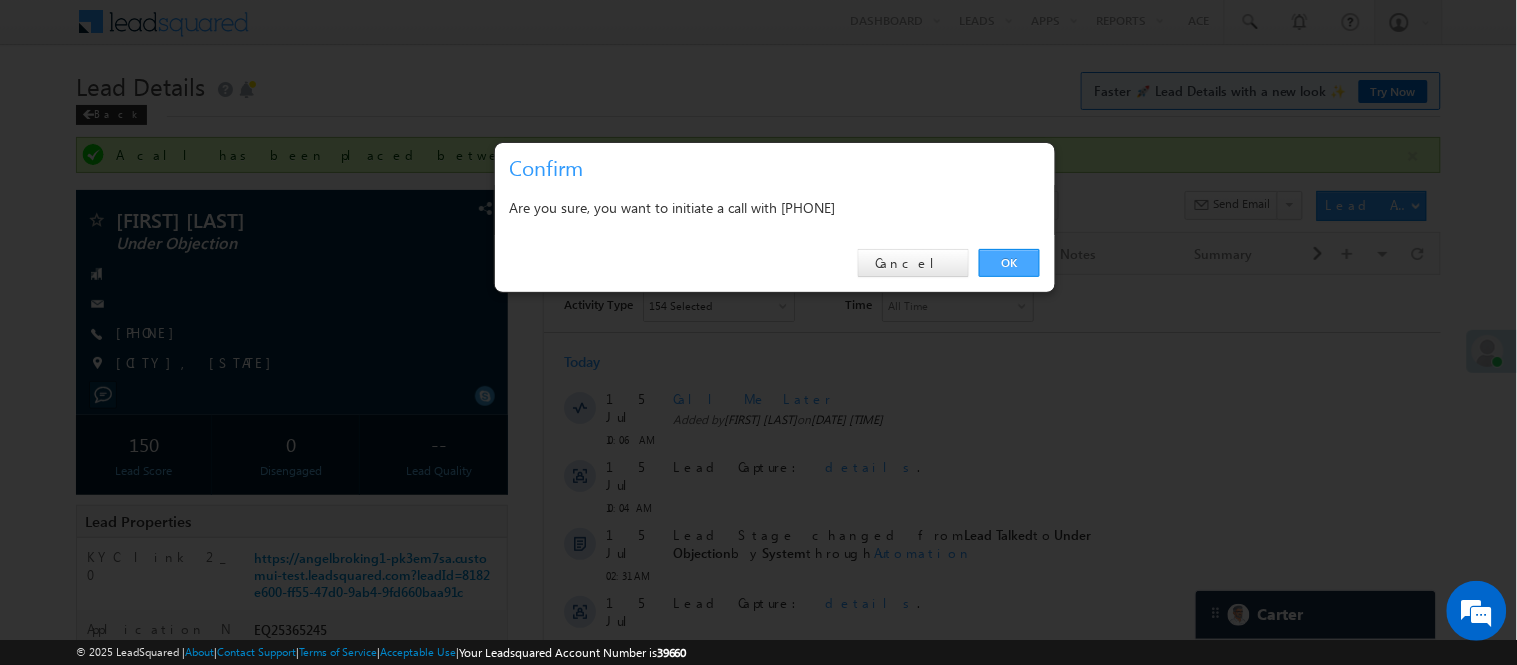 click on "OK" at bounding box center (1009, 263) 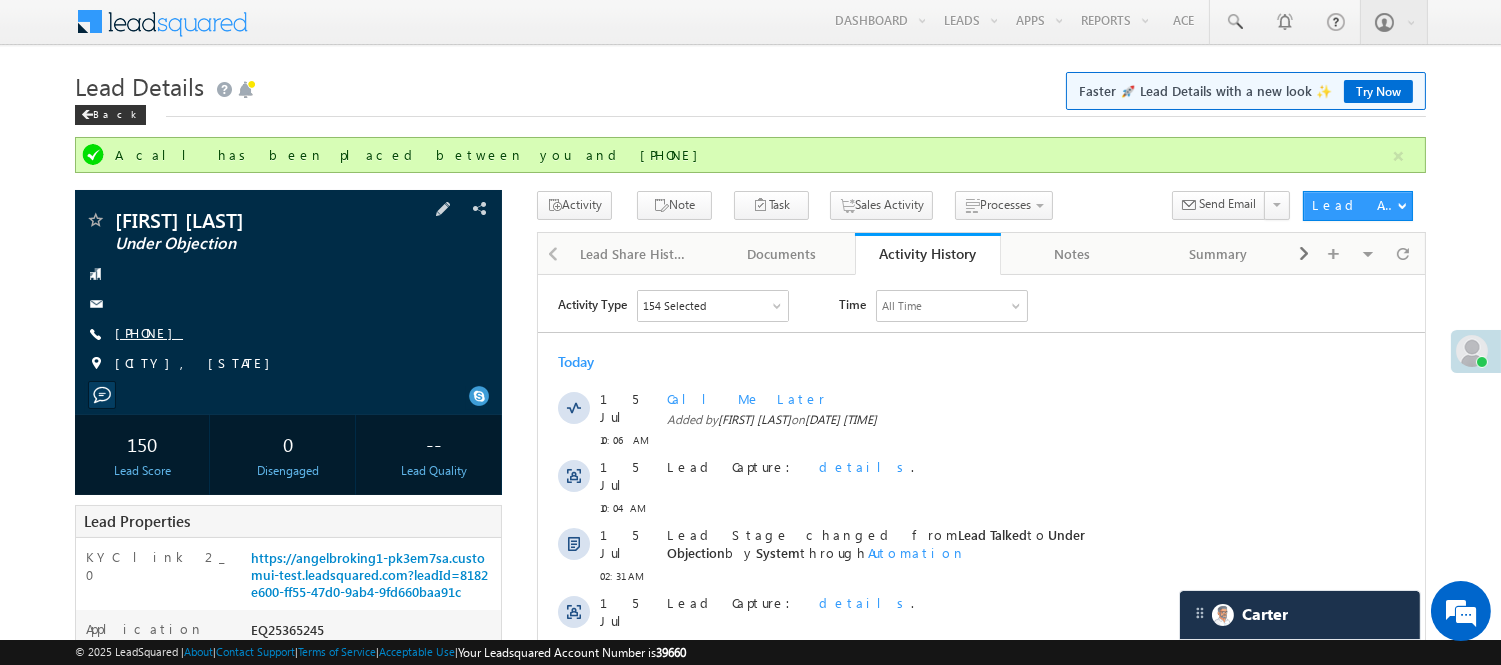 click on "[PHONE]" at bounding box center (149, 332) 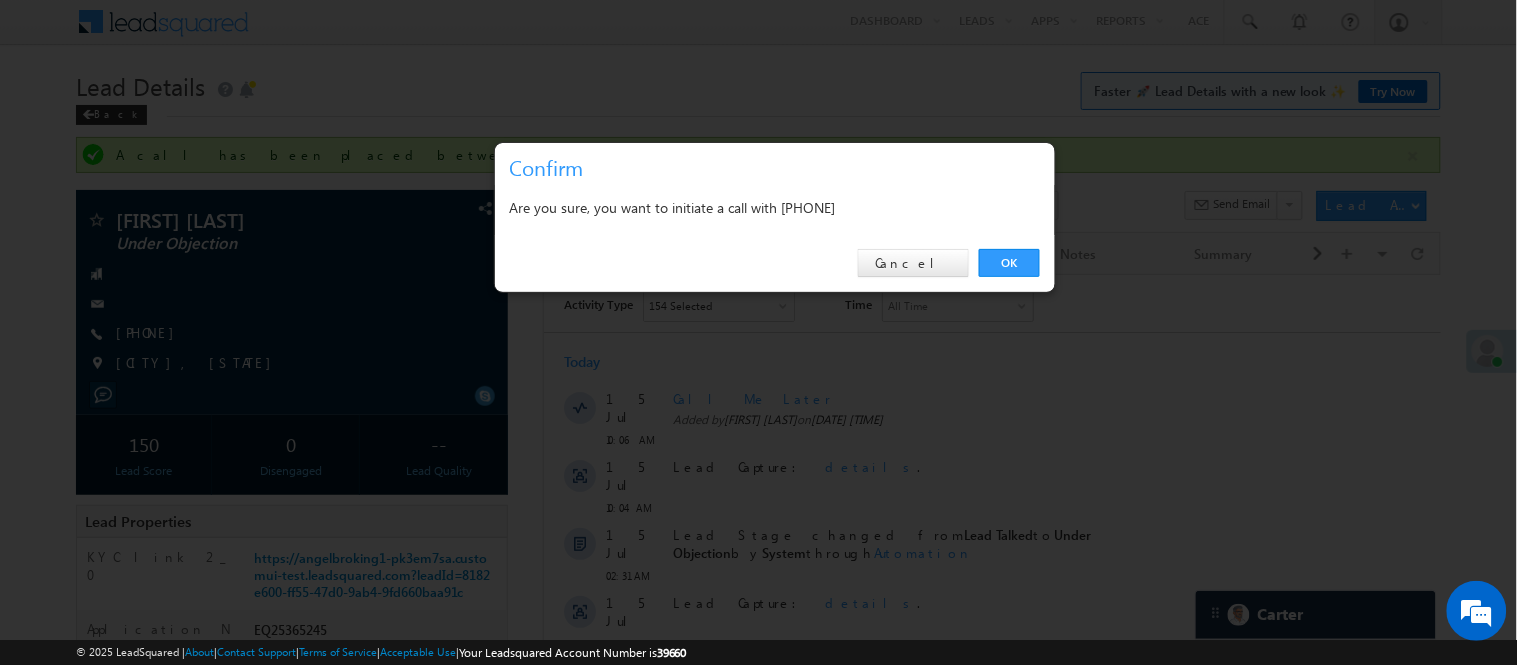 click on "OK Cancel" at bounding box center (775, 263) 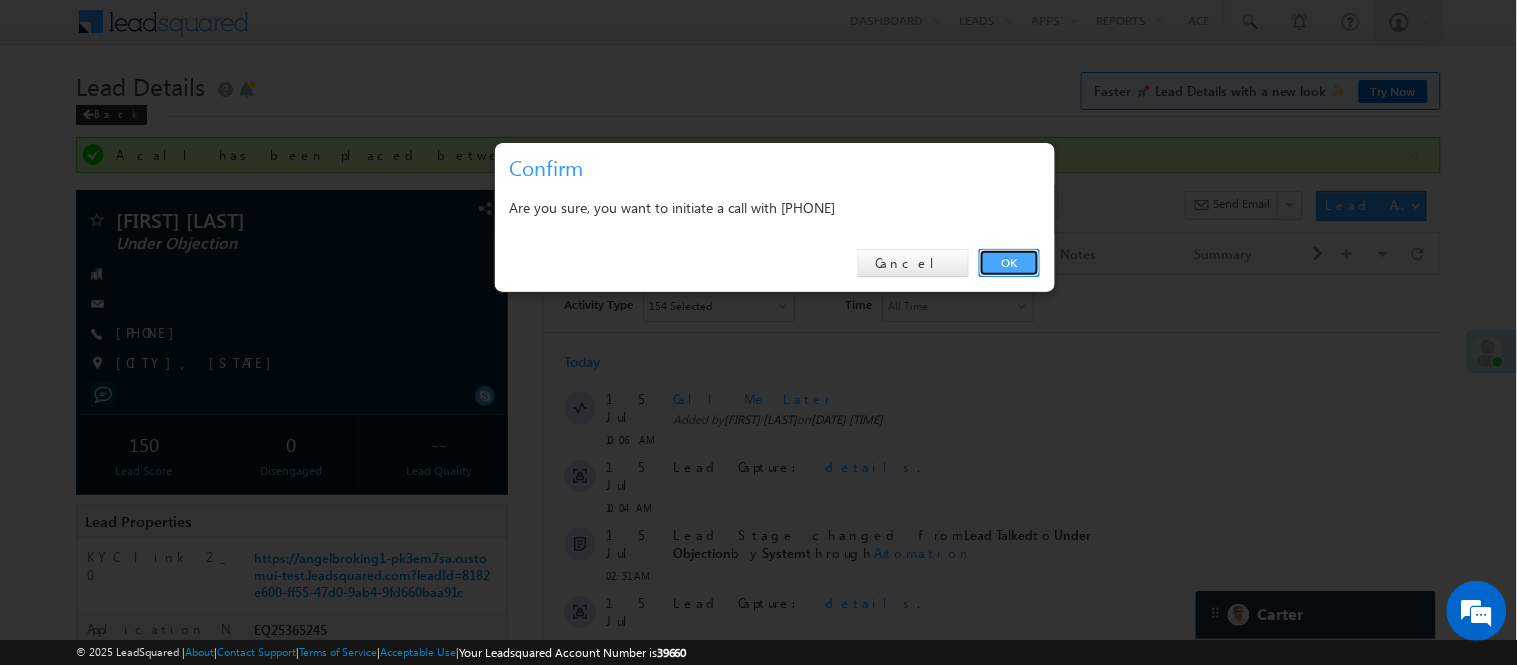 click on "OK" at bounding box center [1009, 263] 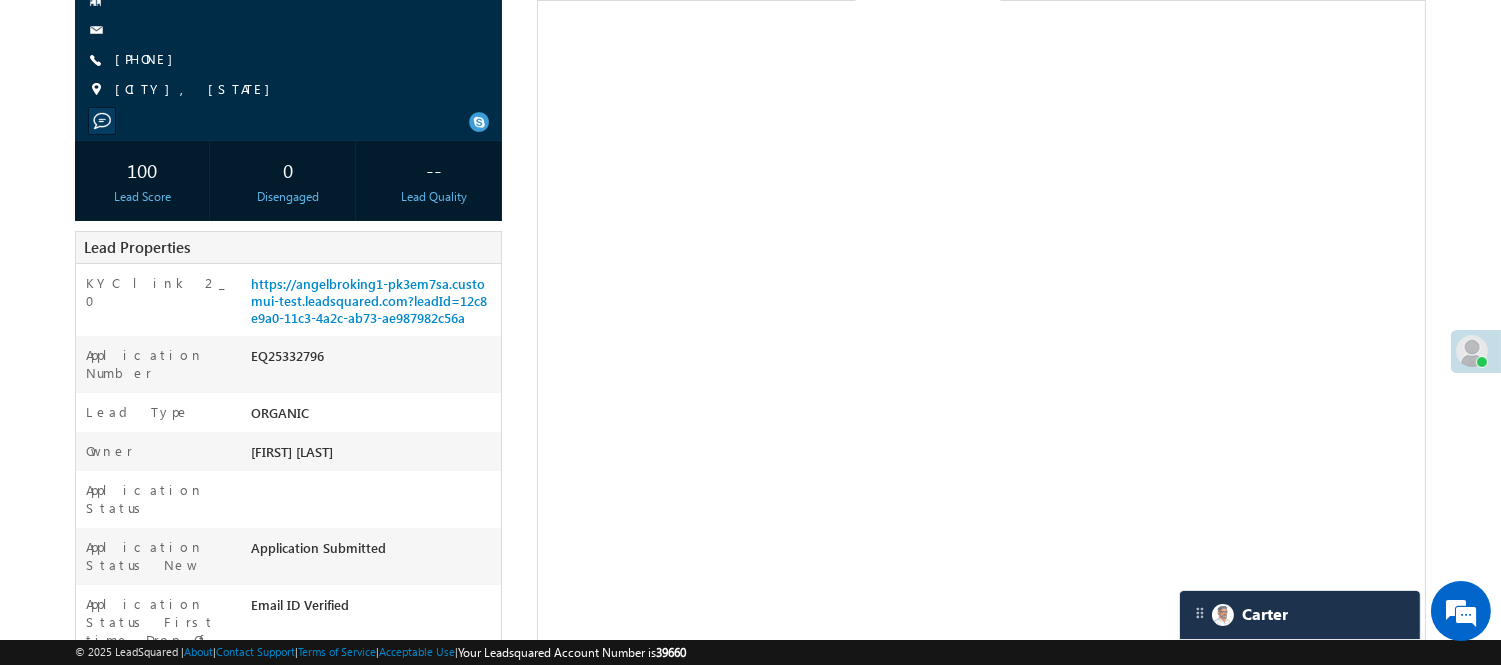 scroll, scrollTop: 222, scrollLeft: 0, axis: vertical 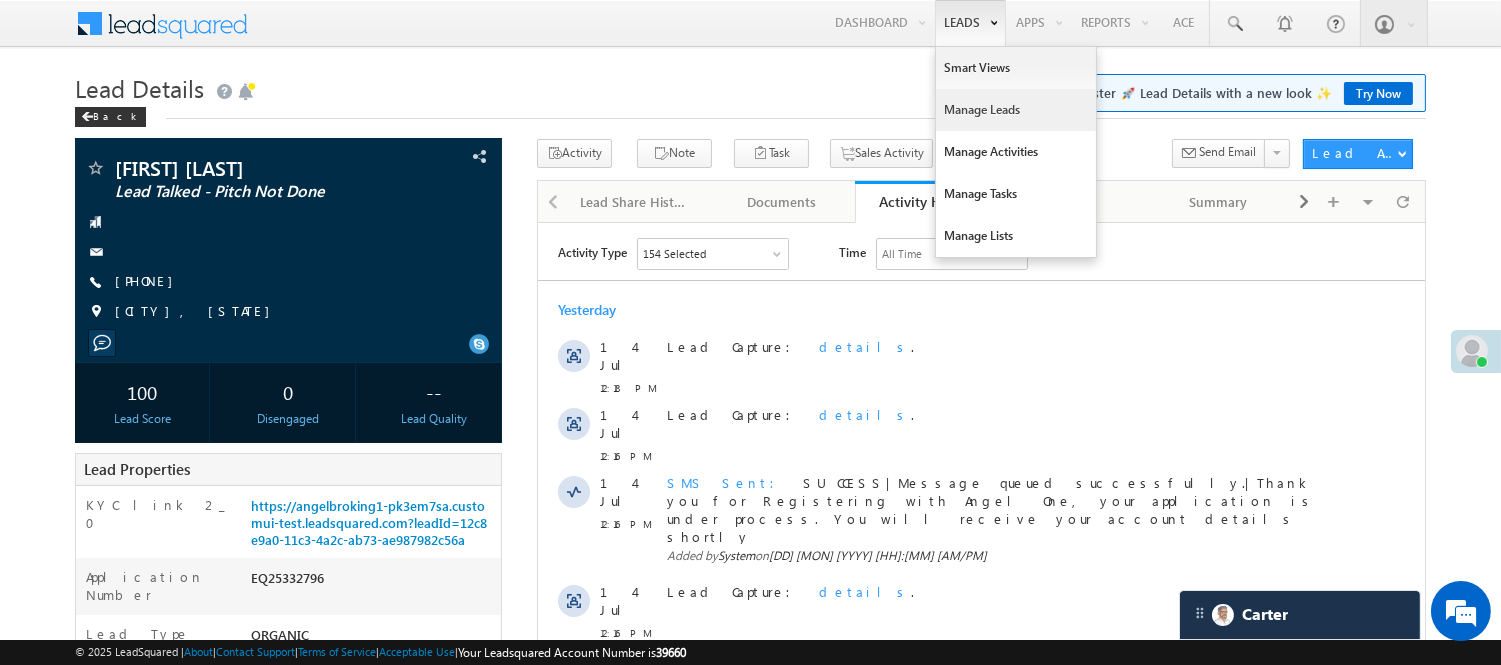click on "Manage Leads" at bounding box center (1016, 110) 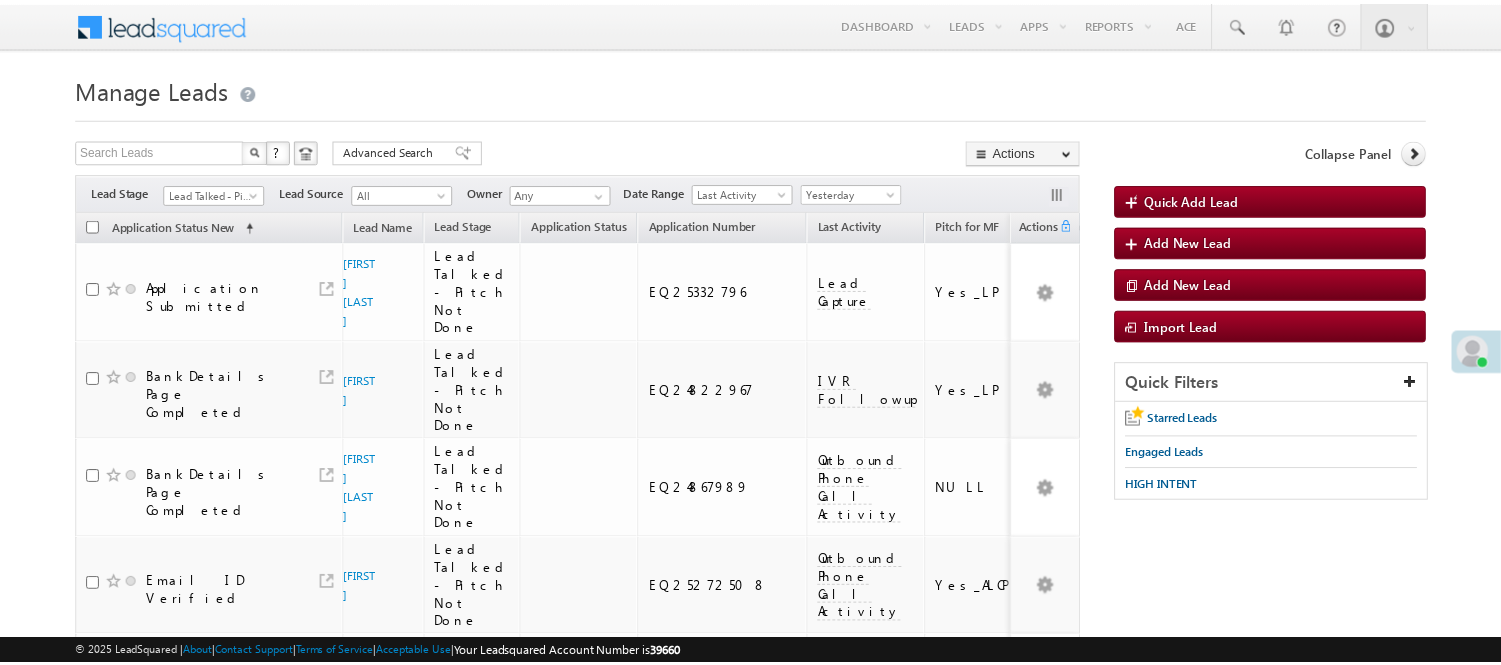 scroll, scrollTop: 0, scrollLeft: 0, axis: both 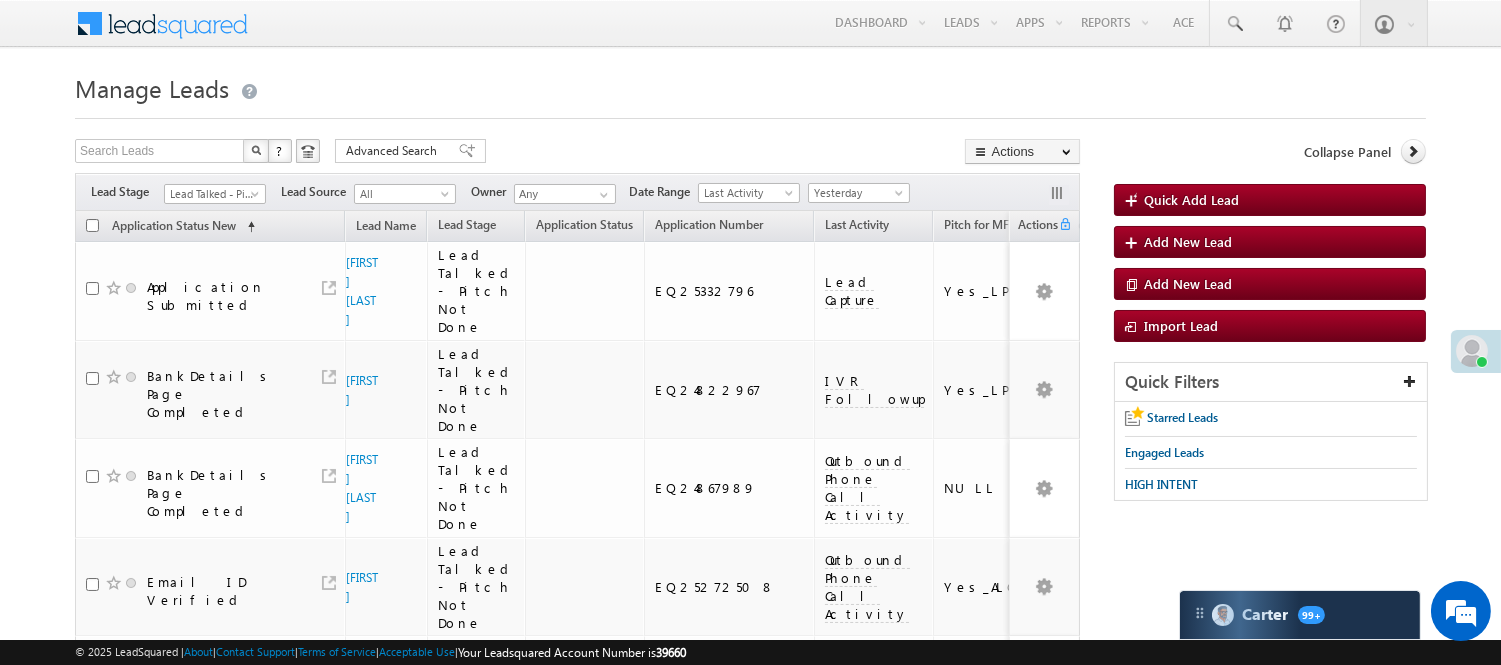 click on "Filters
Lead Stage
Lead Talked - Pitch Not Done Lead Talked - Pitch Not Done
Lead Source
All All
Owner
Any Any
Date Range Go" at bounding box center [577, 192] 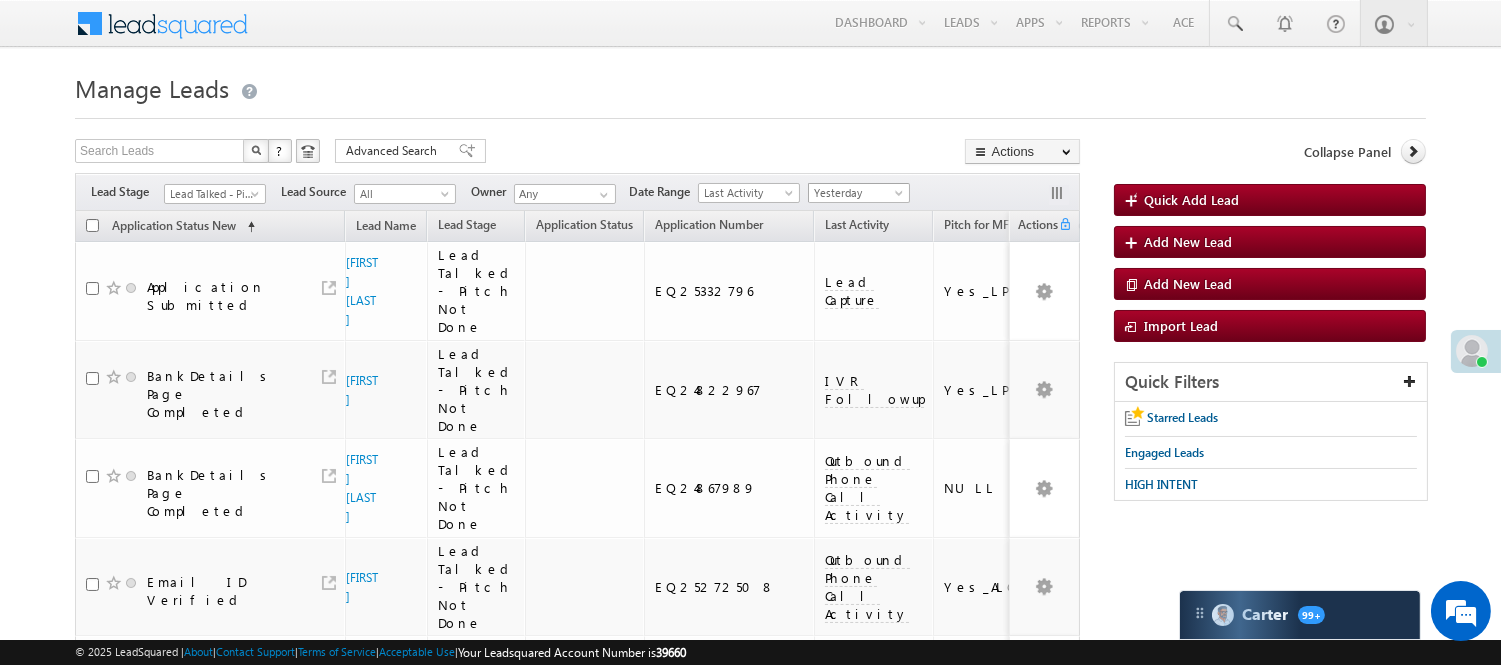 click on "Yesterday" at bounding box center [856, 193] 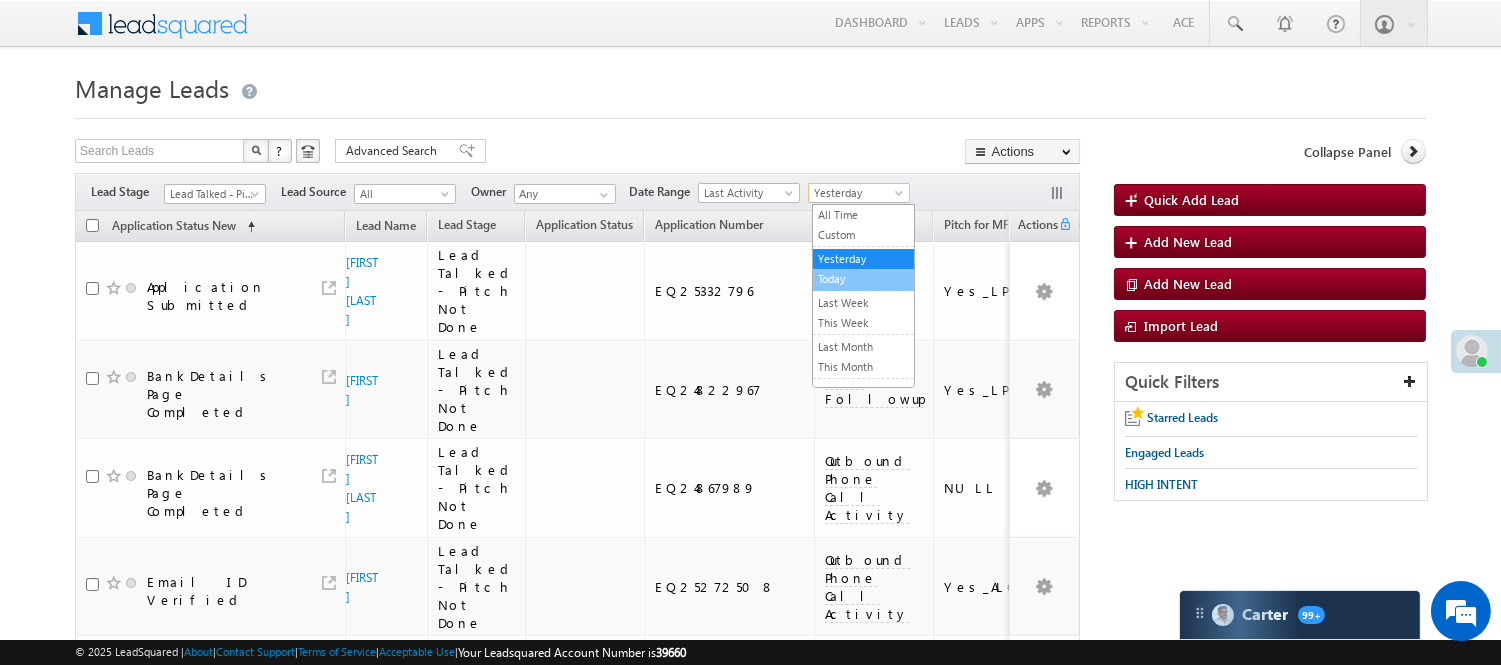 click on "Today" at bounding box center [863, 279] 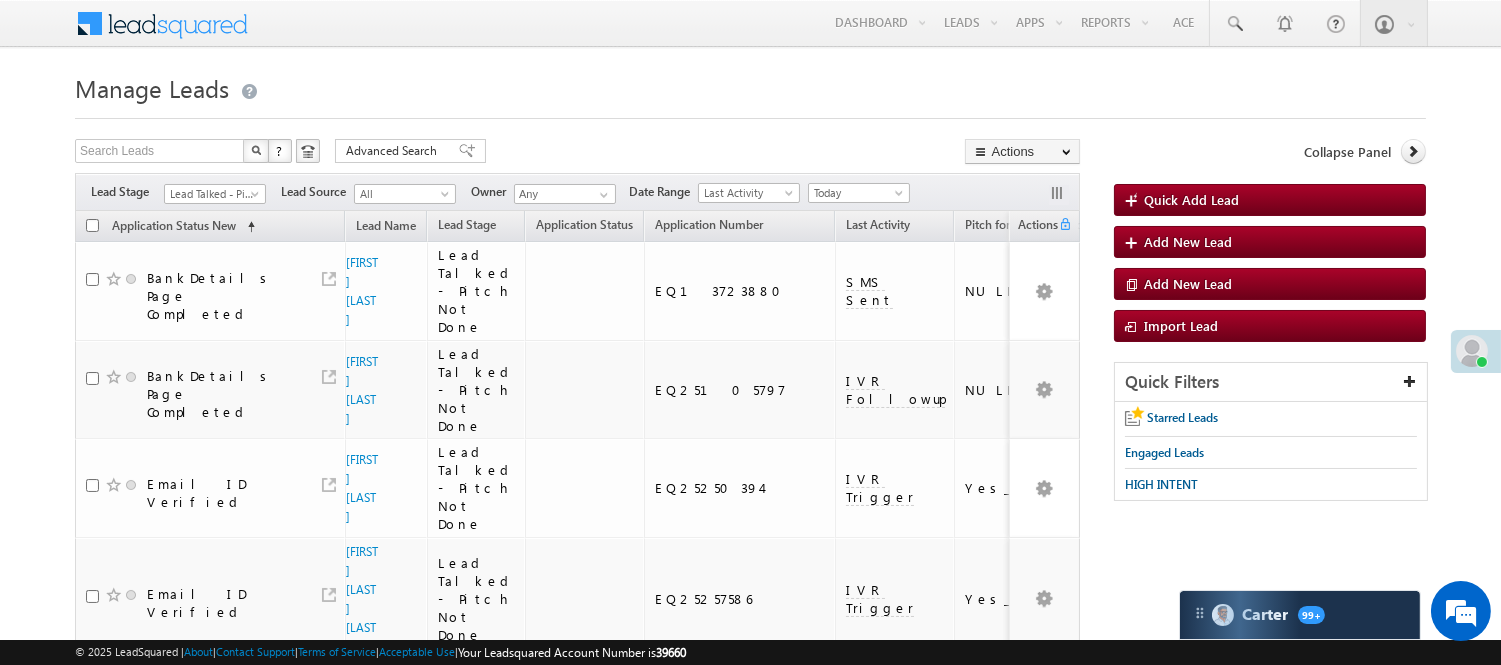 click on "Filters
Lead Stage
Lead Talked - Pitch Not Done Lead Talked - Pitch Not Done
Lead Source
All All
Owner
Any Any
Date Range Go" at bounding box center [577, 192] 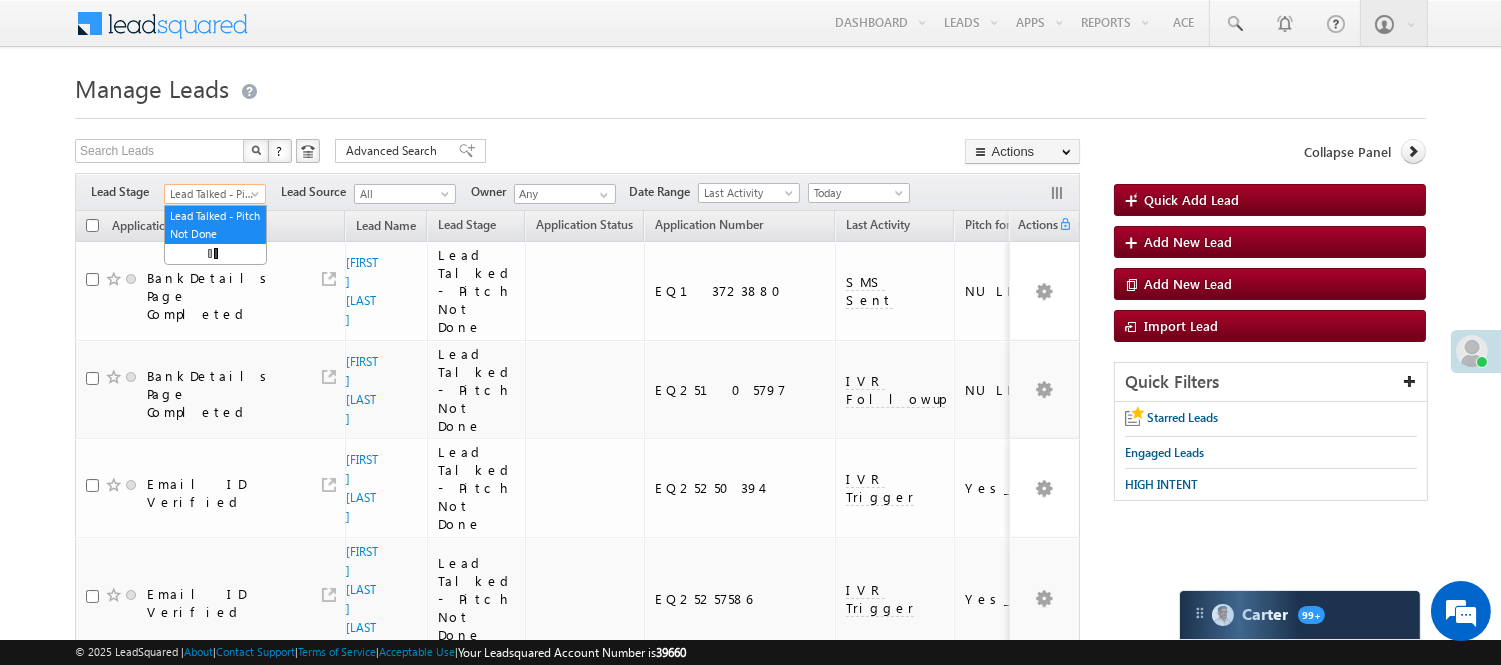 click on "Lead Talked - Pitch Not Done" at bounding box center (212, 194) 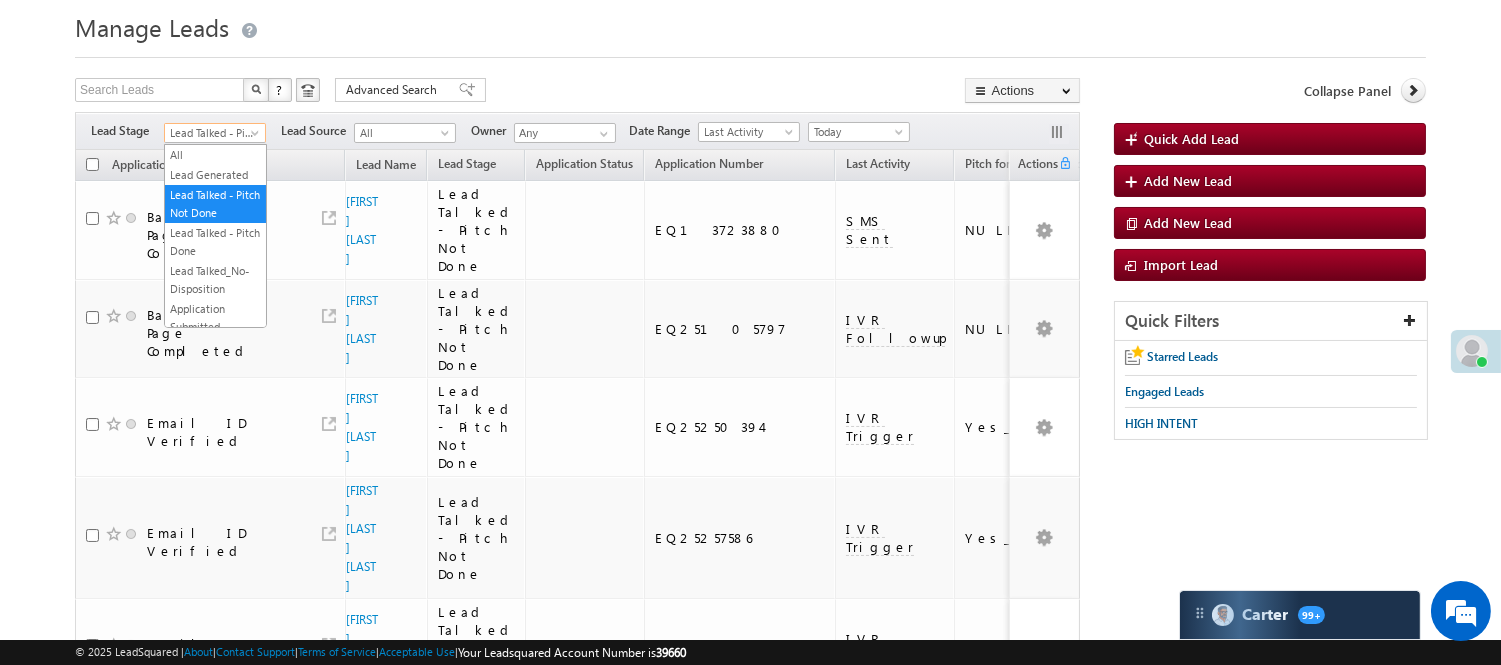scroll, scrollTop: 834, scrollLeft: 0, axis: vertical 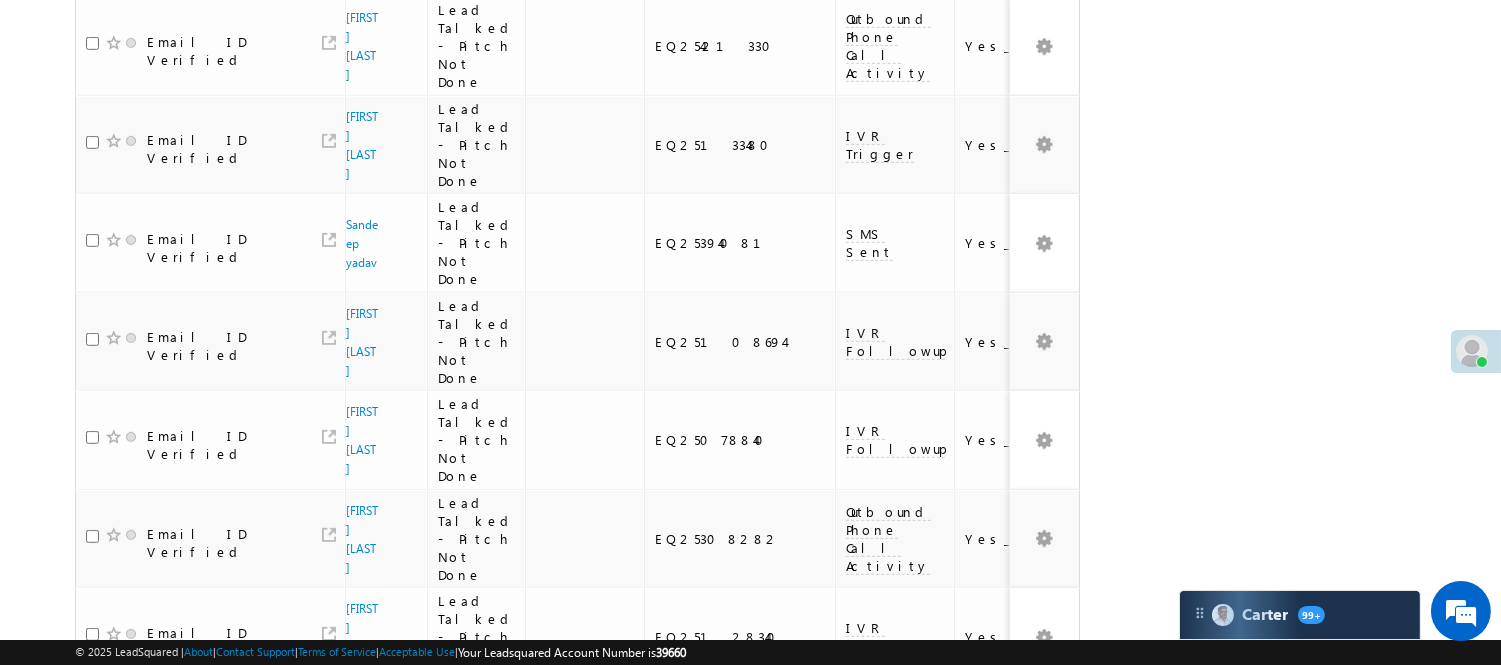 click on "2" at bounding box center (1018, 922) 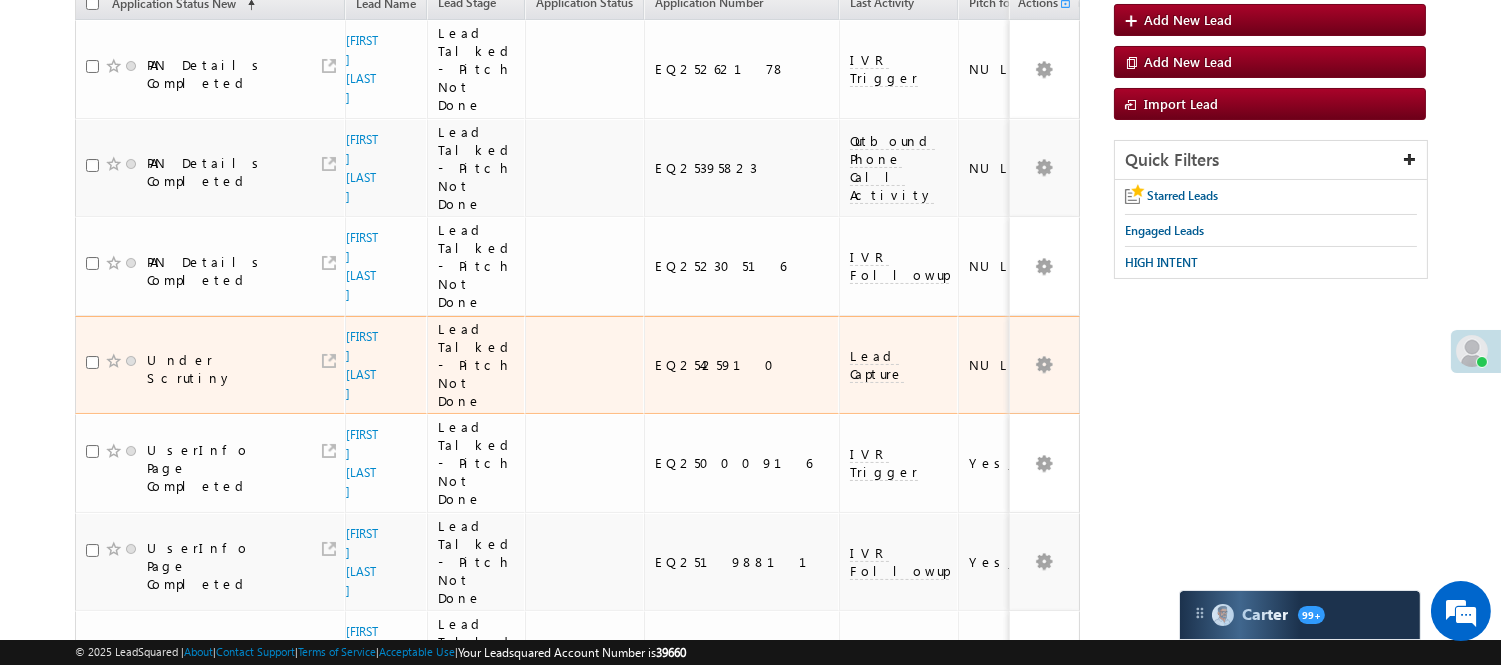 scroll, scrollTop: 111, scrollLeft: 0, axis: vertical 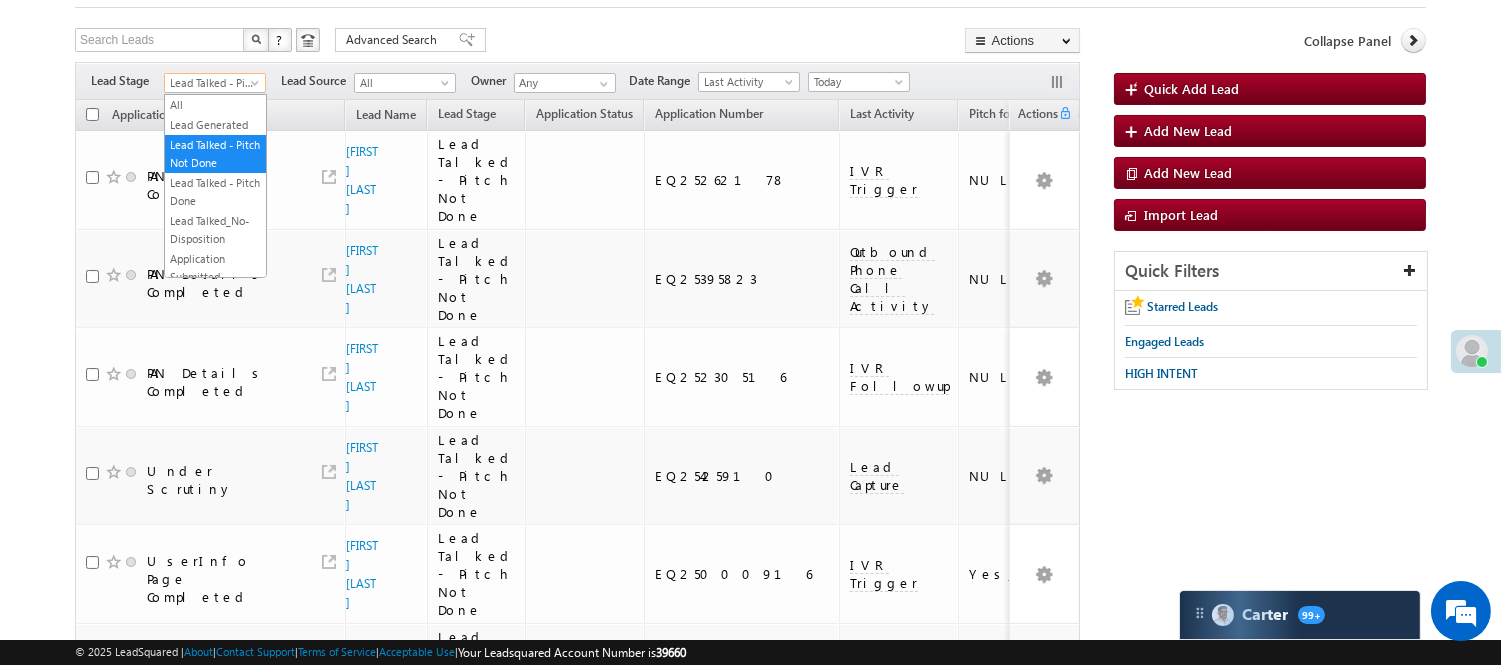 click on "Lead Talked - Pitch Not Done" at bounding box center (212, 83) 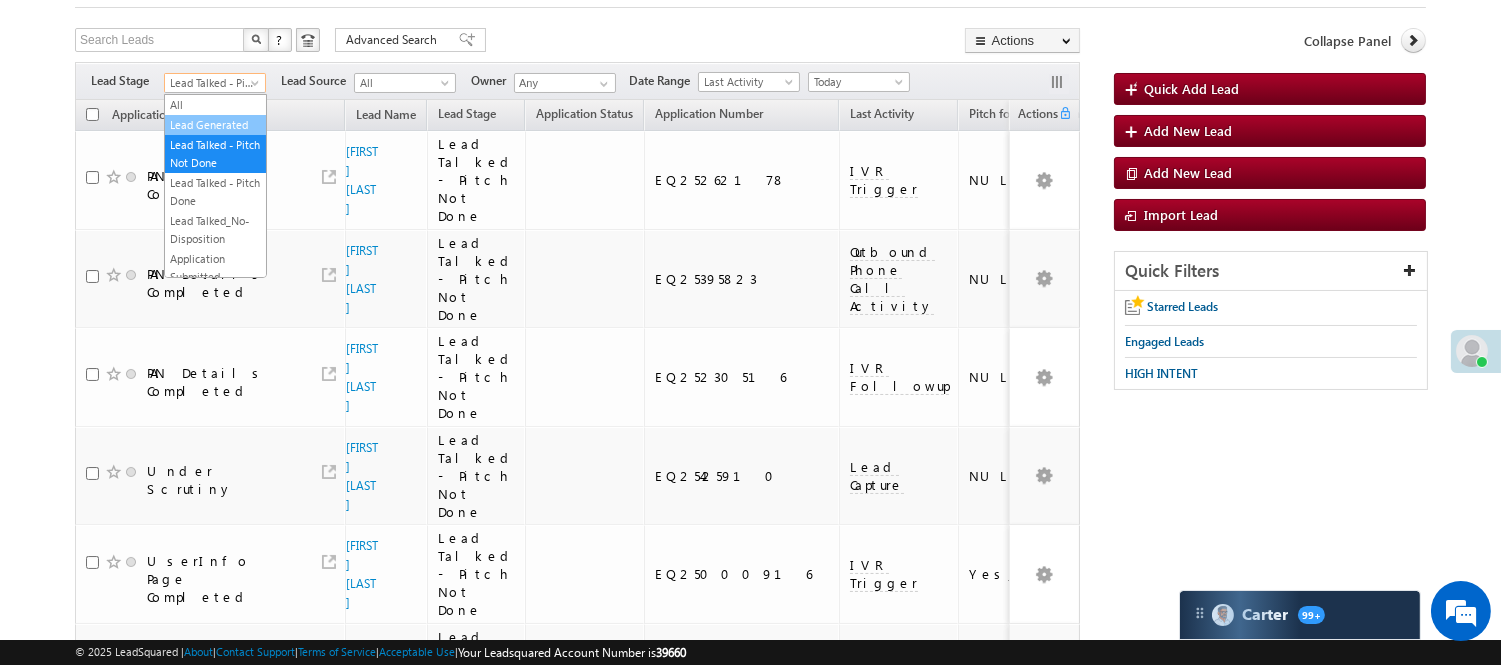 click on "Lead Generated" at bounding box center [215, 125] 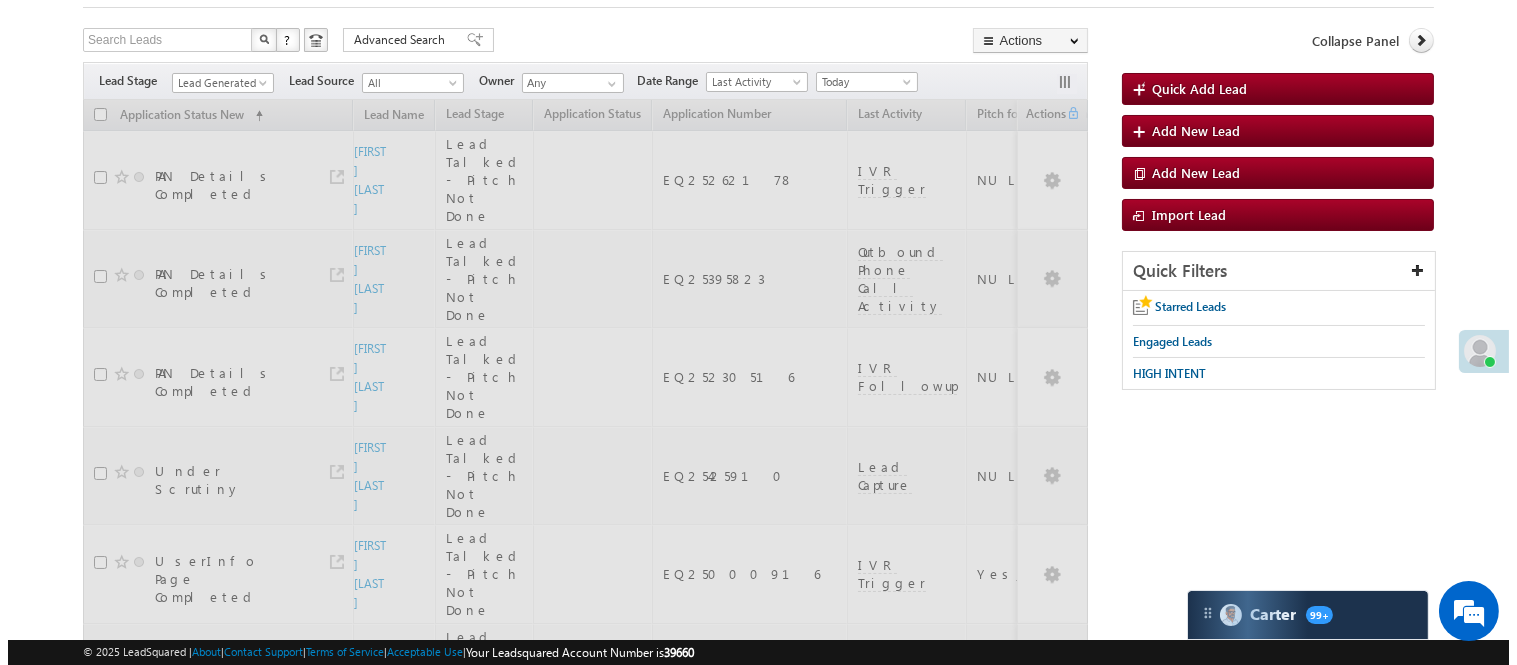 scroll, scrollTop: 0, scrollLeft: 0, axis: both 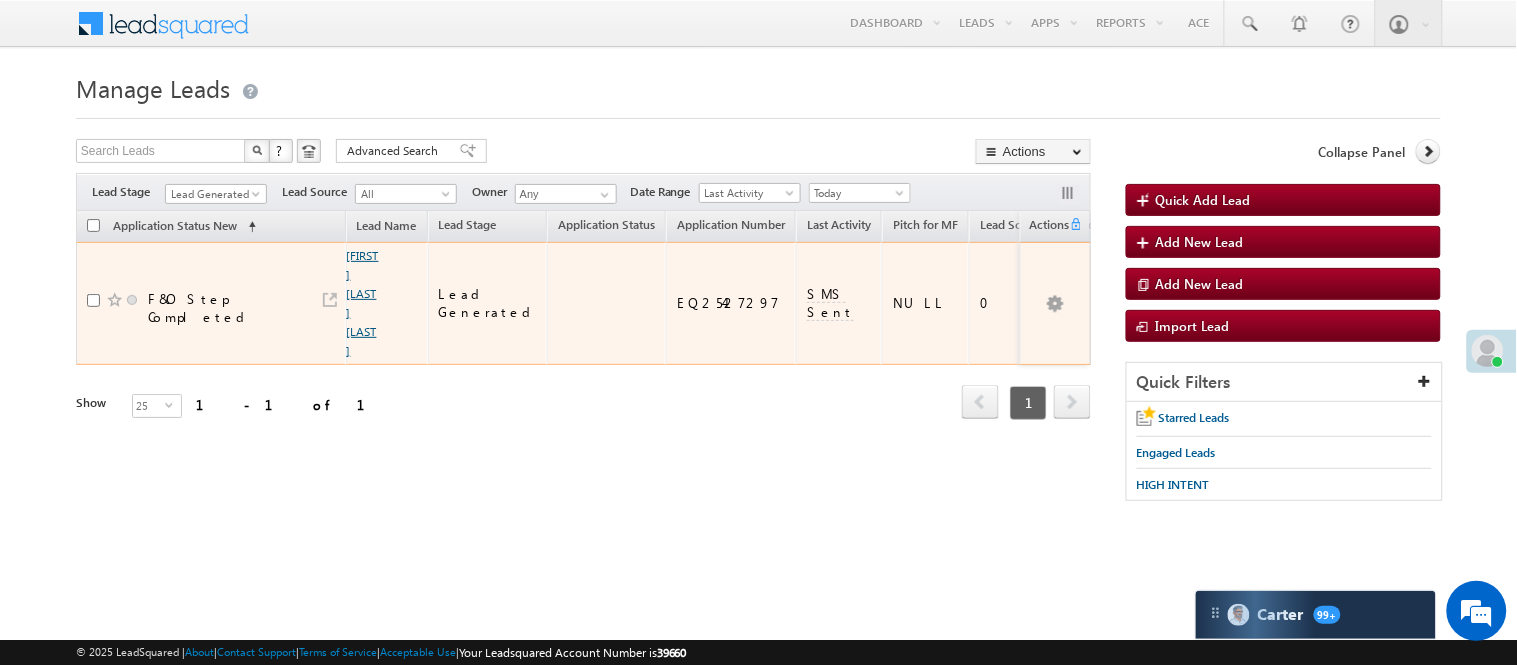click on "[FIRST] [LAST]" at bounding box center [363, 303] 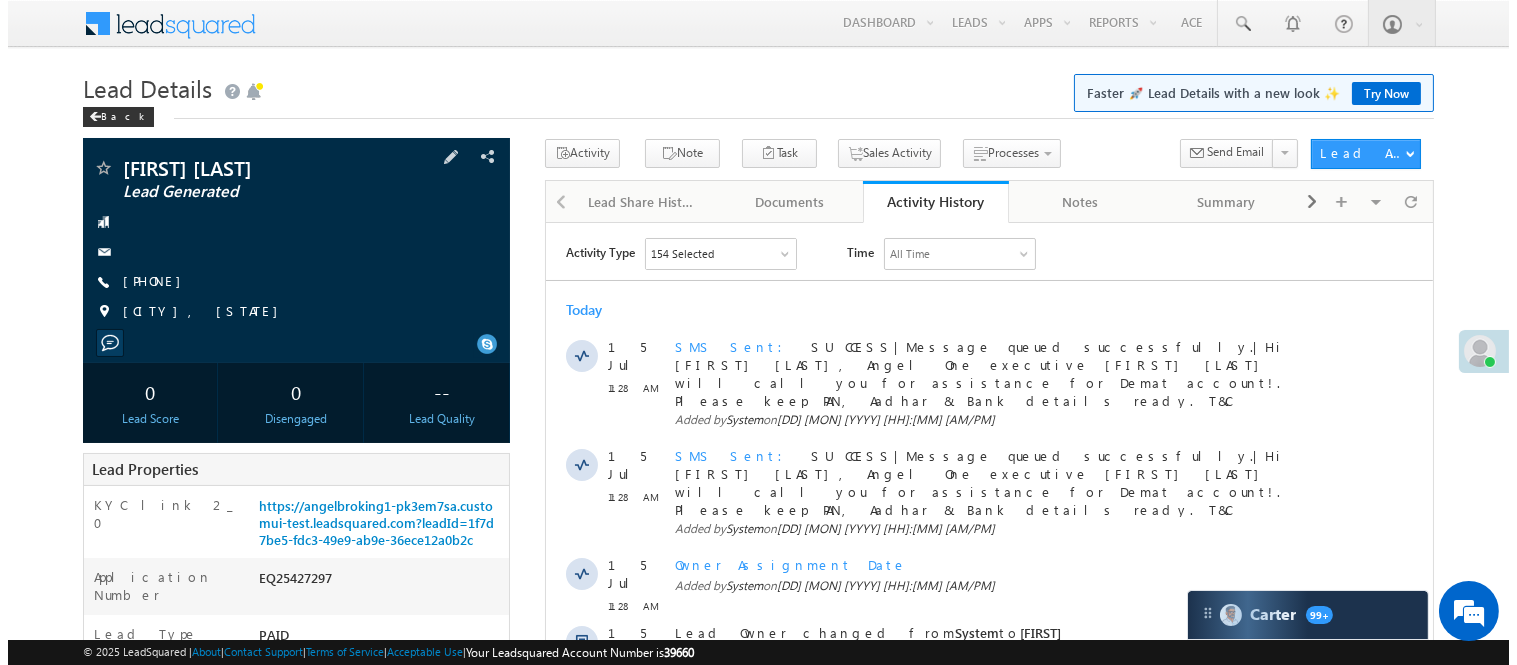 scroll, scrollTop: 0, scrollLeft: 0, axis: both 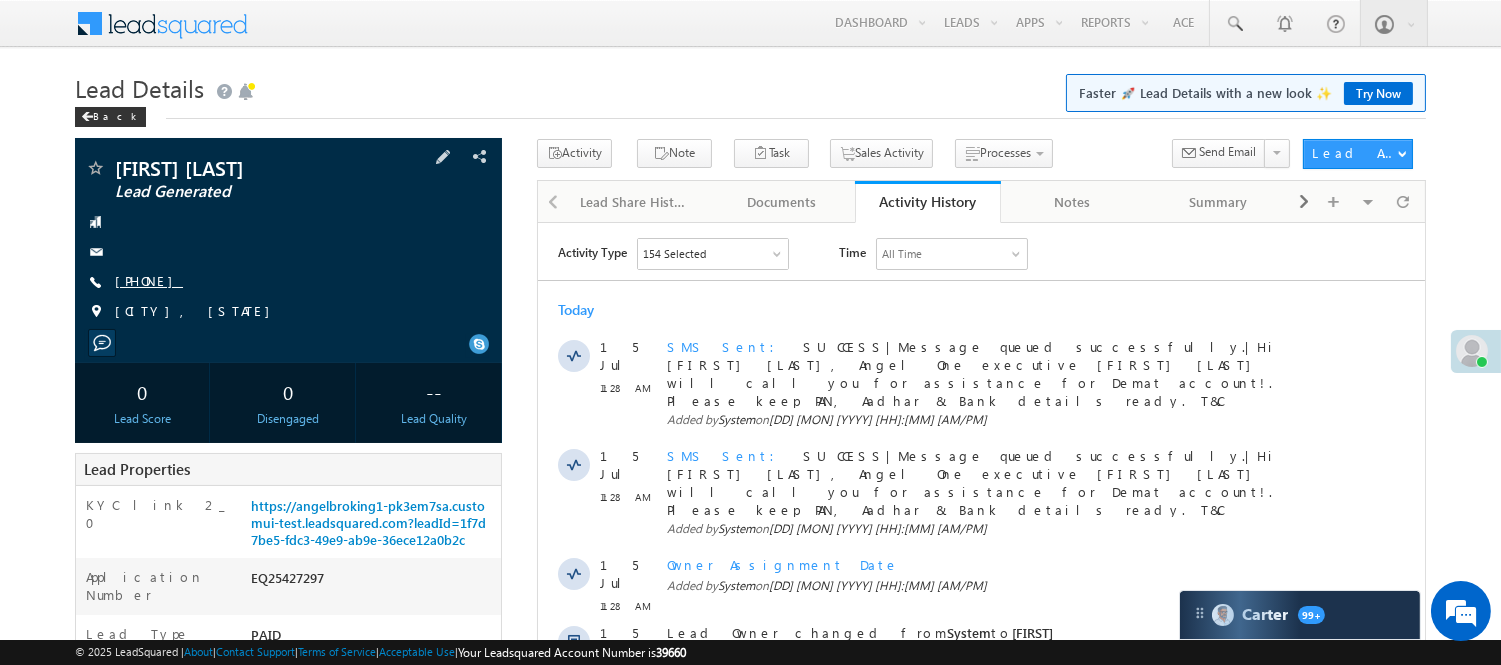 click on "[PHONE]" at bounding box center (149, 280) 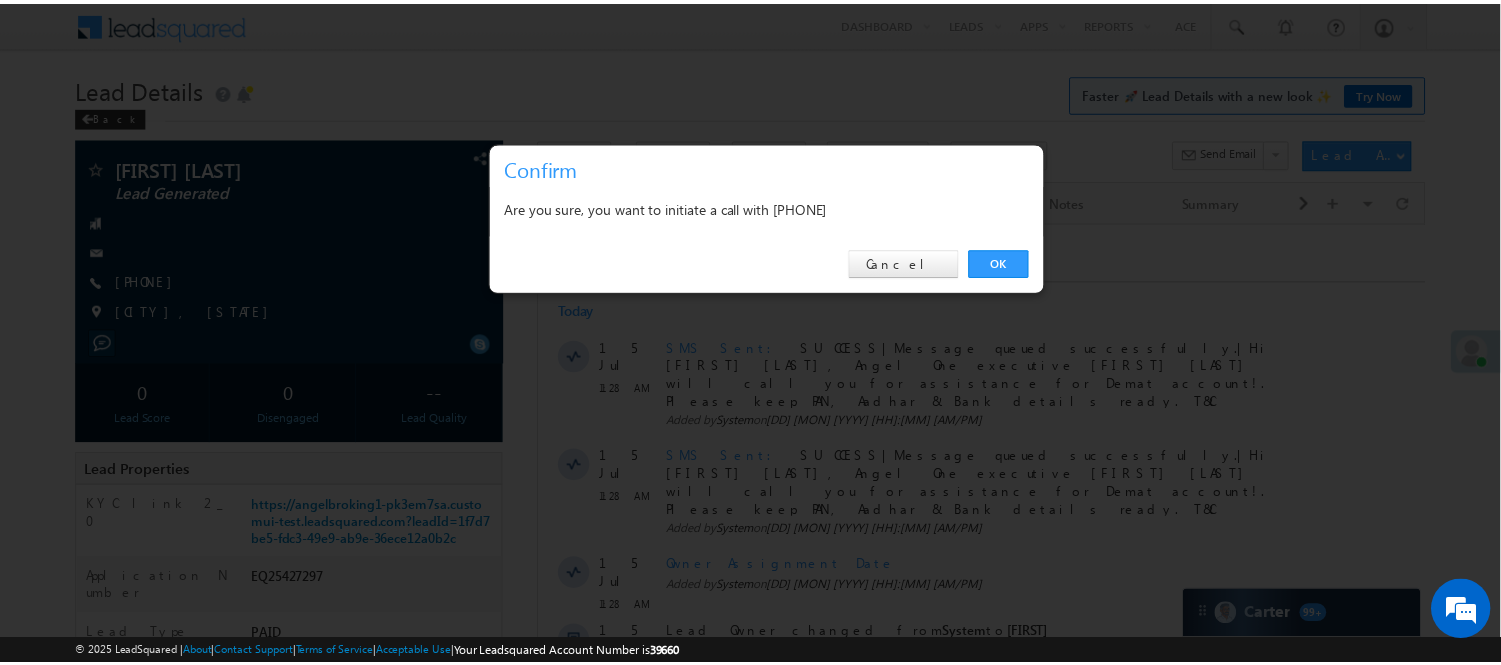 scroll, scrollTop: 0, scrollLeft: 0, axis: both 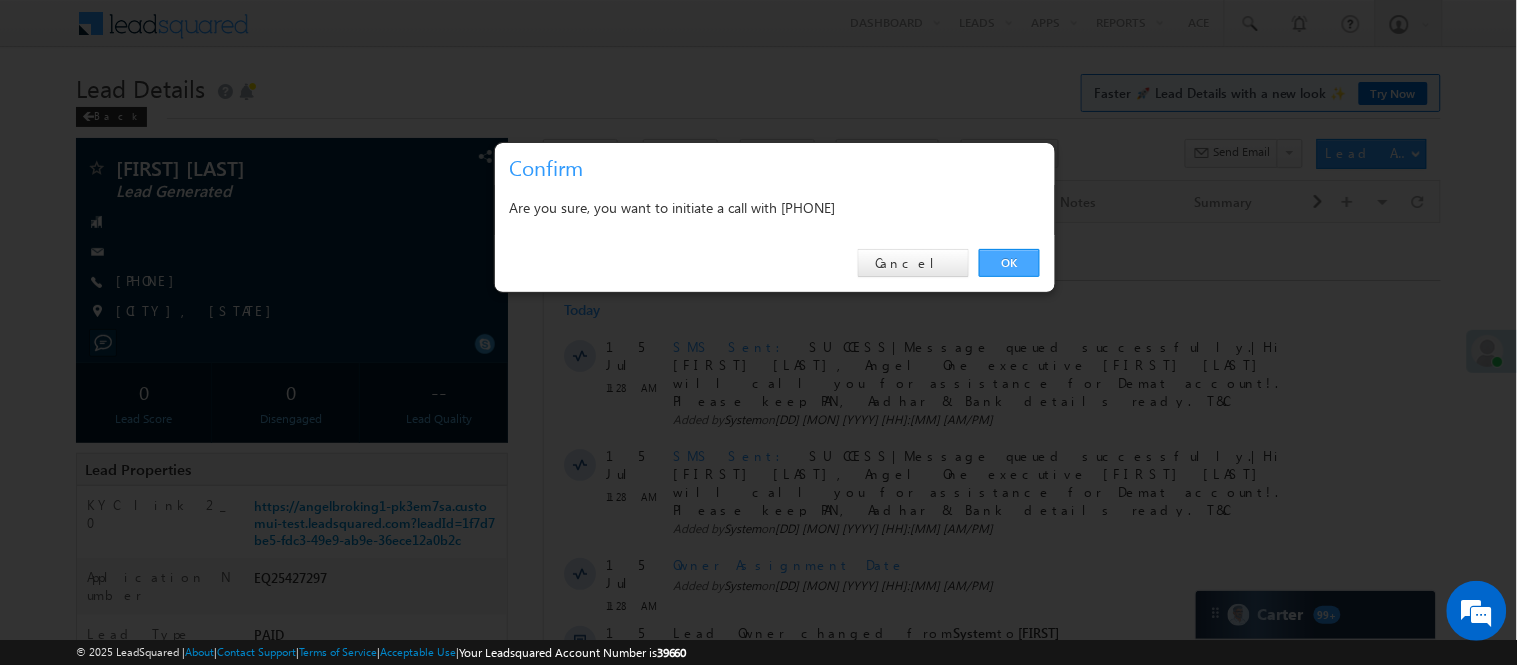 click on "OK" at bounding box center (1009, 263) 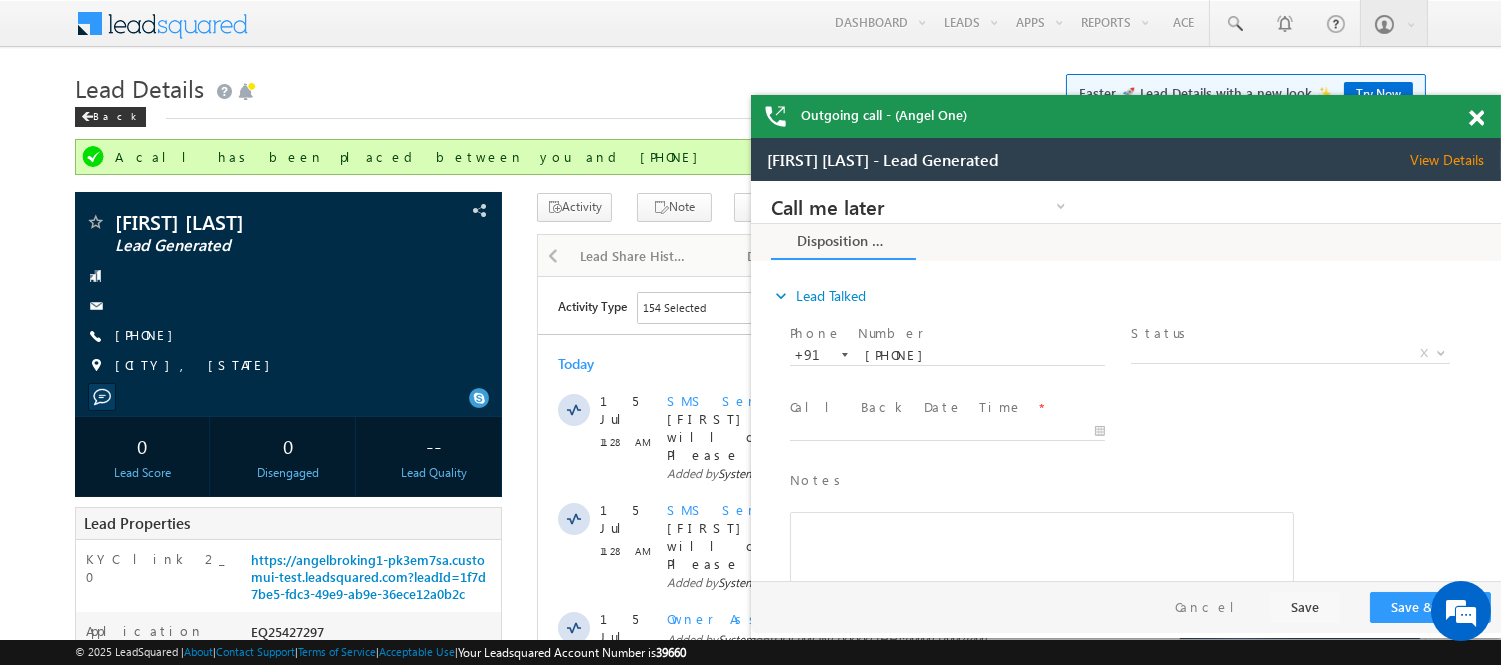 scroll, scrollTop: 0, scrollLeft: 0, axis: both 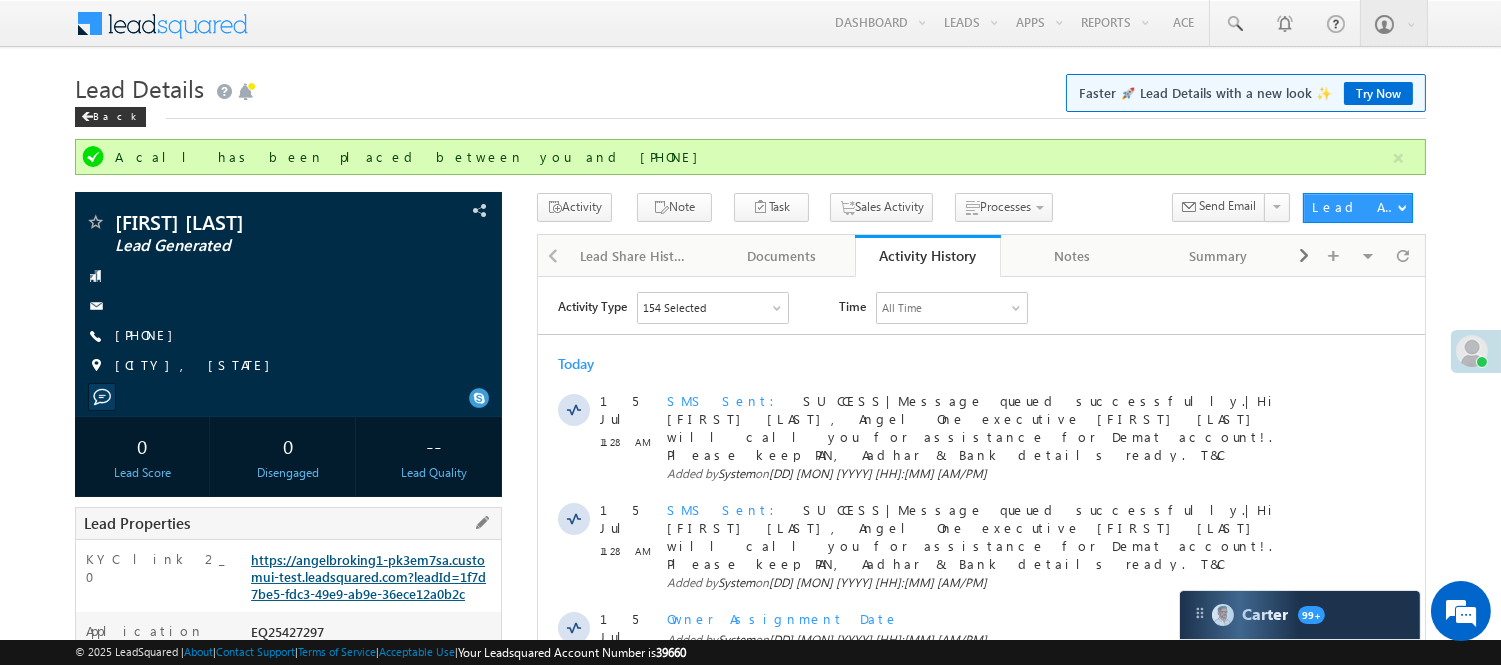 click on "https://angelbroking1-pk3em7sa.customui-test.leadsquared.com?leadId=1f7d7be5-fdc3-49e9-ab9e-36ece12a0b2c" at bounding box center (368, 576) 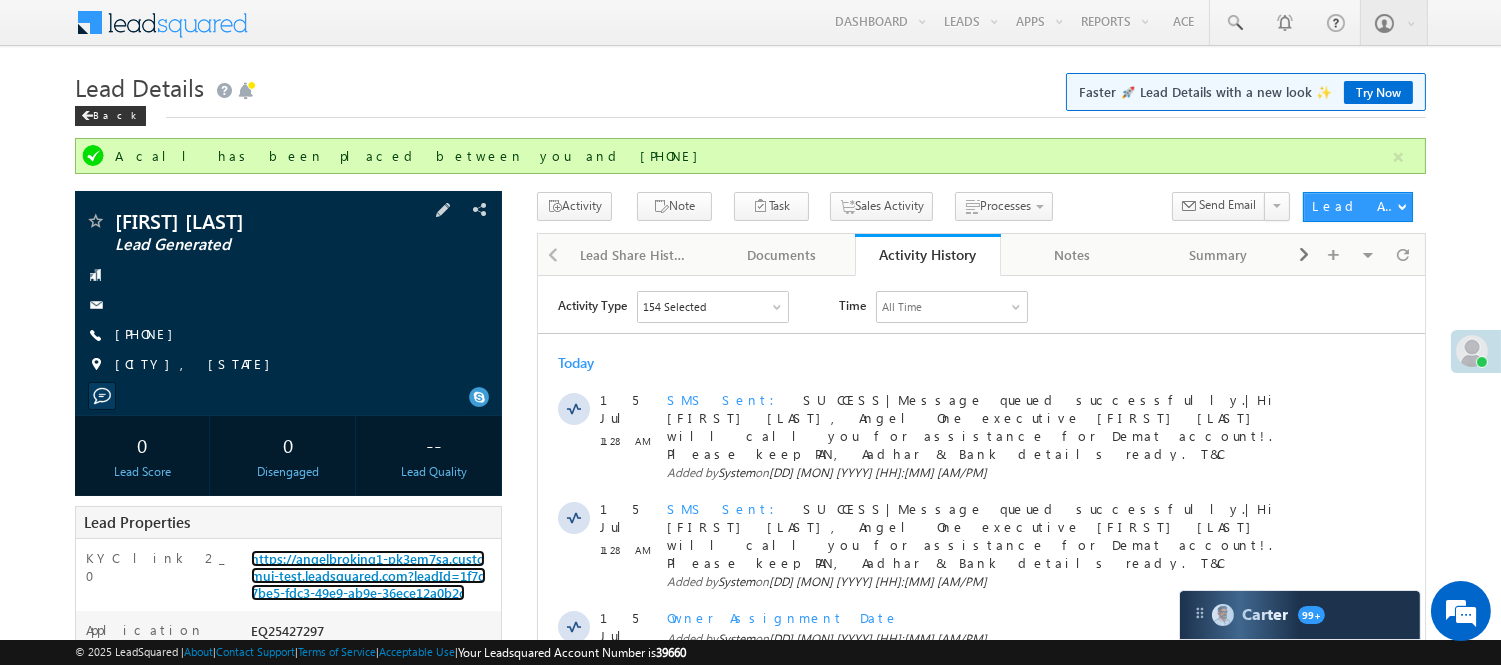 scroll, scrollTop: 0, scrollLeft: 0, axis: both 